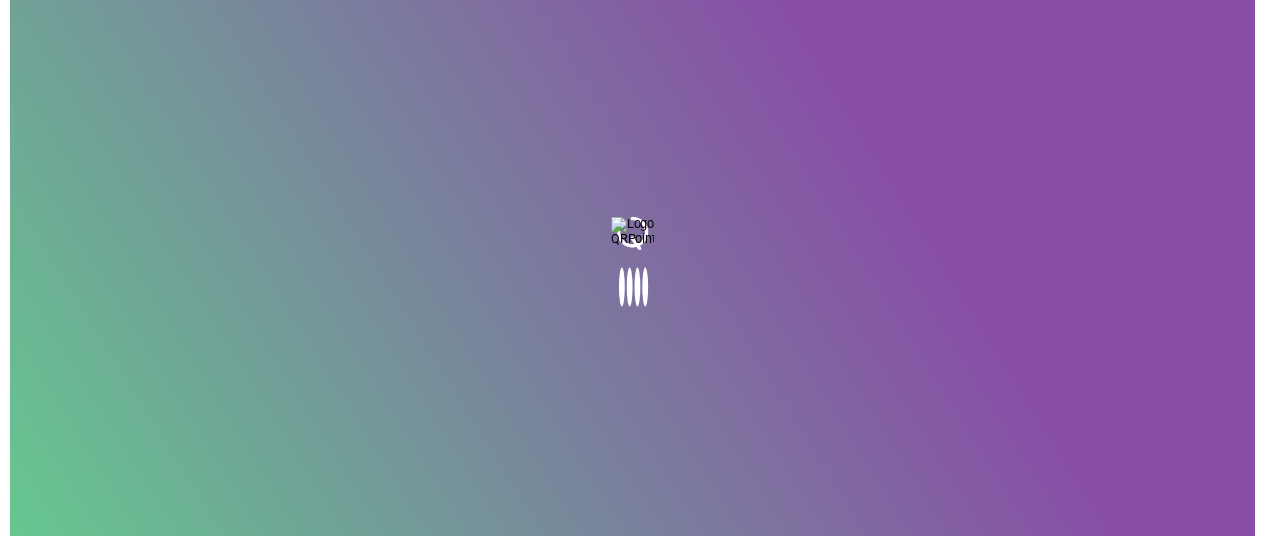 scroll, scrollTop: 0, scrollLeft: 0, axis: both 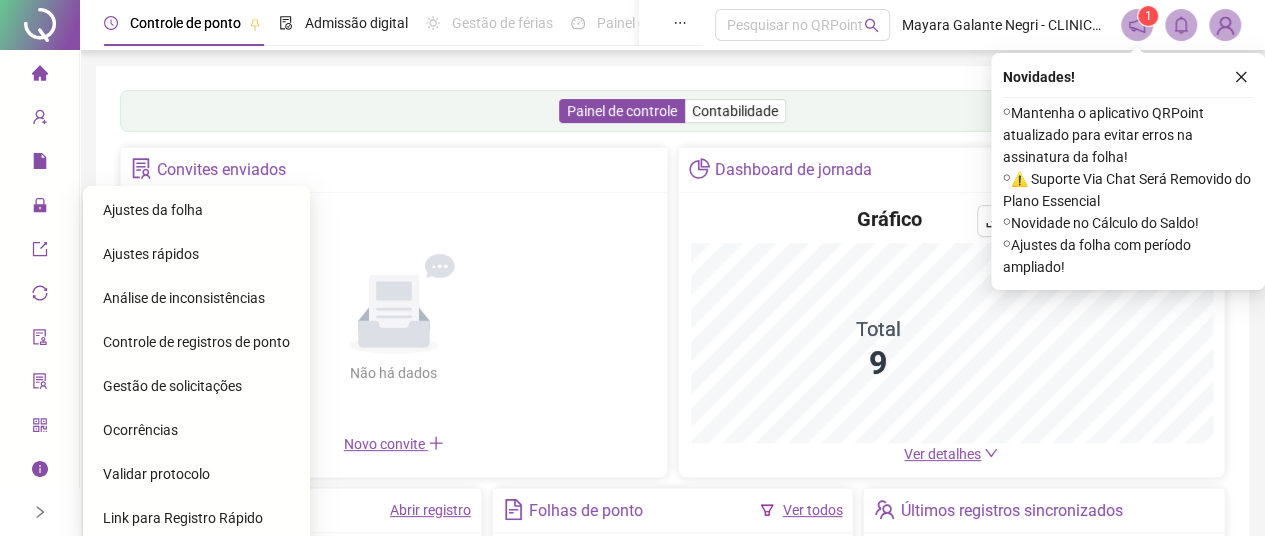 click on "Gestão de solicitações" at bounding box center [172, 386] 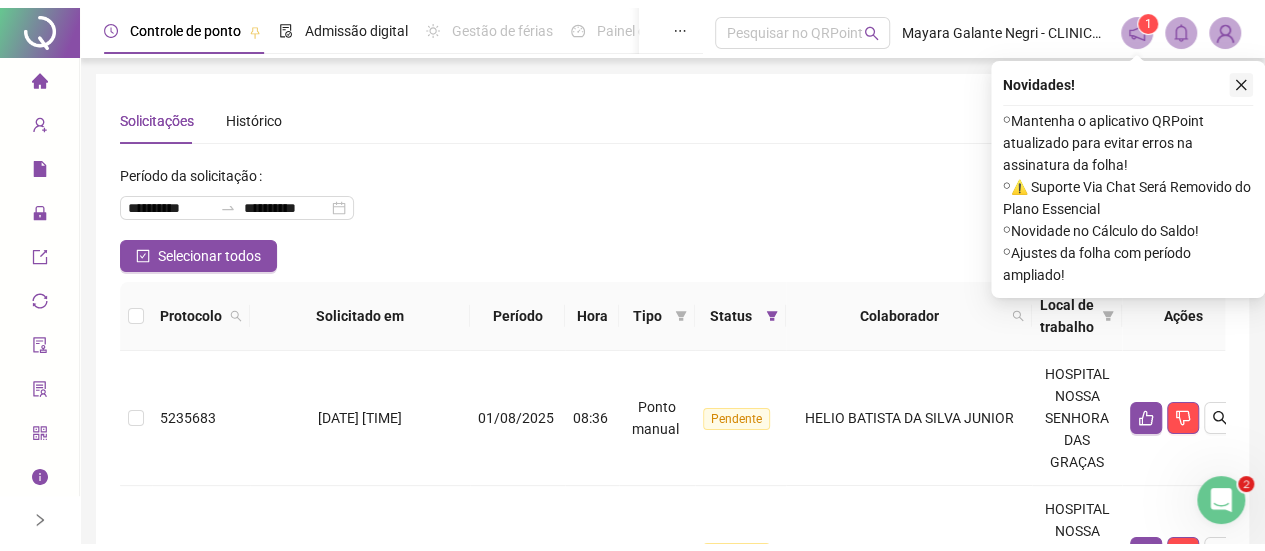scroll, scrollTop: 0, scrollLeft: 0, axis: both 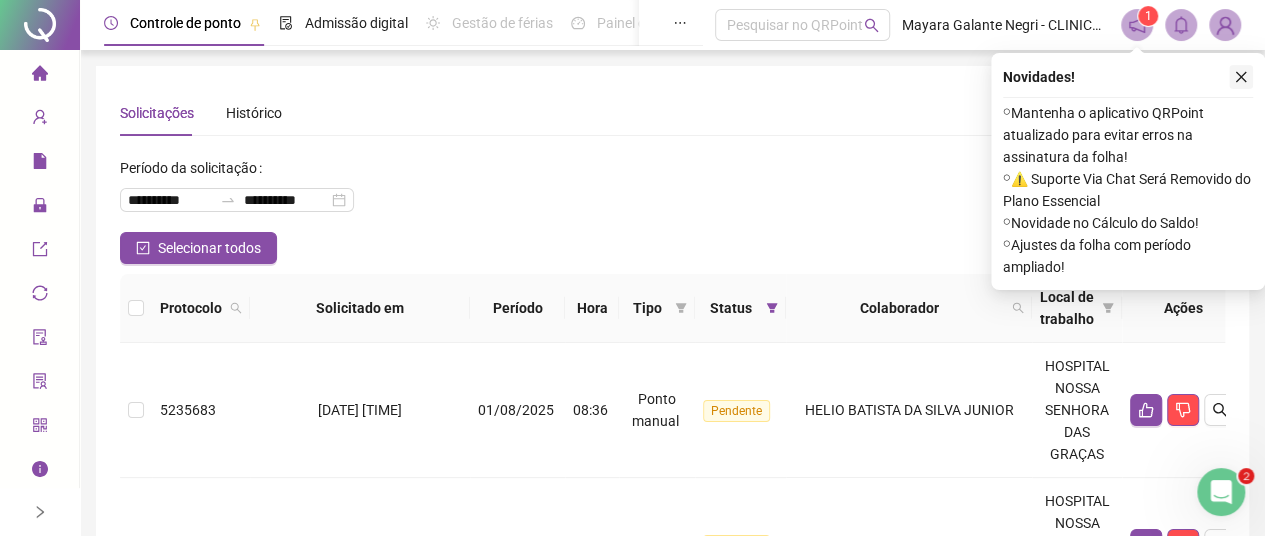 click 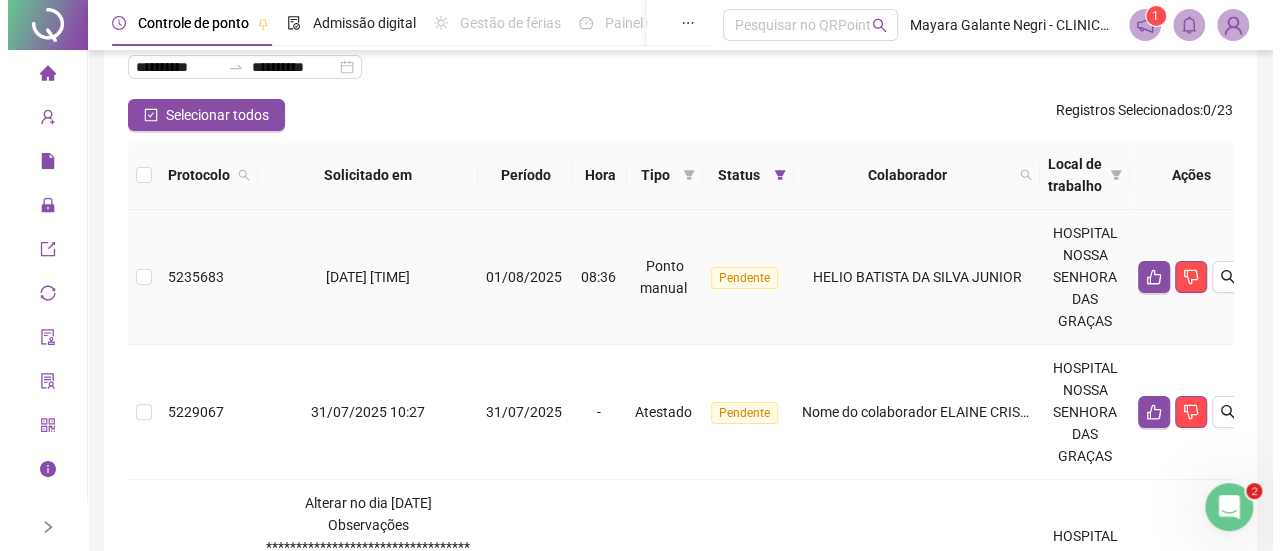scroll, scrollTop: 134, scrollLeft: 0, axis: vertical 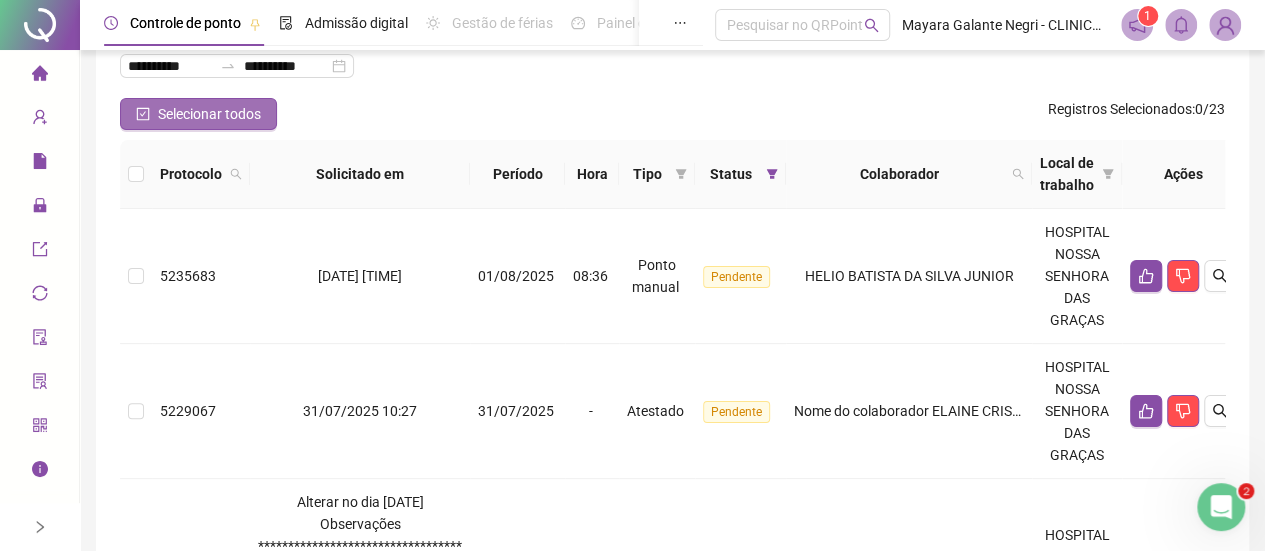 click on "Selecionar todos" at bounding box center [209, 114] 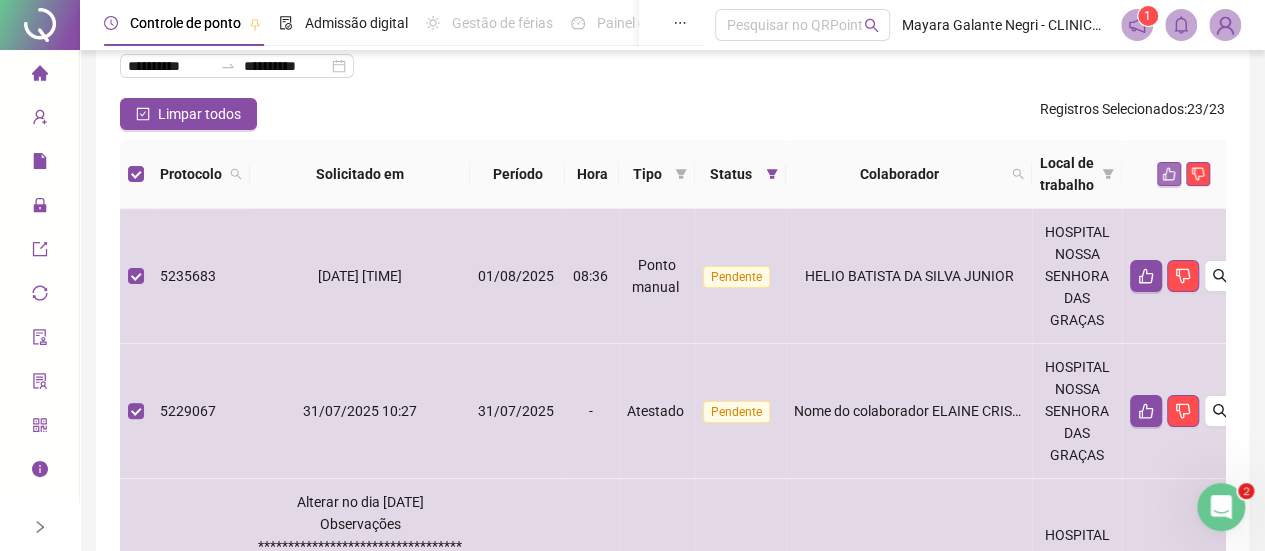 click at bounding box center [1169, 174] 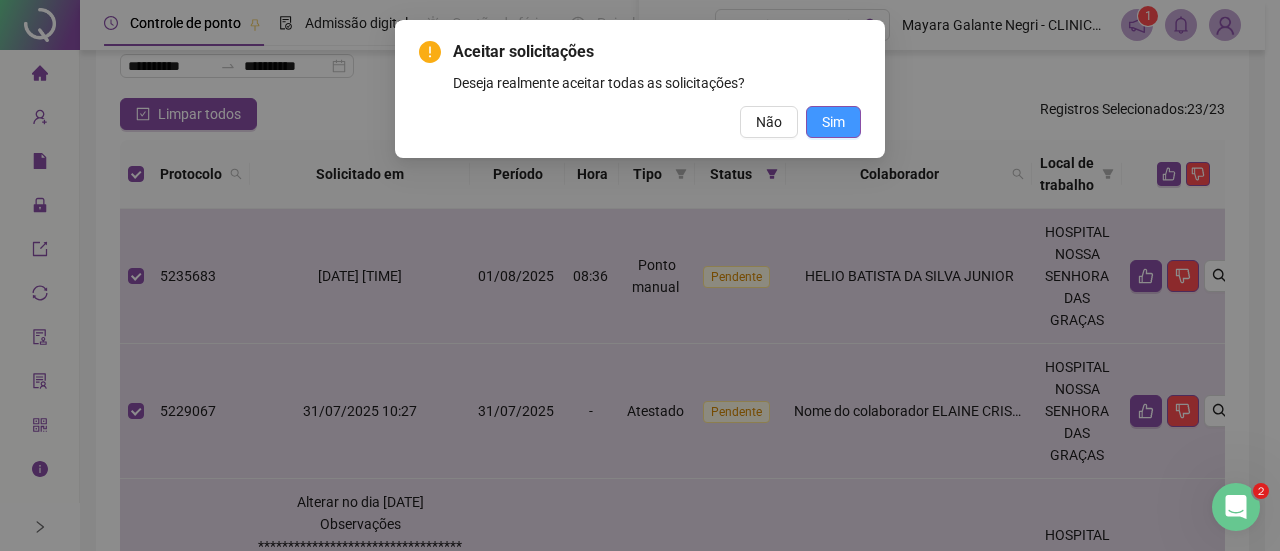 click on "Sim" at bounding box center (833, 122) 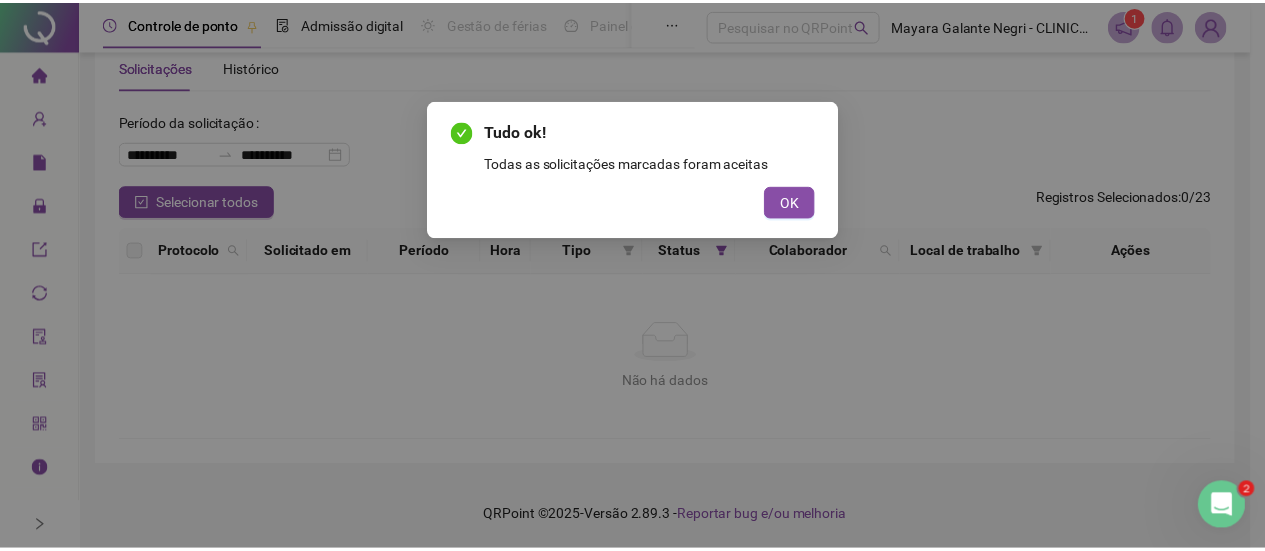 scroll, scrollTop: 46, scrollLeft: 0, axis: vertical 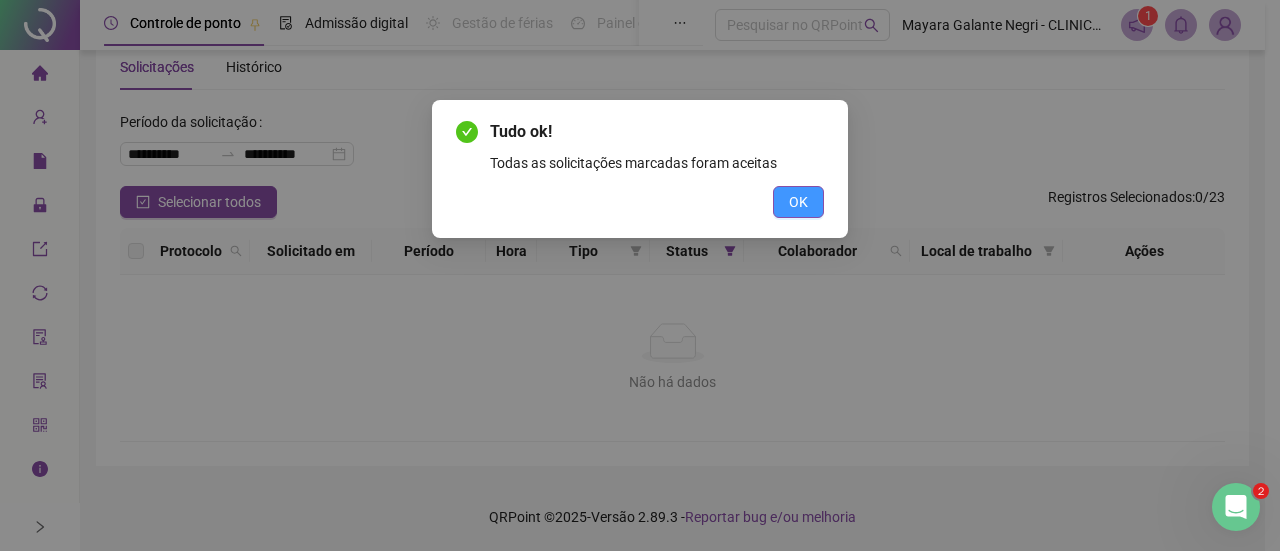 click on "OK" at bounding box center (798, 202) 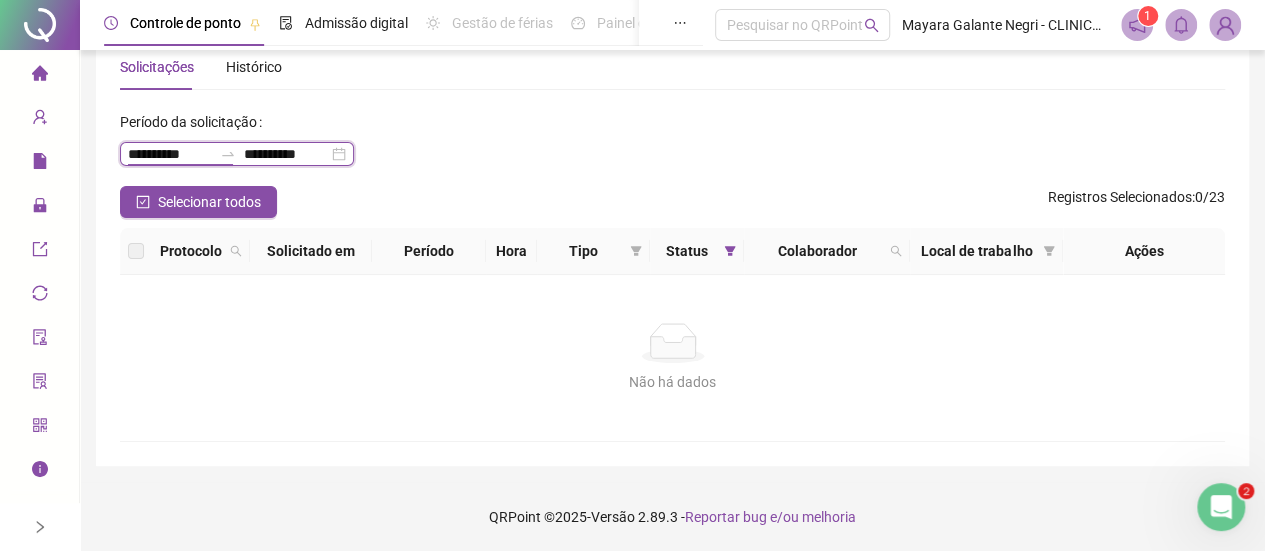 click on "**********" at bounding box center [170, 154] 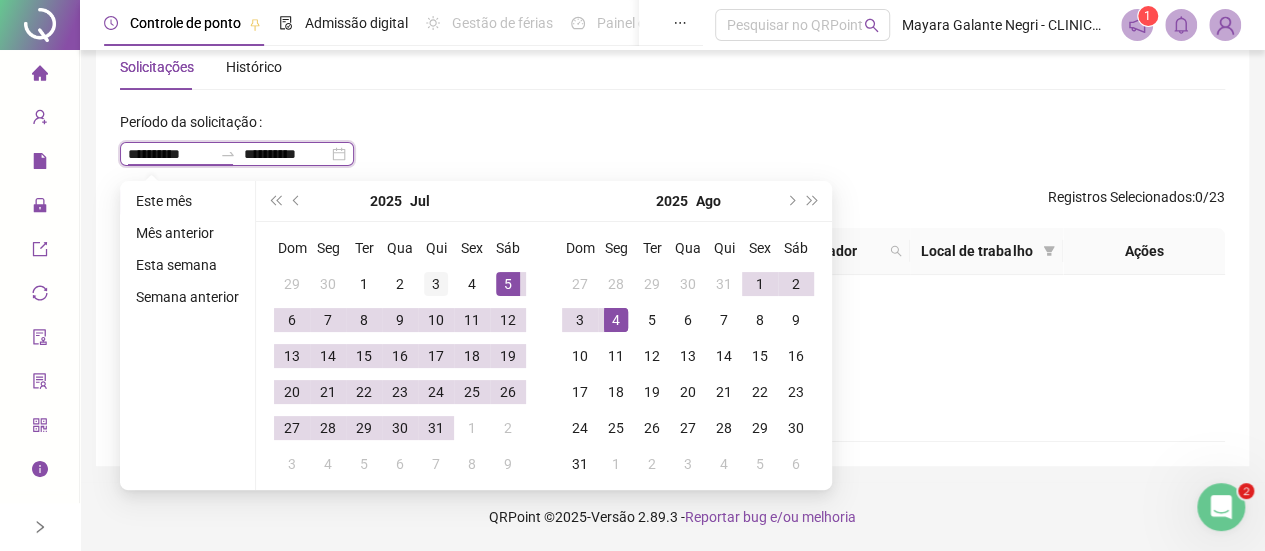type on "**********" 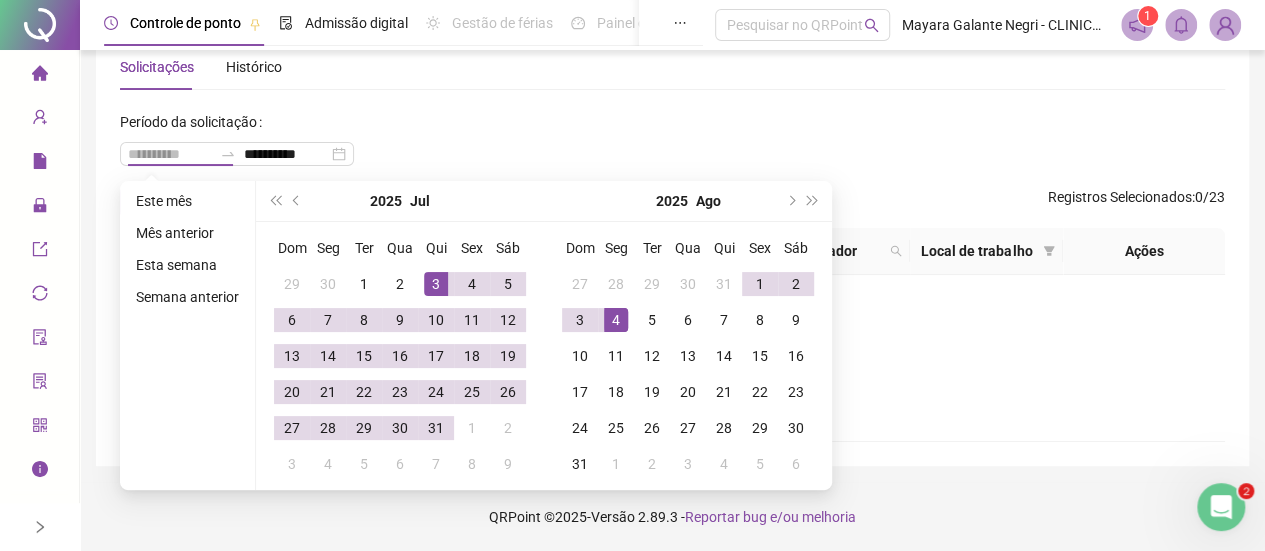 click on "3" at bounding box center (436, 284) 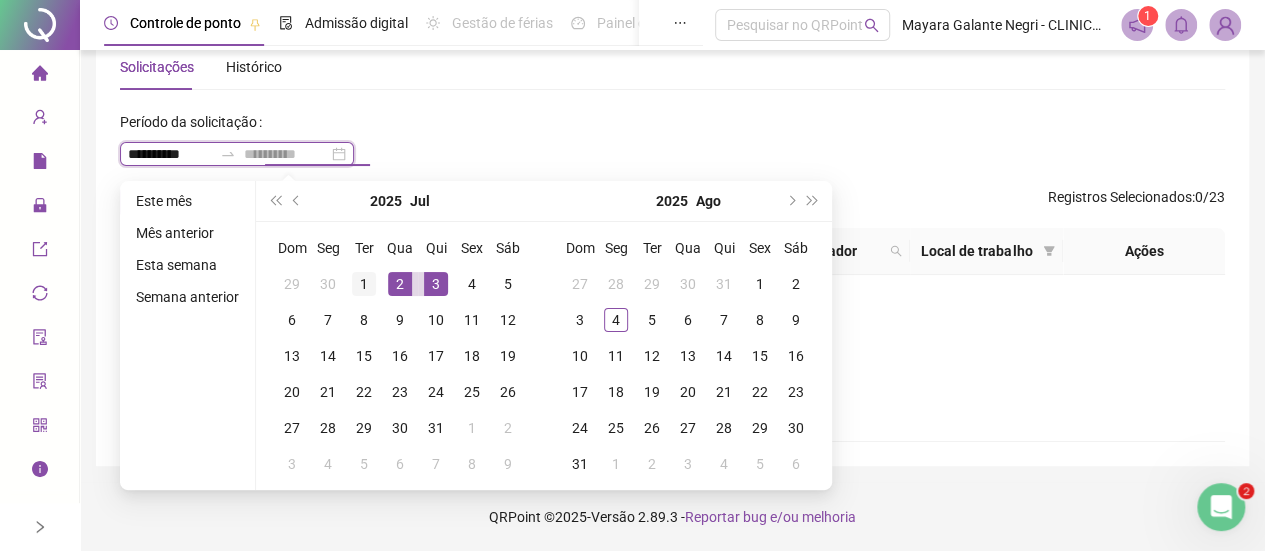 type on "**********" 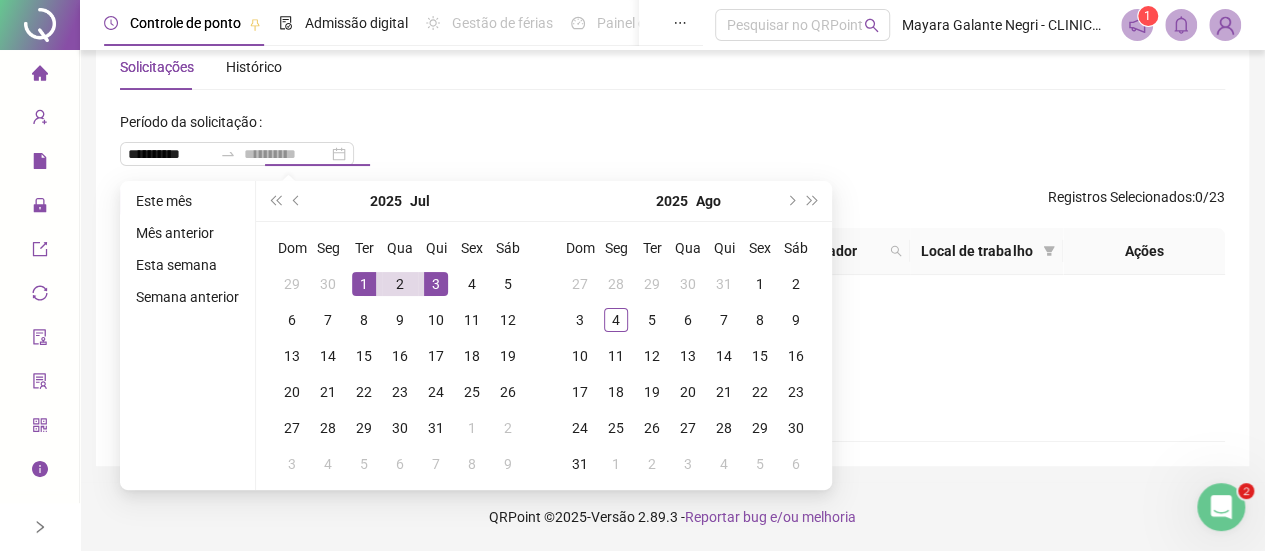 click on "1" at bounding box center (364, 284) 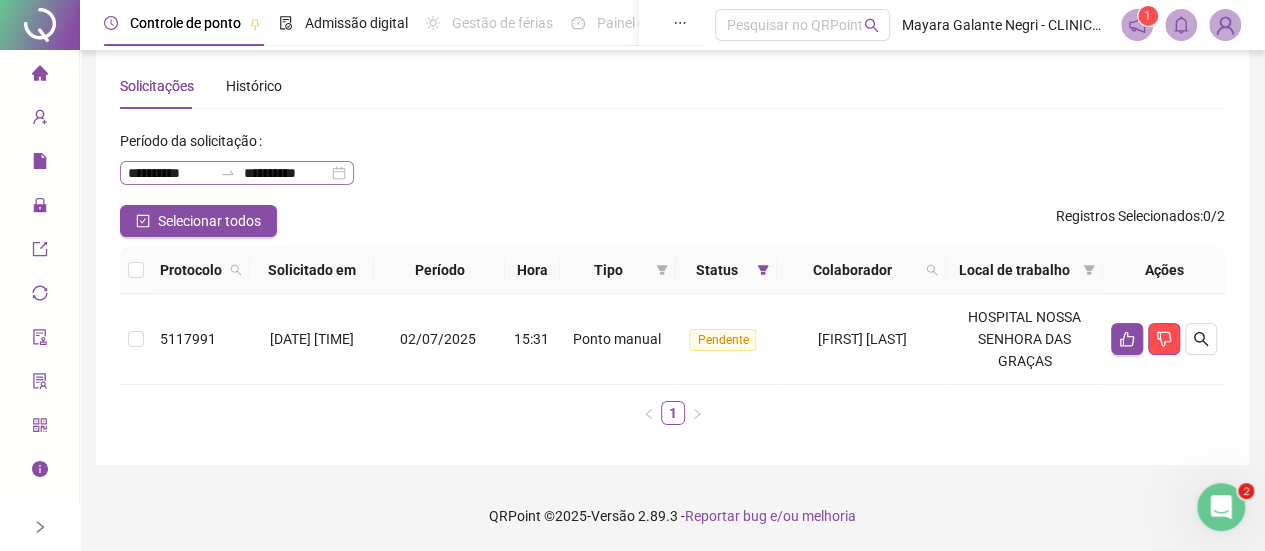 click on "**********" at bounding box center [237, 173] 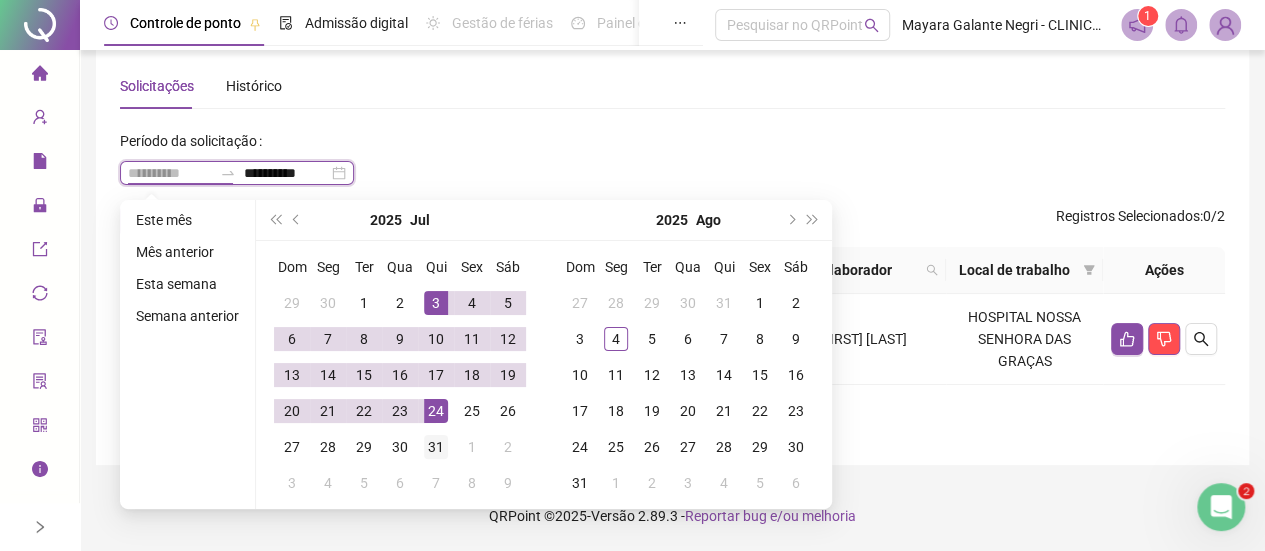 type on "**********" 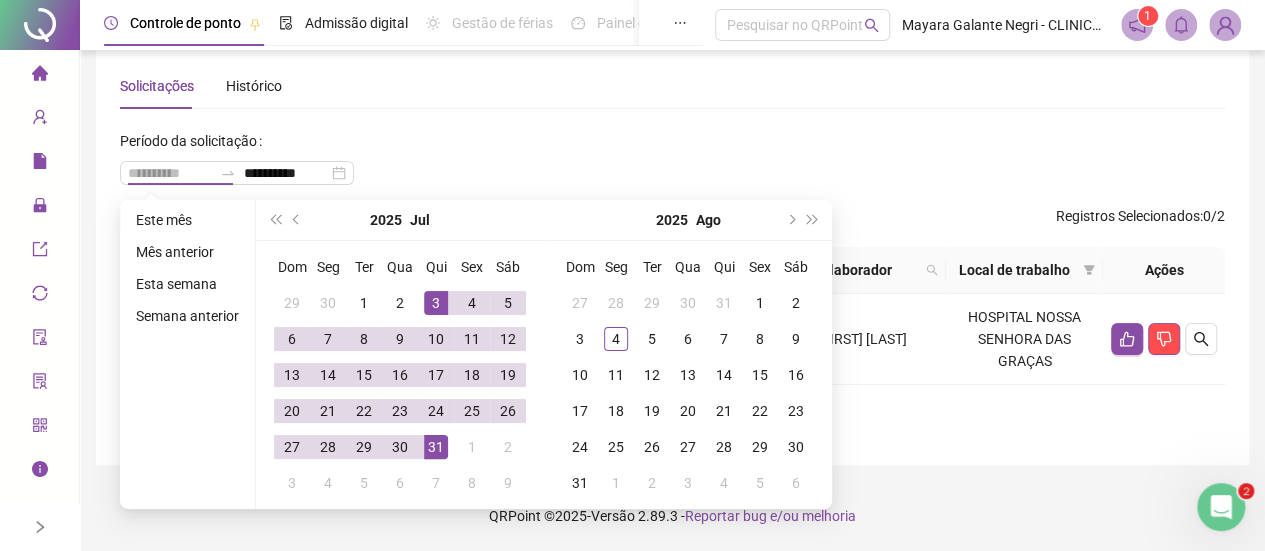 click on "31" at bounding box center (436, 447) 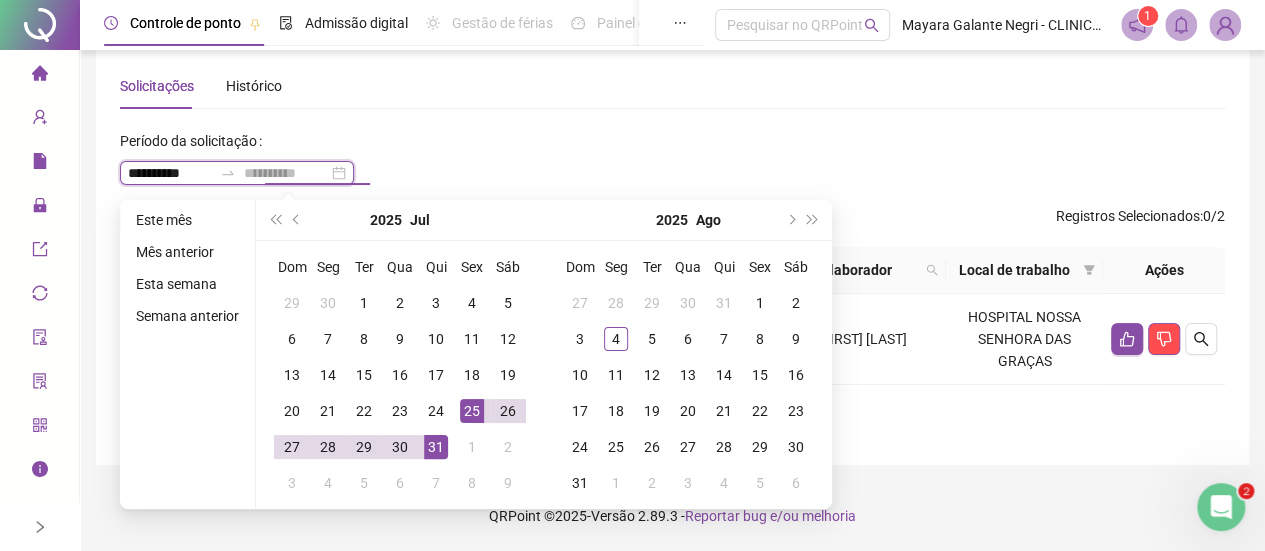 type on "**********" 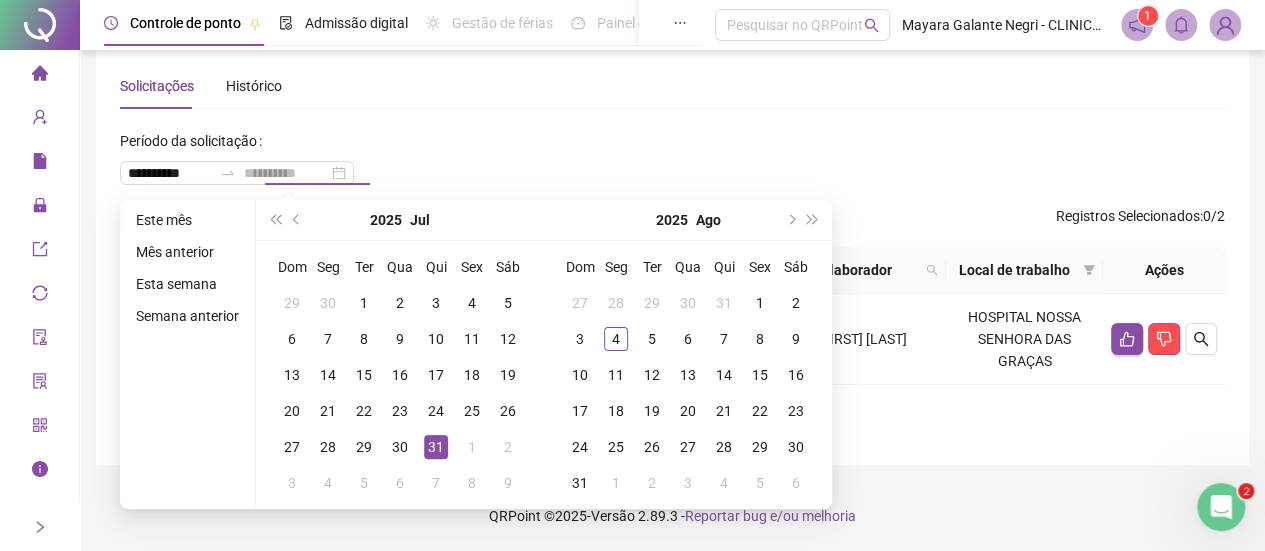 click on "31" at bounding box center (436, 447) 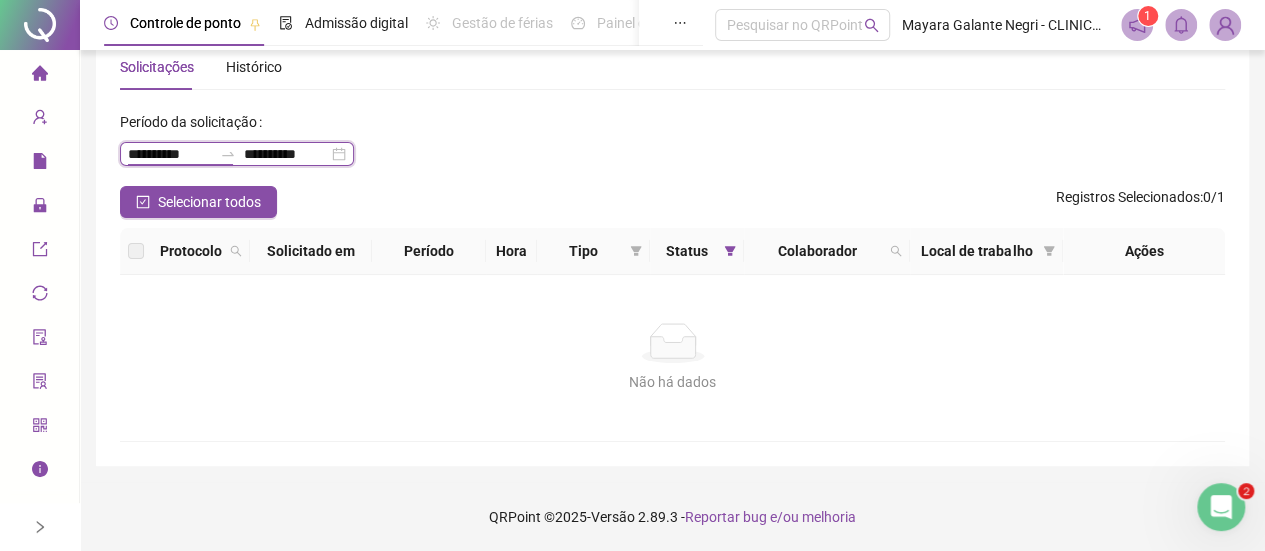 click on "**********" at bounding box center [170, 154] 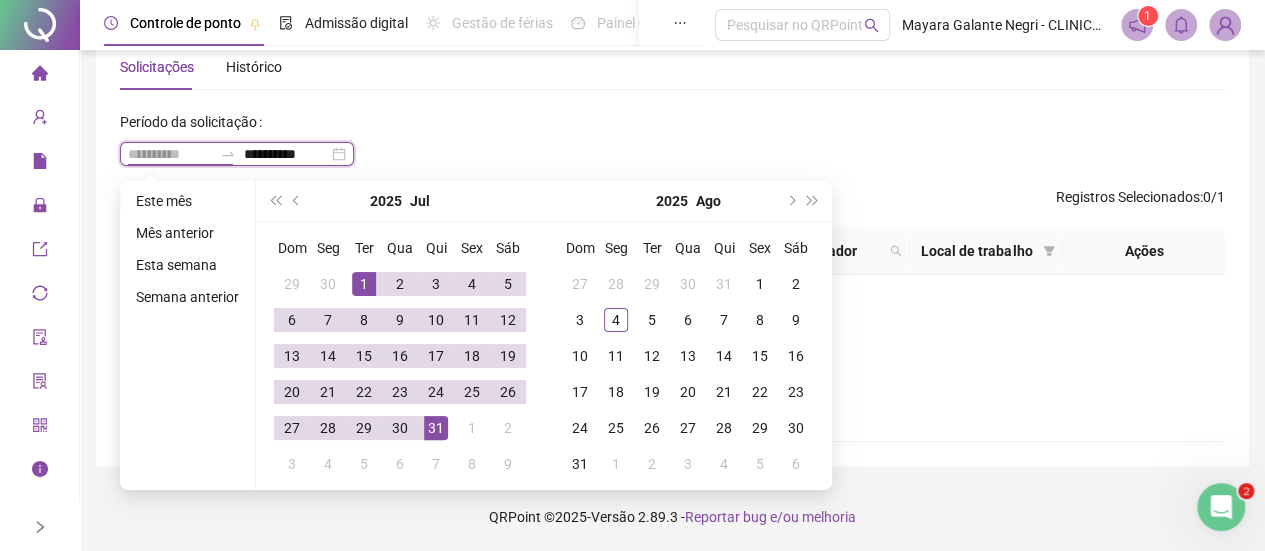 type on "**********" 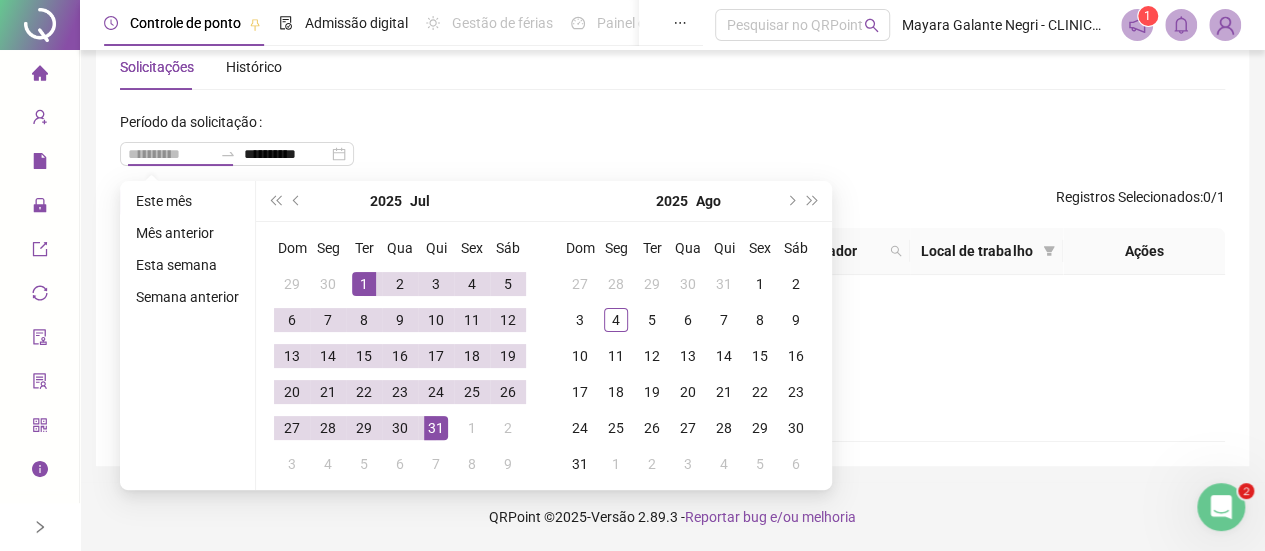 click on "1" at bounding box center (364, 284) 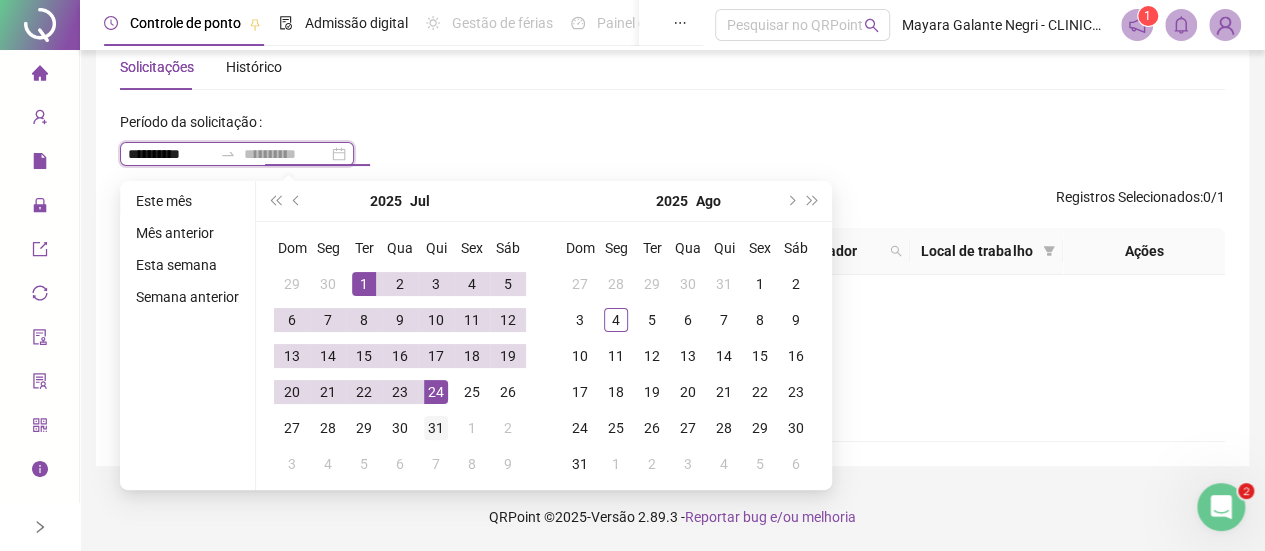 type on "**********" 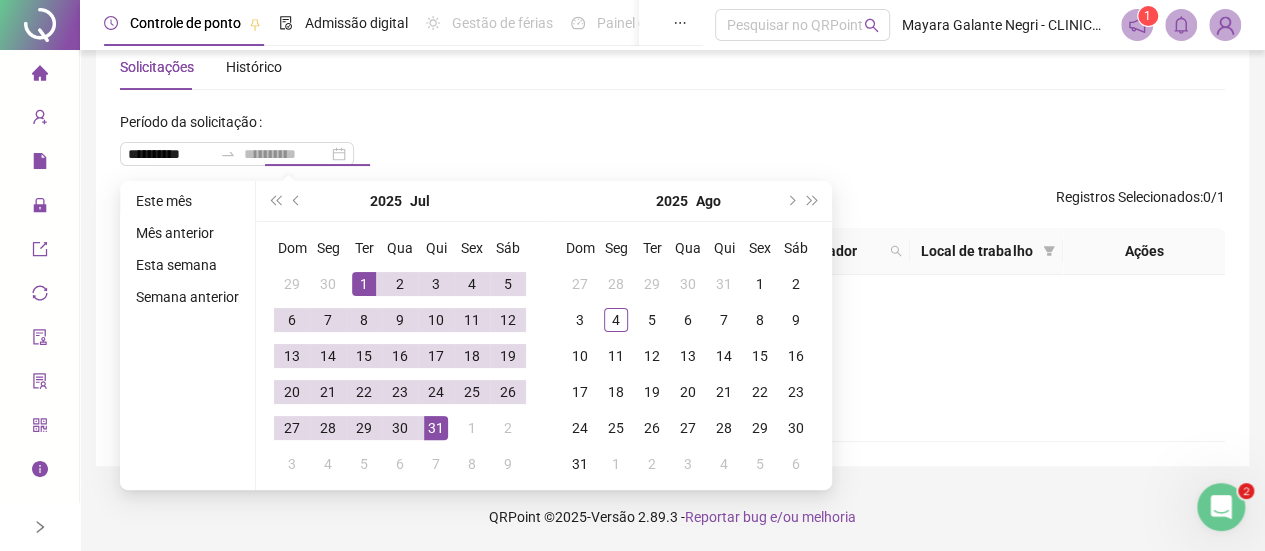 click on "31" at bounding box center (436, 428) 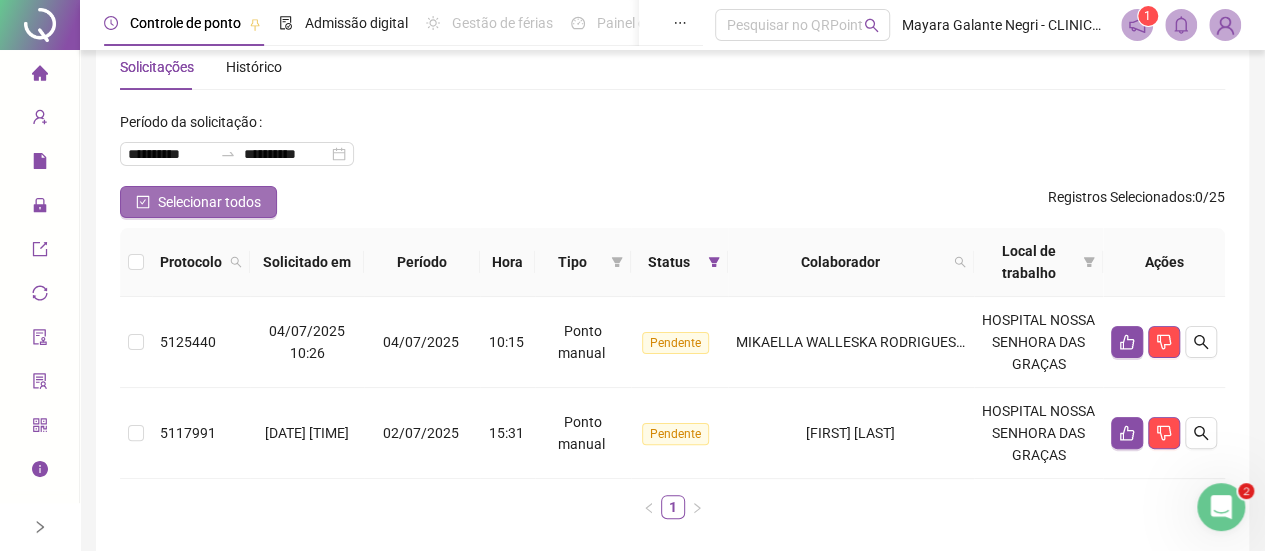 click on "Selecionar todos" at bounding box center [209, 202] 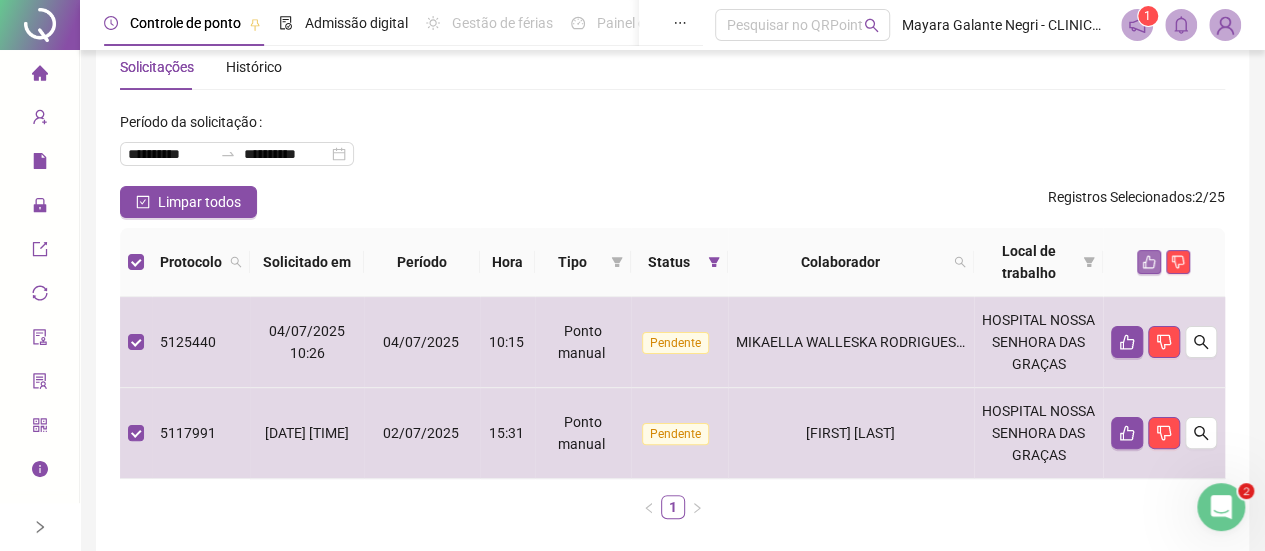 click 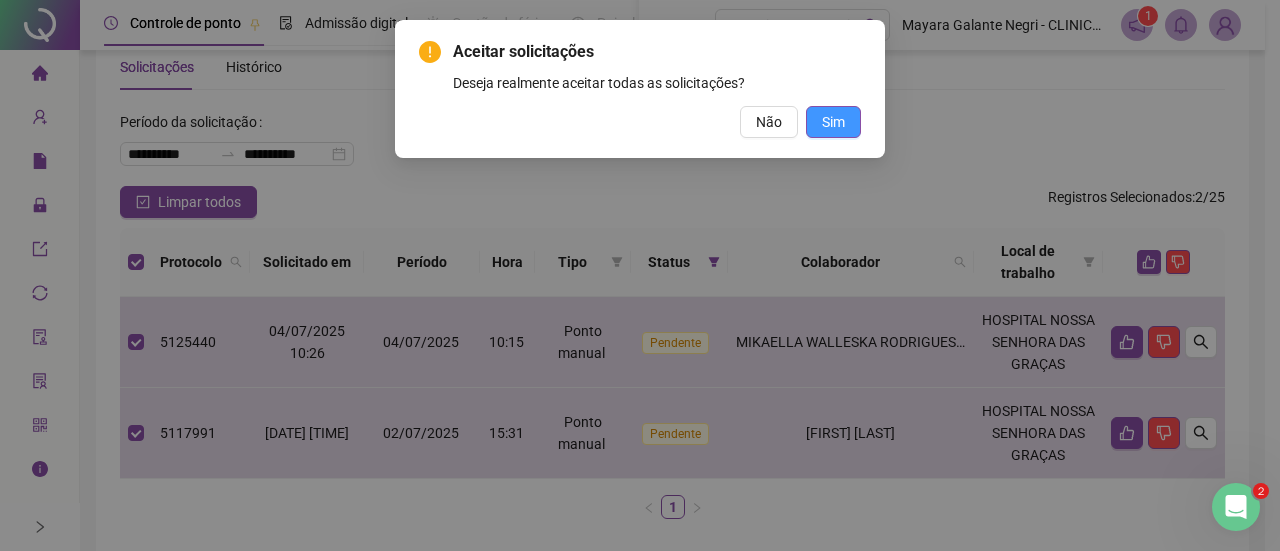 click on "Sim" at bounding box center (833, 122) 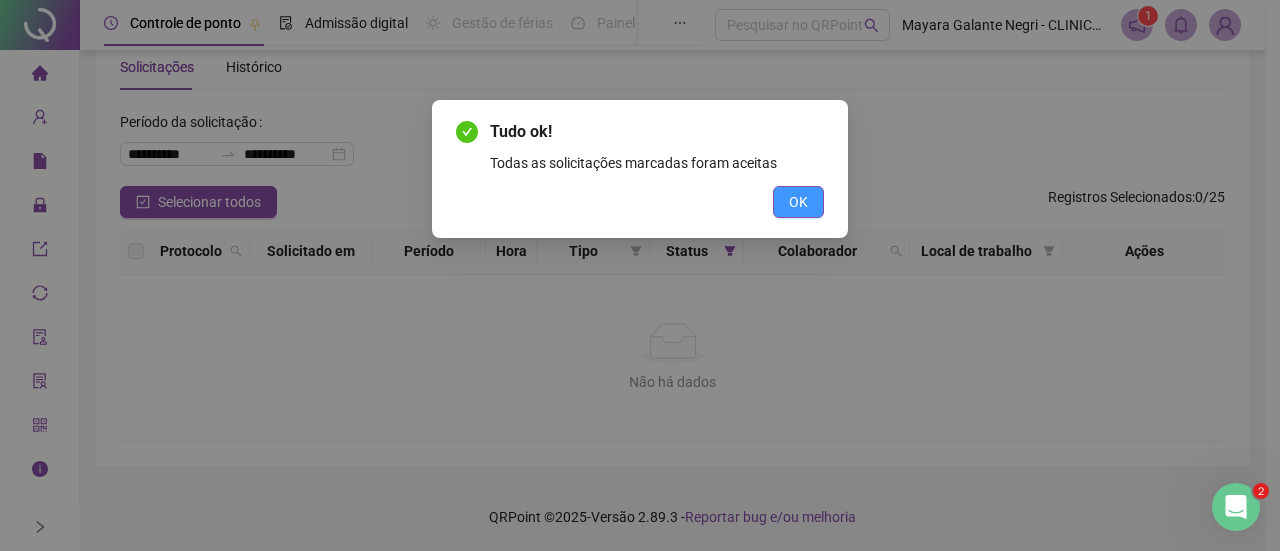 click on "OK" at bounding box center [798, 202] 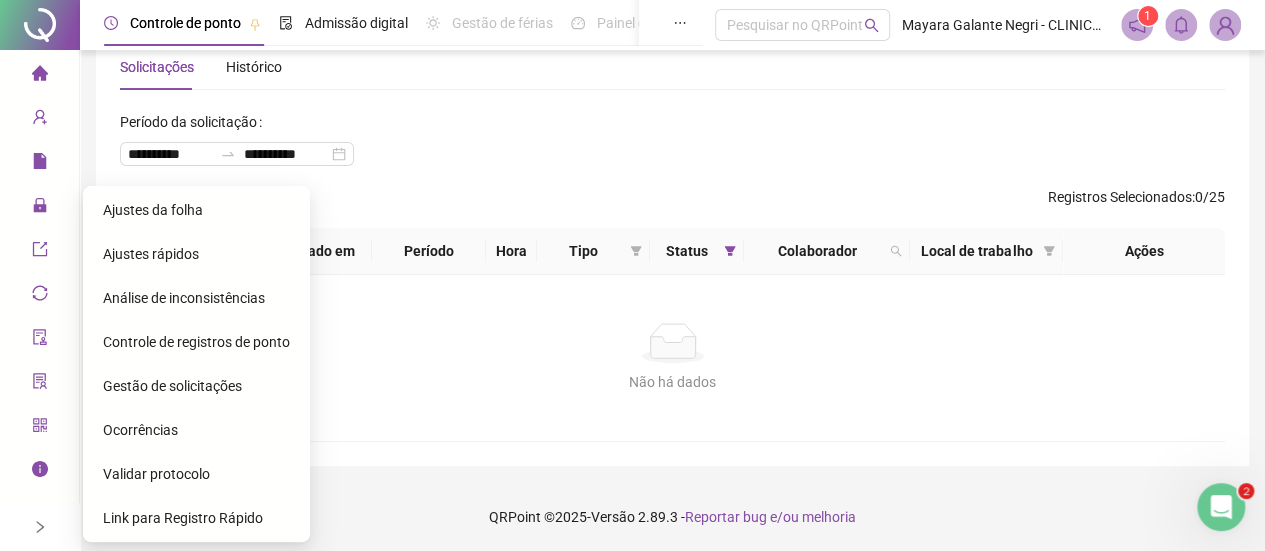 click on "Ajustes da folha" at bounding box center (153, 210) 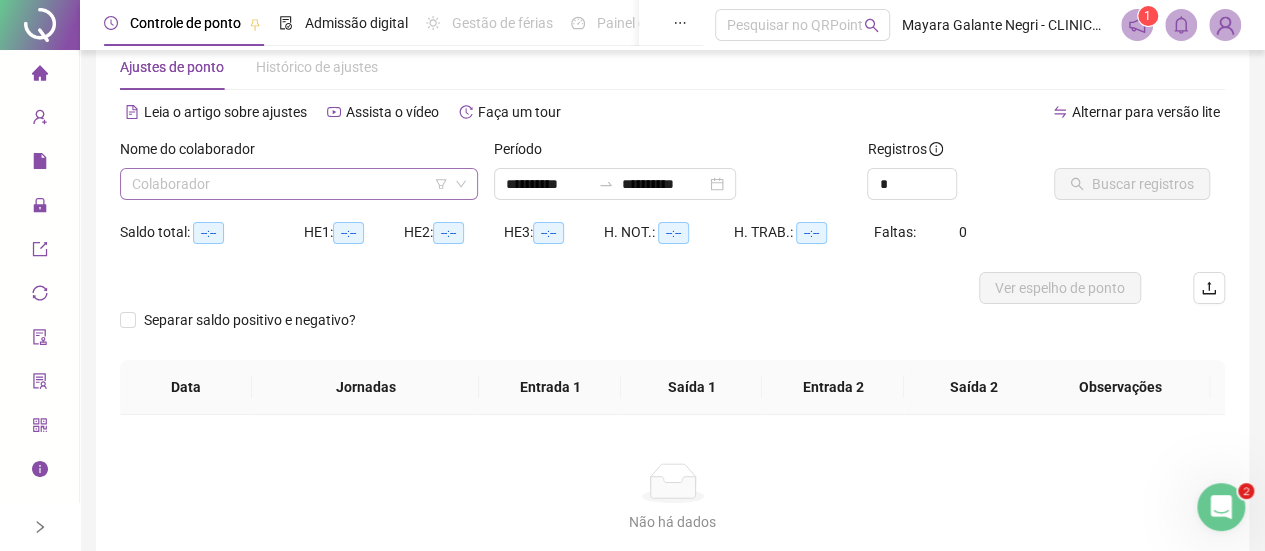 click at bounding box center (290, 184) 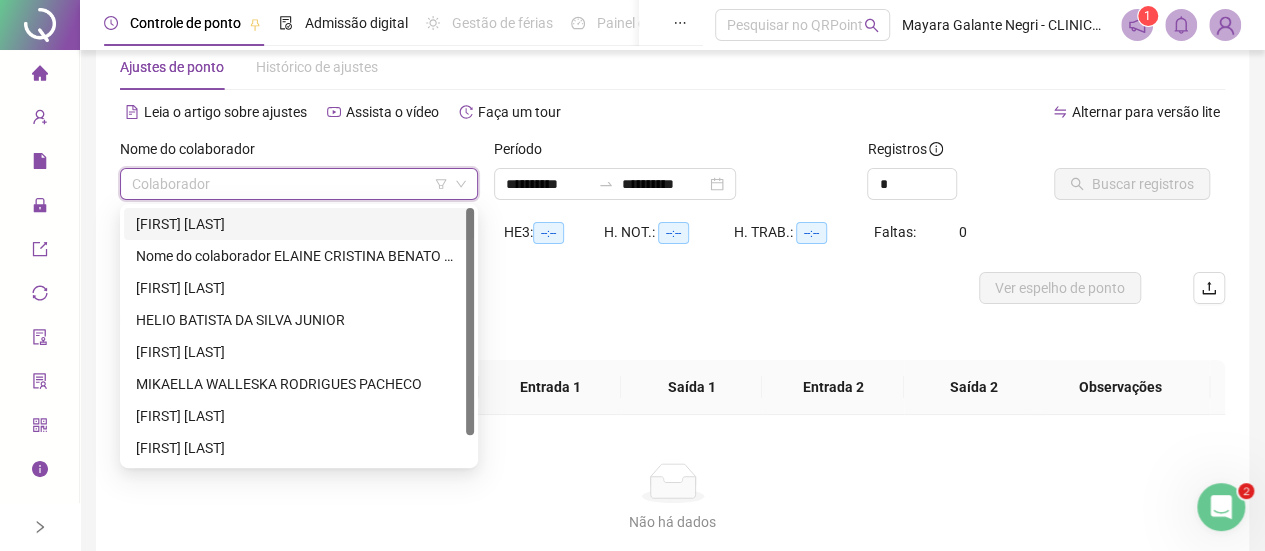 click on "[FIRST] [LAST]" at bounding box center [299, 224] 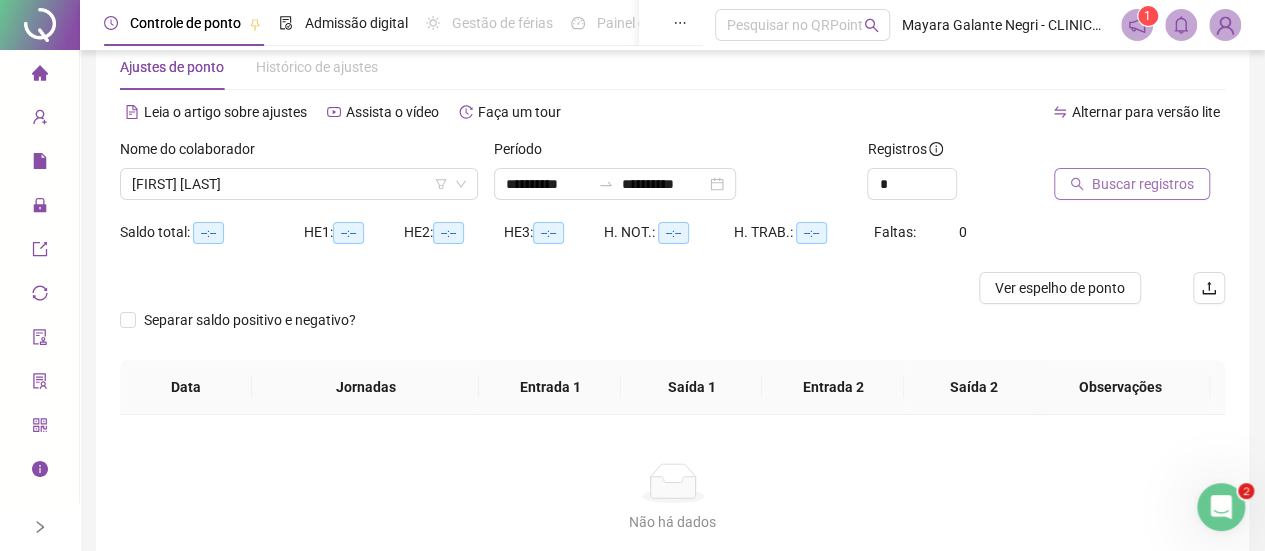 click on "Buscar registros" at bounding box center [1143, 184] 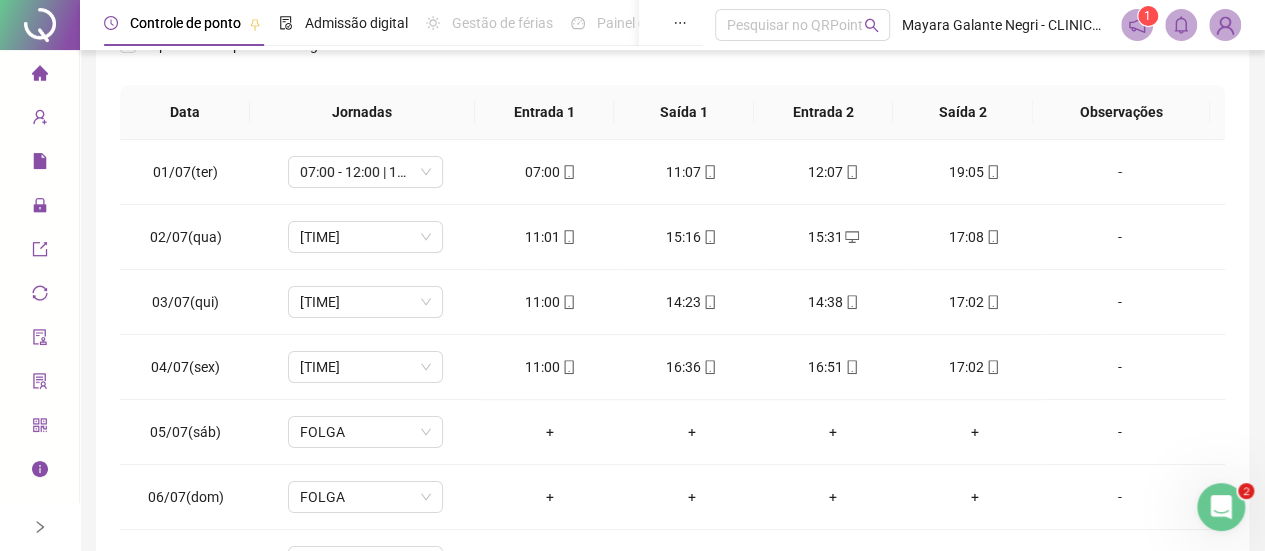 scroll, scrollTop: 344, scrollLeft: 0, axis: vertical 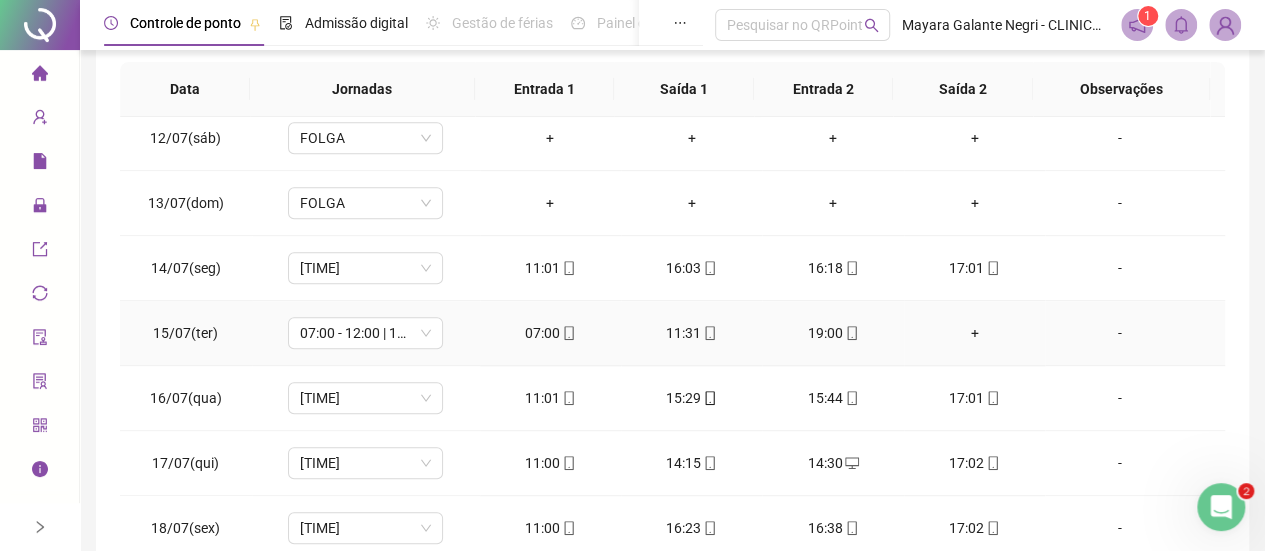click on "+" at bounding box center (974, 333) 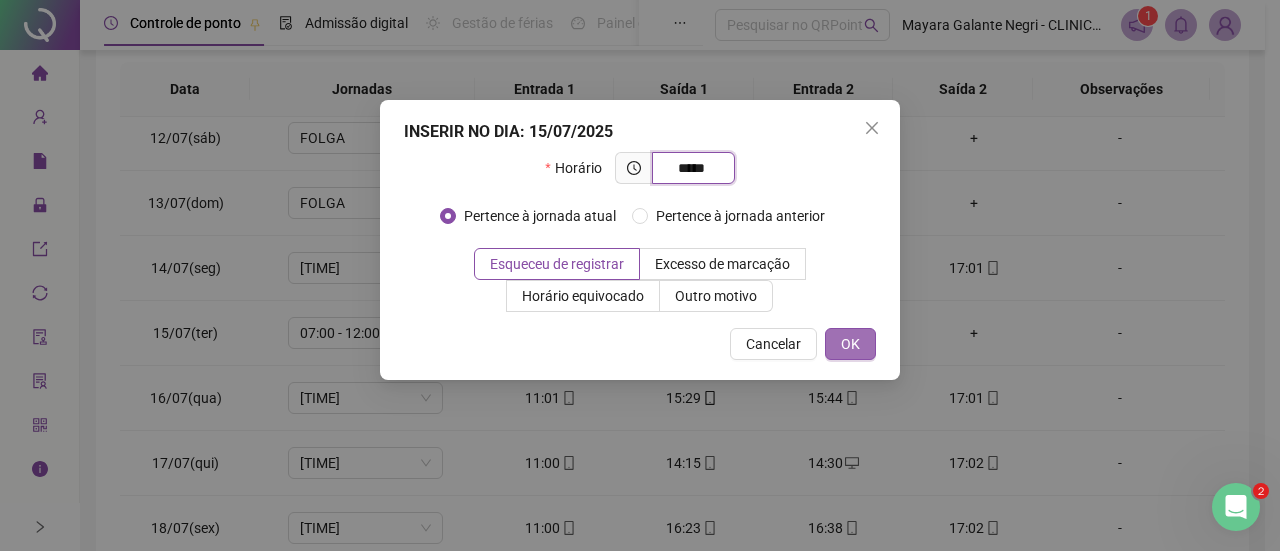 type on "*****" 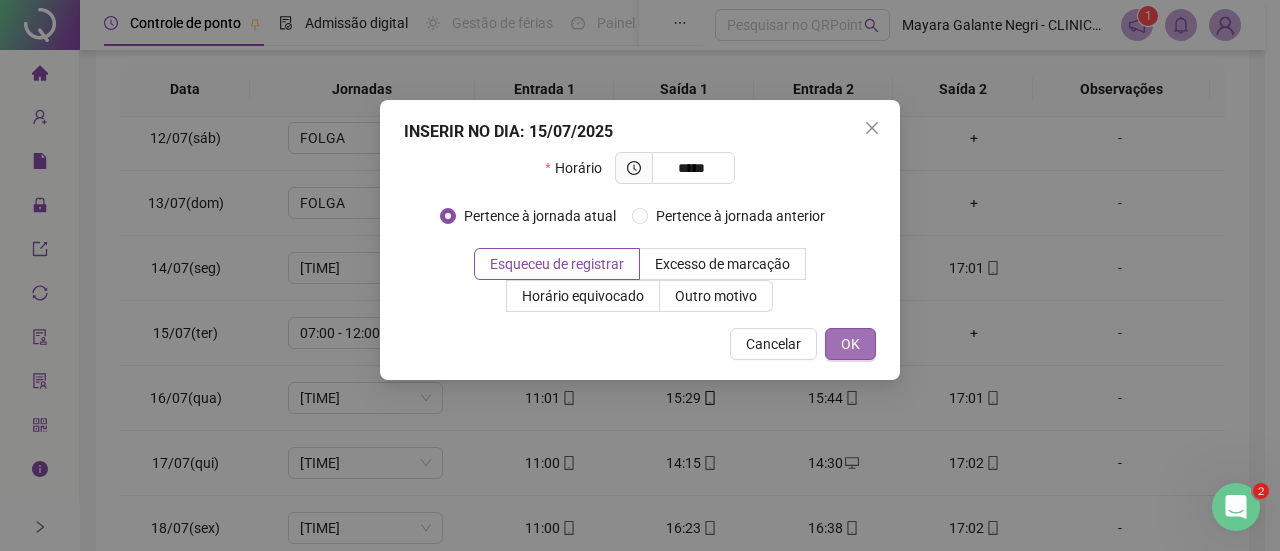 click on "OK" at bounding box center [850, 344] 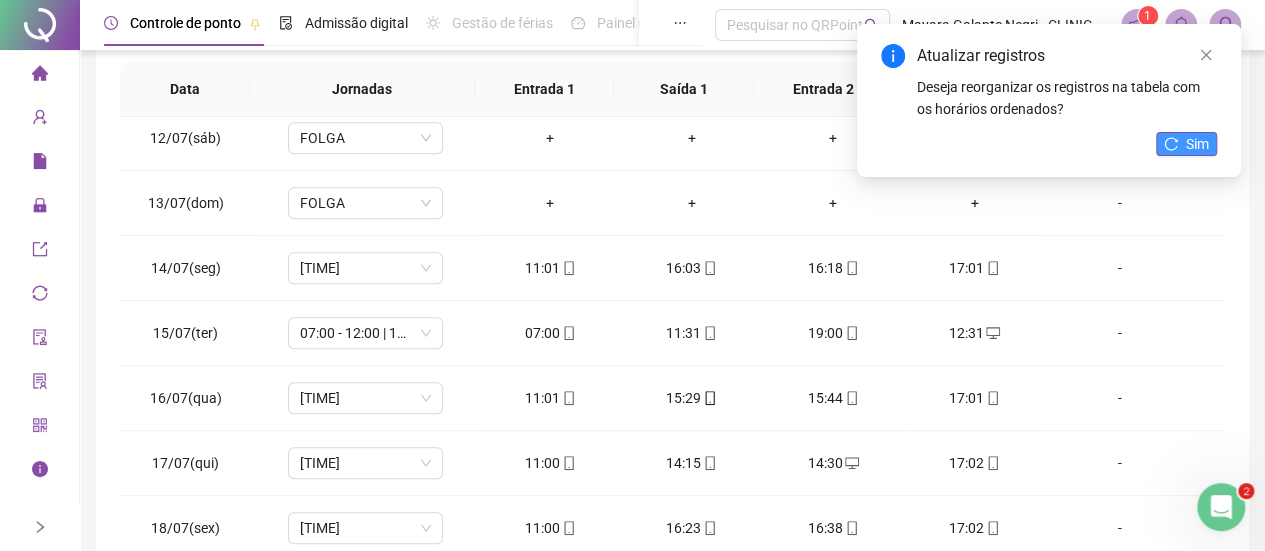 click on "Sim" at bounding box center (1197, 144) 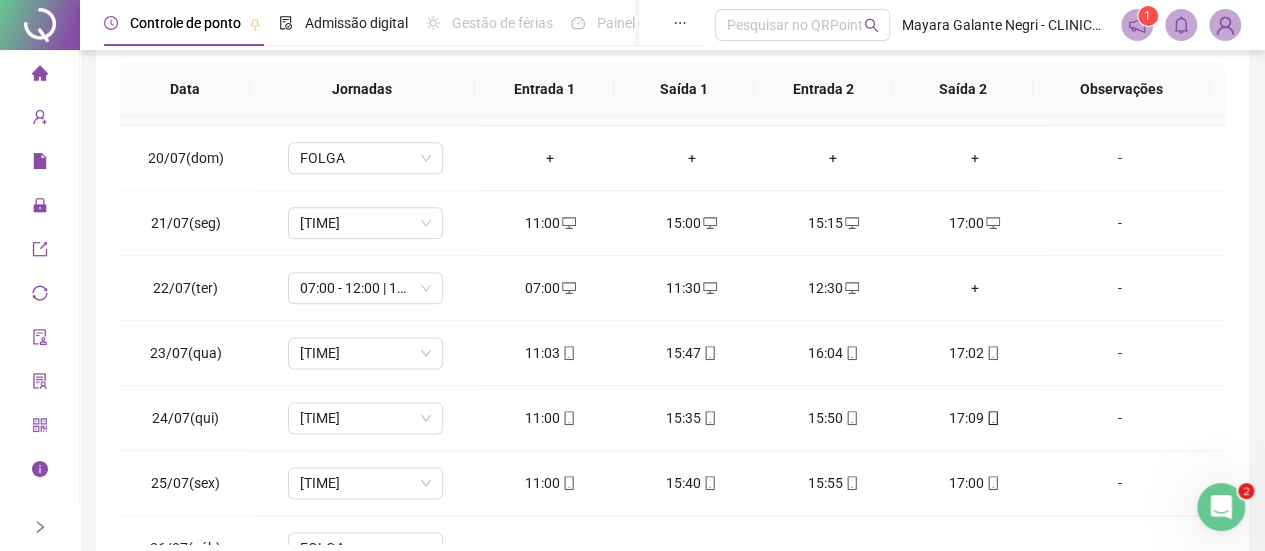scroll, scrollTop: 1227, scrollLeft: 0, axis: vertical 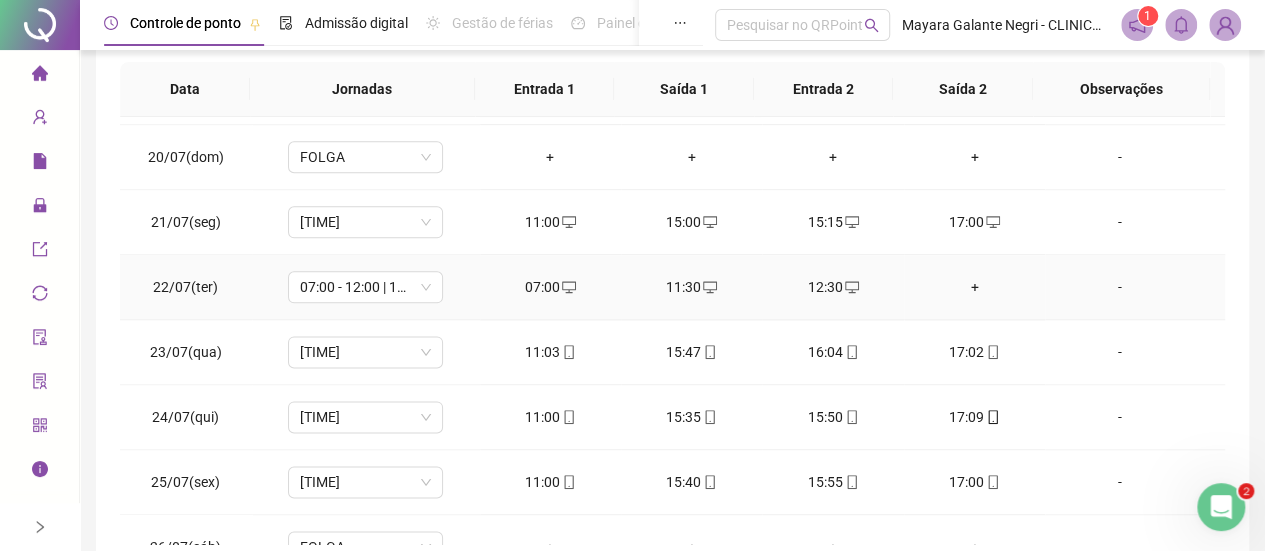 click on "+" at bounding box center [974, 287] 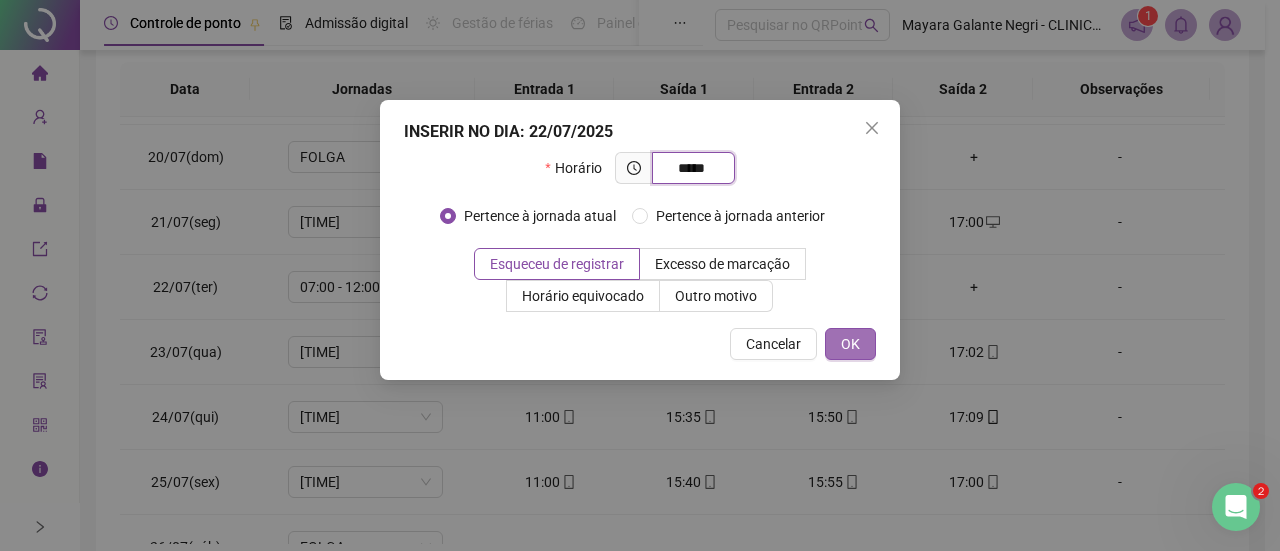 type on "*****" 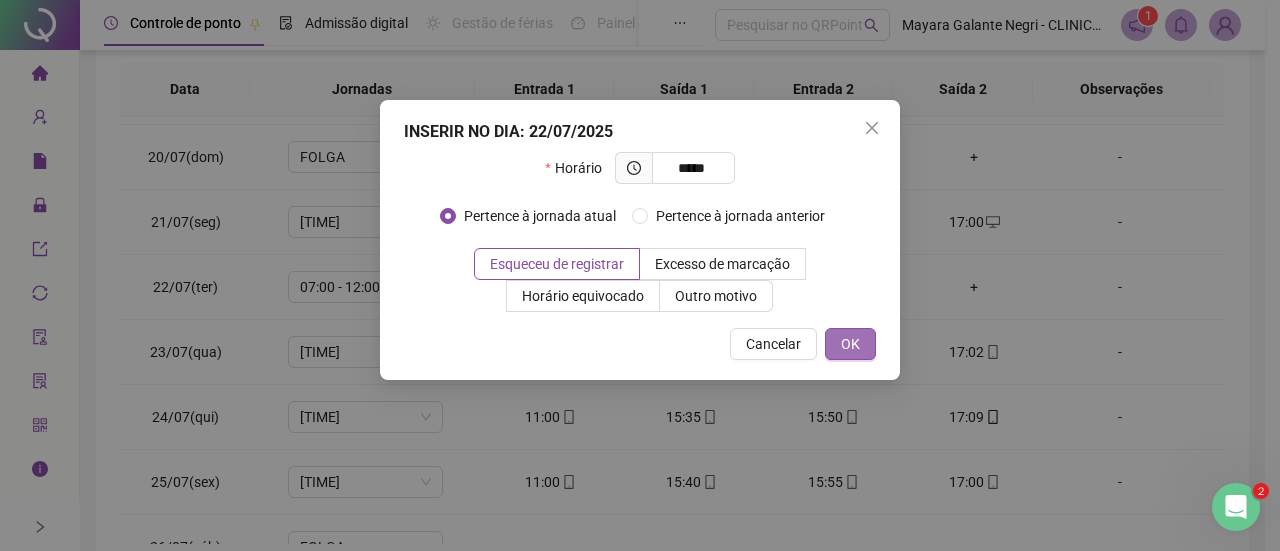 click on "OK" at bounding box center [850, 344] 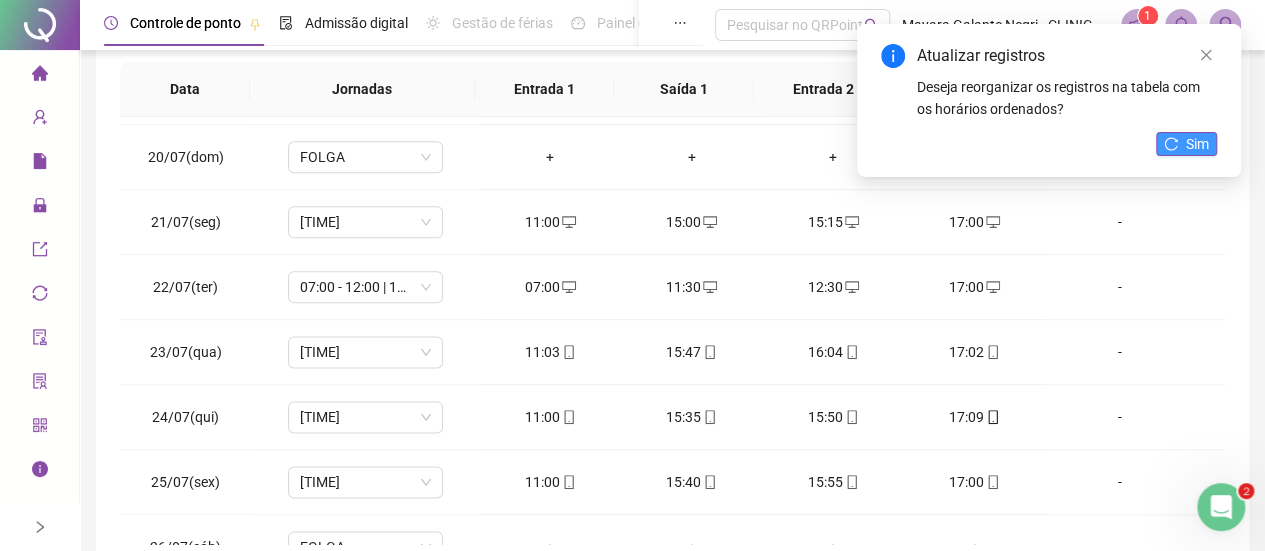 click on "Sim" at bounding box center [1197, 144] 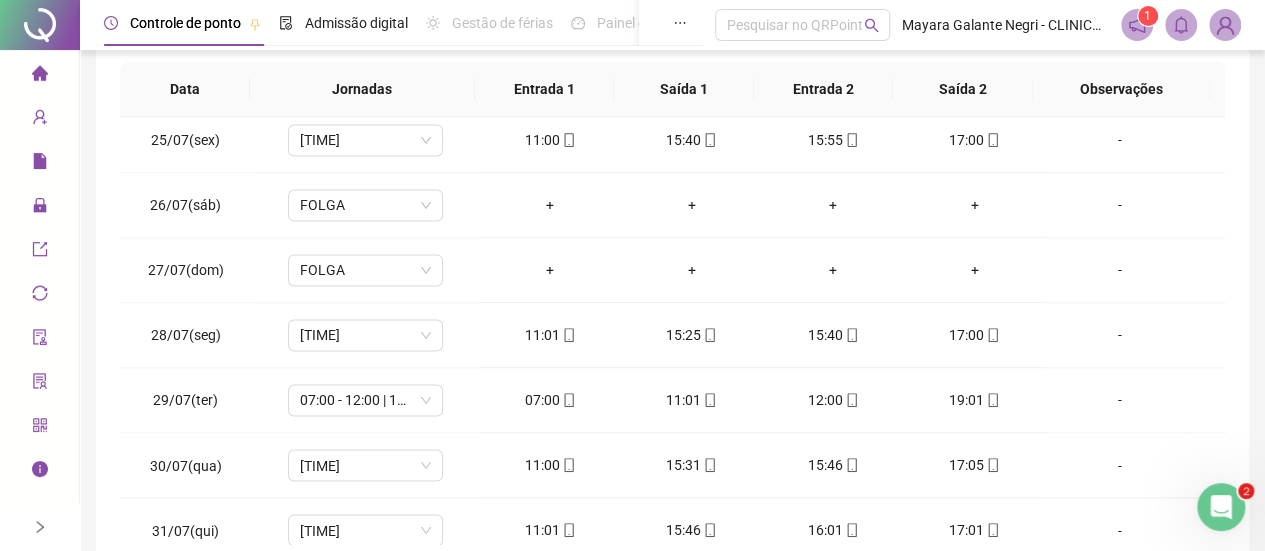 scroll, scrollTop: 1578, scrollLeft: 0, axis: vertical 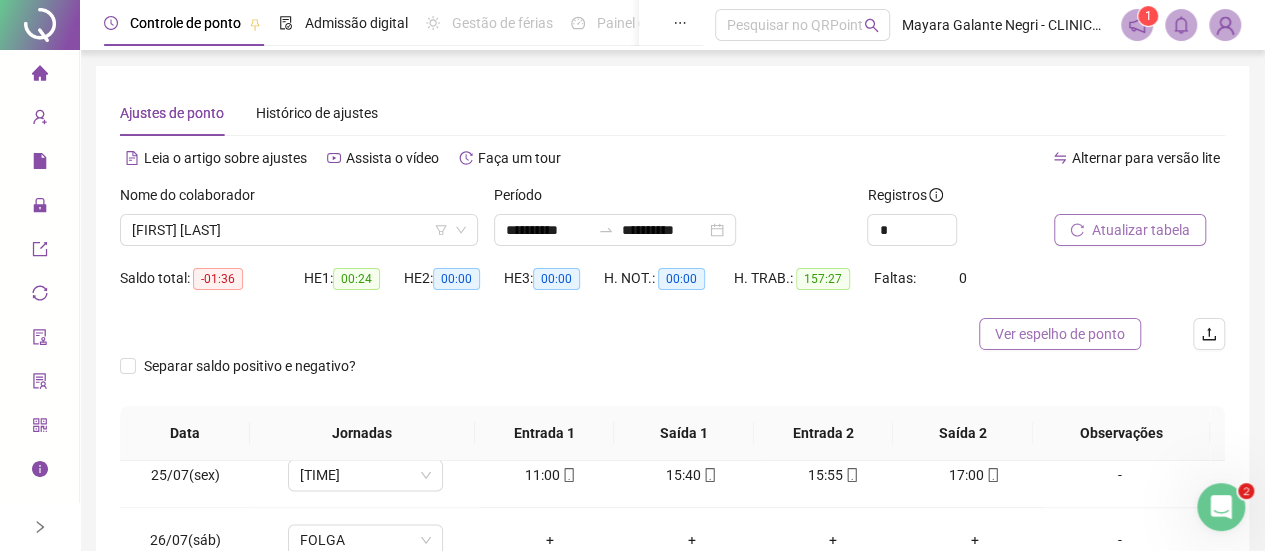 click on "Ver espelho de ponto" at bounding box center (1060, 334) 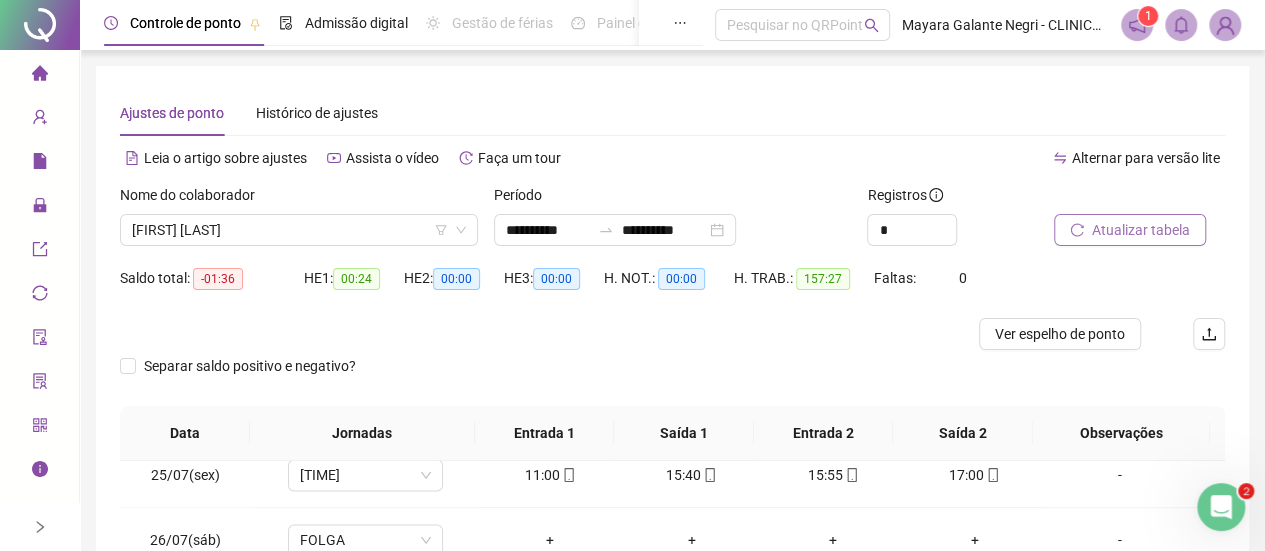 scroll, scrollTop: 446, scrollLeft: 0, axis: vertical 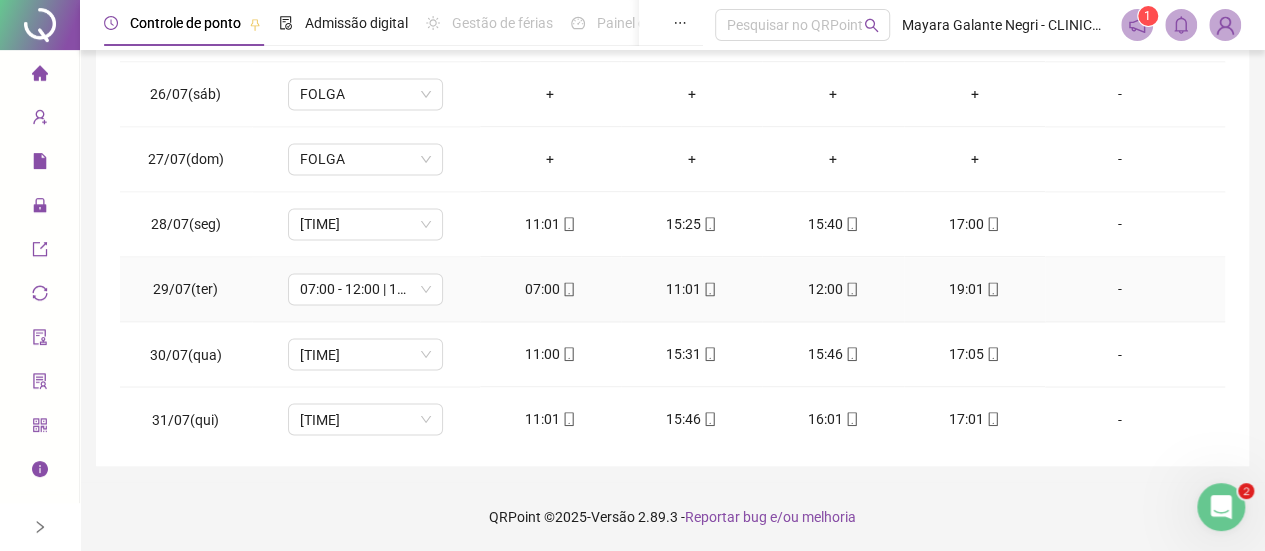click on "19:01" at bounding box center (974, 289) 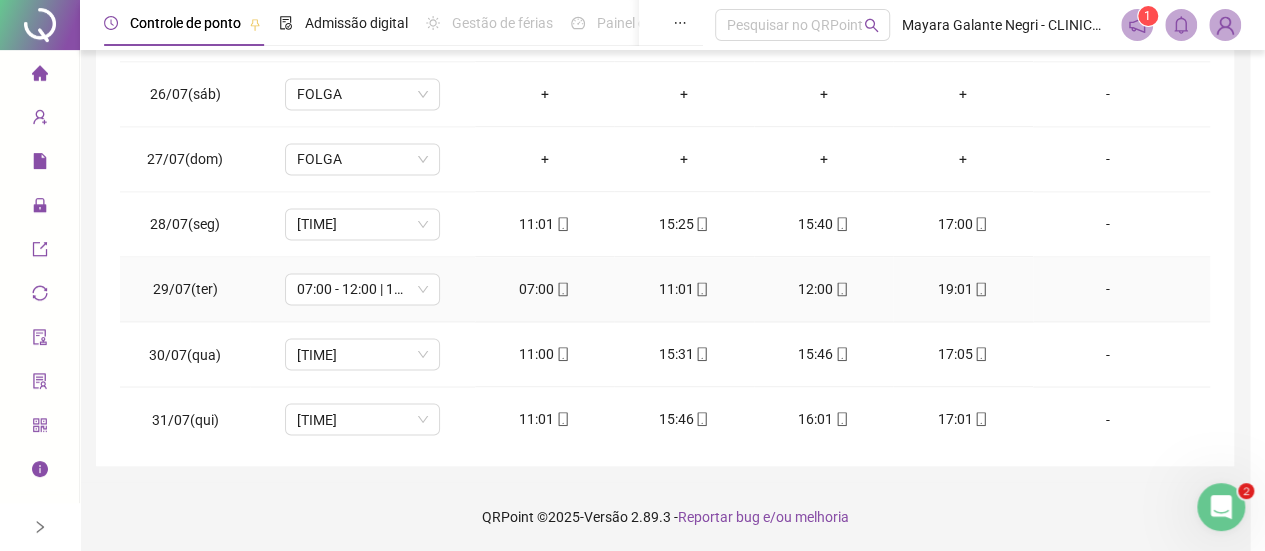 type on "**********" 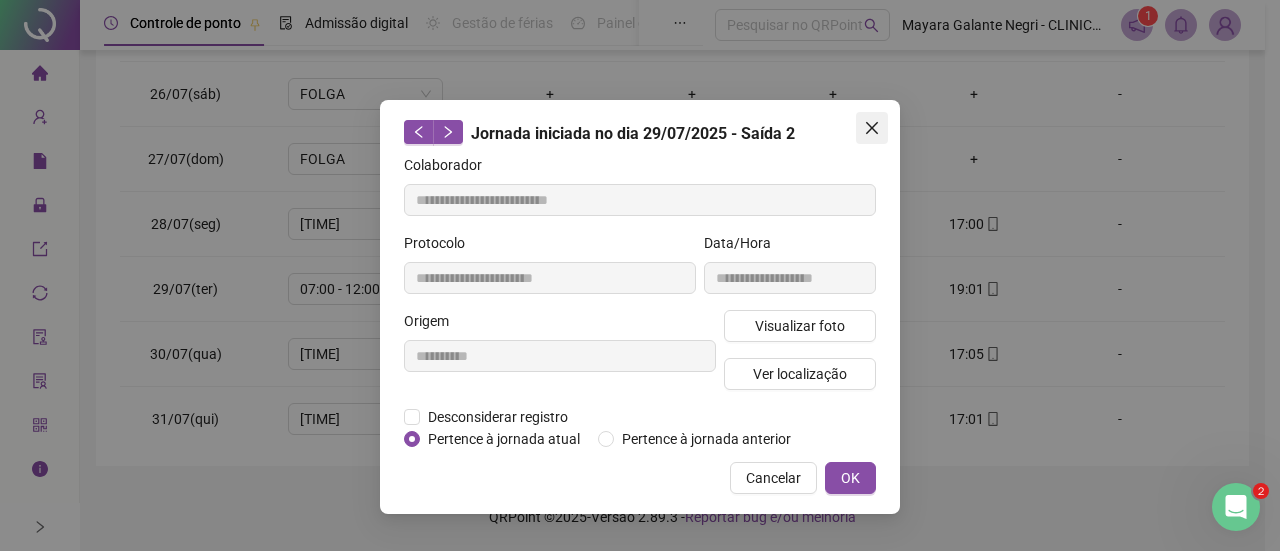 click at bounding box center (872, 128) 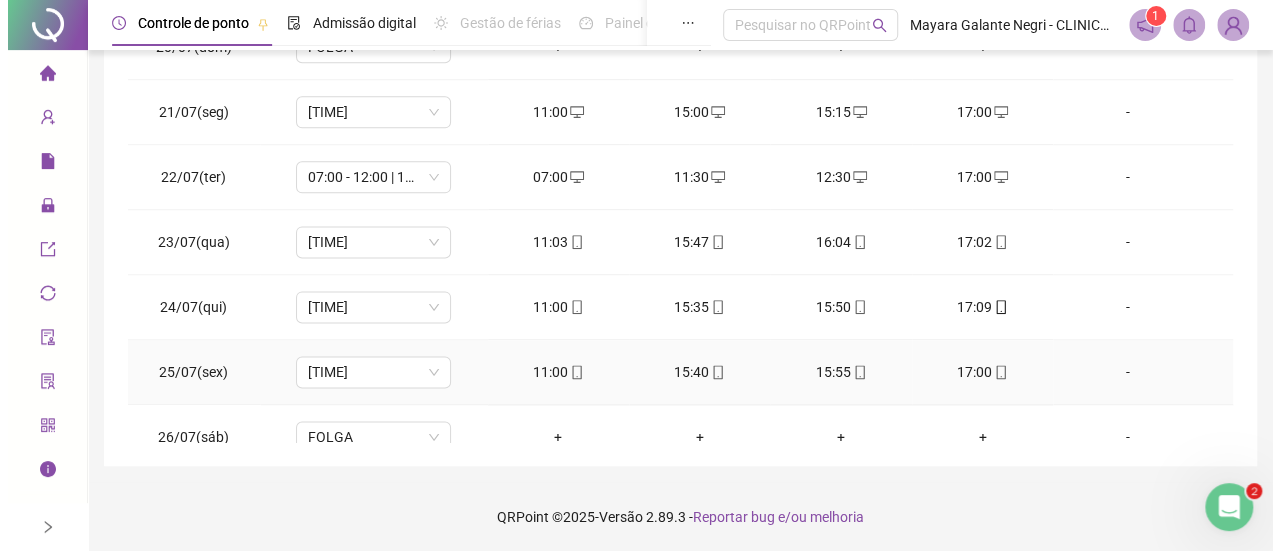 scroll, scrollTop: 1232, scrollLeft: 0, axis: vertical 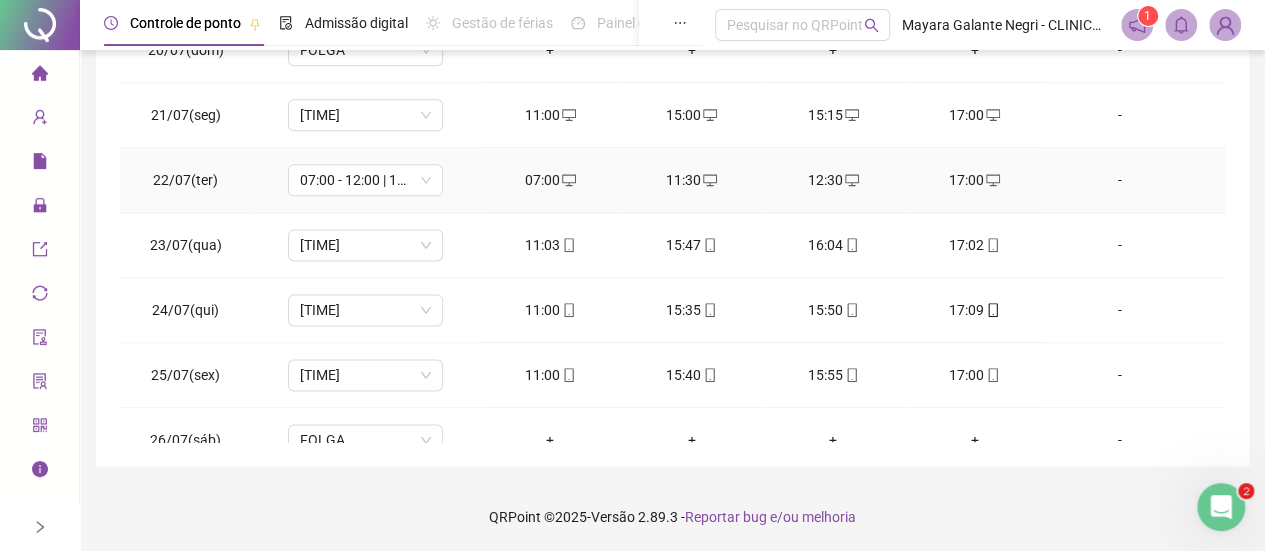 click on "17:00" at bounding box center [974, 180] 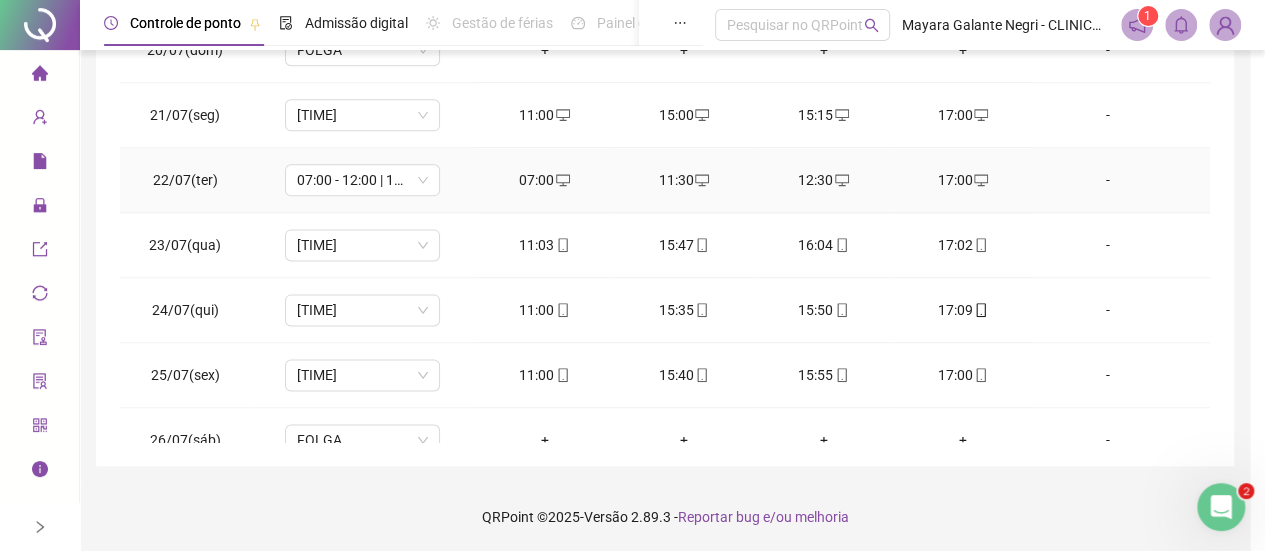 type on "**********" 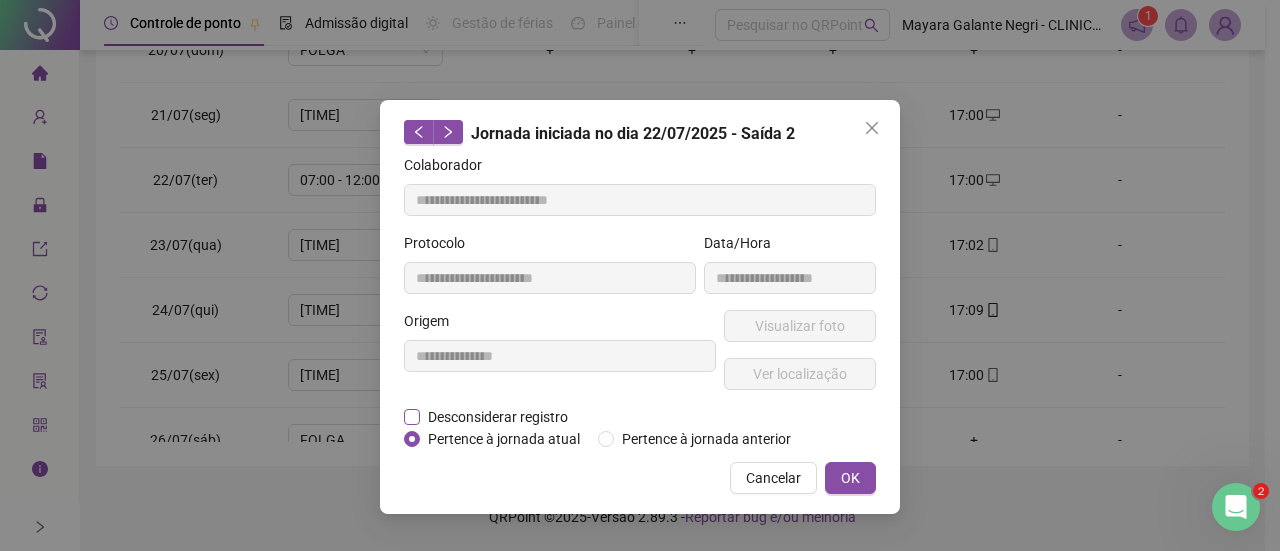 click on "Desconsiderar registro" at bounding box center (498, 417) 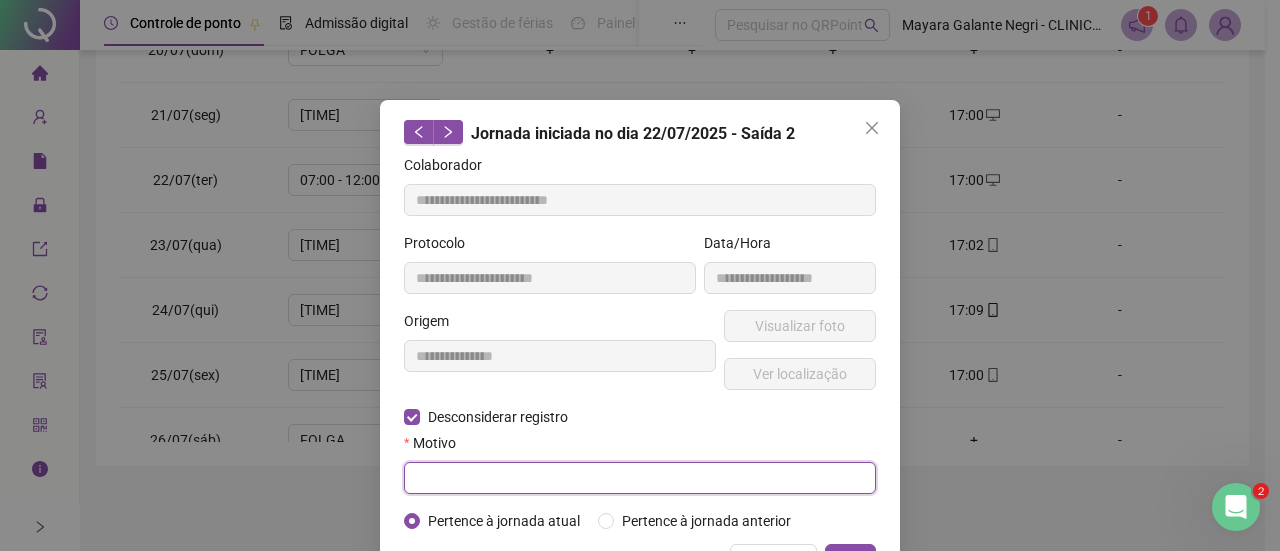 click at bounding box center (640, 478) 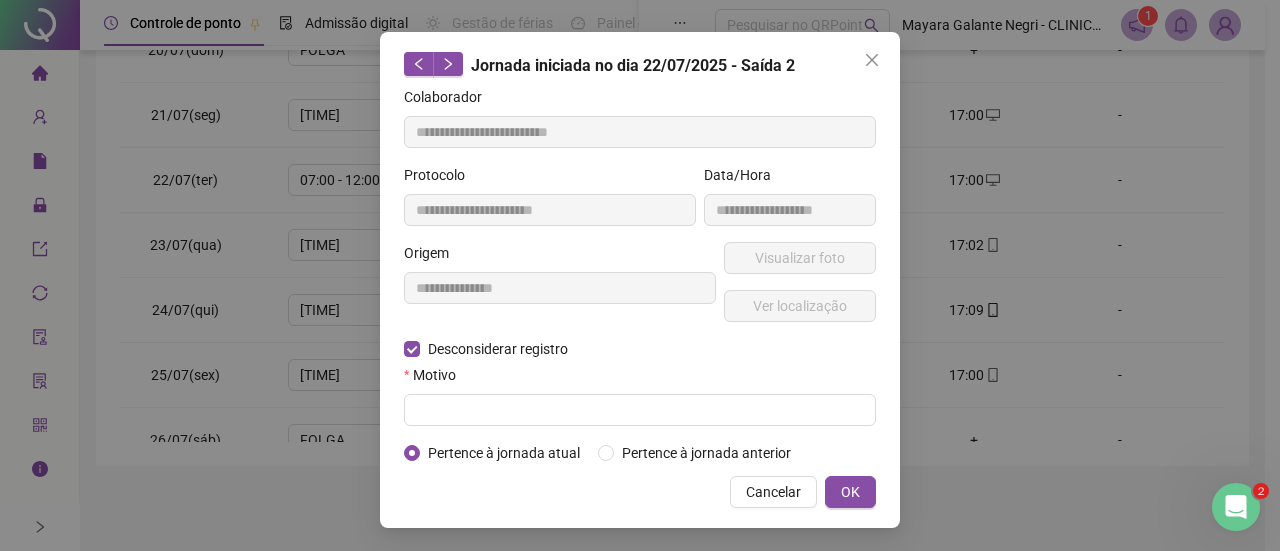 click on "**********" at bounding box center (640, 275) 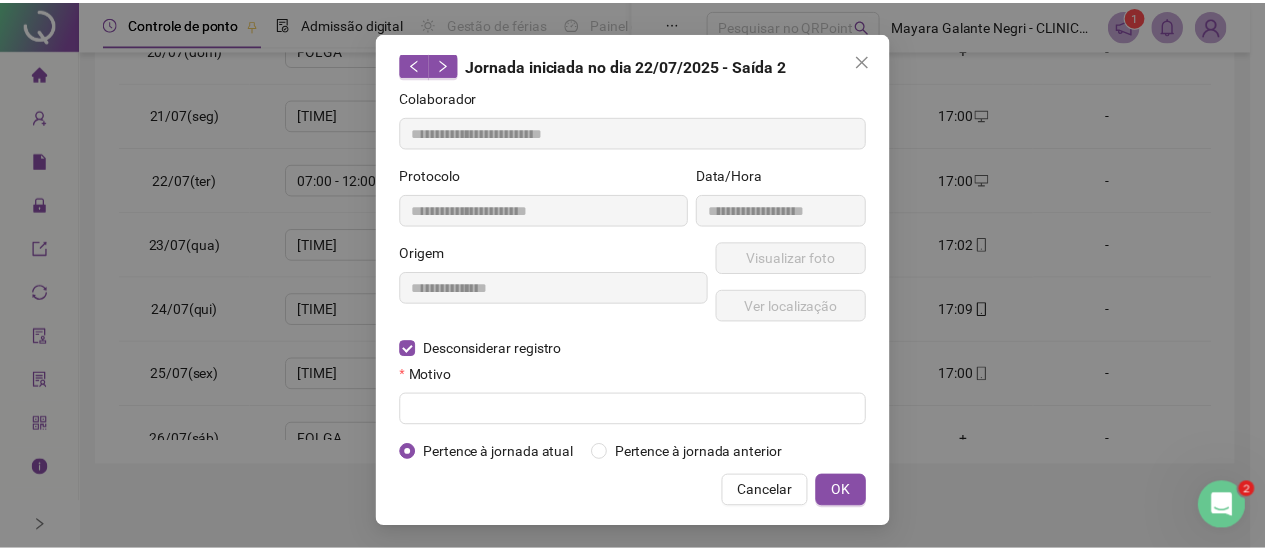 scroll, scrollTop: 0, scrollLeft: 0, axis: both 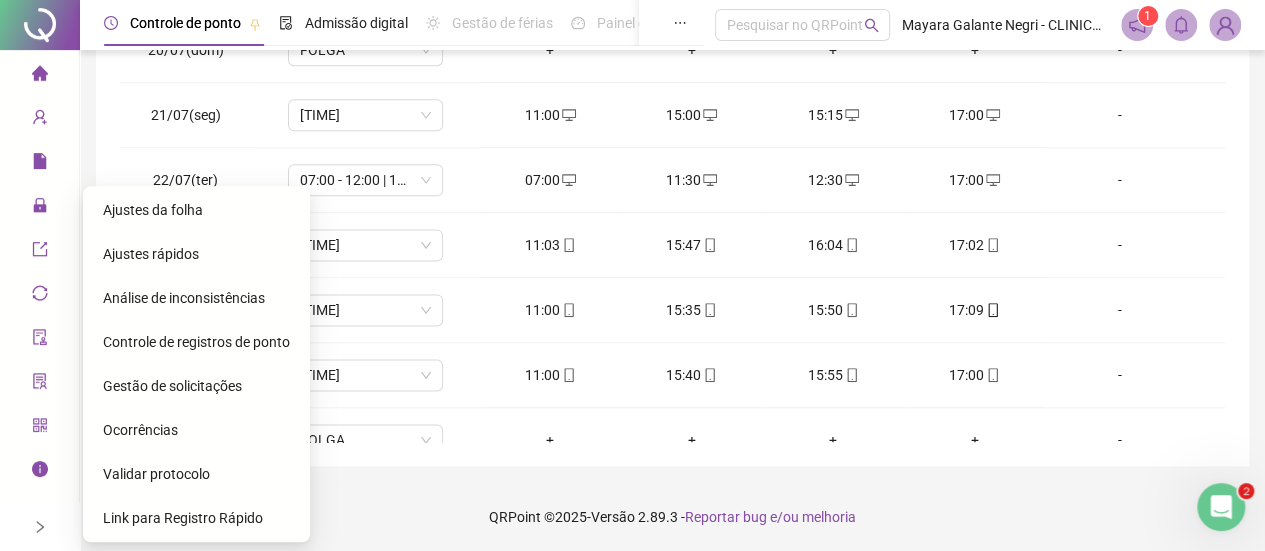 click on "Ajustes rápidos" at bounding box center (151, 254) 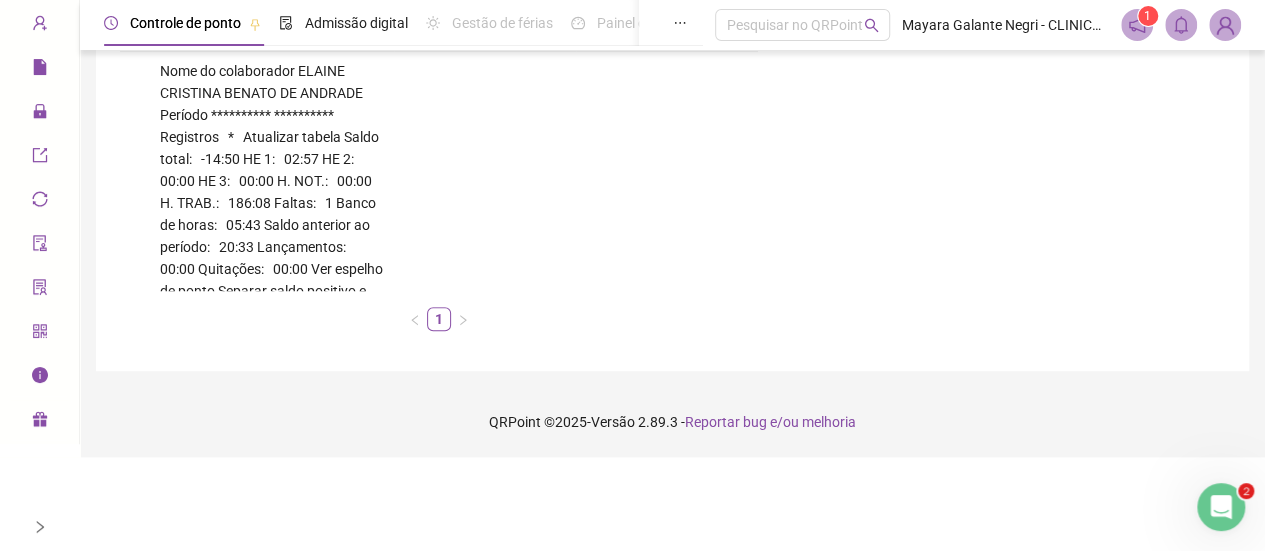 scroll, scrollTop: 282, scrollLeft: 0, axis: vertical 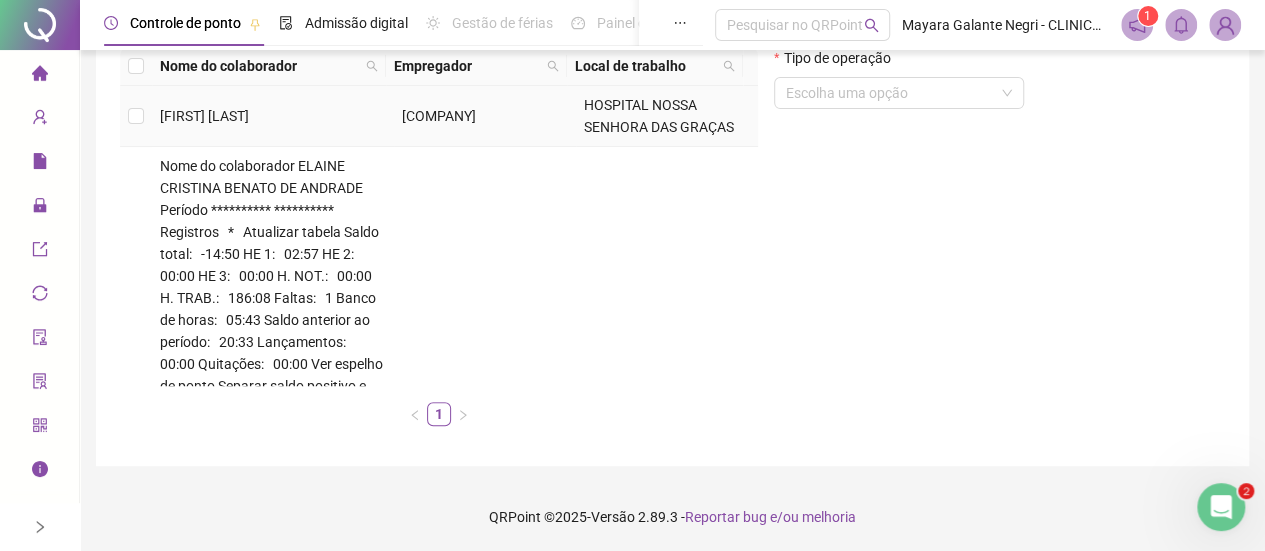 click at bounding box center [136, 116] 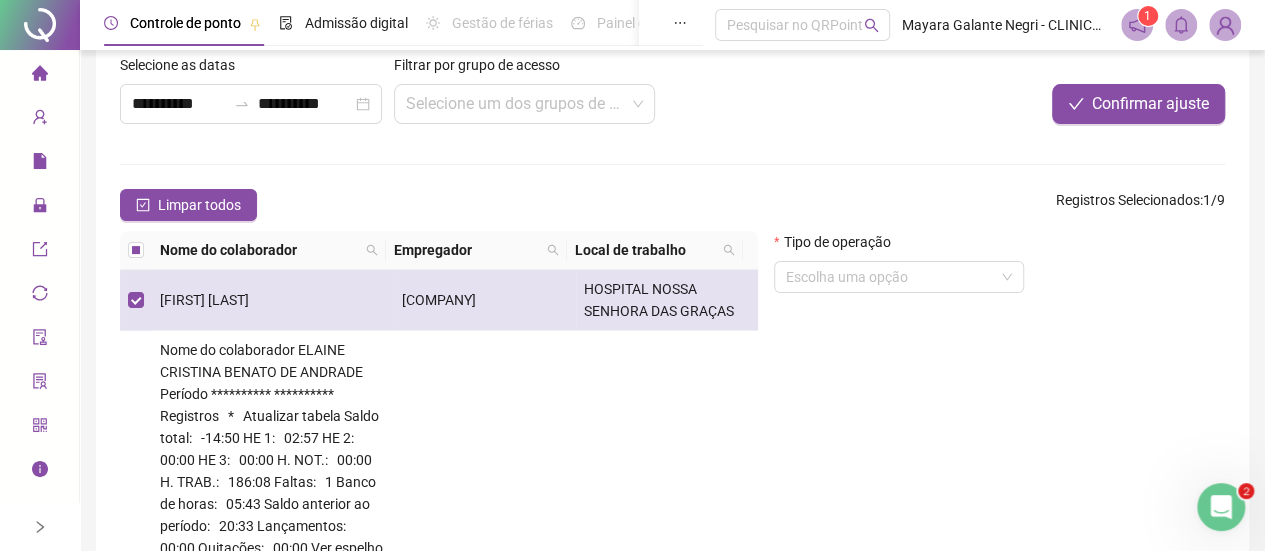 scroll, scrollTop: 92, scrollLeft: 0, axis: vertical 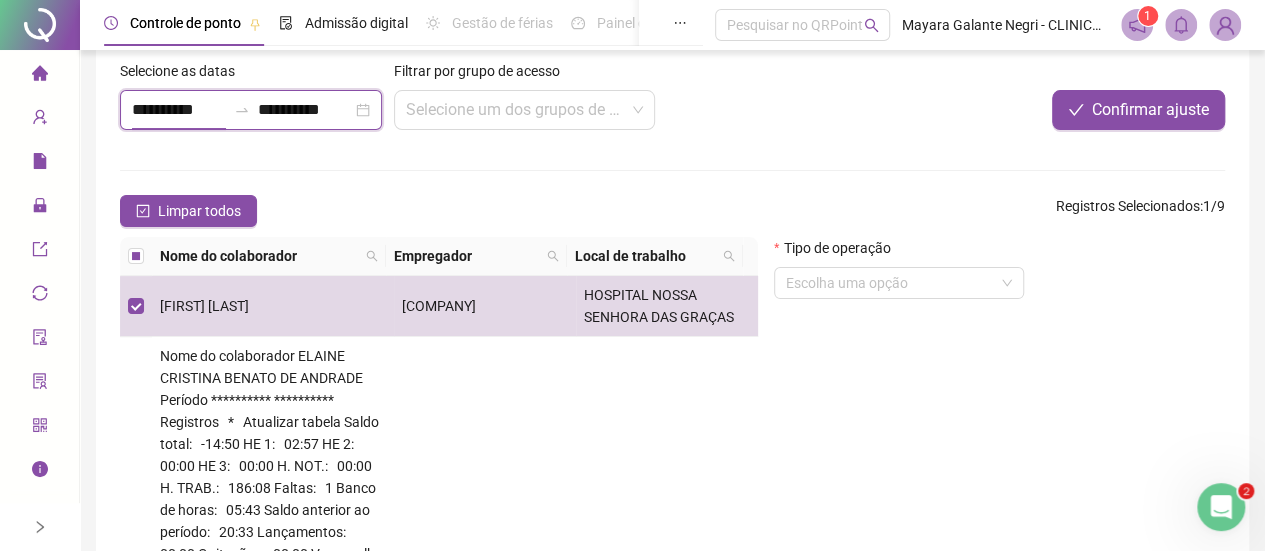 click on "**********" at bounding box center [179, 110] 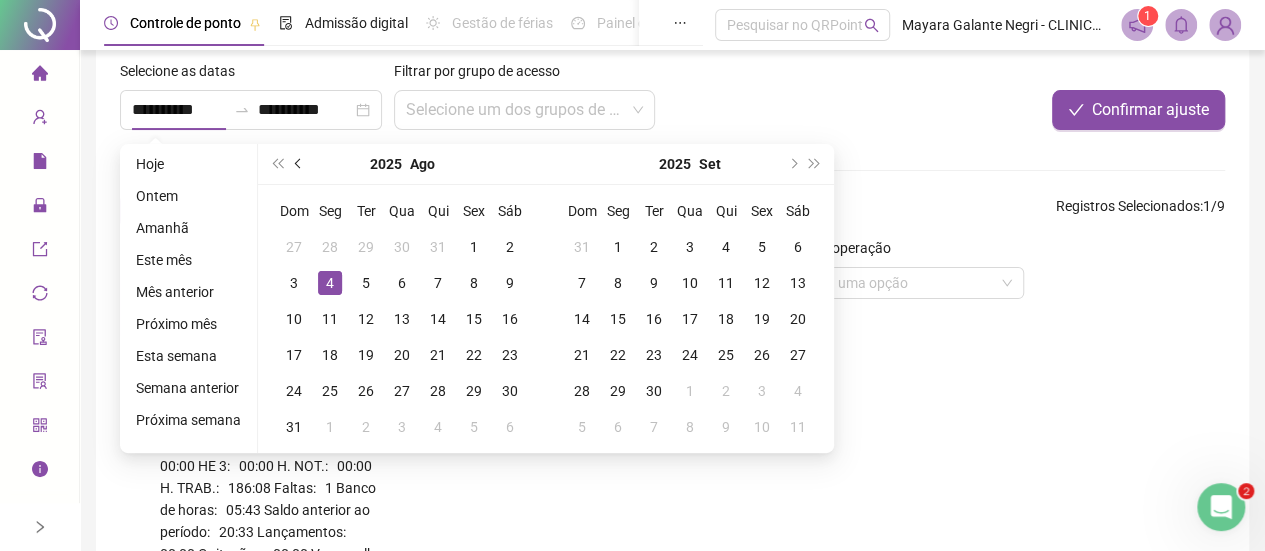click at bounding box center (299, 164) 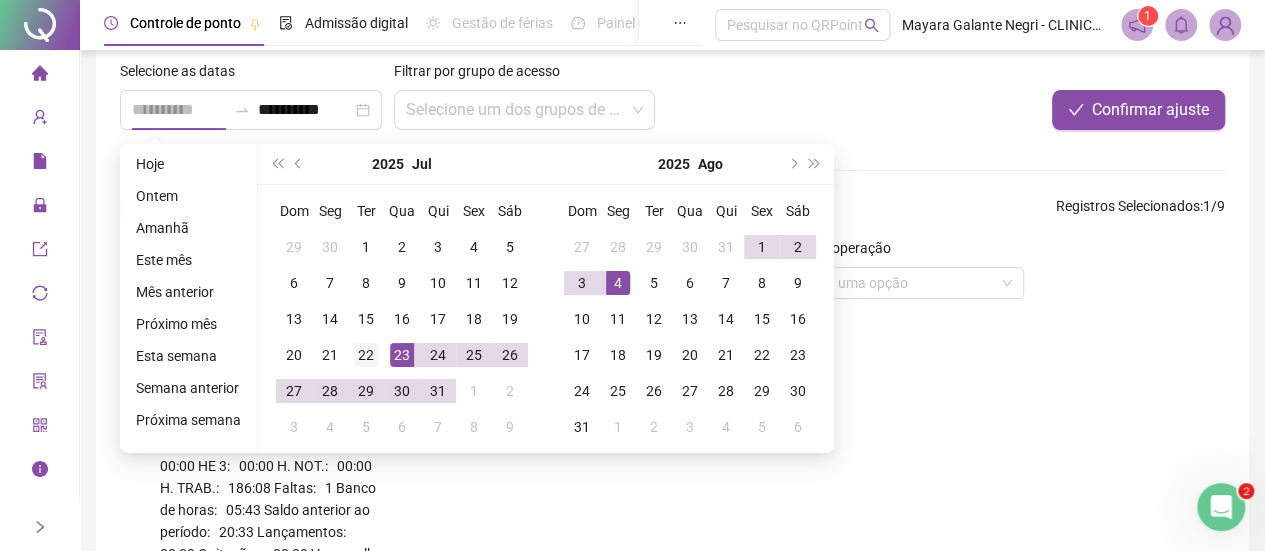 type on "**********" 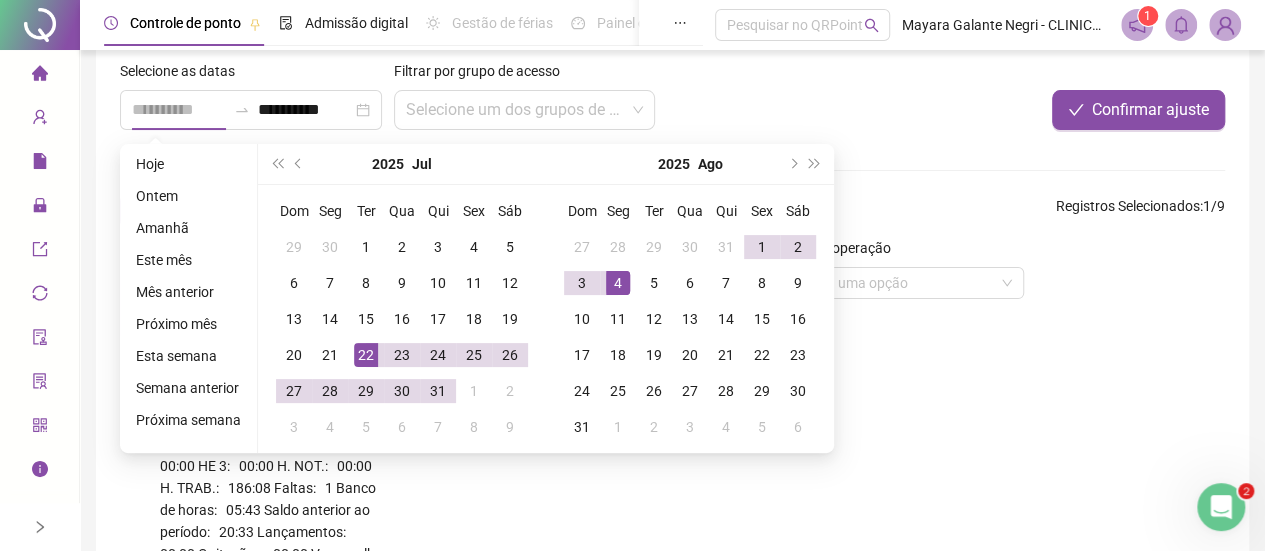 click on "22" at bounding box center (366, 355) 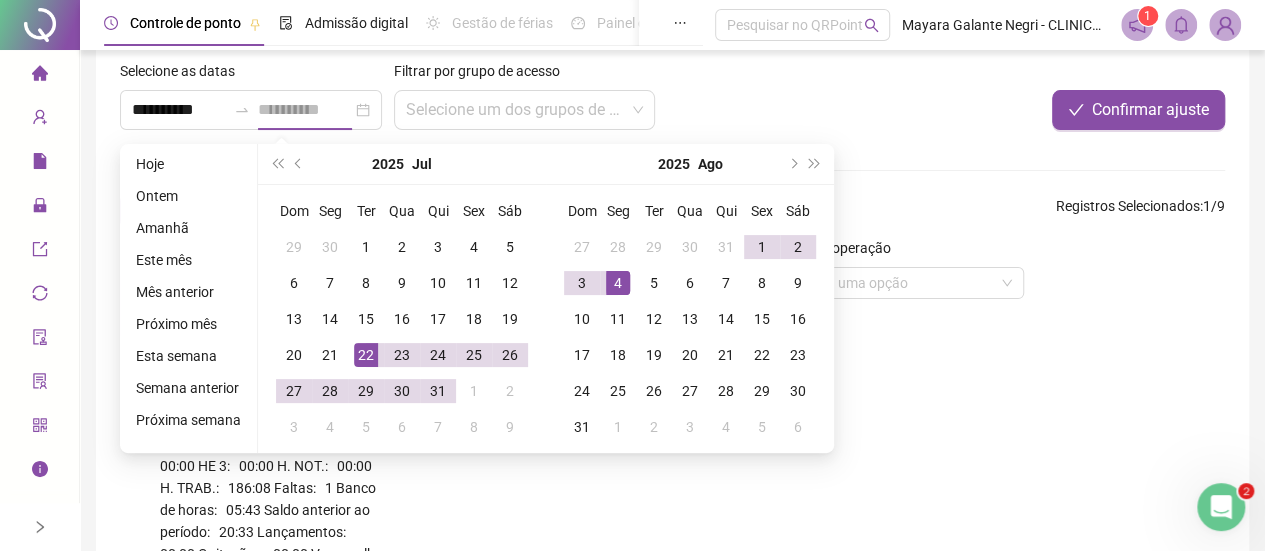 click on "22" at bounding box center [366, 355] 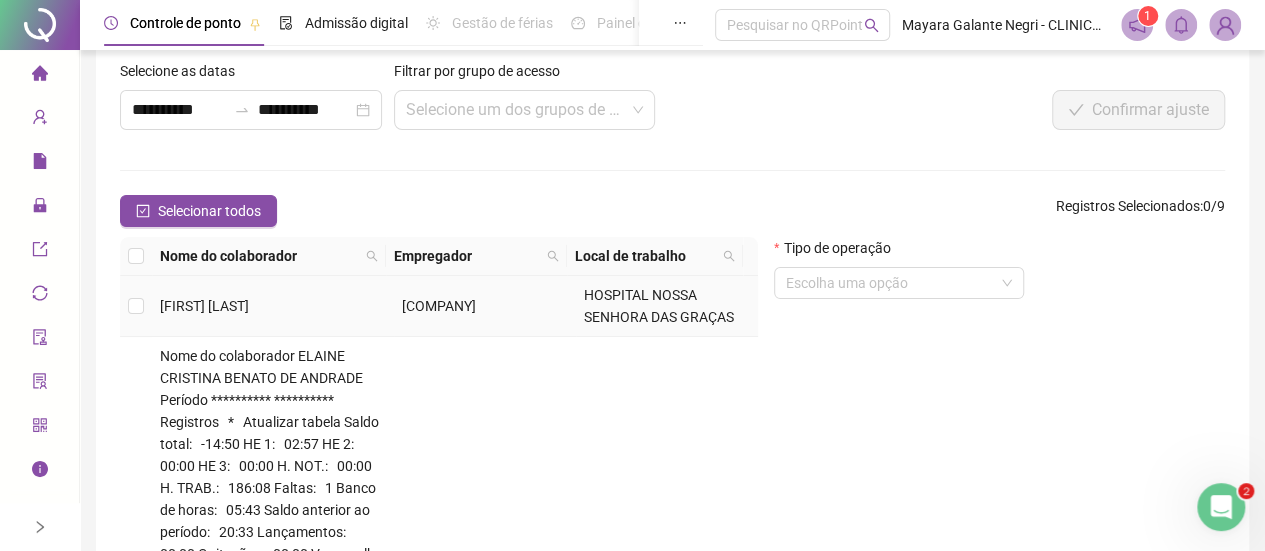 click on "[FIRST] [LAST]" at bounding box center [204, 306] 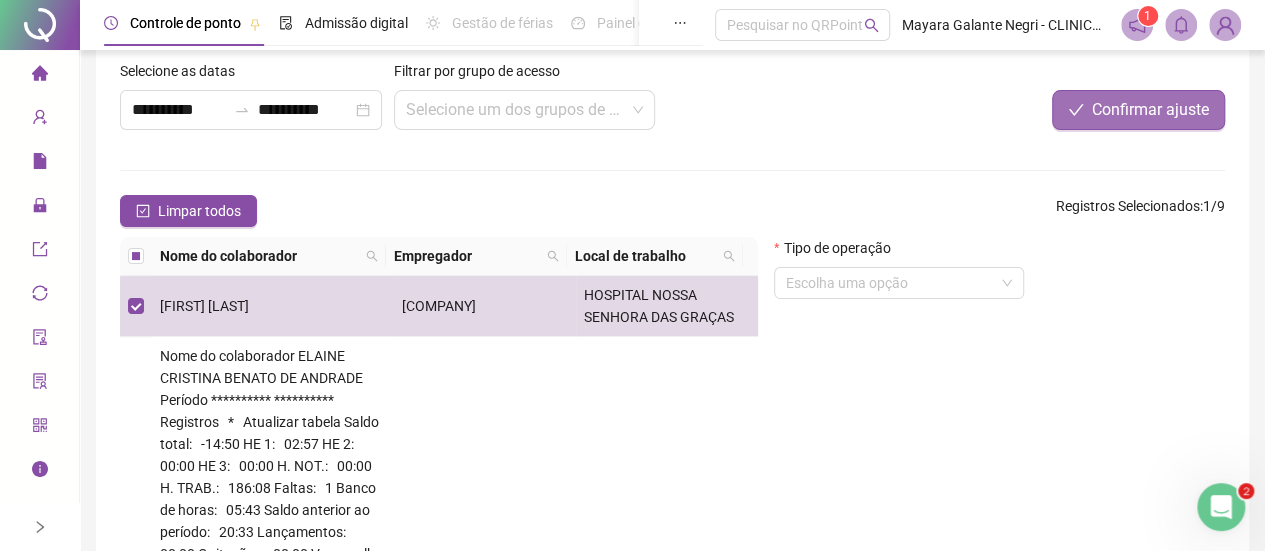 click on "Confirmar ajuste" at bounding box center [1150, 110] 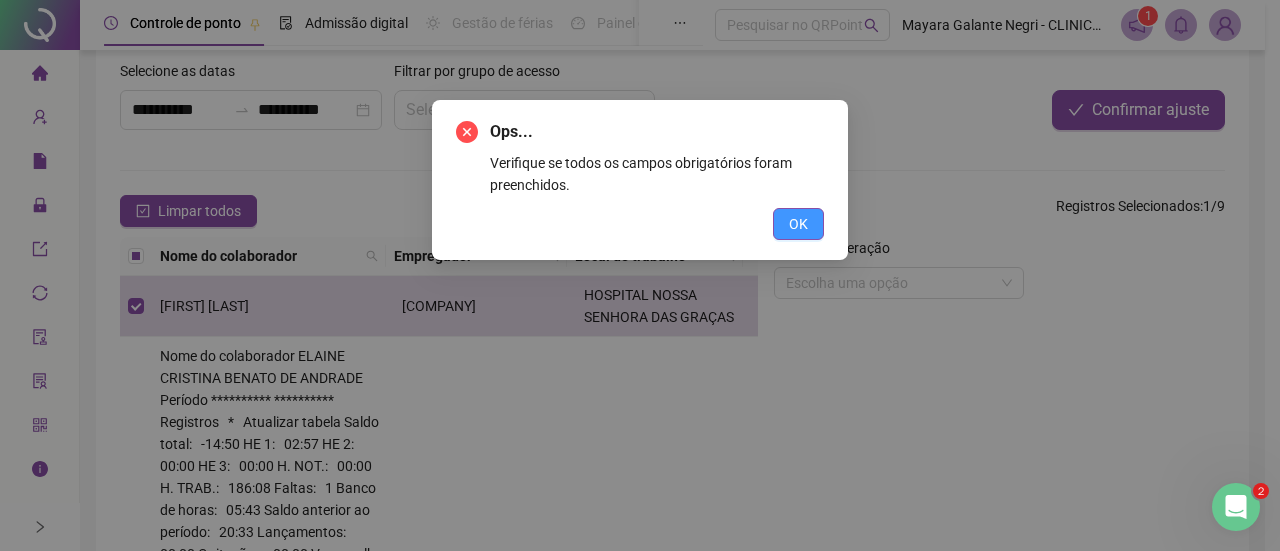 click on "OK" at bounding box center (798, 224) 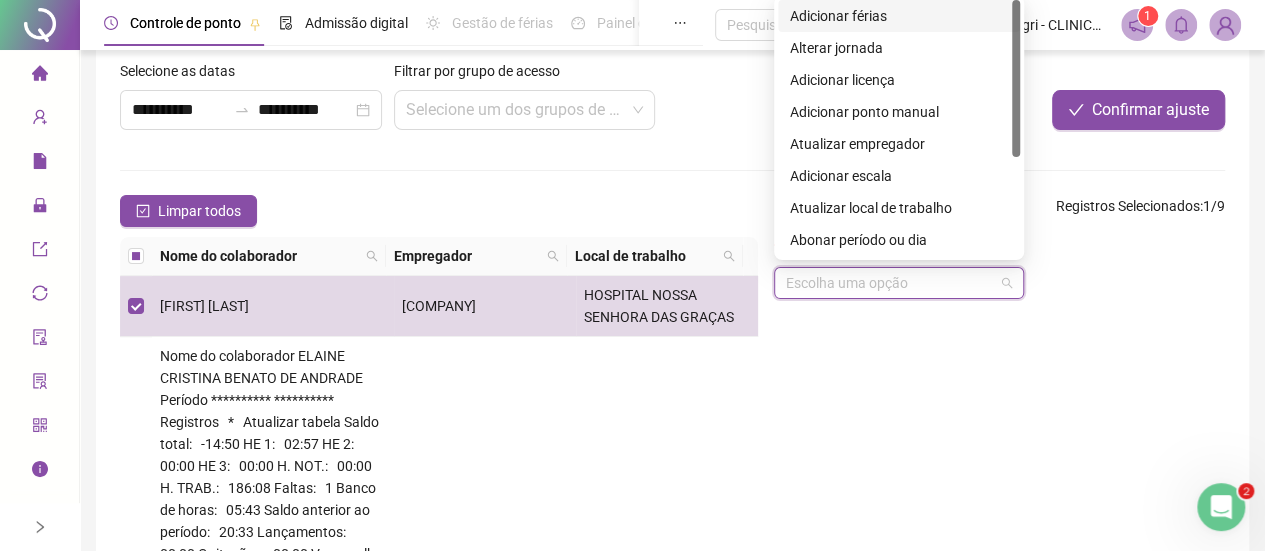 click at bounding box center [890, 283] 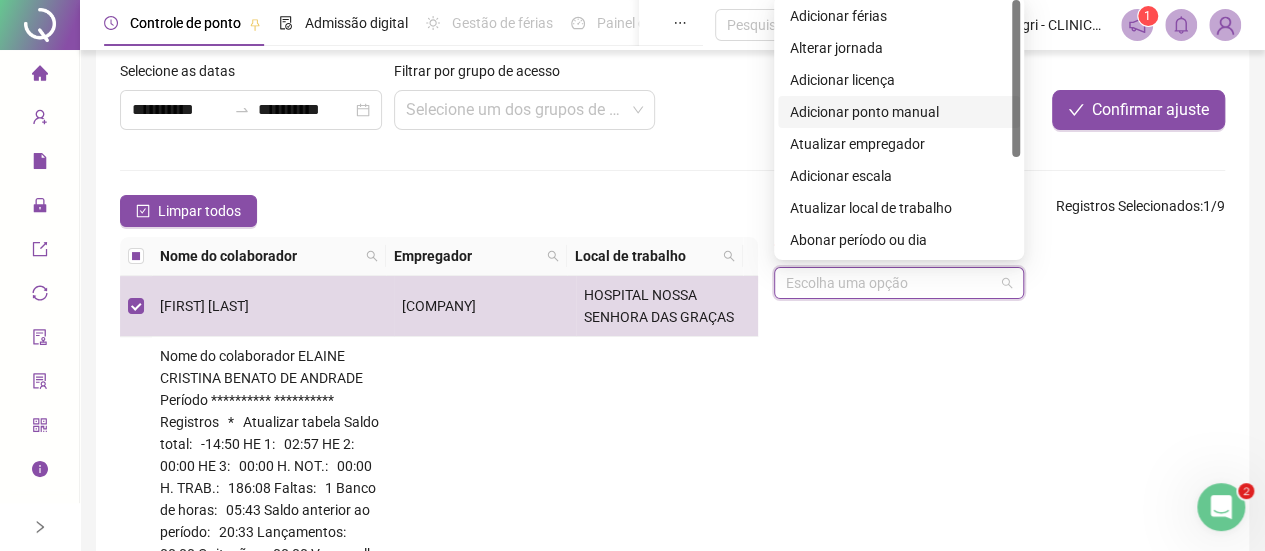 click on "Adicionar ponto manual" at bounding box center [899, 112] 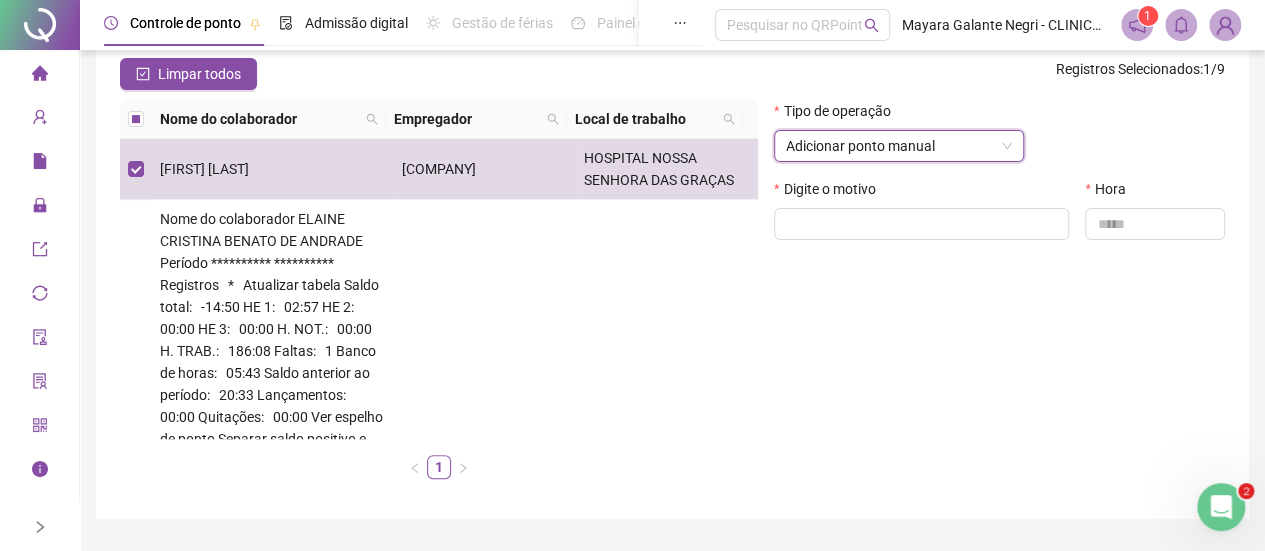 scroll, scrollTop: 233, scrollLeft: 0, axis: vertical 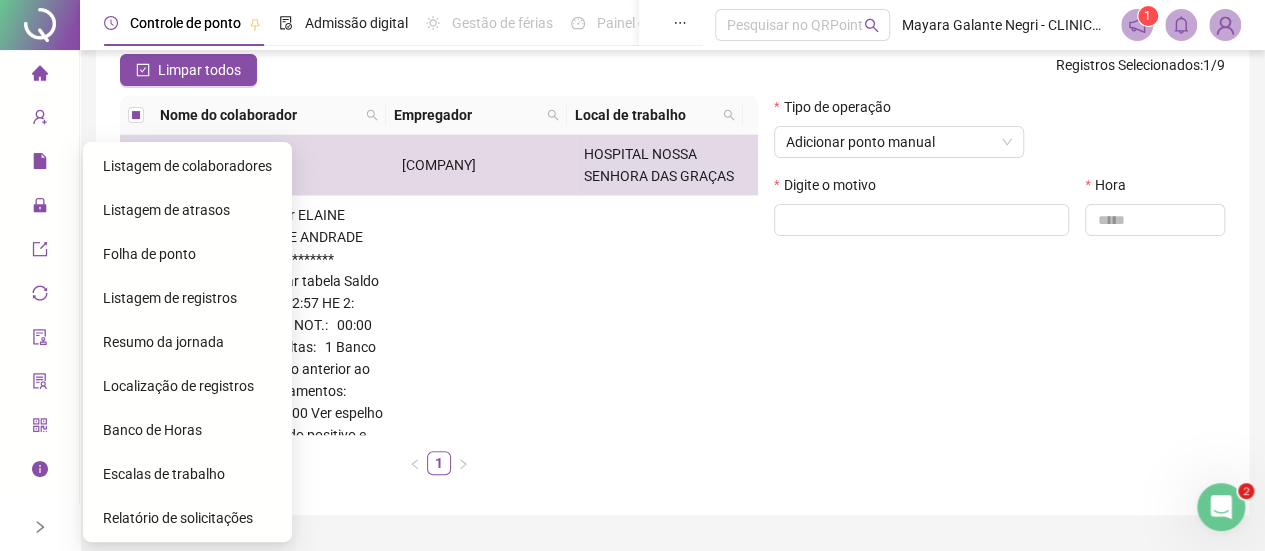 click 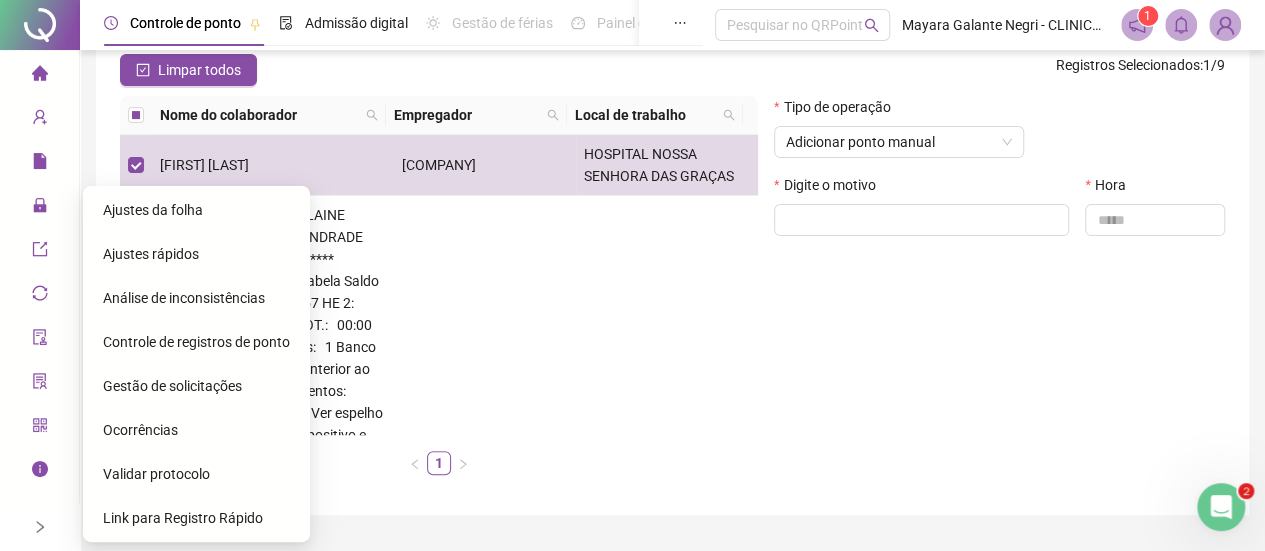 click on "Controle de registros de ponto" at bounding box center [196, 342] 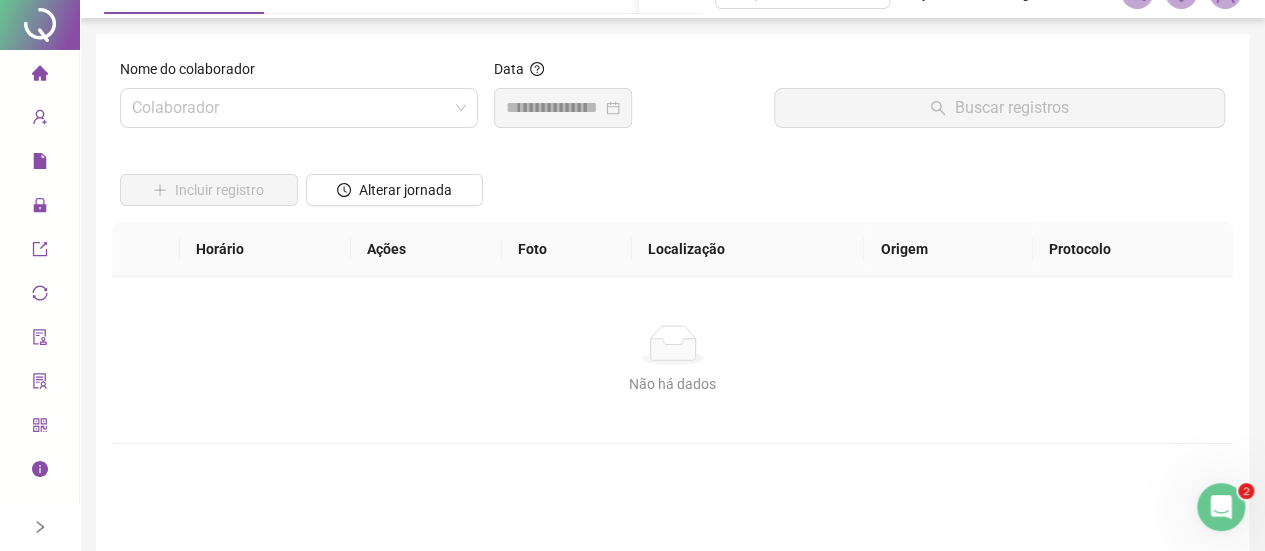 scroll, scrollTop: 0, scrollLeft: 0, axis: both 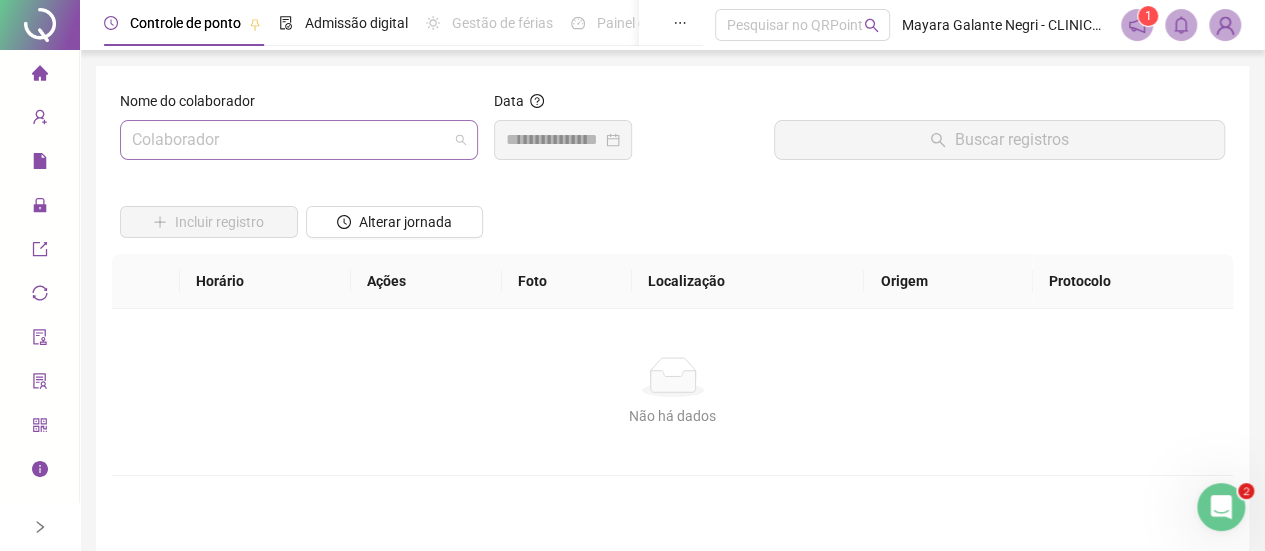 click at bounding box center [290, 140] 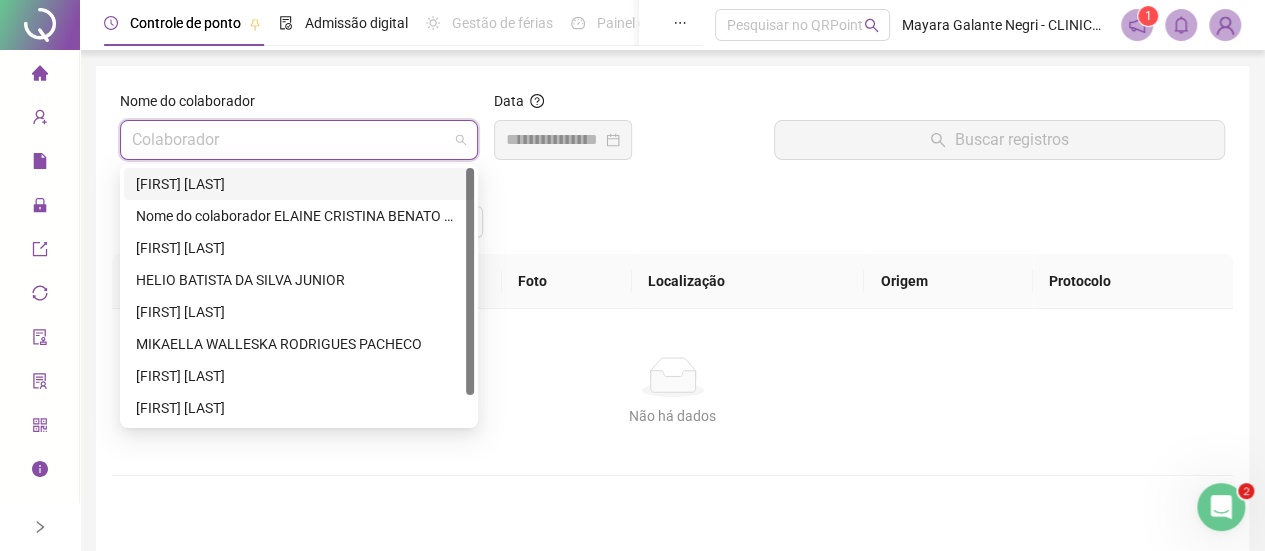 click on "[FIRST] [LAST]" at bounding box center [299, 184] 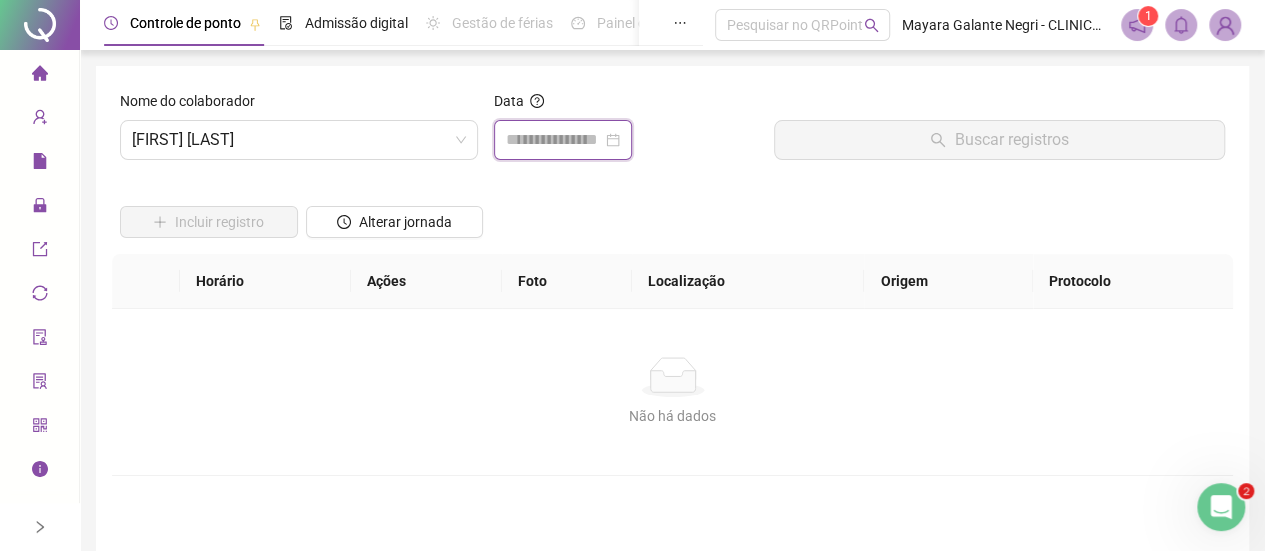click at bounding box center (554, 140) 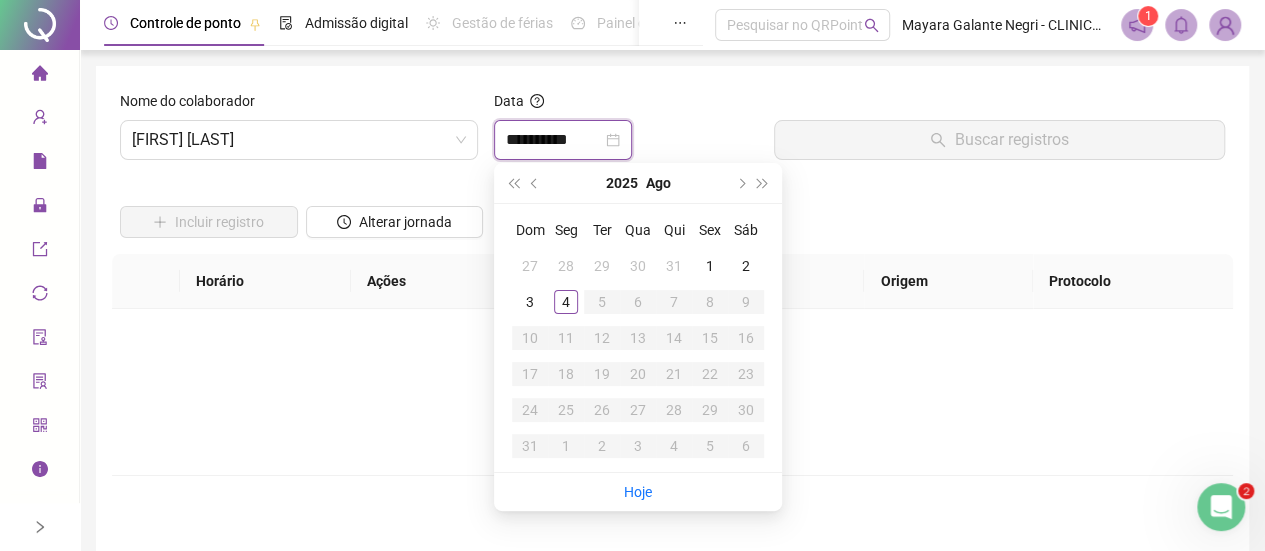 type on "**********" 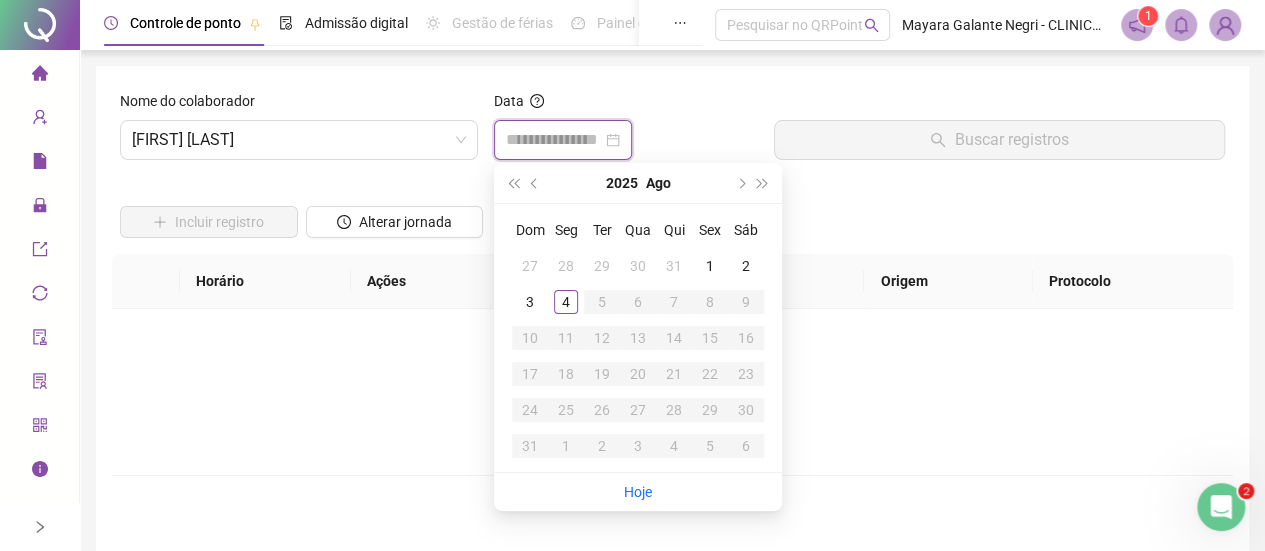 type on "**********" 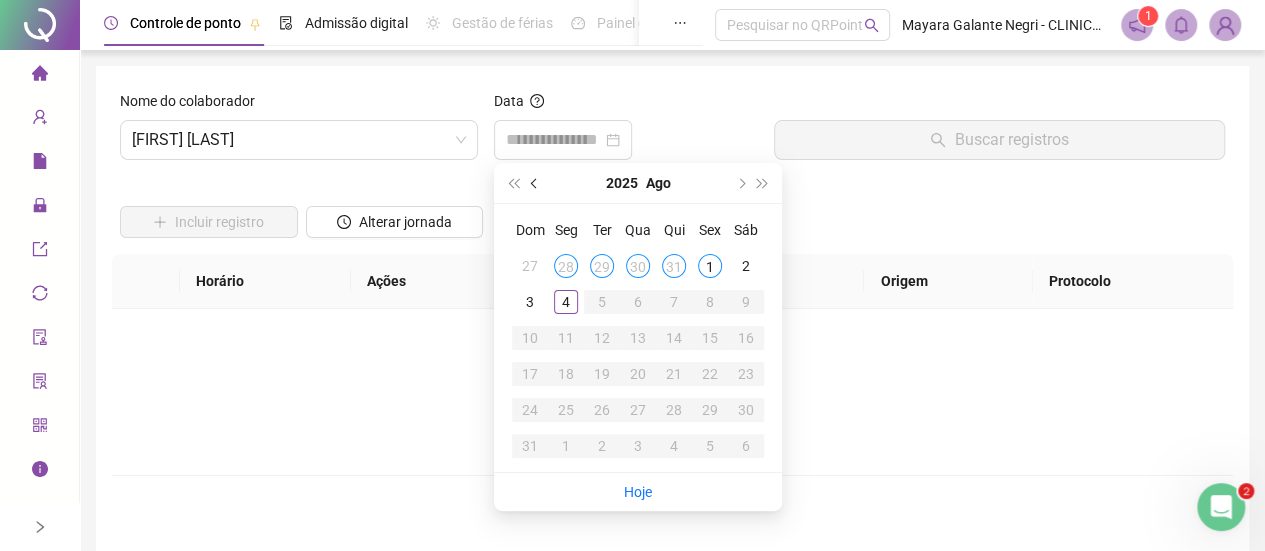 click at bounding box center (535, 183) 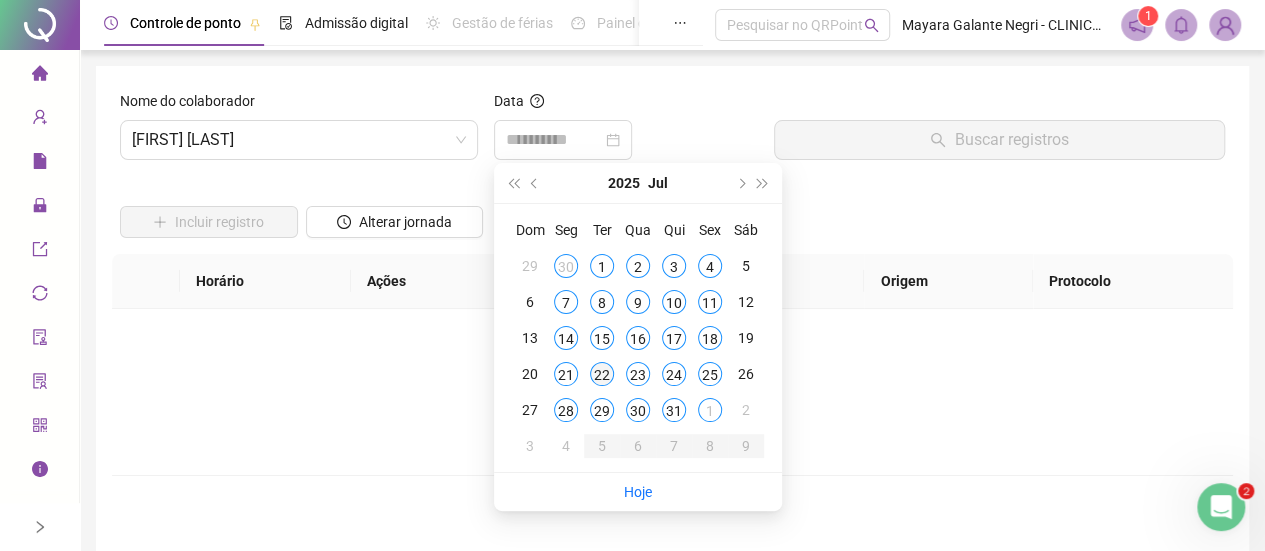 type on "**********" 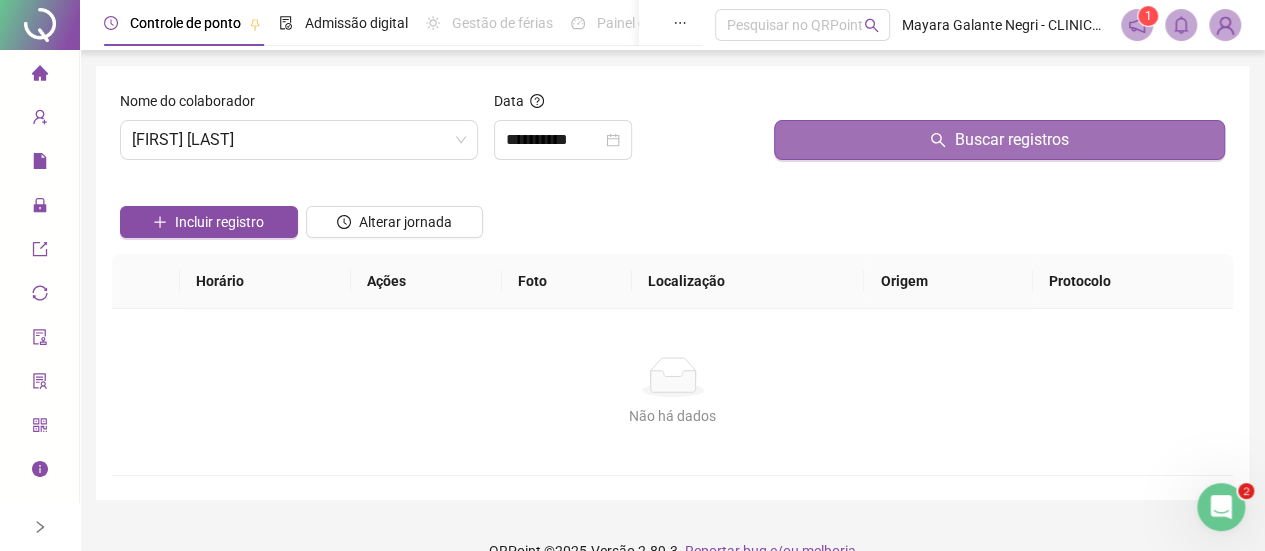 click on "Buscar registros" at bounding box center [999, 140] 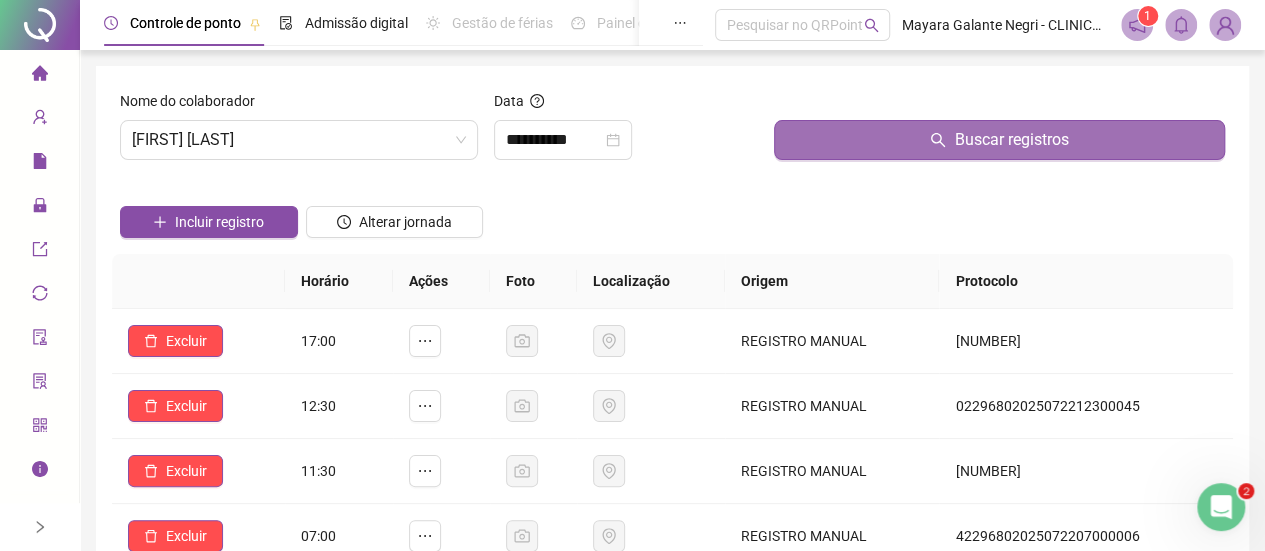 scroll, scrollTop: 190, scrollLeft: 0, axis: vertical 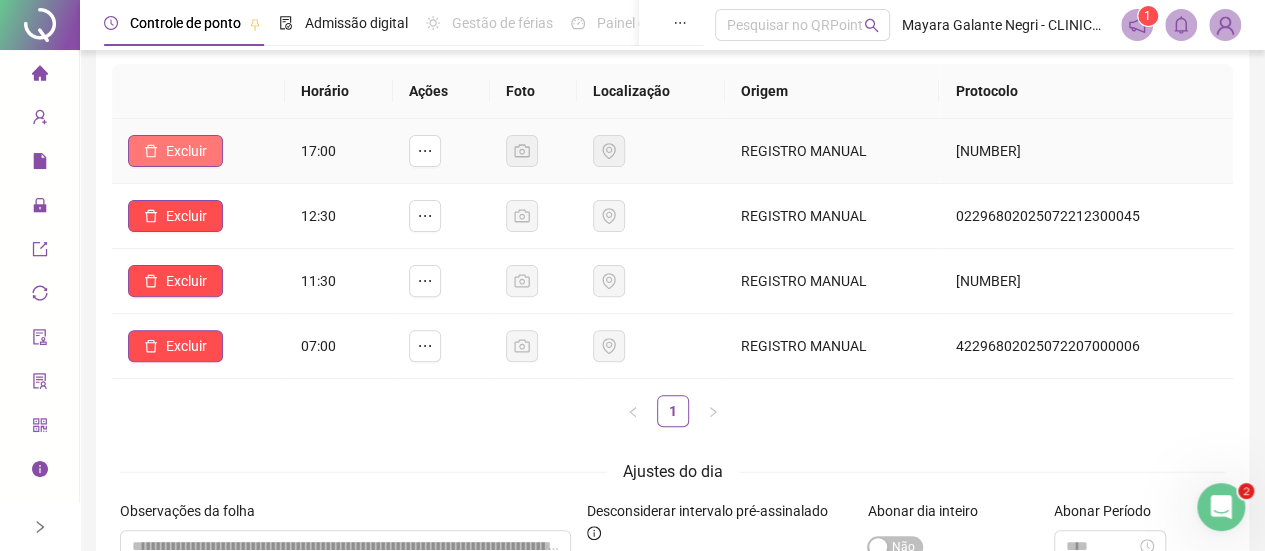 click 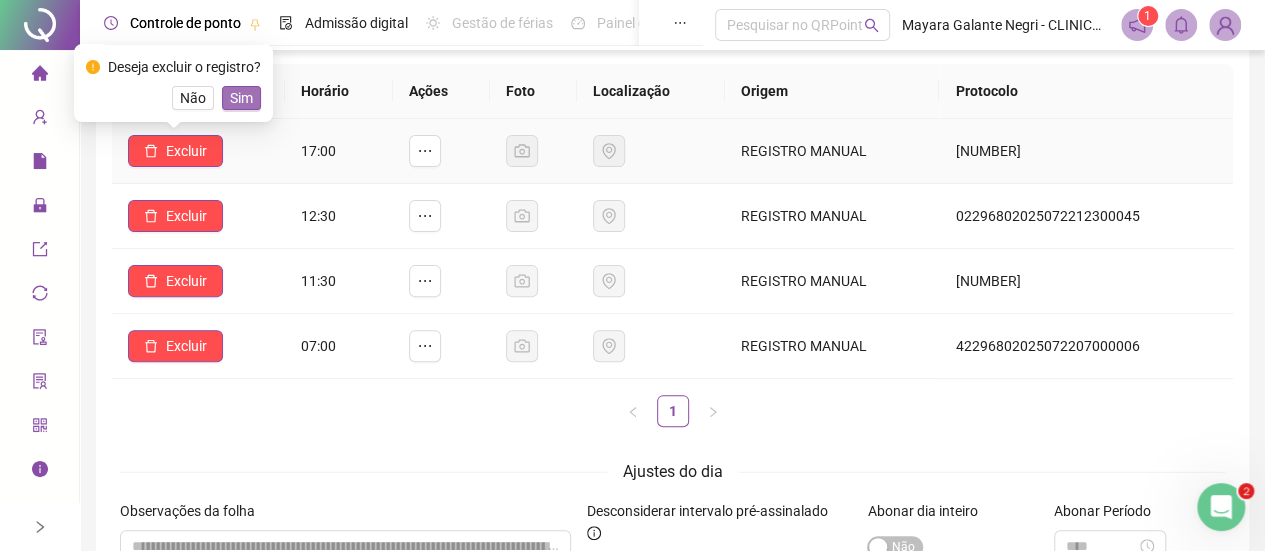click on "Sim" at bounding box center (241, 98) 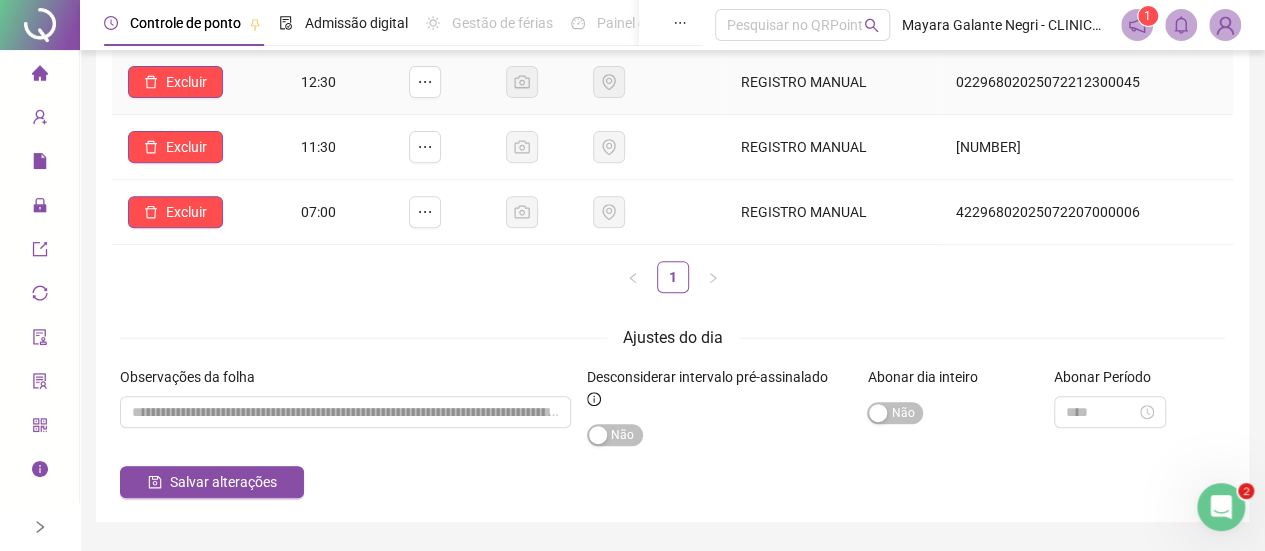 scroll, scrollTop: 314, scrollLeft: 0, axis: vertical 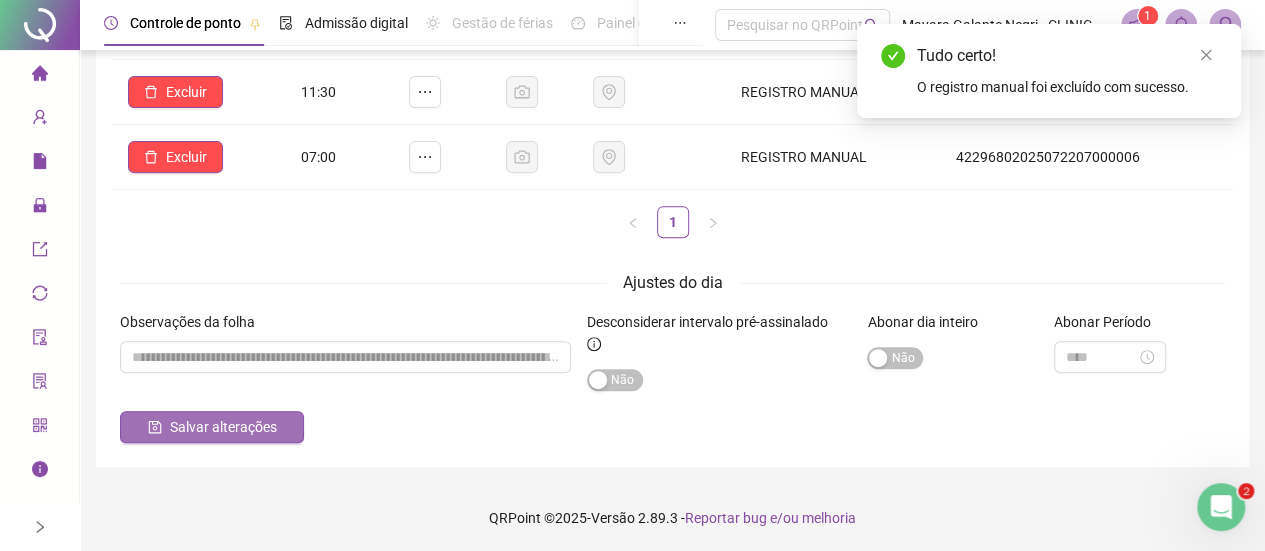 click on "Salvar alterações" at bounding box center [223, 427] 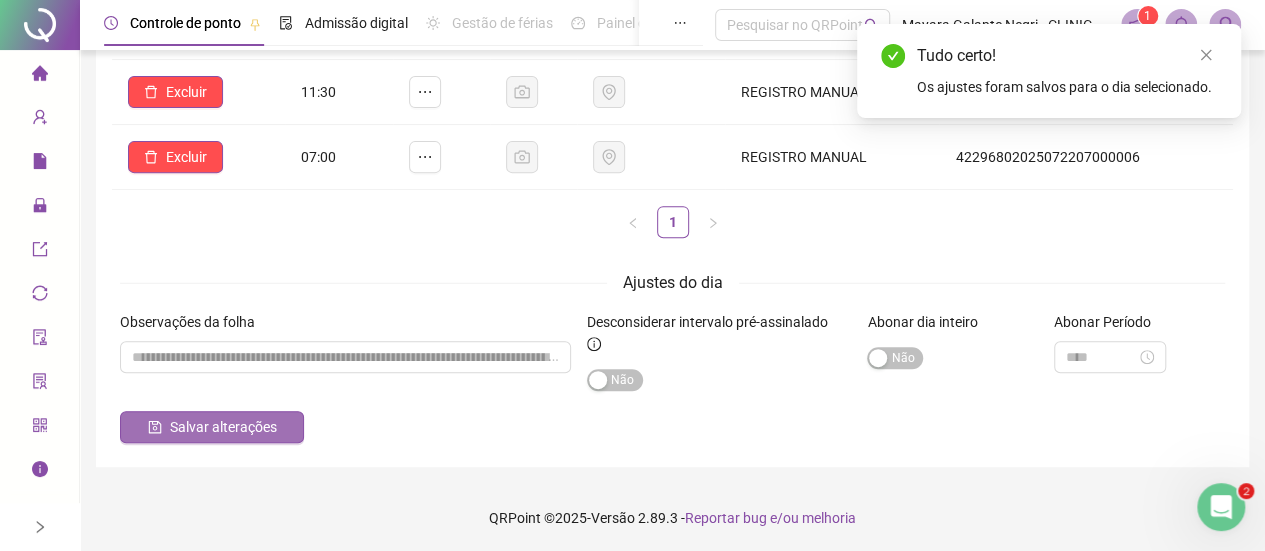 click on "Salvar alterações" at bounding box center [223, 427] 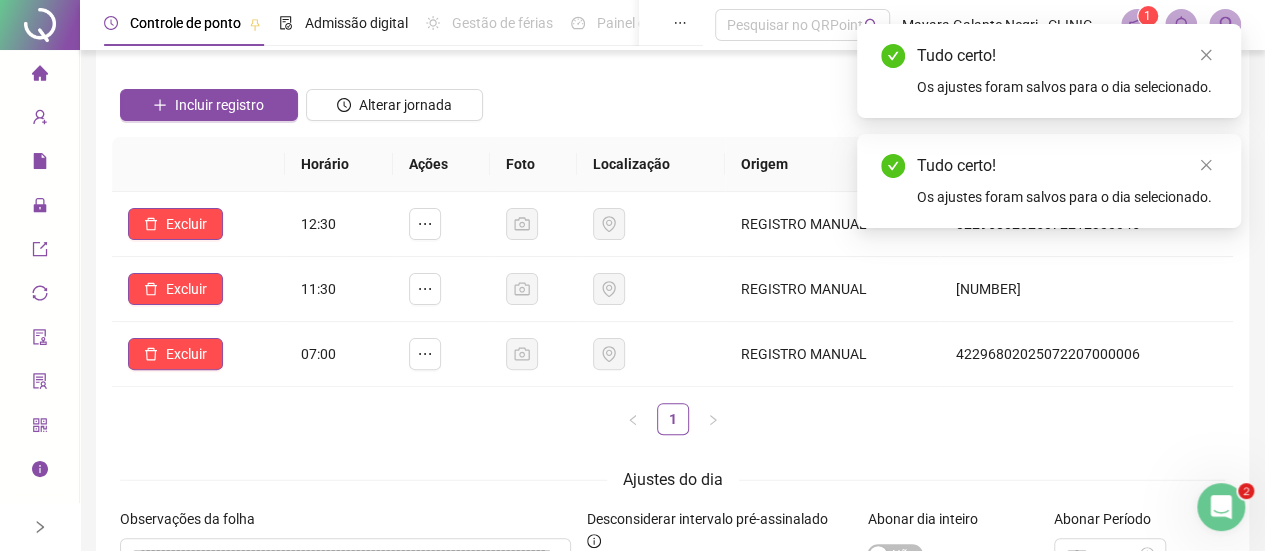 scroll, scrollTop: 114, scrollLeft: 0, axis: vertical 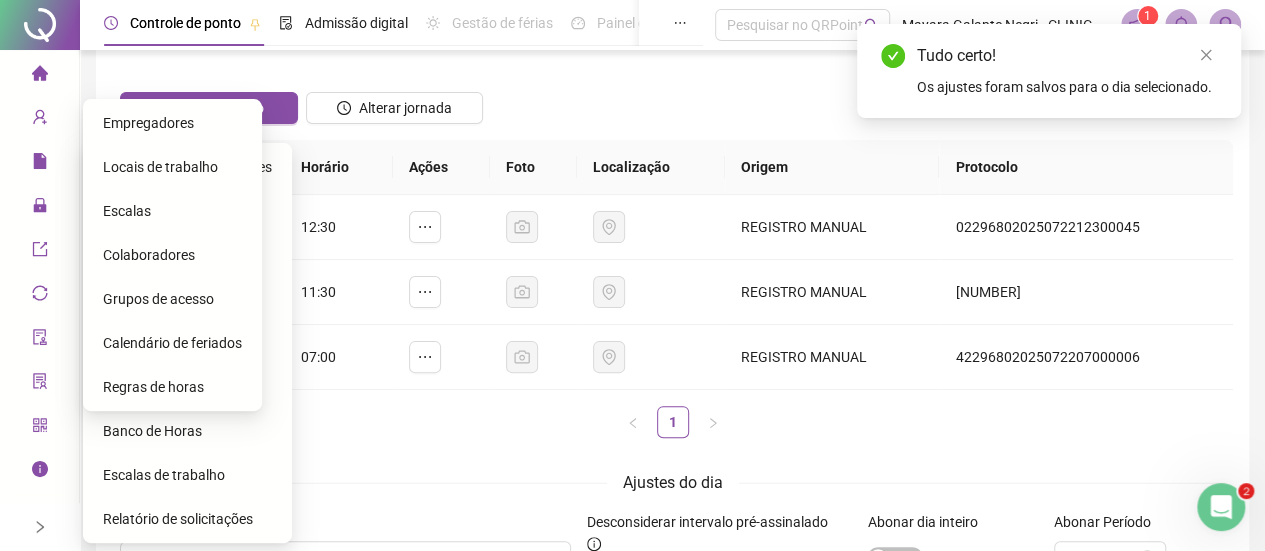 click 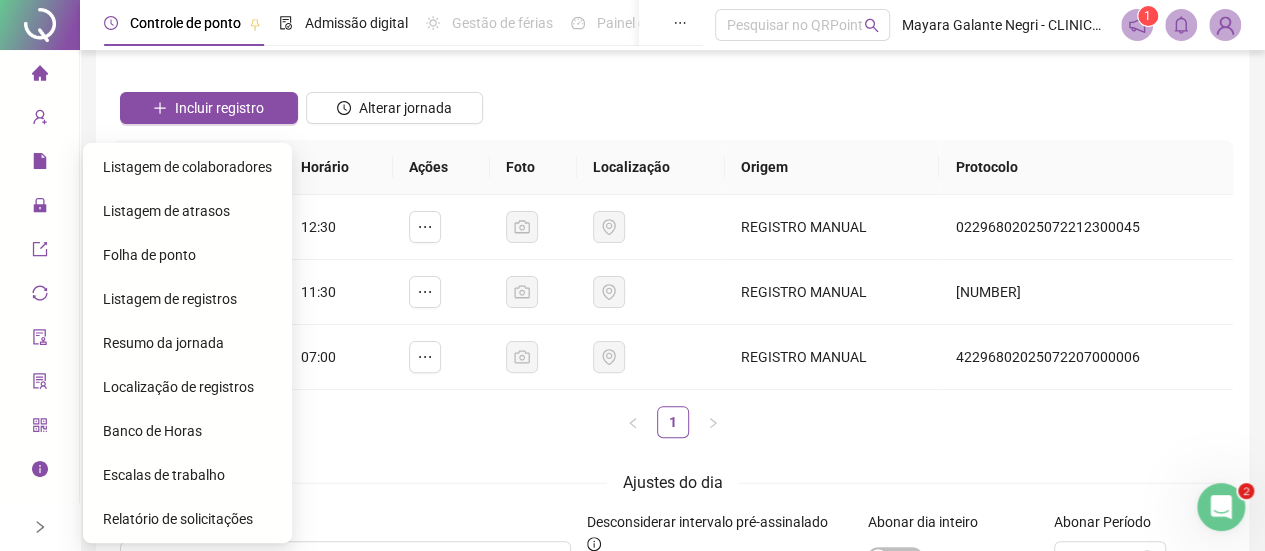 click 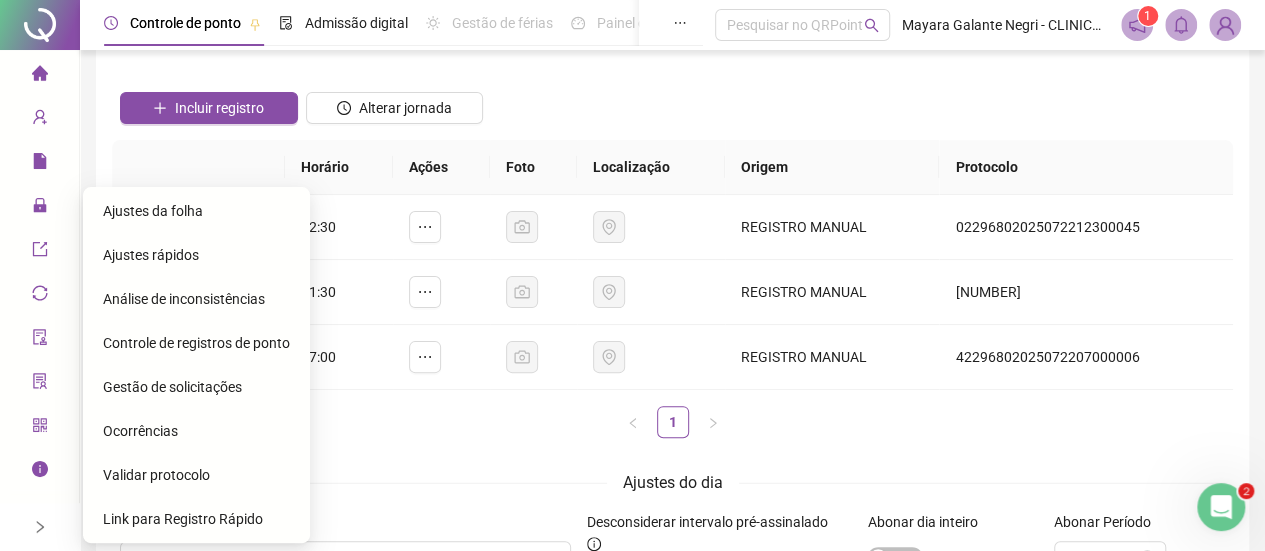 click on "Ajustes da folha" at bounding box center [153, 211] 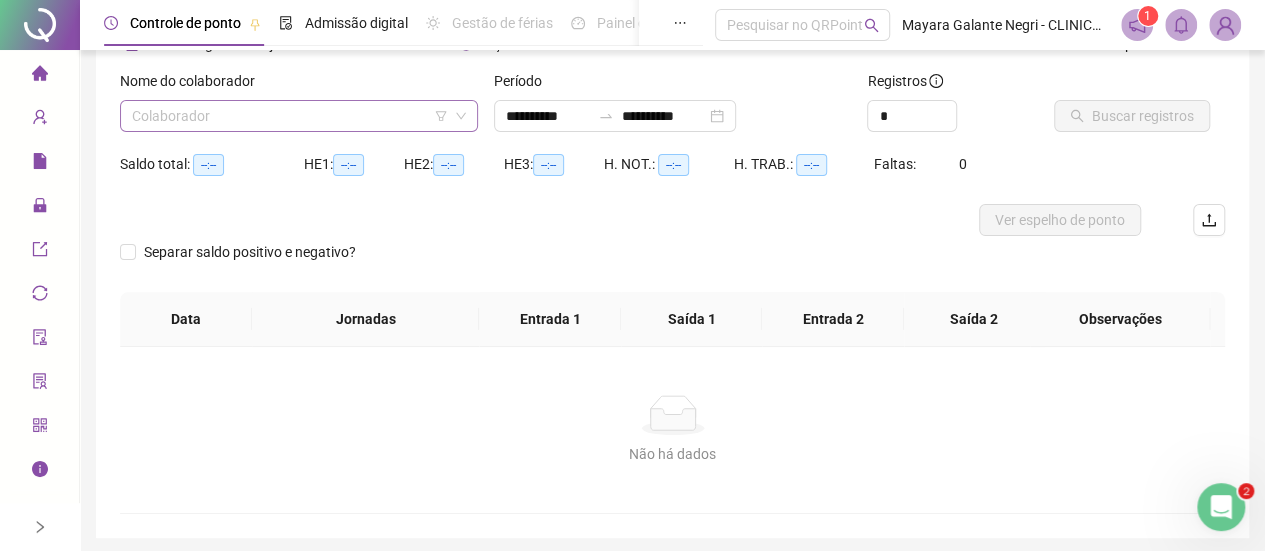 click on "Colaborador" at bounding box center (299, 116) 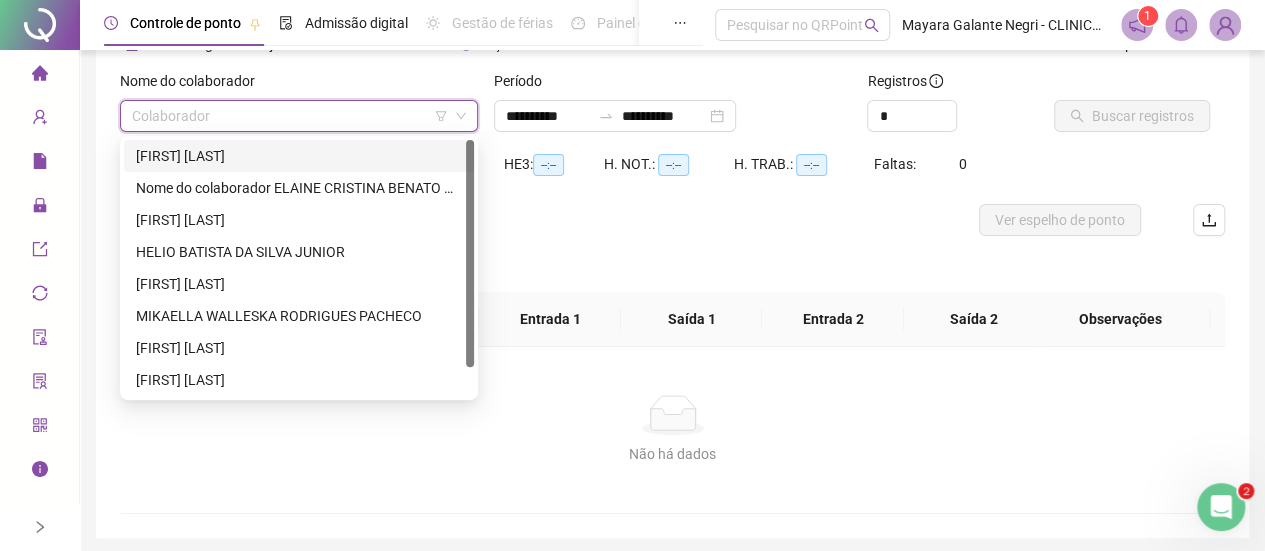 click on "[FIRST] [LAST]" at bounding box center (299, 156) 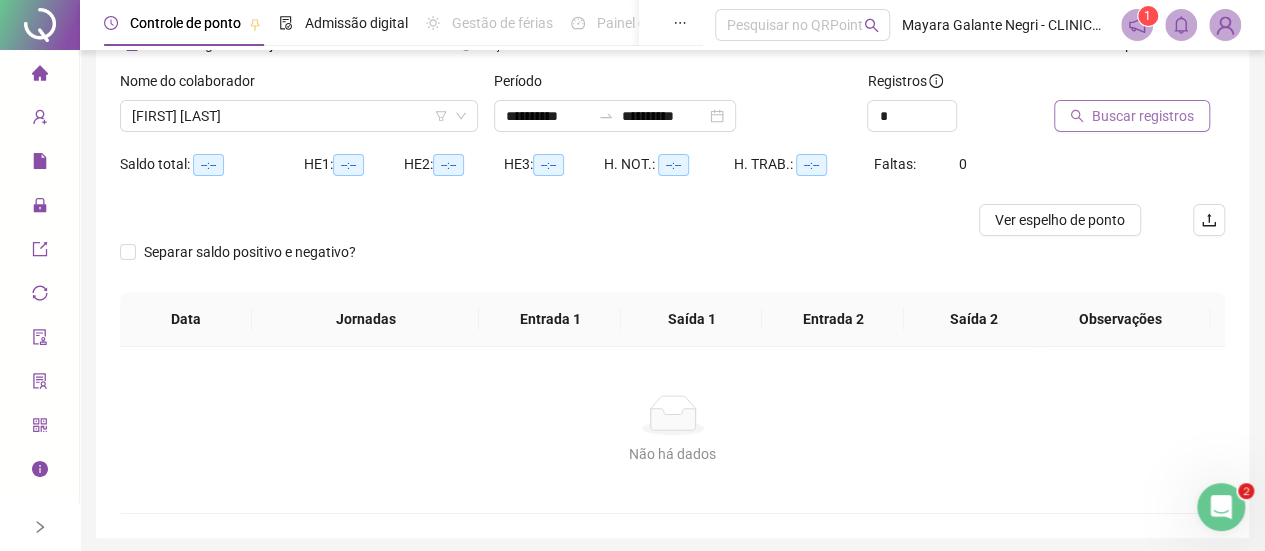 click on "Buscar registros" at bounding box center (1143, 116) 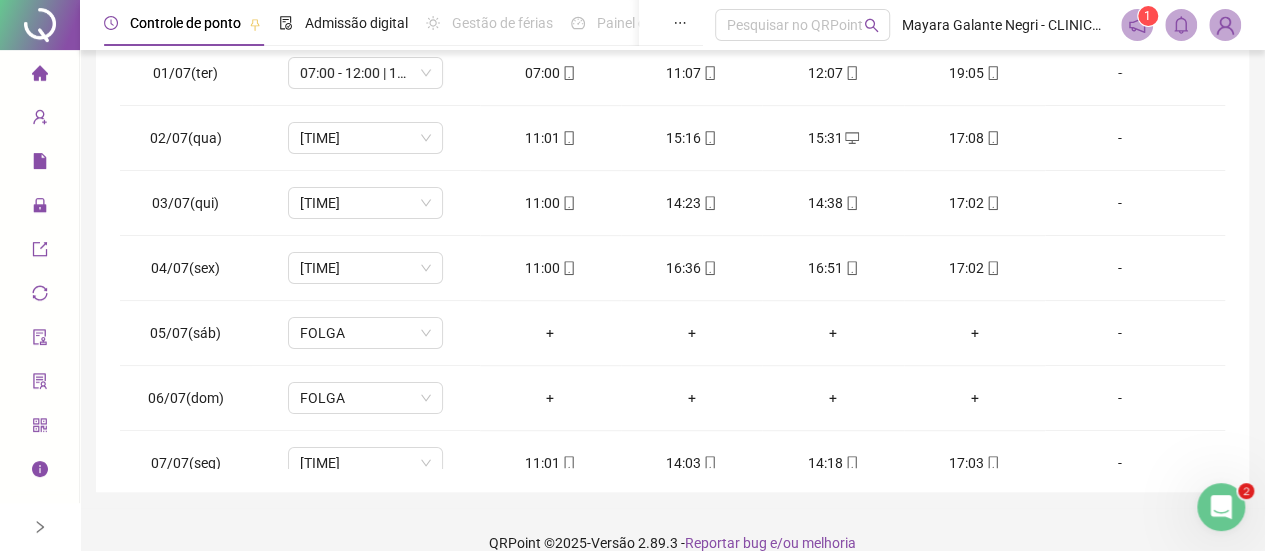 scroll, scrollTop: 423, scrollLeft: 0, axis: vertical 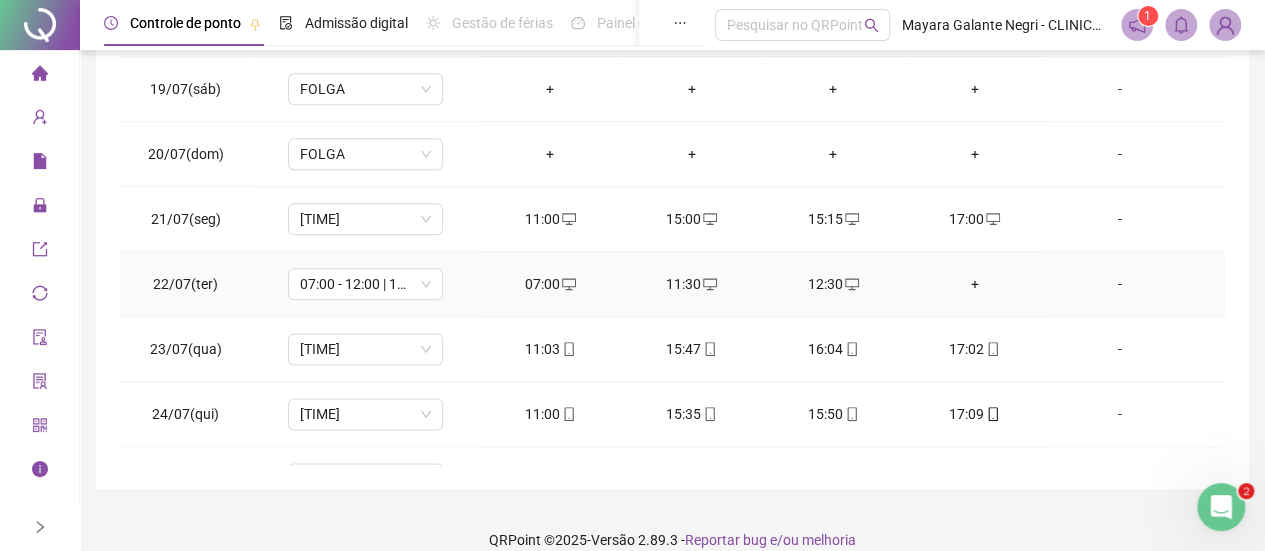 click on "+" at bounding box center [974, 284] 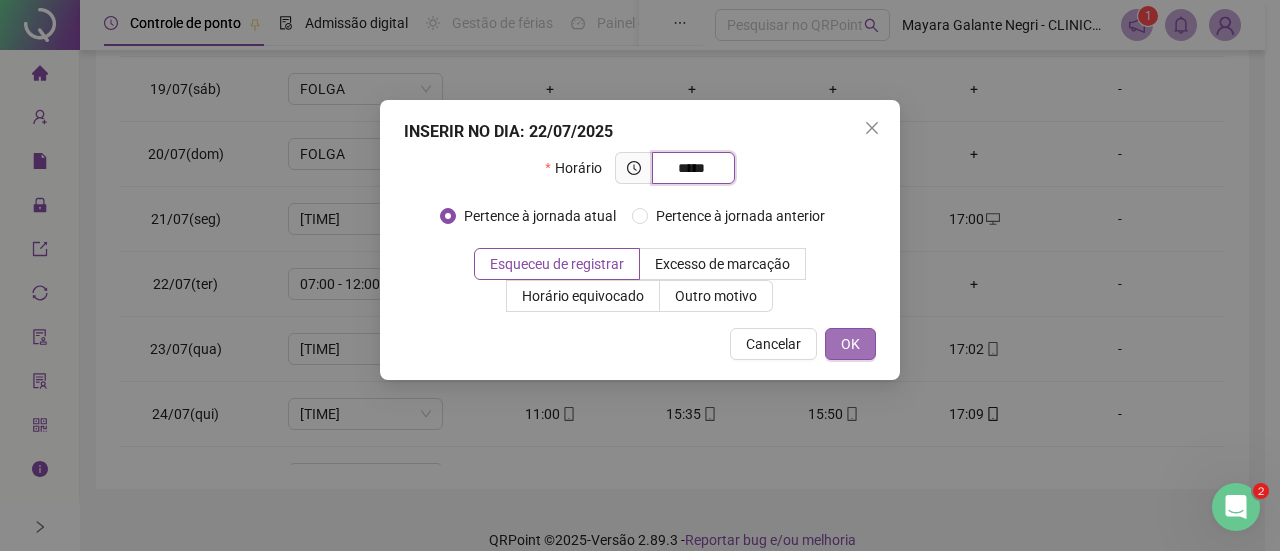 type on "*****" 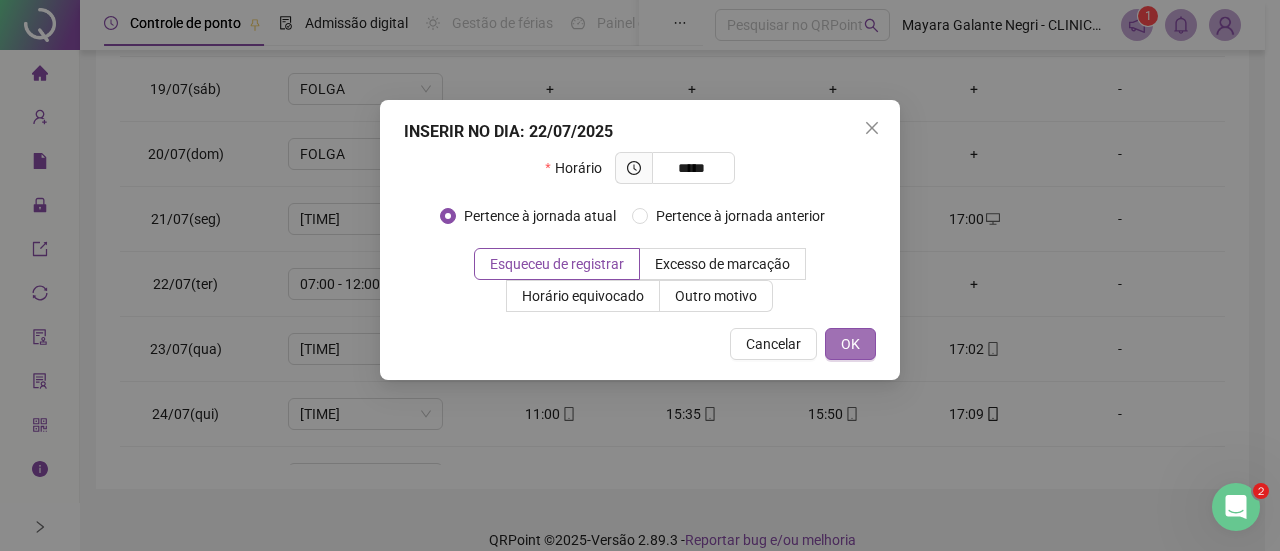 click on "OK" at bounding box center (850, 344) 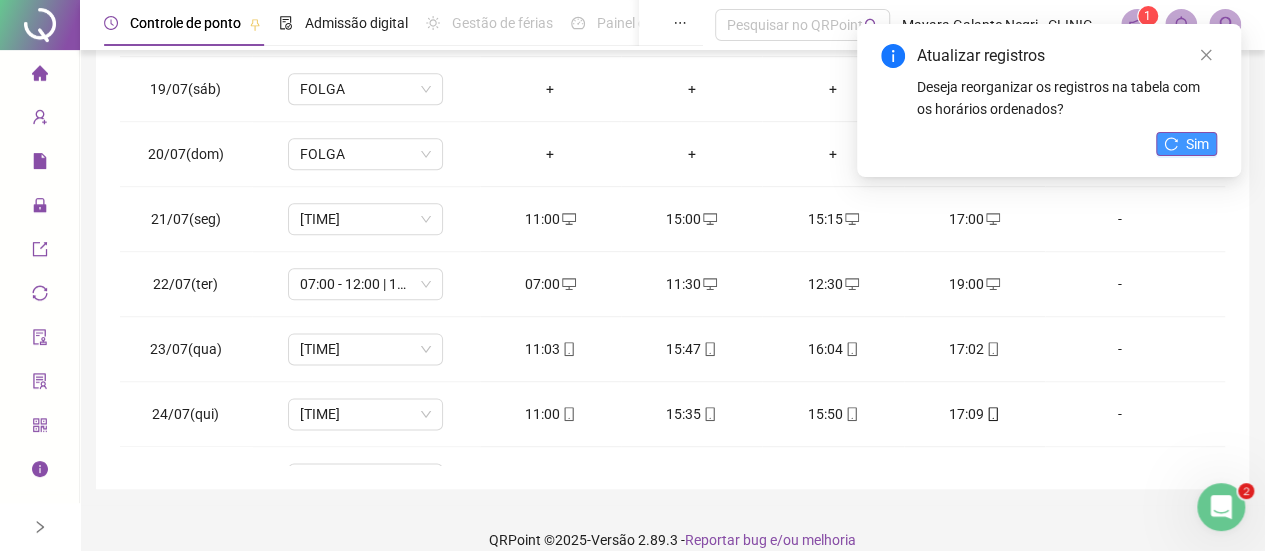 click on "Sim" at bounding box center (1197, 144) 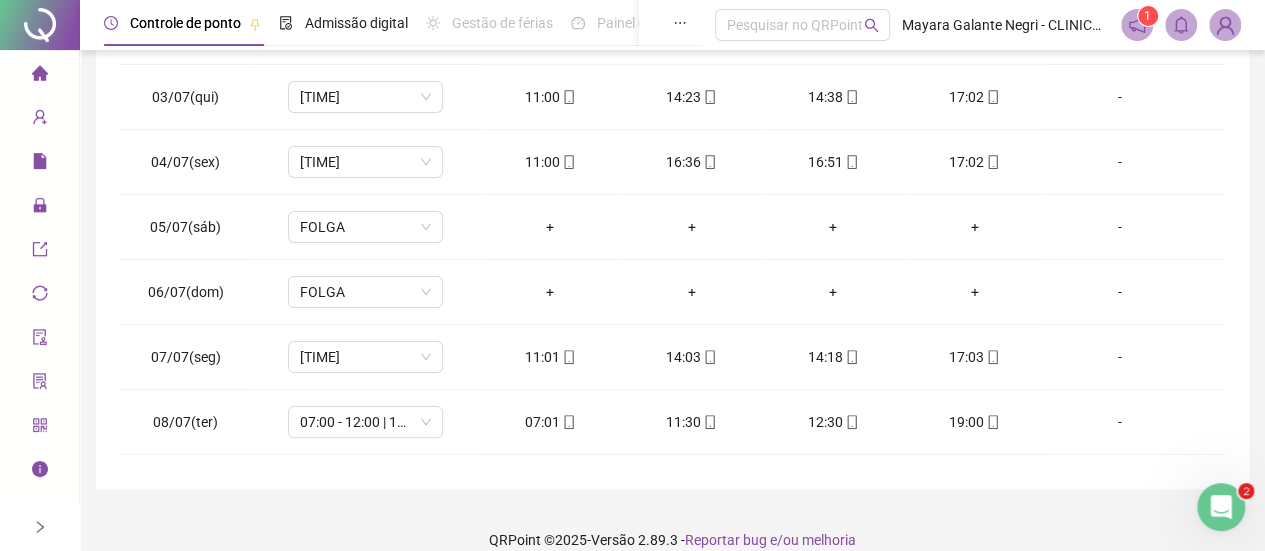 scroll, scrollTop: 0, scrollLeft: 0, axis: both 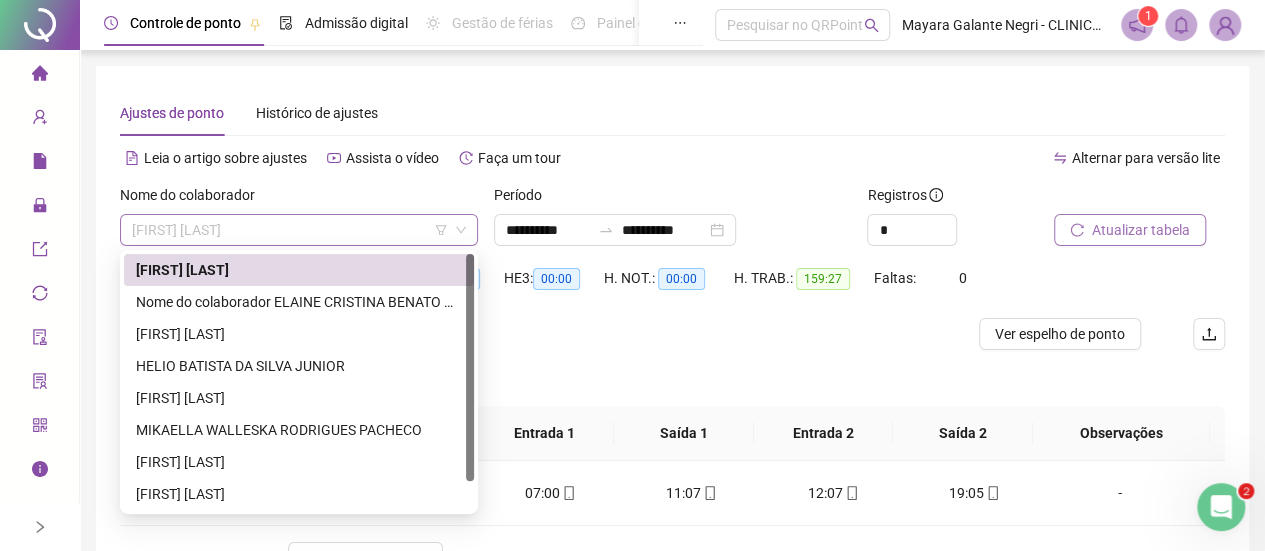 click on "[FIRST] [LAST]" at bounding box center (299, 230) 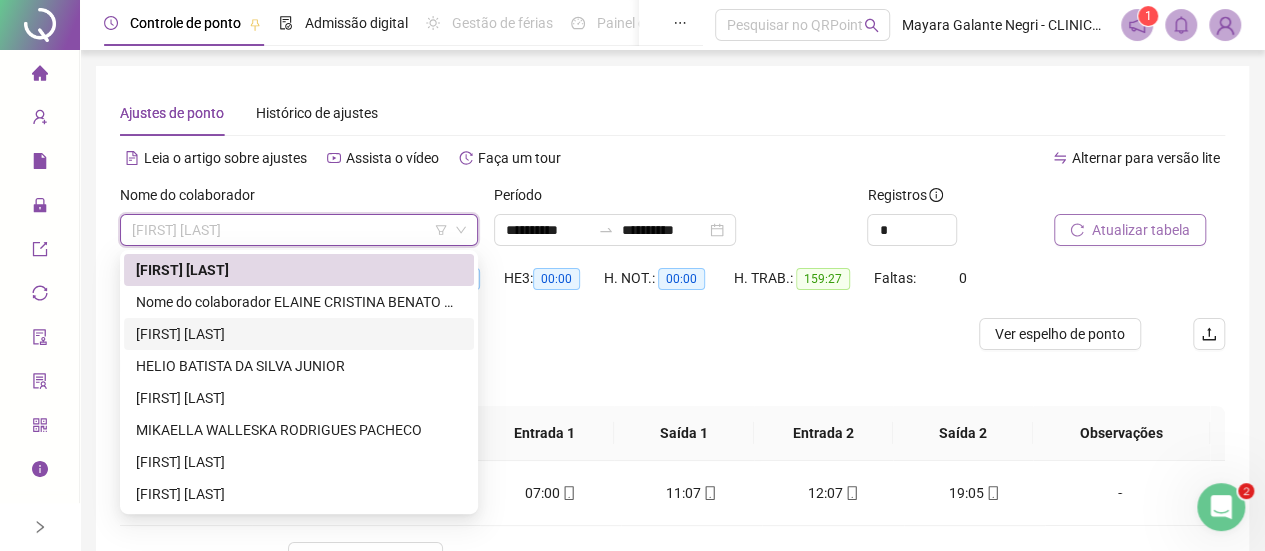 click on "[FIRST] [LAST]" at bounding box center (299, 334) 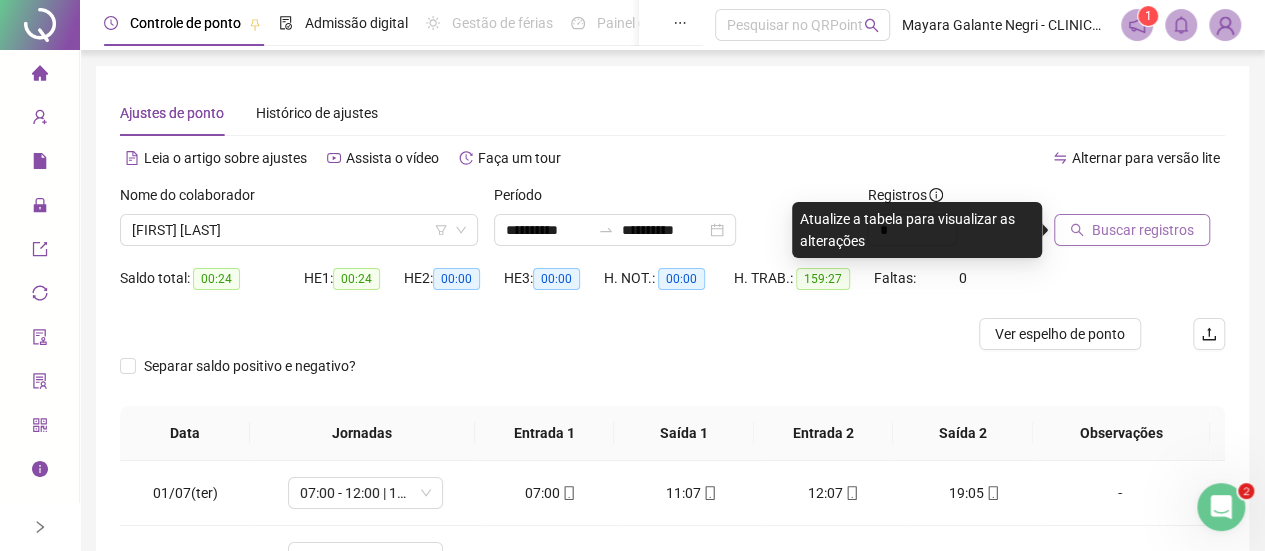 click on "Buscar registros" at bounding box center (1143, 230) 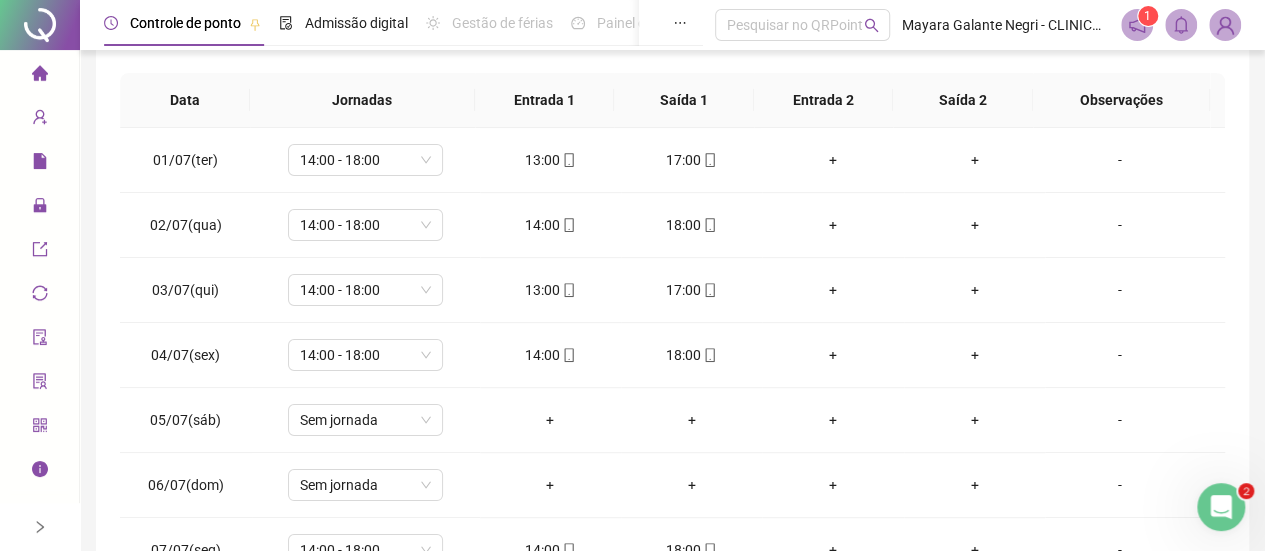 scroll, scrollTop: 343, scrollLeft: 0, axis: vertical 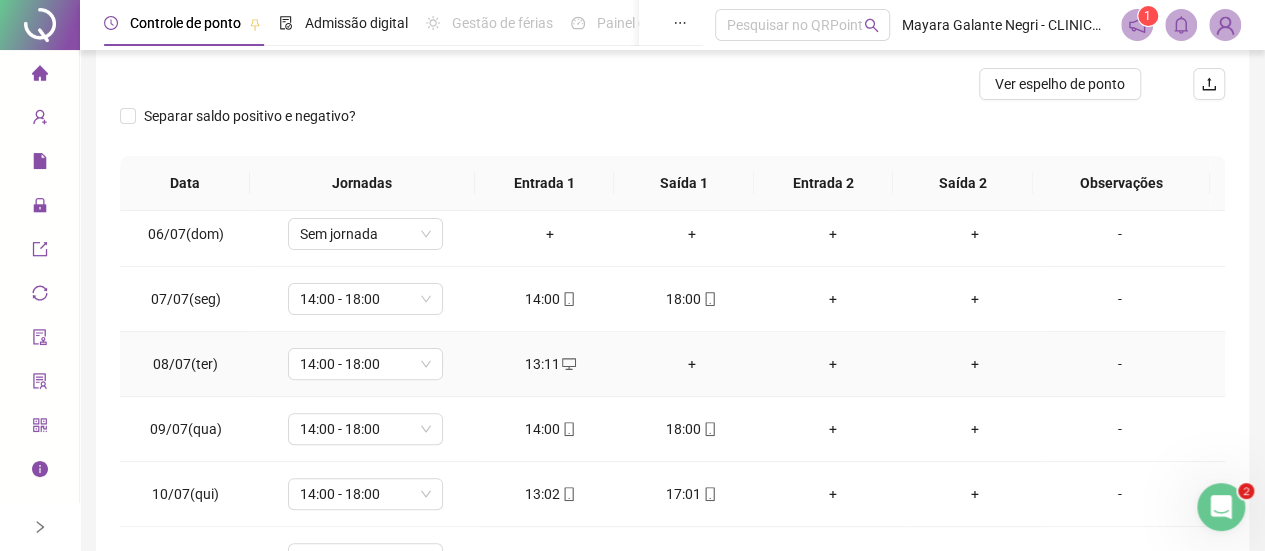 click on "+" at bounding box center [691, 364] 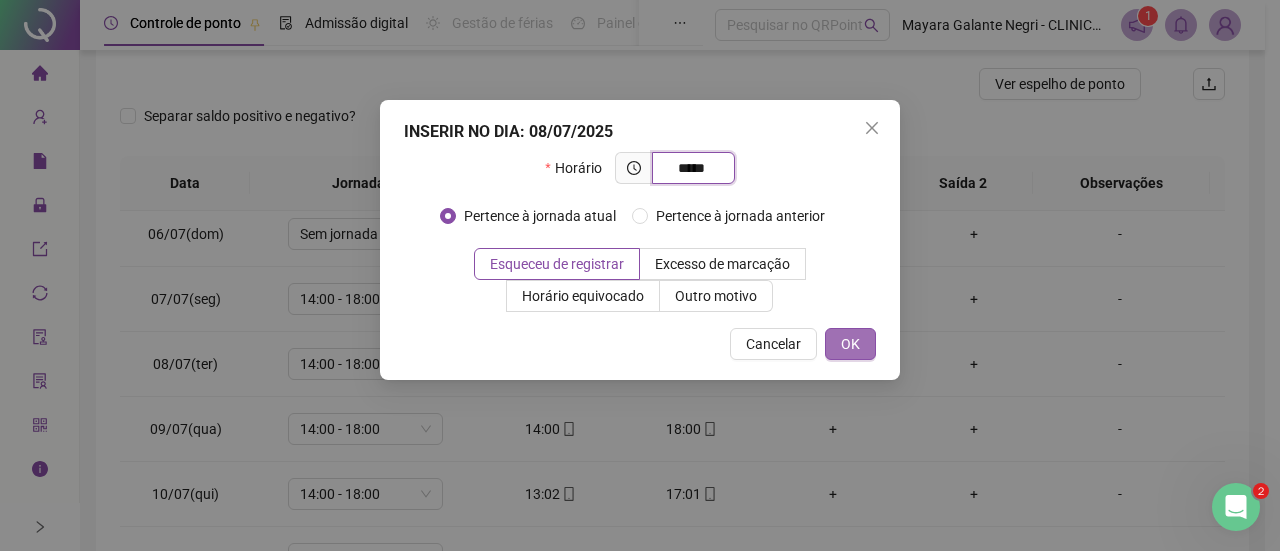 type on "*****" 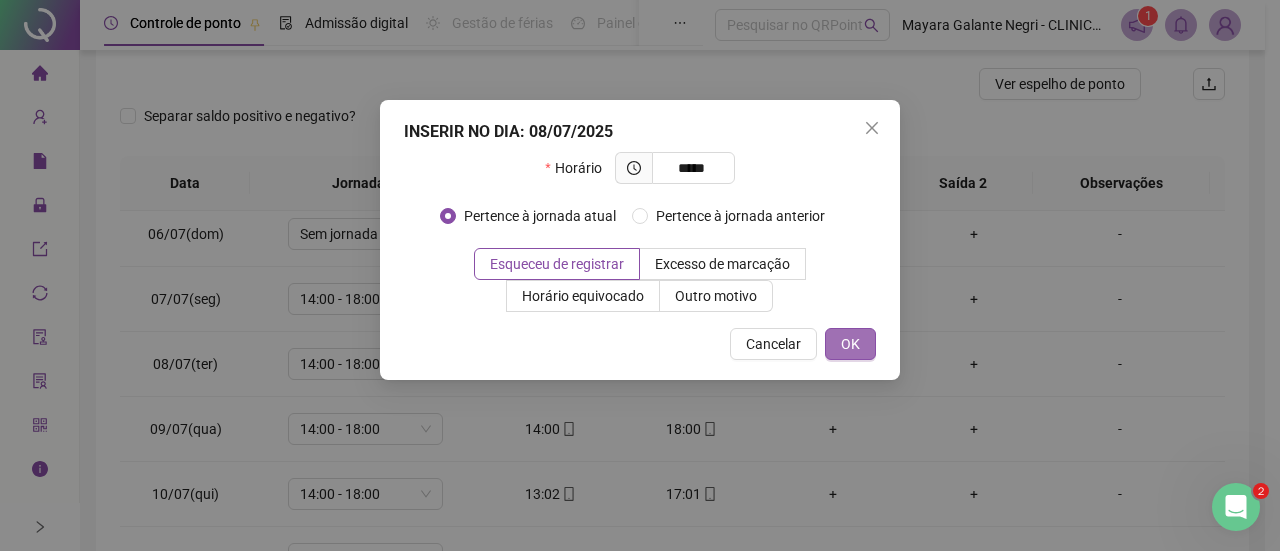 click on "OK" at bounding box center (850, 344) 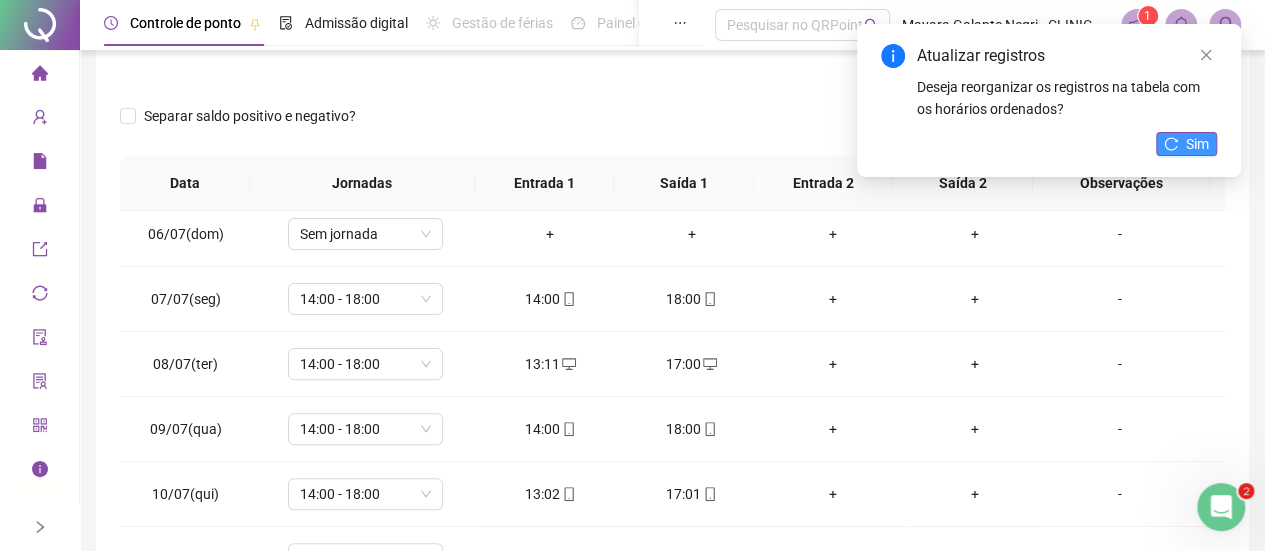 click on "Sim" at bounding box center [1197, 144] 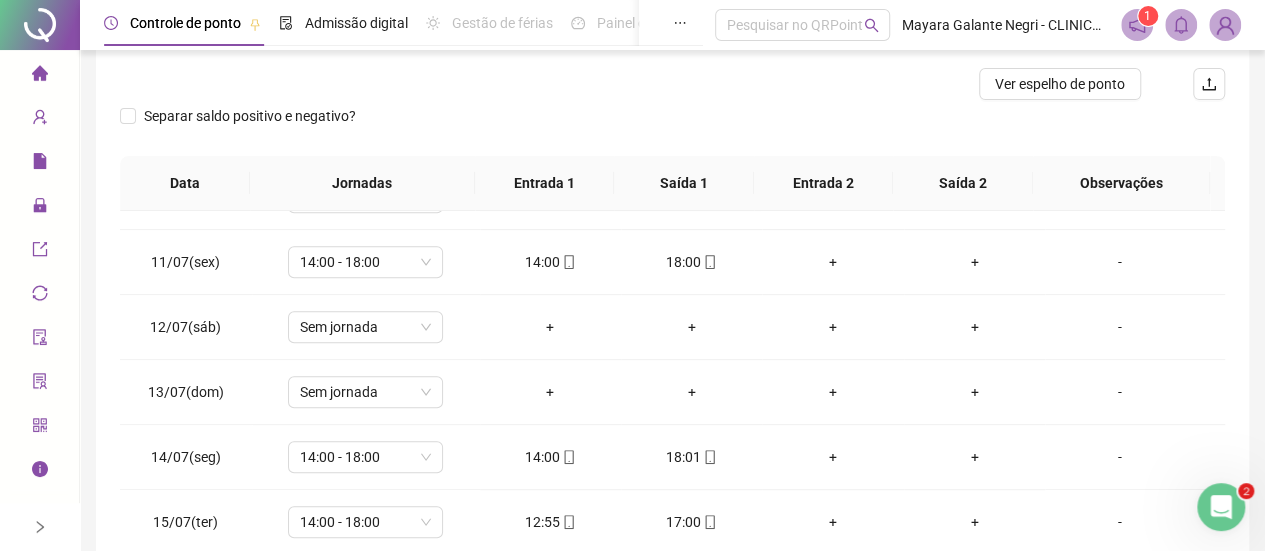 scroll, scrollTop: 632, scrollLeft: 0, axis: vertical 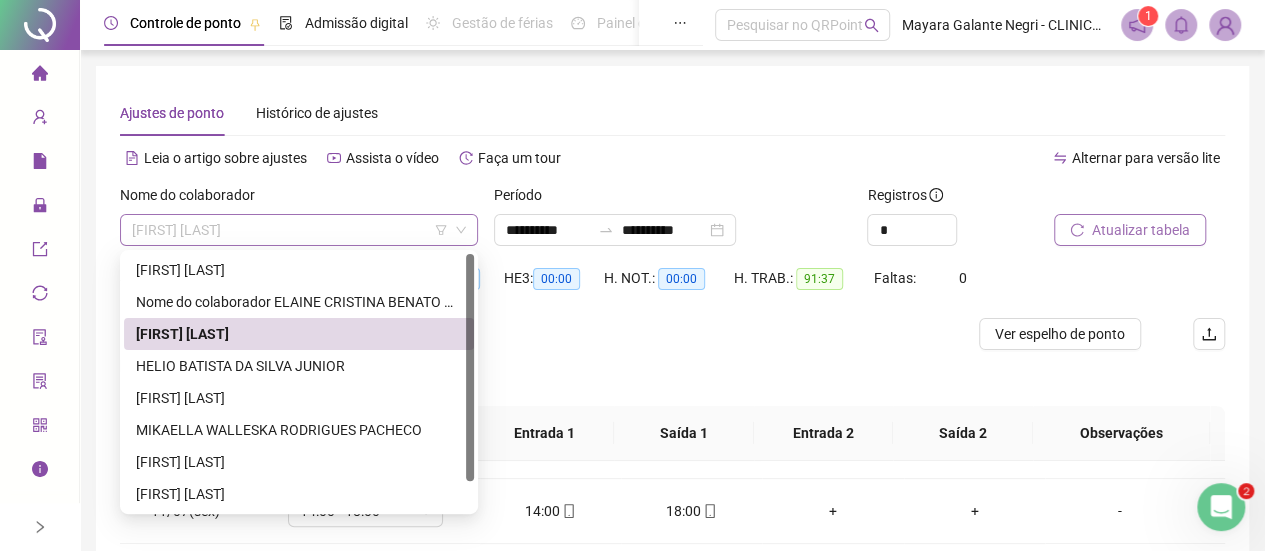 click on "[FIRST] [LAST]" at bounding box center [299, 230] 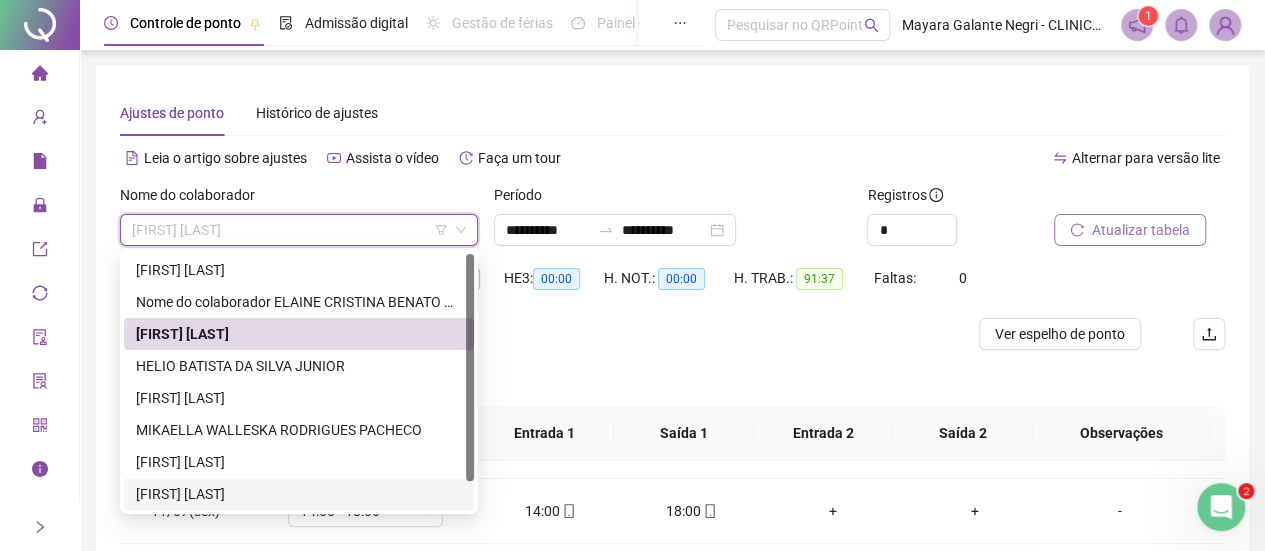 click on "[FIRST] [LAST]" at bounding box center (299, 494) 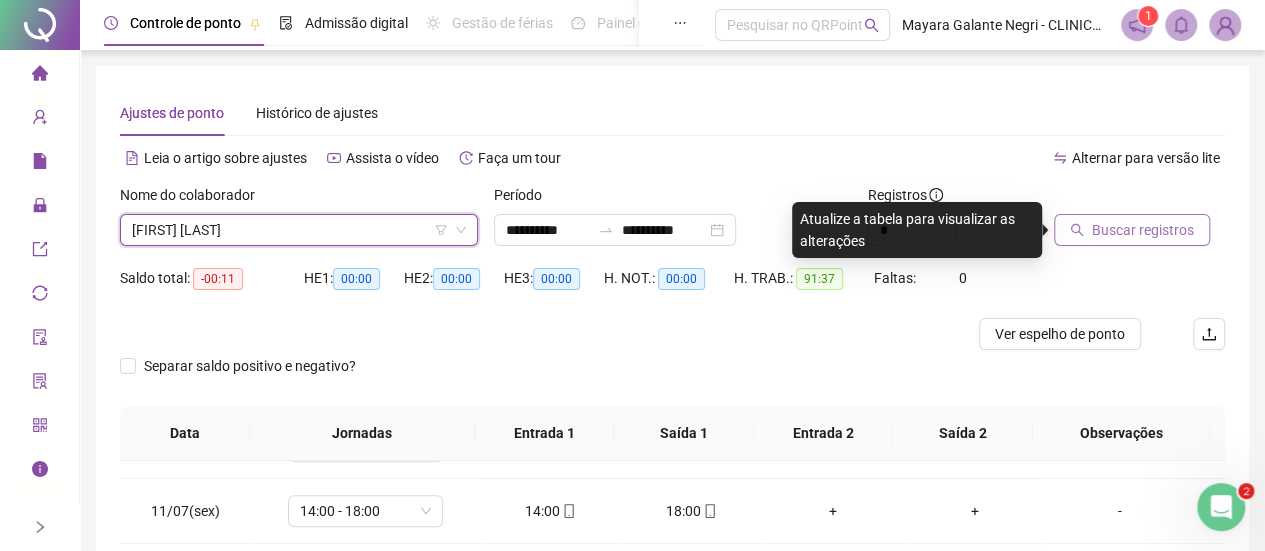 click on "Buscar registros" at bounding box center (1143, 230) 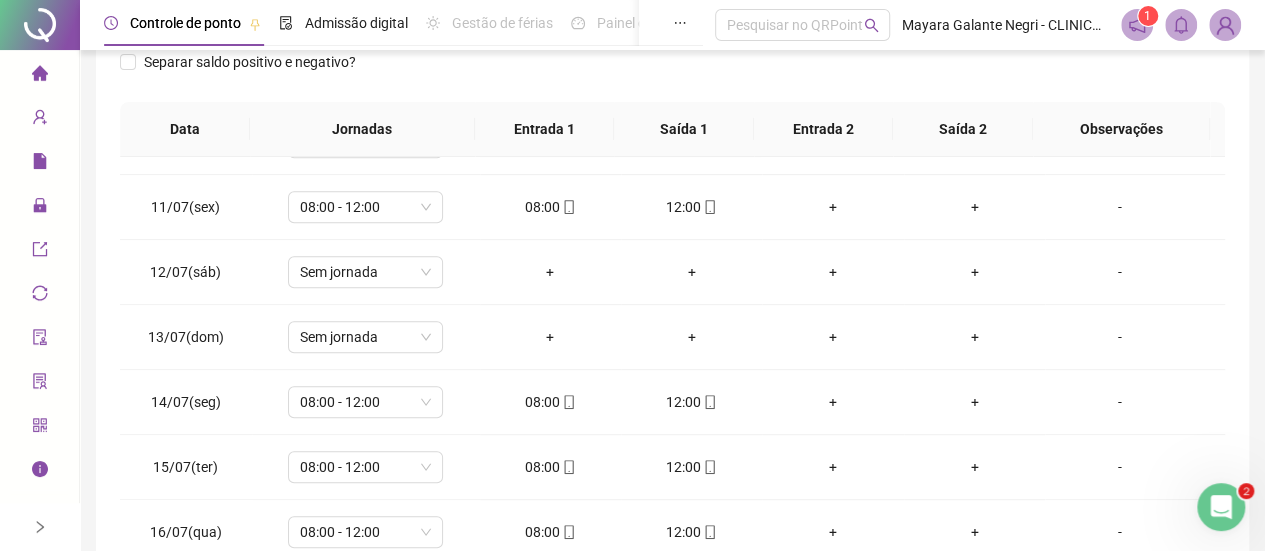 scroll, scrollTop: 305, scrollLeft: 0, axis: vertical 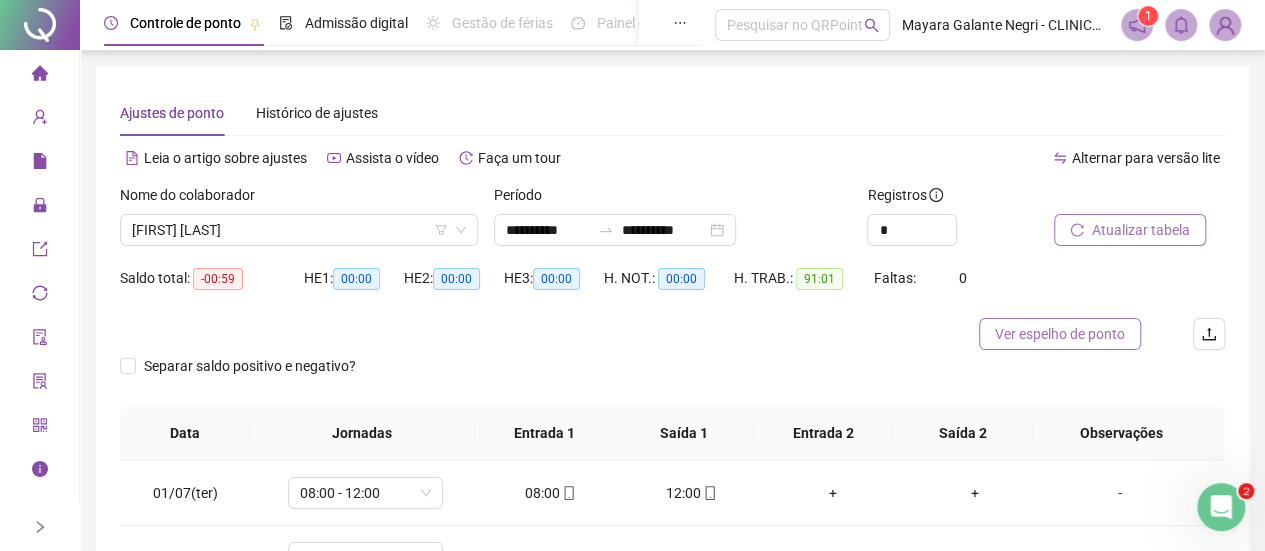 click on "Ver espelho de ponto" at bounding box center (1060, 334) 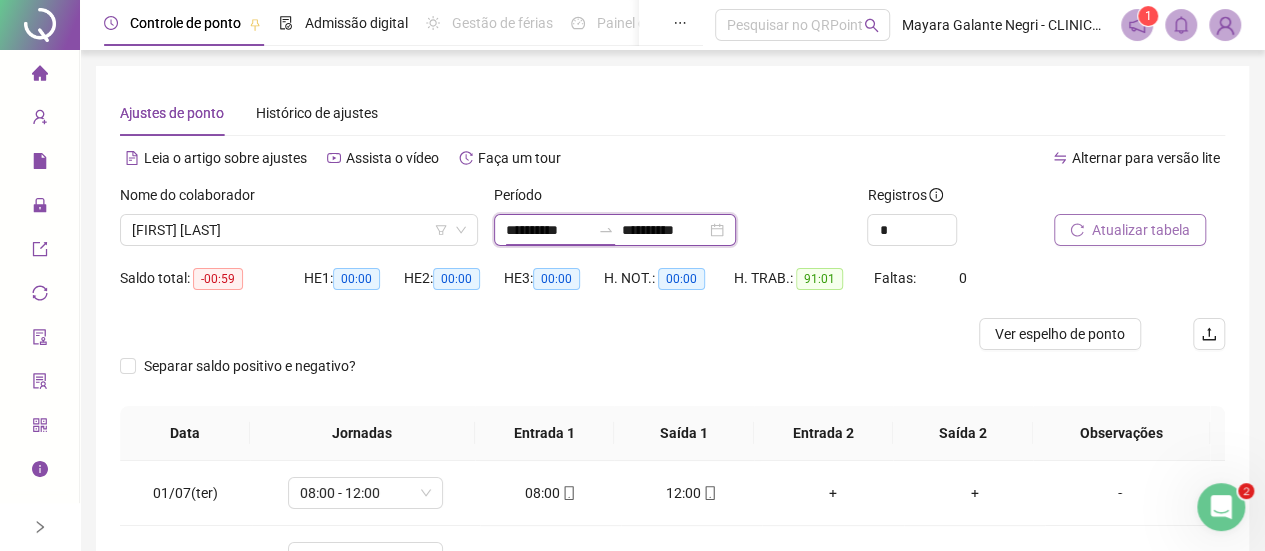 click on "**********" at bounding box center (548, 230) 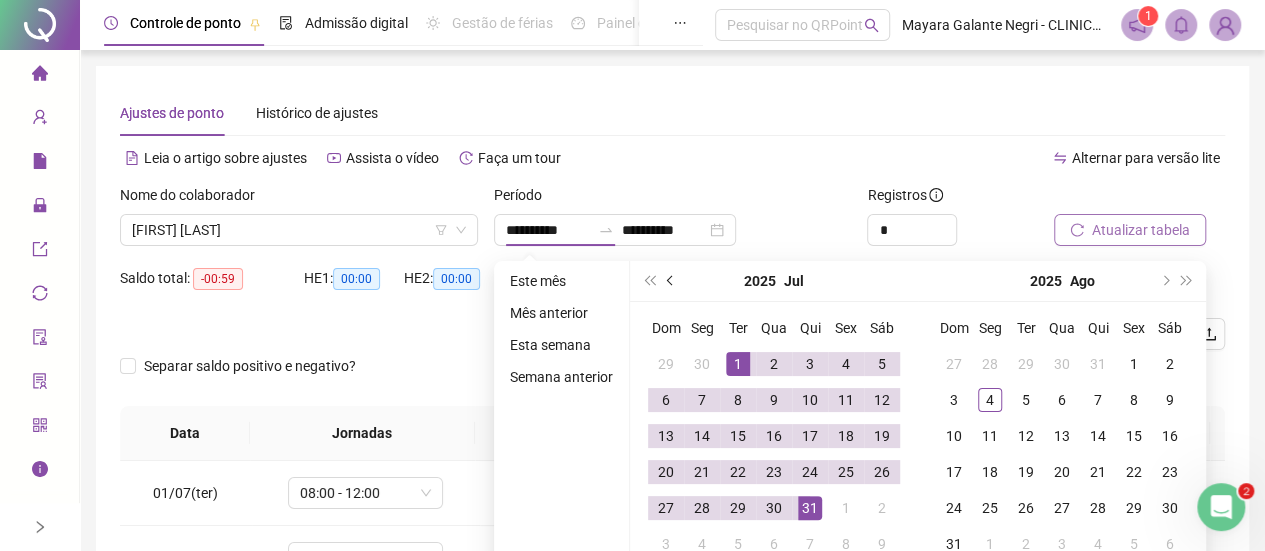 click at bounding box center [671, 281] 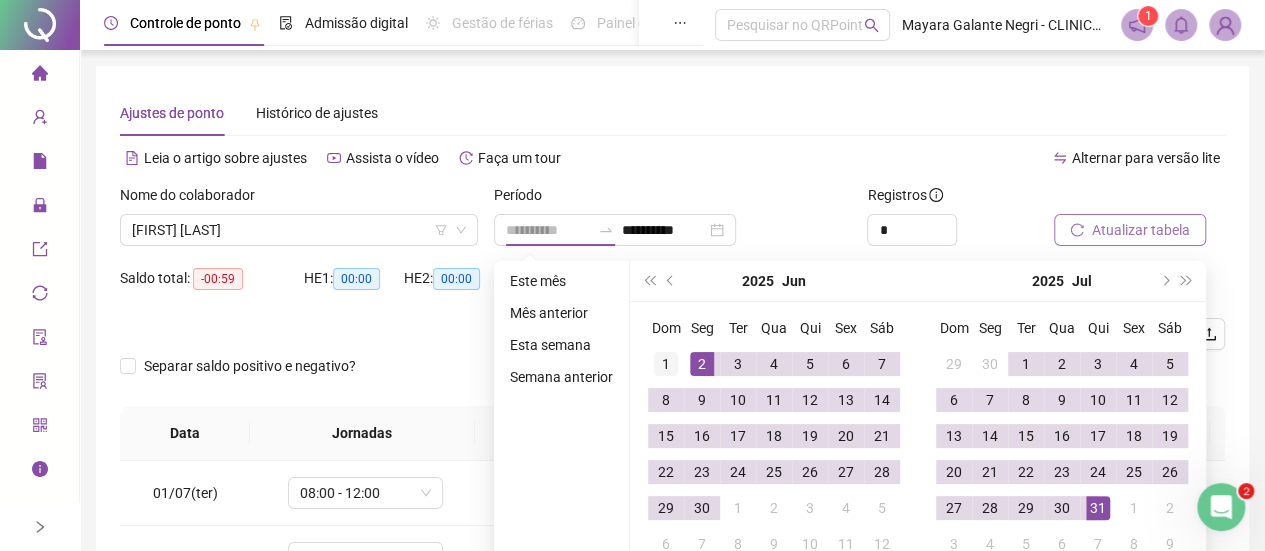 type on "**********" 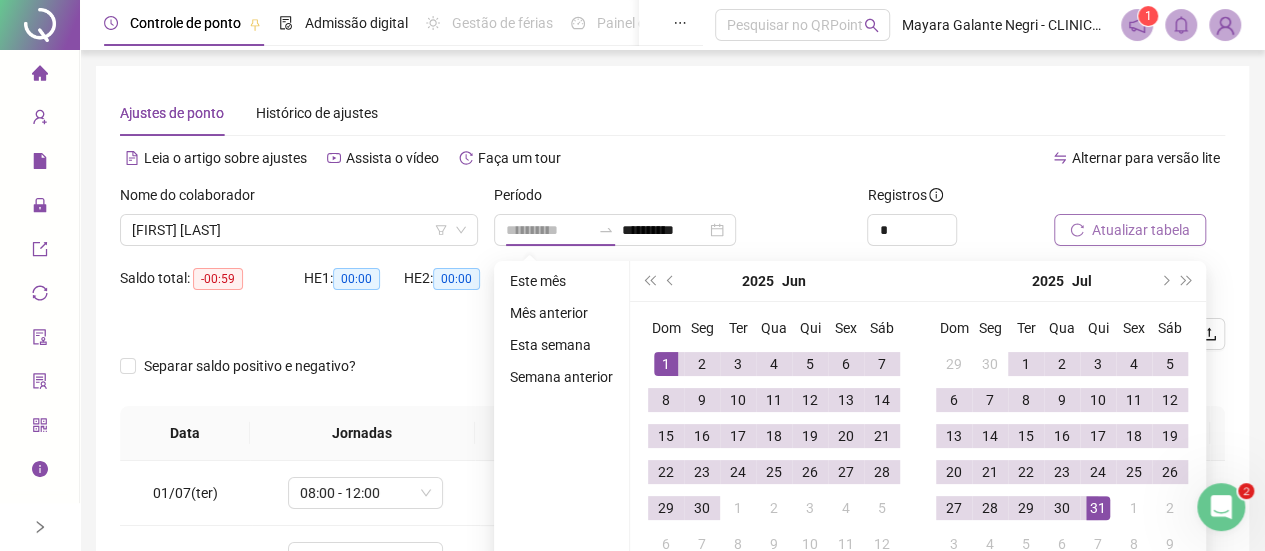 click on "1" at bounding box center [666, 364] 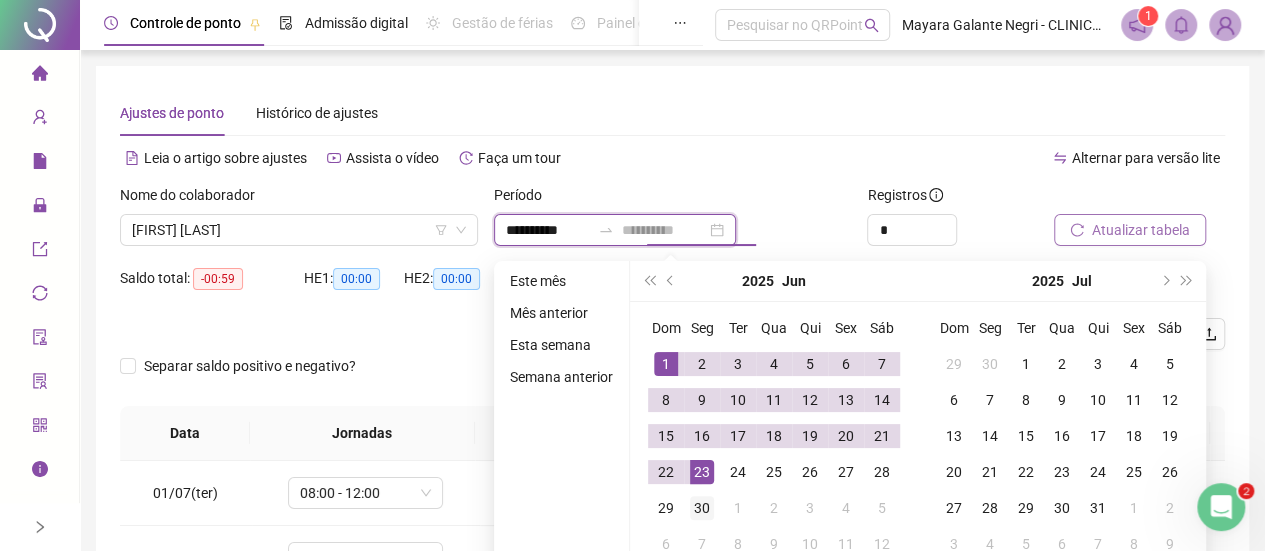 type on "**********" 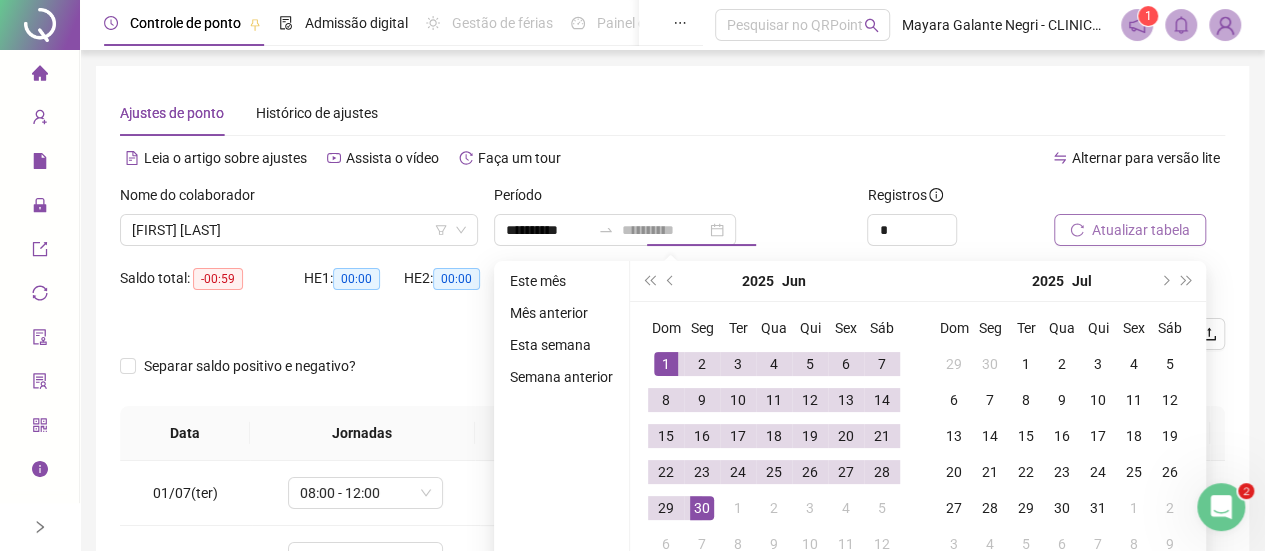 click on "30" at bounding box center (702, 508) 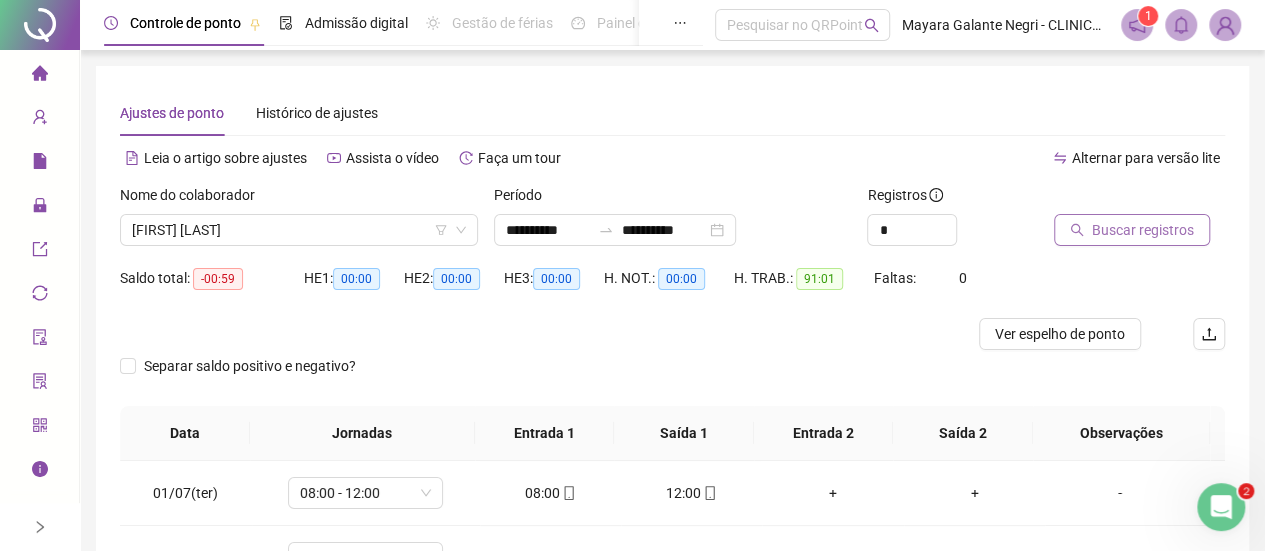 click on "Buscar registros" at bounding box center (1143, 230) 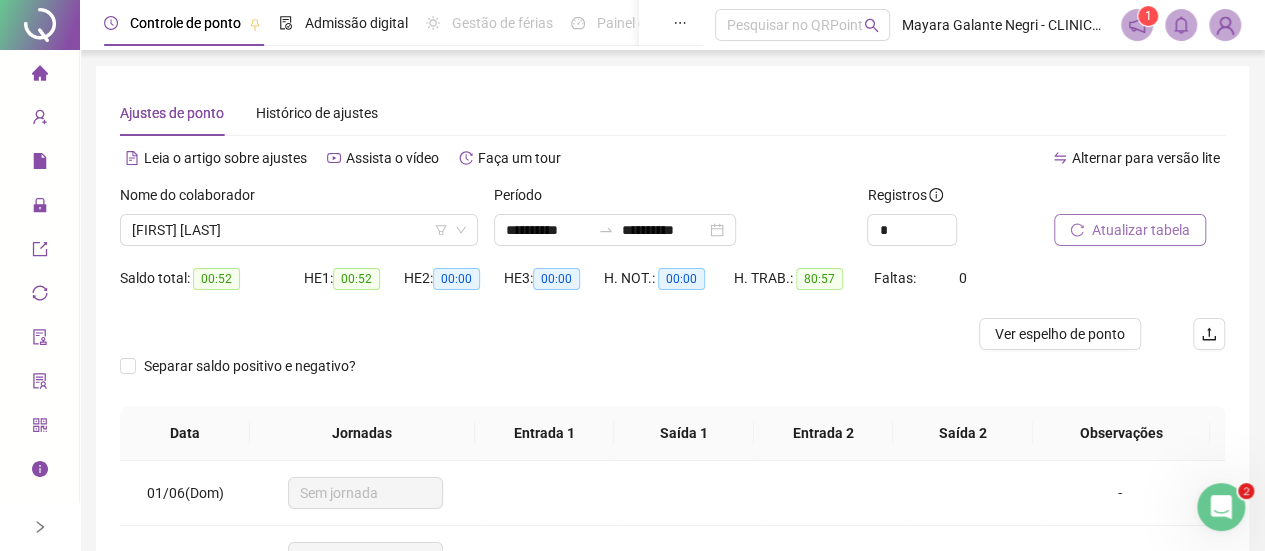 click on "Ver espelho de ponto" at bounding box center (1060, 334) 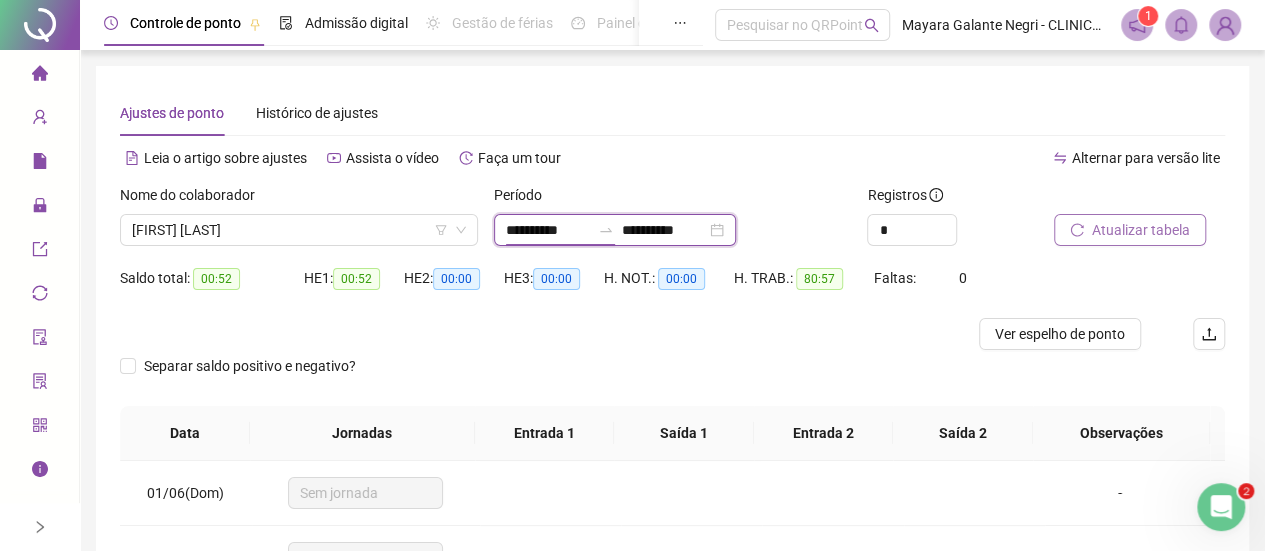click on "**********" at bounding box center (548, 230) 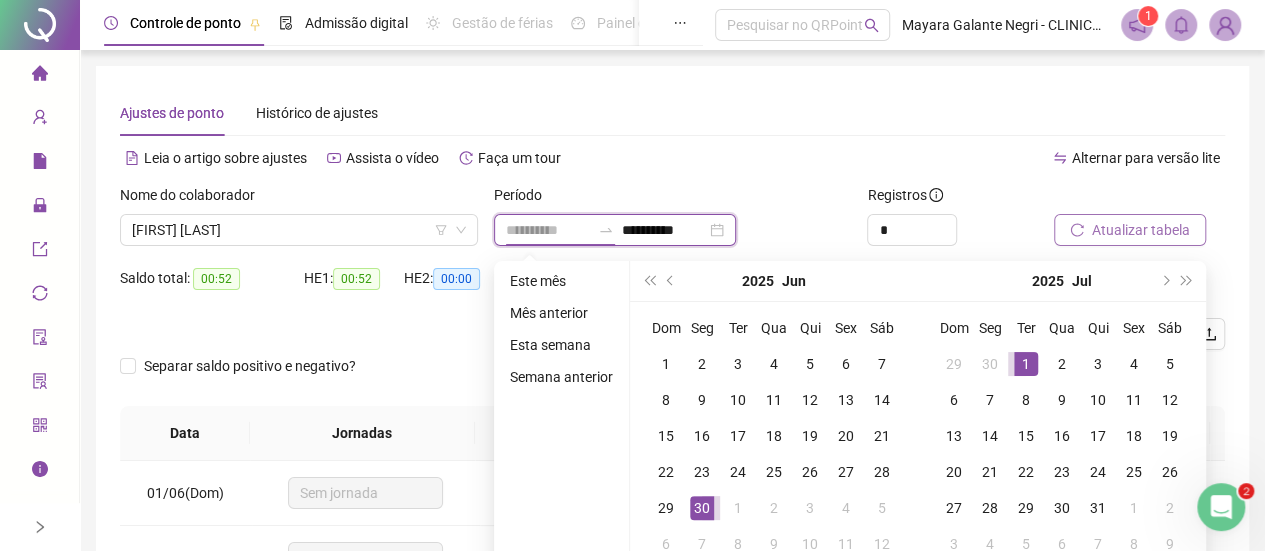 type on "**********" 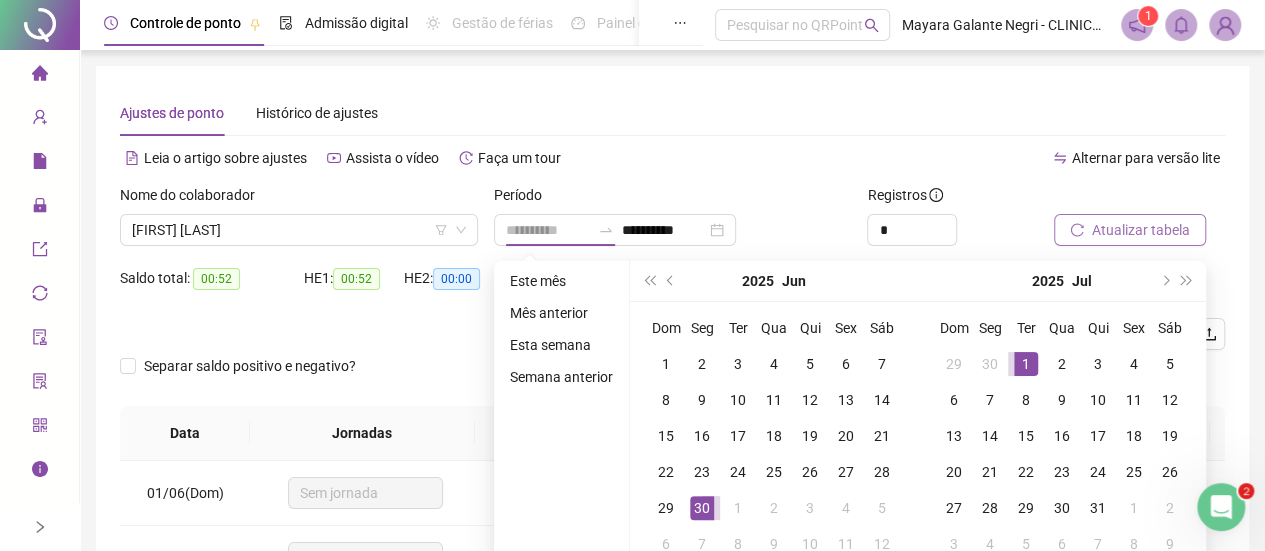 click on "1" at bounding box center [1026, 364] 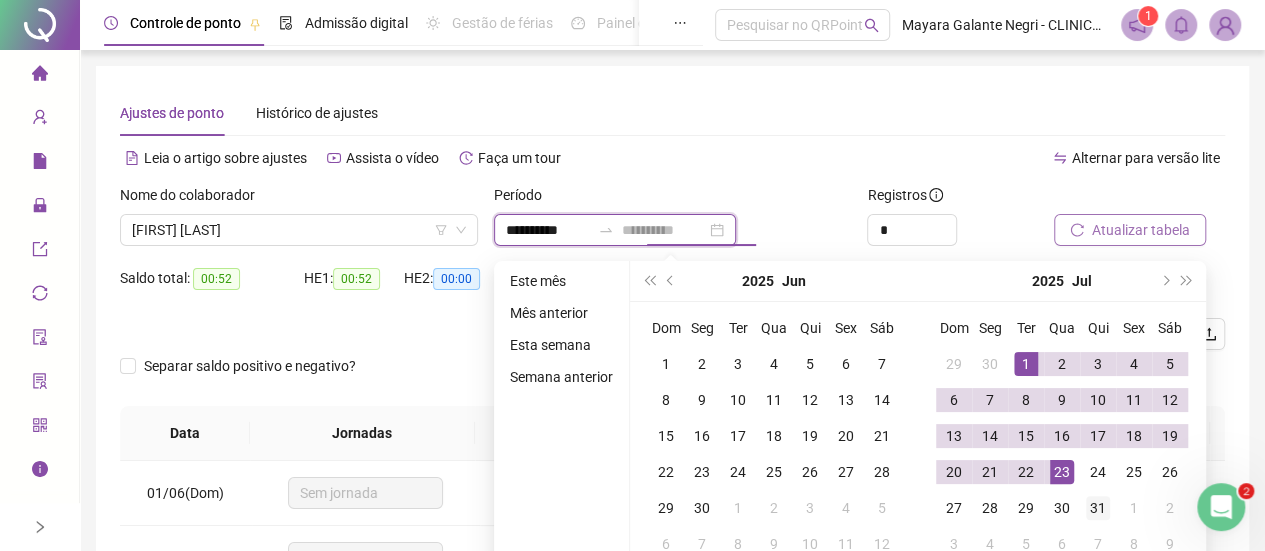 type on "**********" 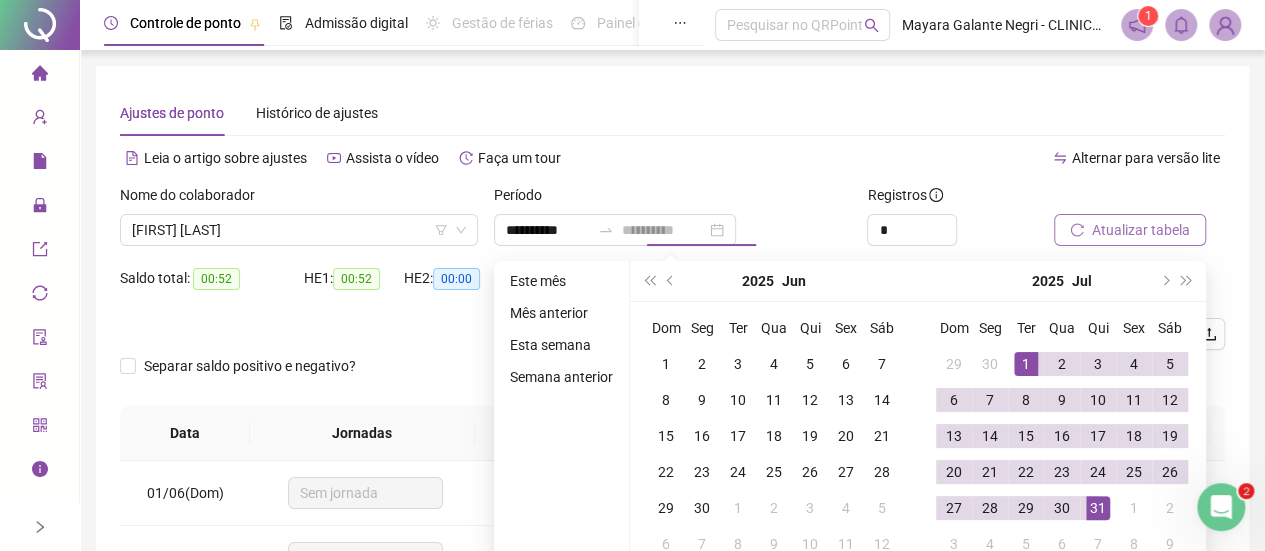 click on "31" at bounding box center [1098, 508] 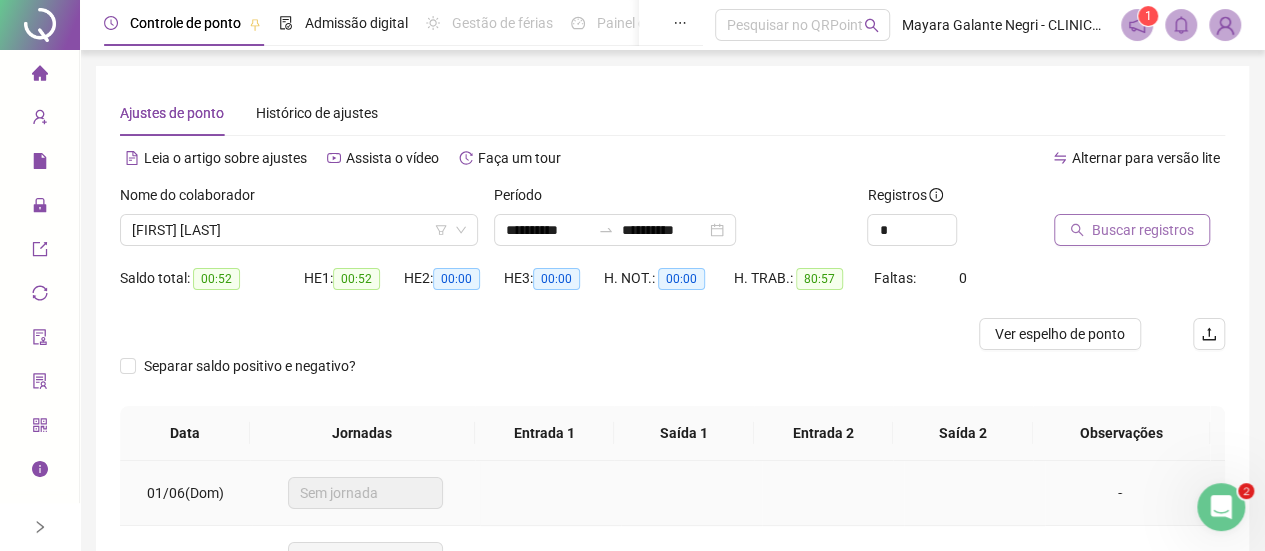 click on "-" at bounding box center [1135, 493] 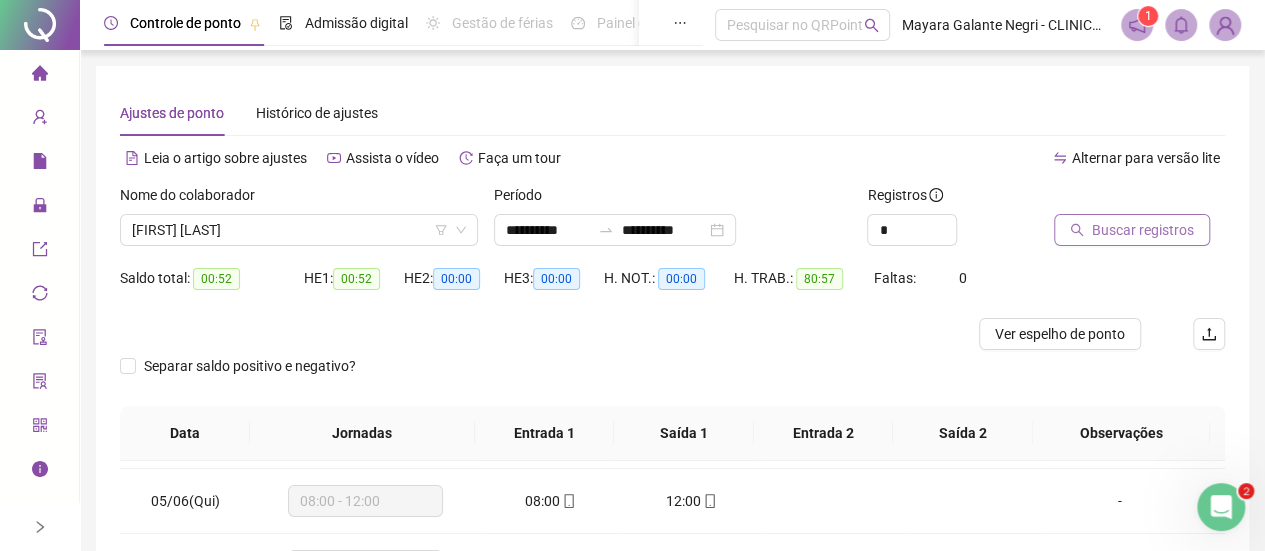 scroll, scrollTop: 253, scrollLeft: 0, axis: vertical 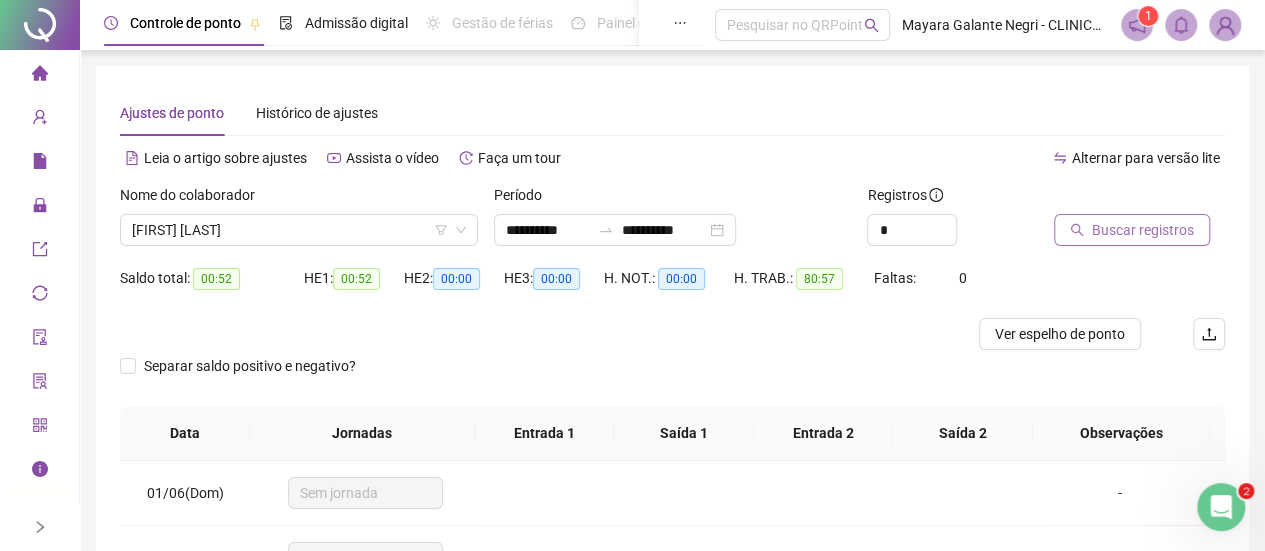 click on "Buscar registros" at bounding box center (1143, 230) 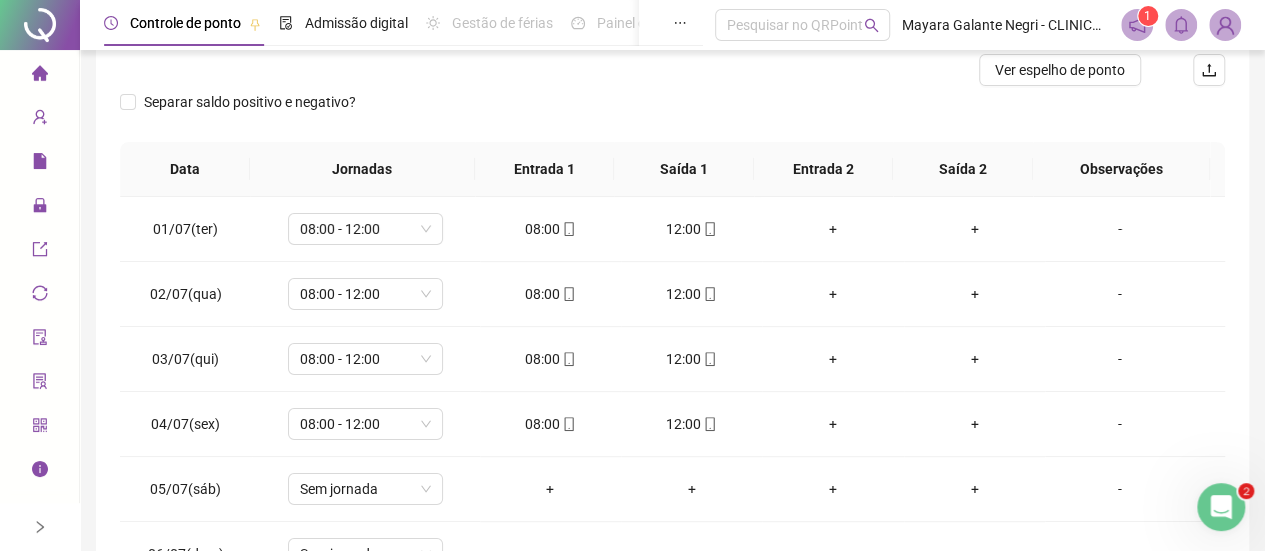 scroll, scrollTop: 265, scrollLeft: 0, axis: vertical 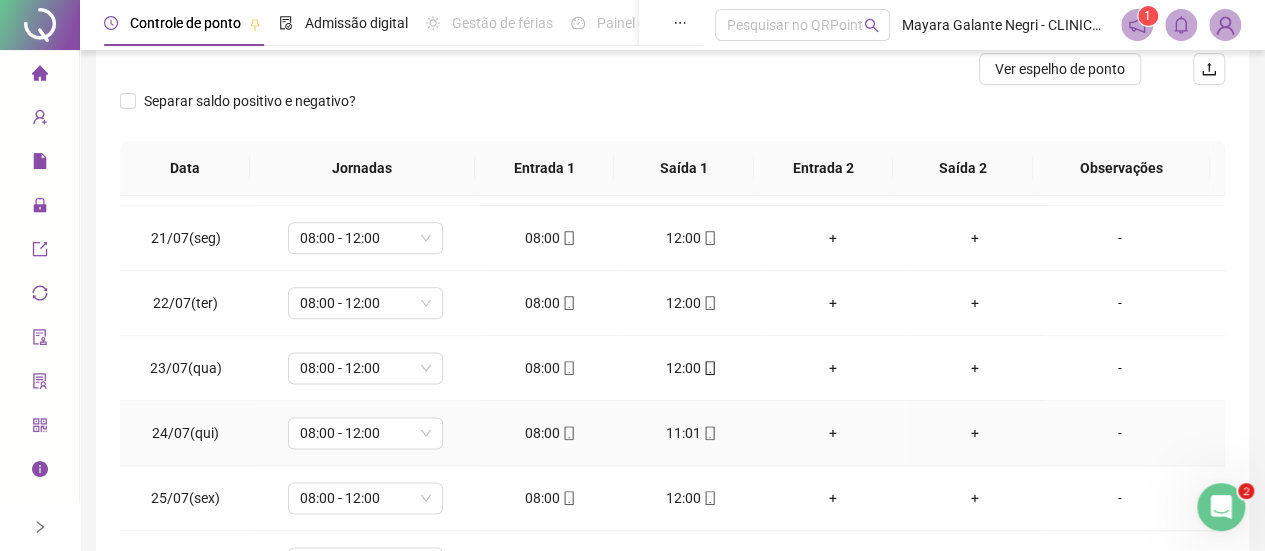 click on "-" at bounding box center (1120, 433) 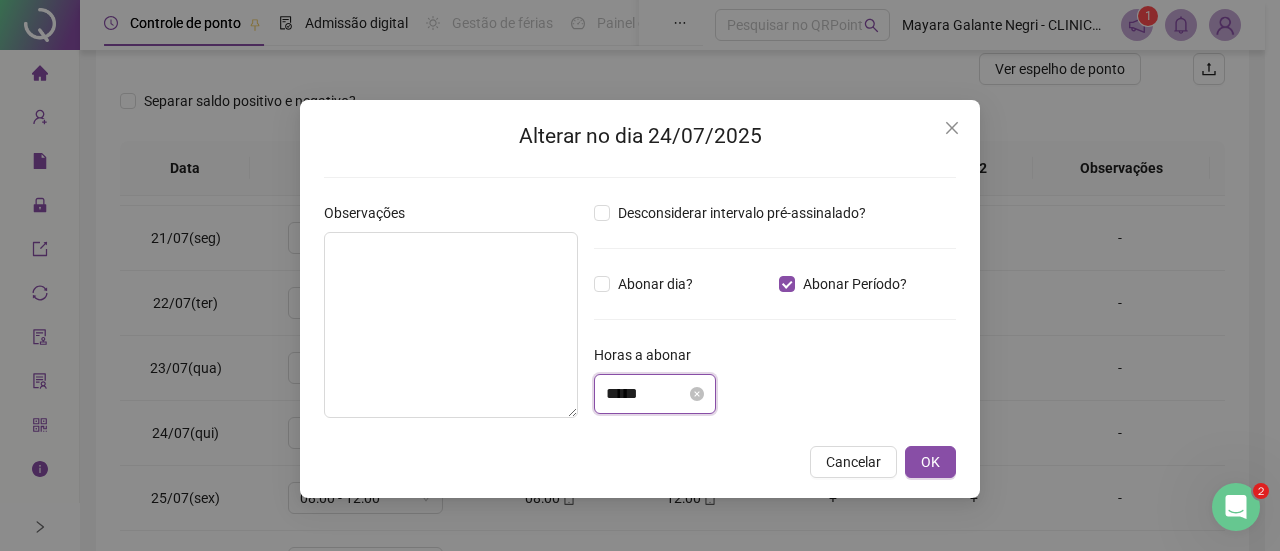 click on "*****" at bounding box center [646, 394] 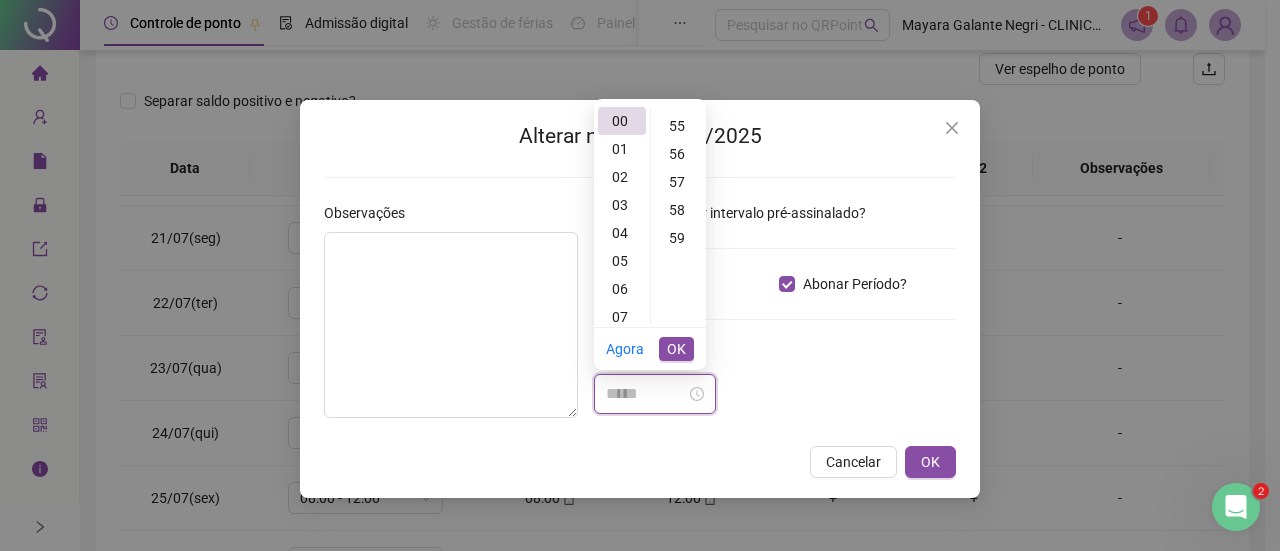 scroll, scrollTop: 1536, scrollLeft: 0, axis: vertical 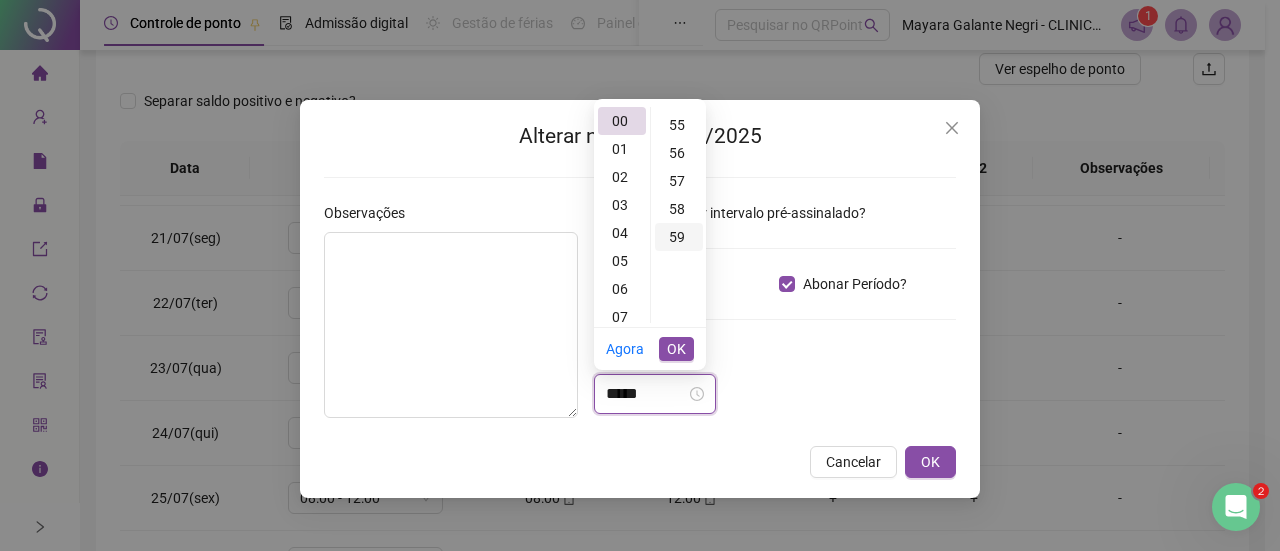 type on "*****" 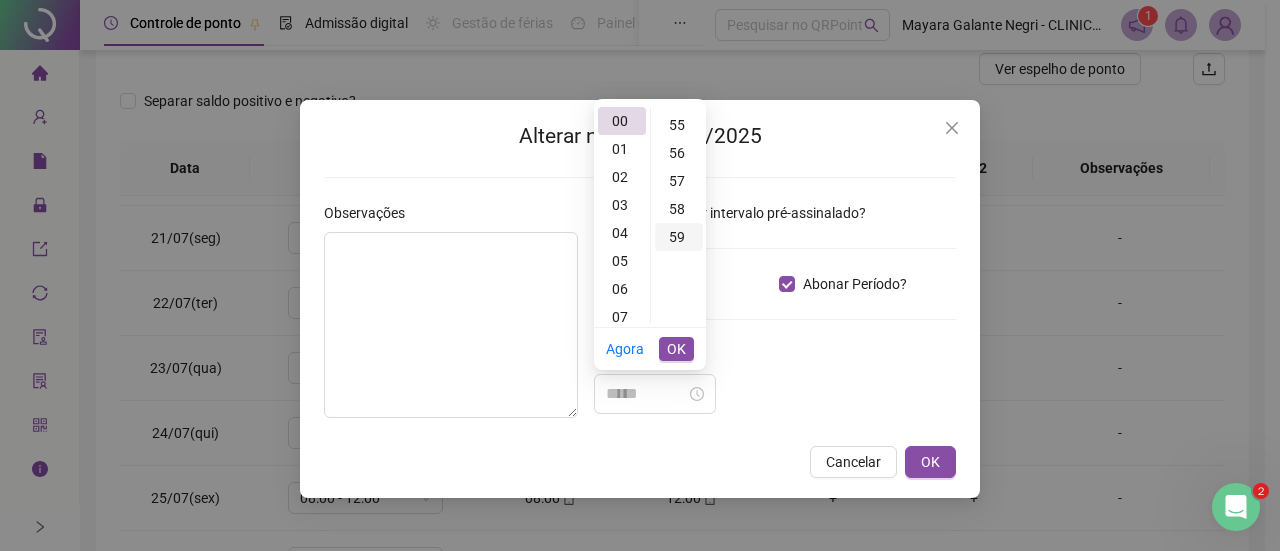click on "59" at bounding box center (679, 237) 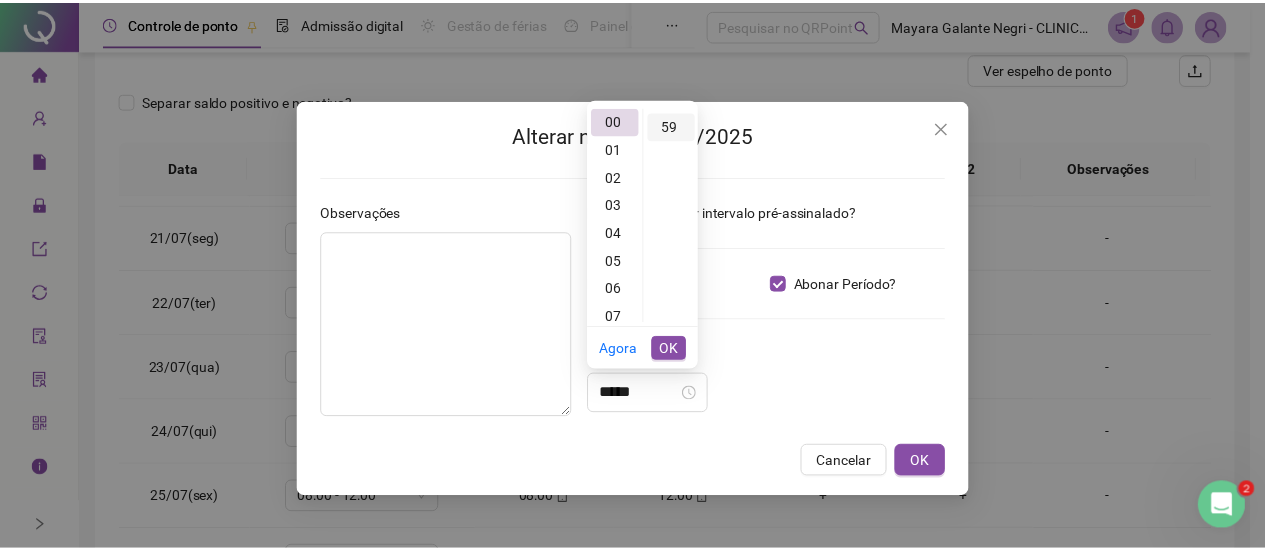 scroll, scrollTop: 1652, scrollLeft: 0, axis: vertical 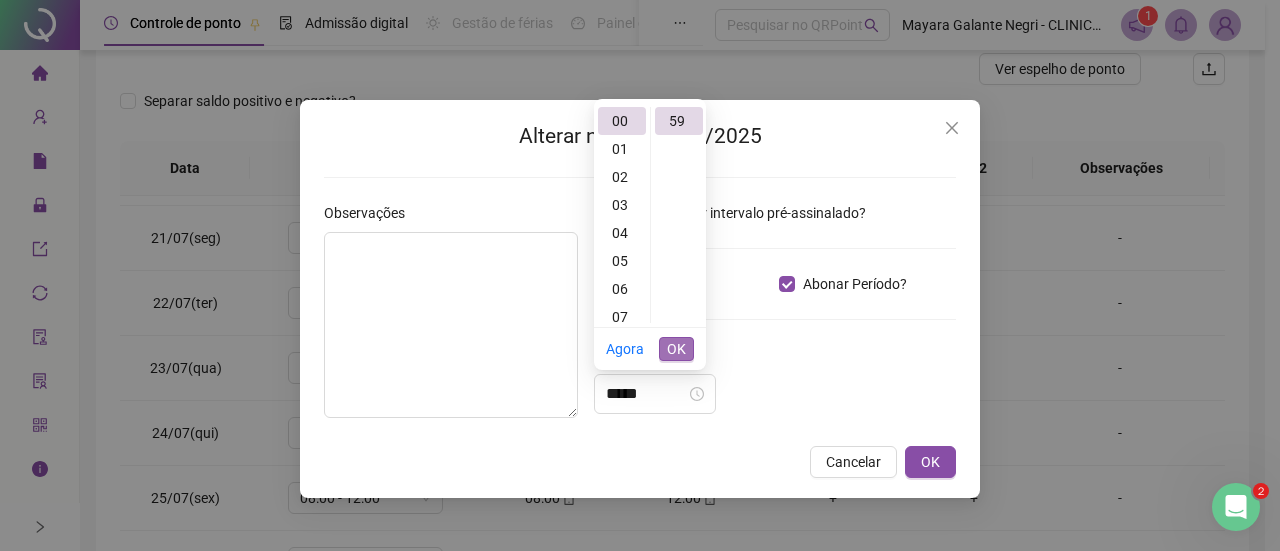 click on "OK" at bounding box center [676, 349] 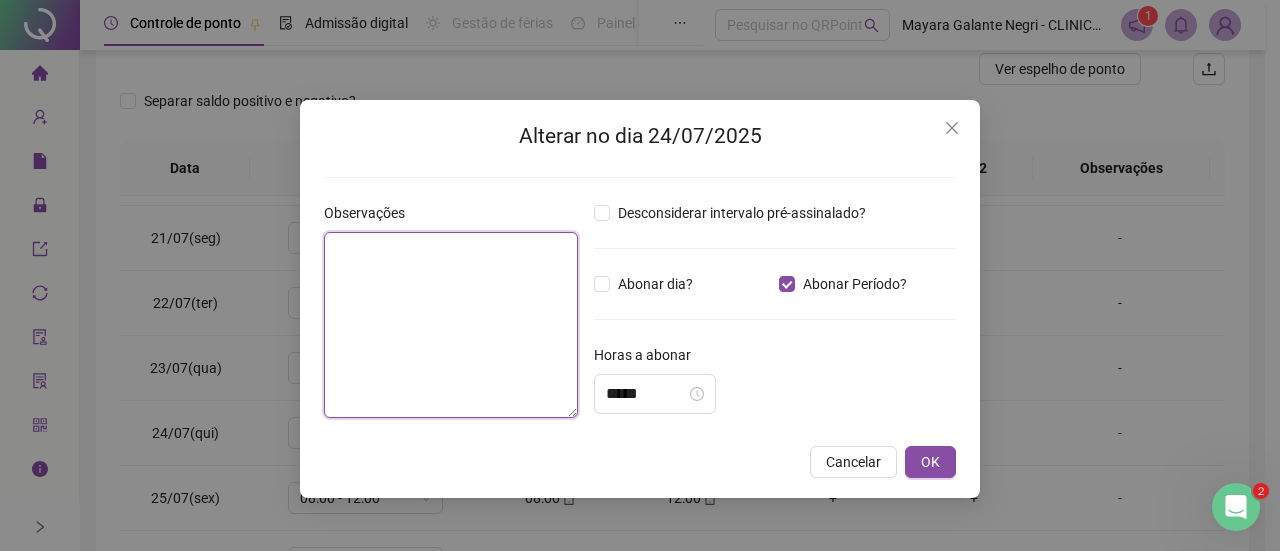 click at bounding box center [451, 325] 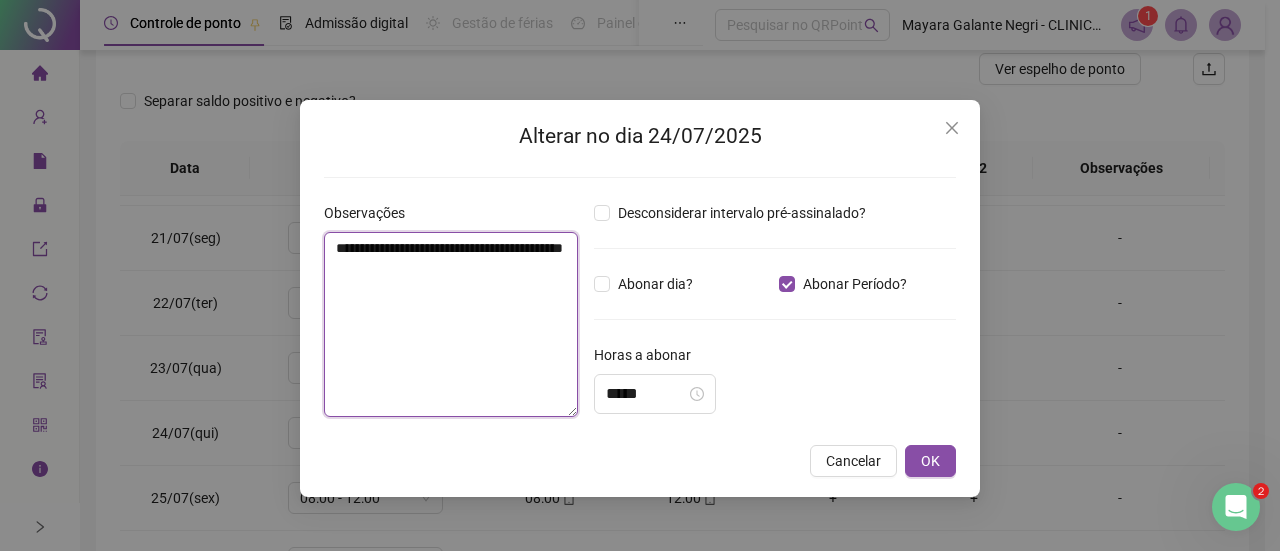 click on "**********" at bounding box center [451, 324] 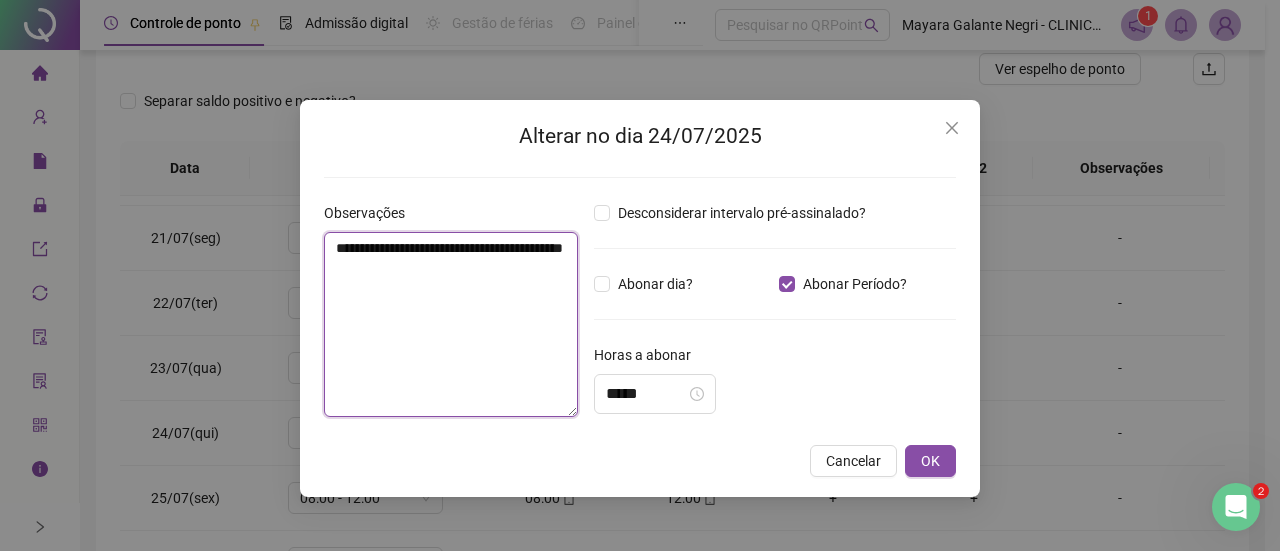 click on "**********" at bounding box center (451, 324) 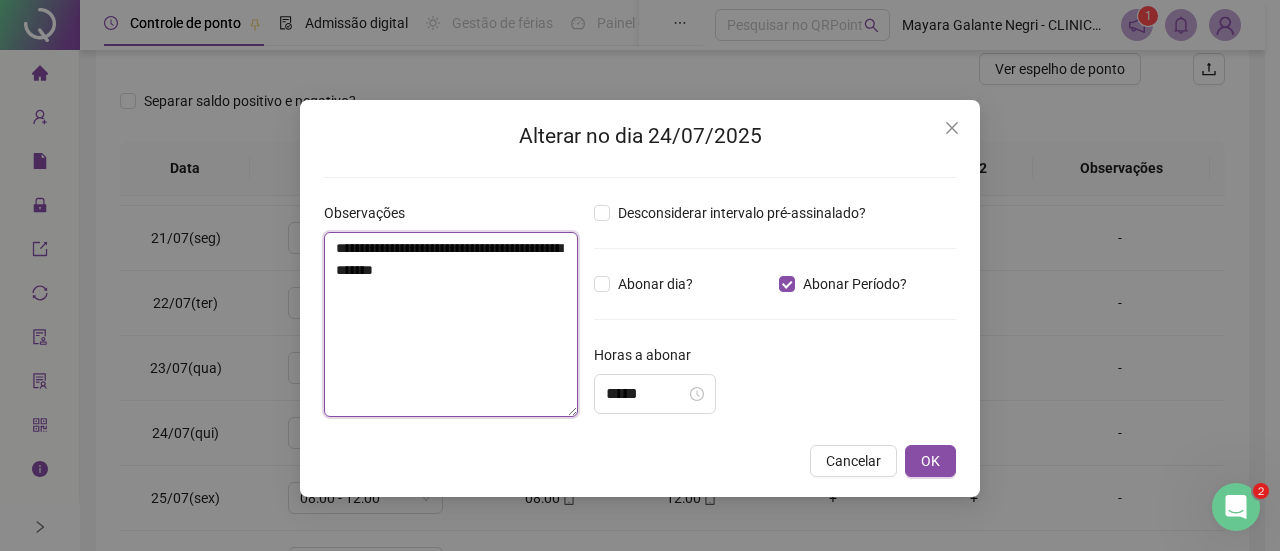 type on "**********" 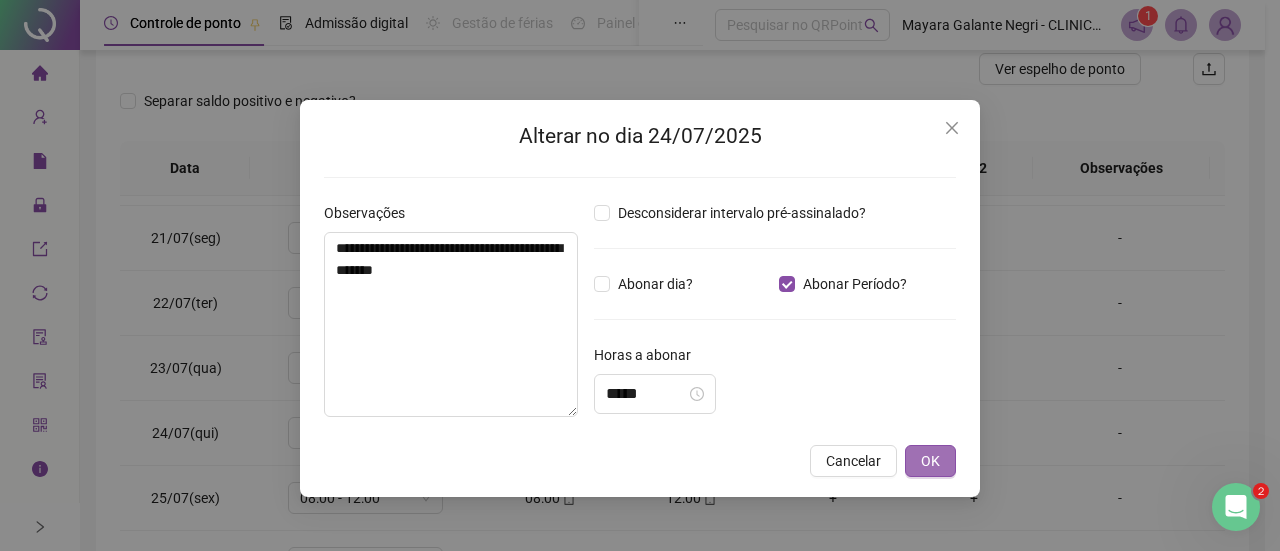 drag, startPoint x: 1160, startPoint y: 183, endPoint x: 935, endPoint y: 453, distance: 351.46124 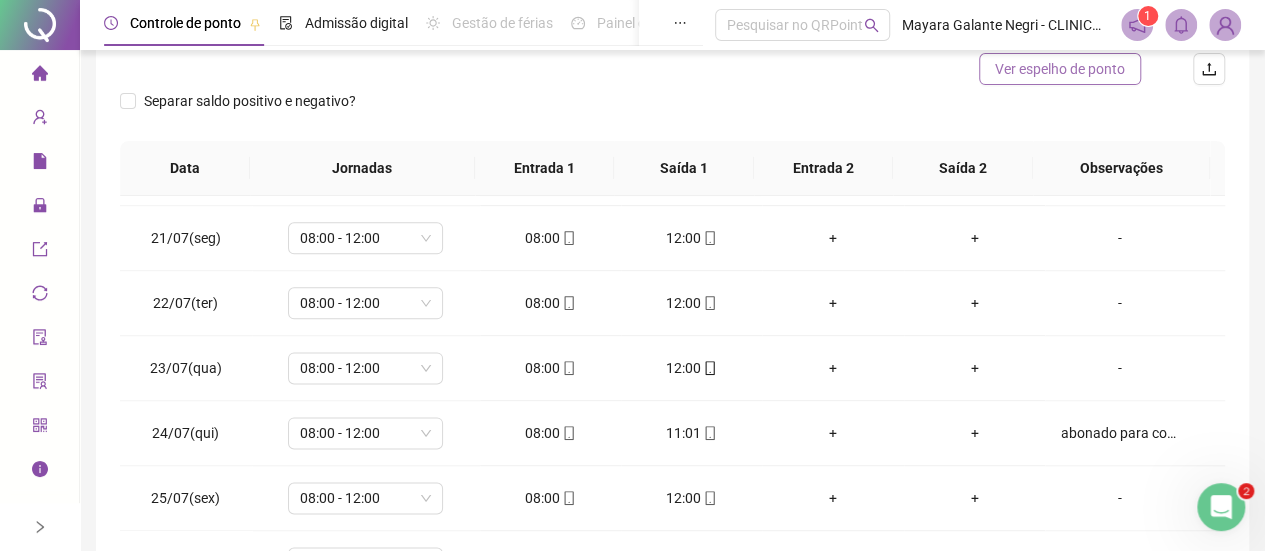 click on "Ver espelho de ponto" at bounding box center [1060, 69] 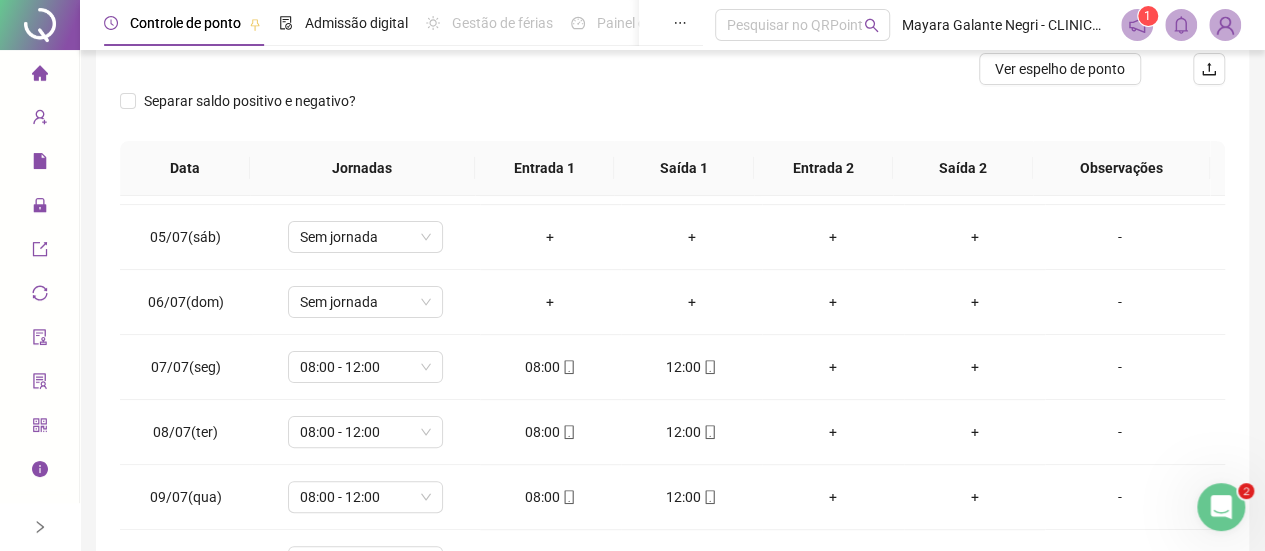 scroll, scrollTop: 0, scrollLeft: 0, axis: both 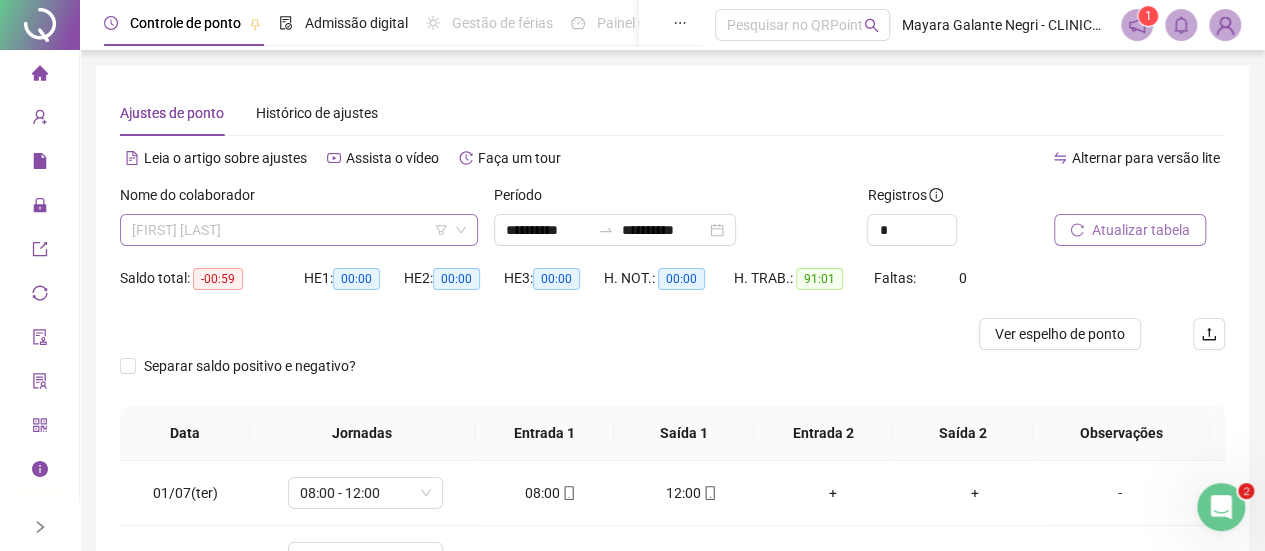 click on "[FIRST] [LAST]" at bounding box center [299, 230] 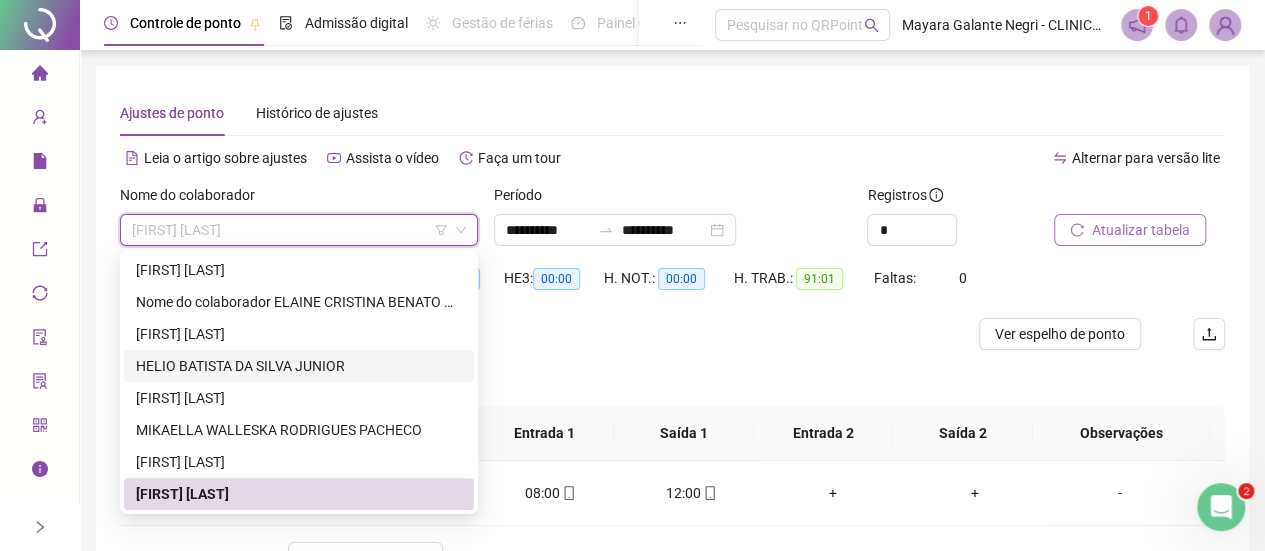 click on "HELIO BATISTA DA SILVA JUNIOR" at bounding box center (299, 366) 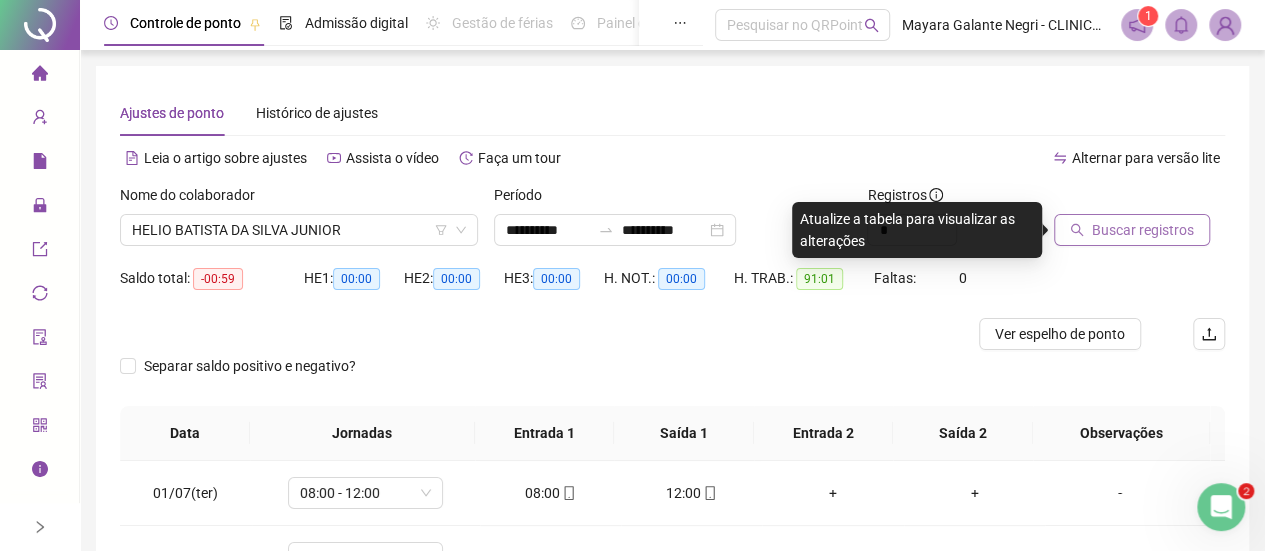 click on "Buscar registros" at bounding box center (1132, 230) 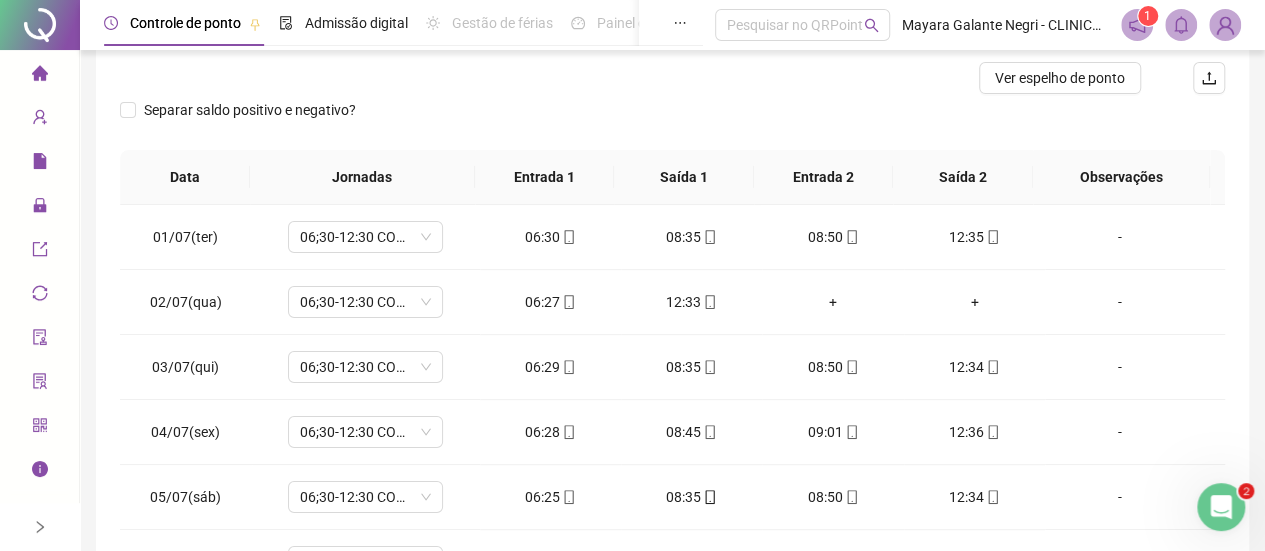 scroll, scrollTop: 257, scrollLeft: 0, axis: vertical 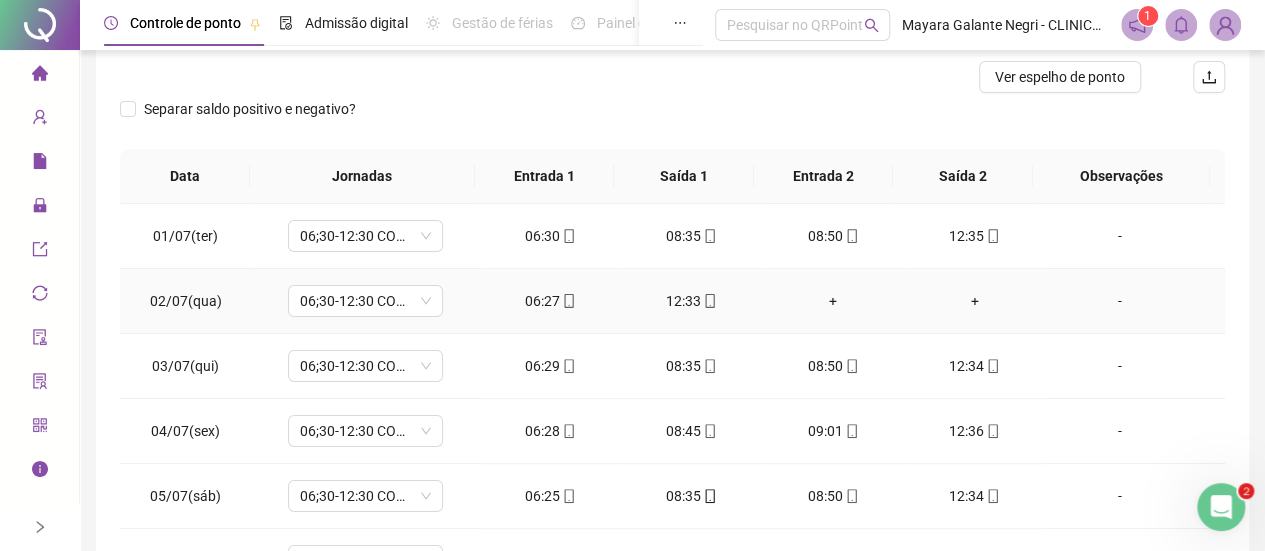 click on "+" at bounding box center [832, 301] 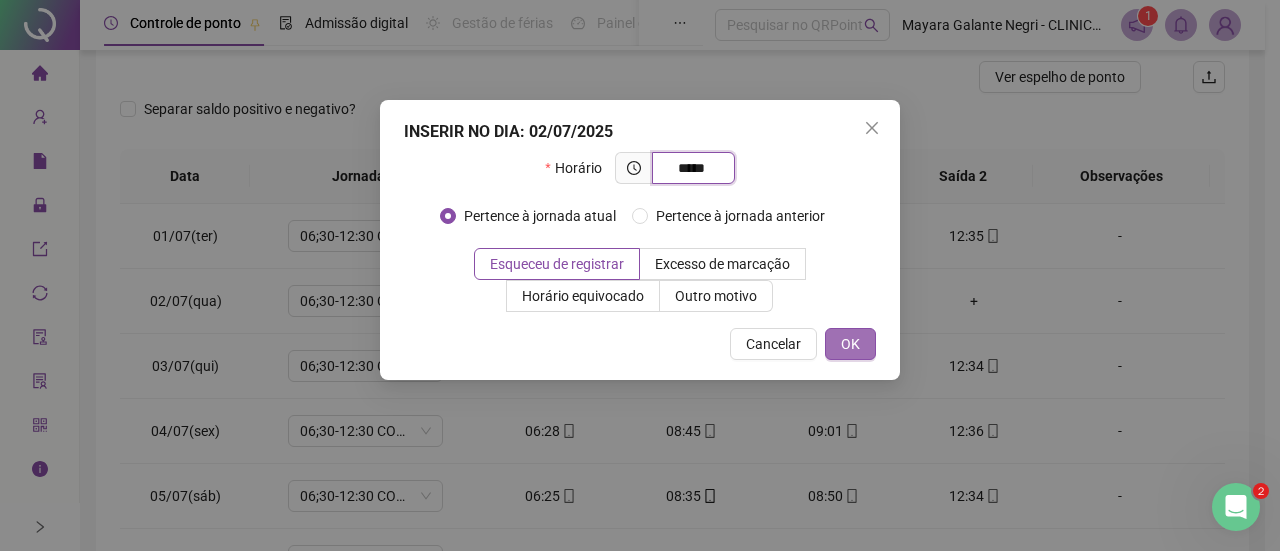 type on "*****" 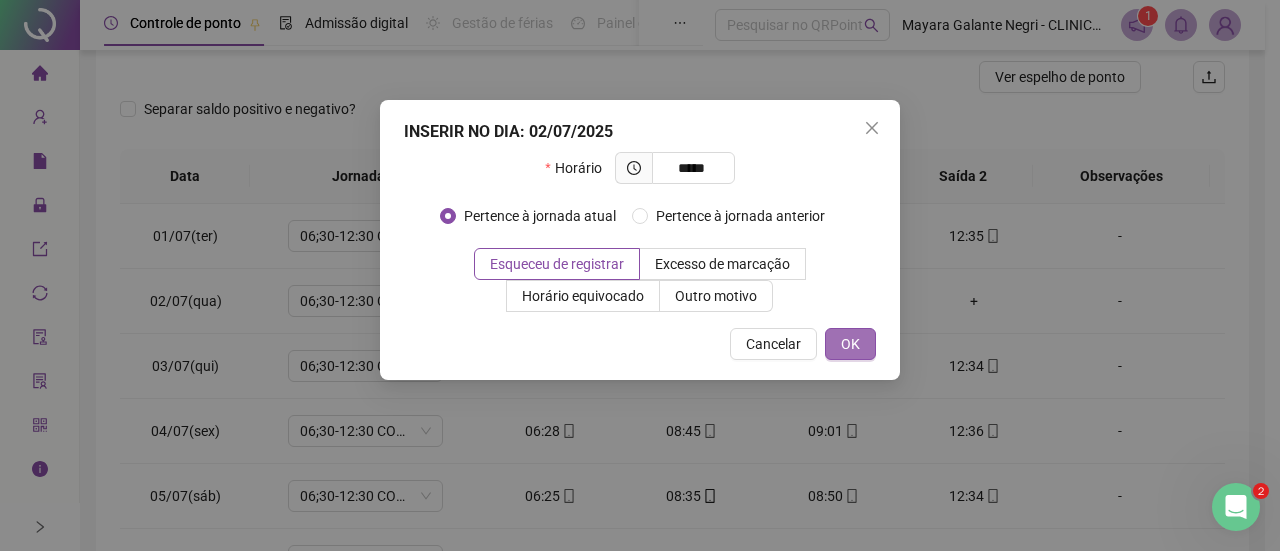 click on "OK" at bounding box center (850, 344) 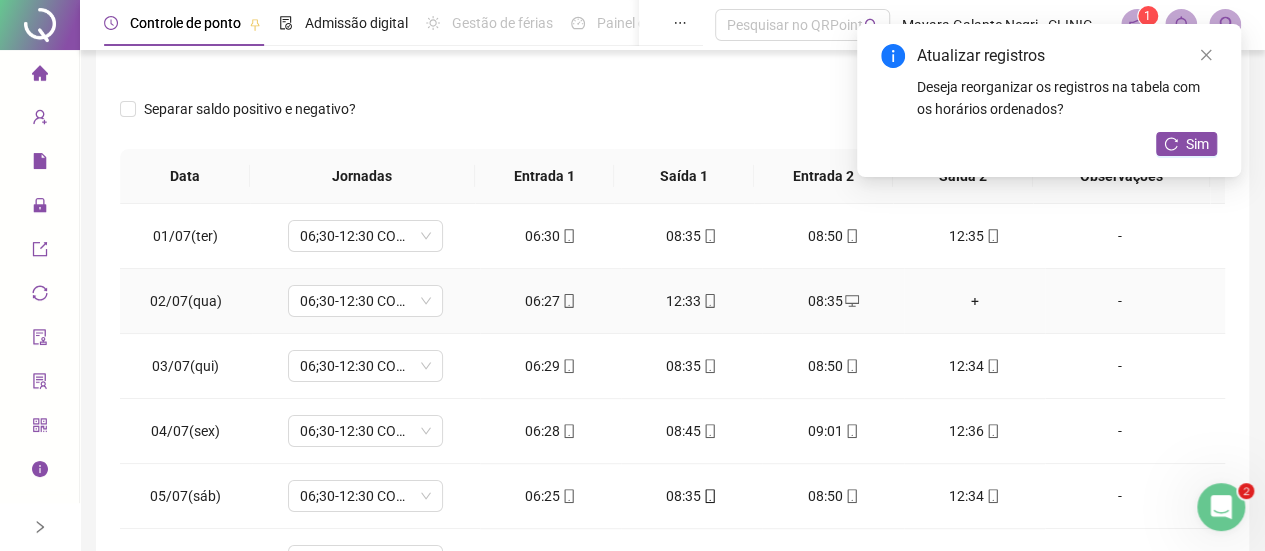 click on "+" at bounding box center (974, 301) 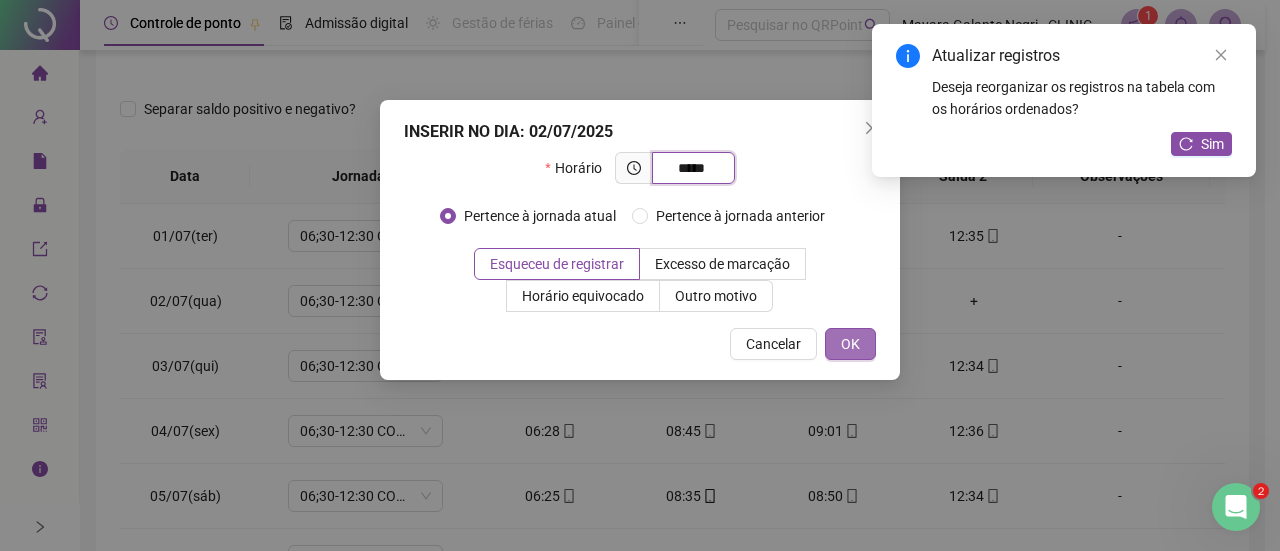 type on "*****" 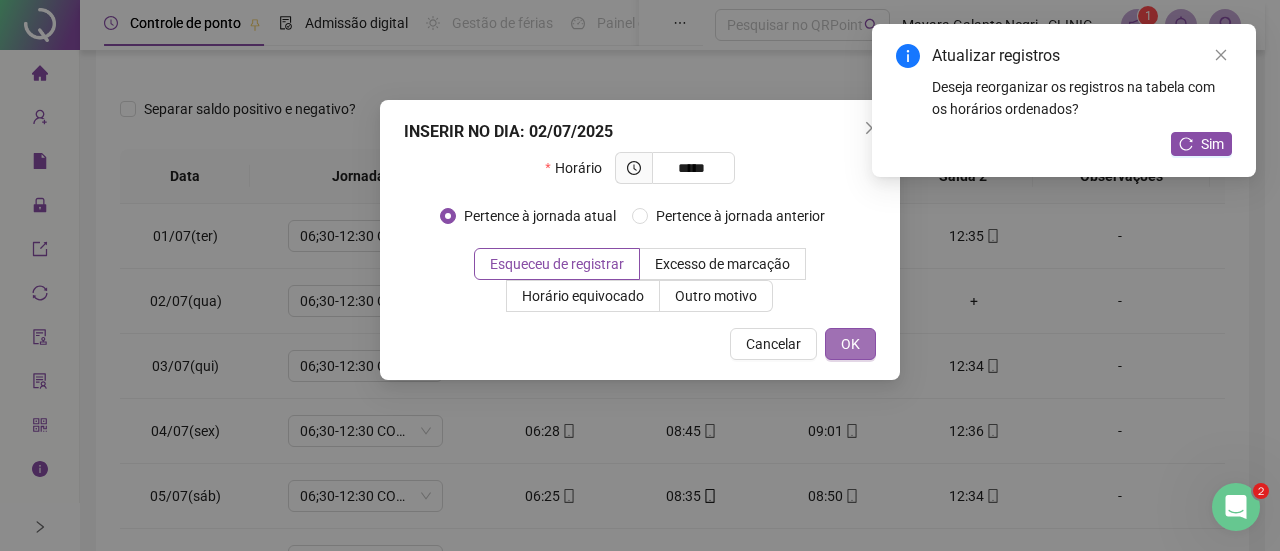 click on "OK" at bounding box center (850, 344) 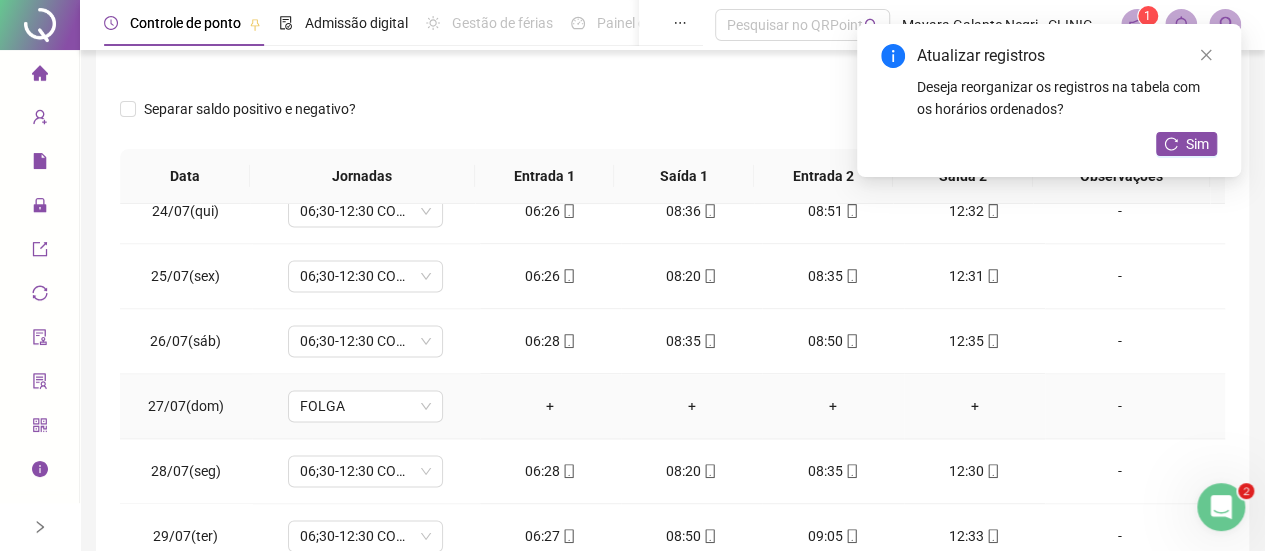 scroll, scrollTop: 1578, scrollLeft: 0, axis: vertical 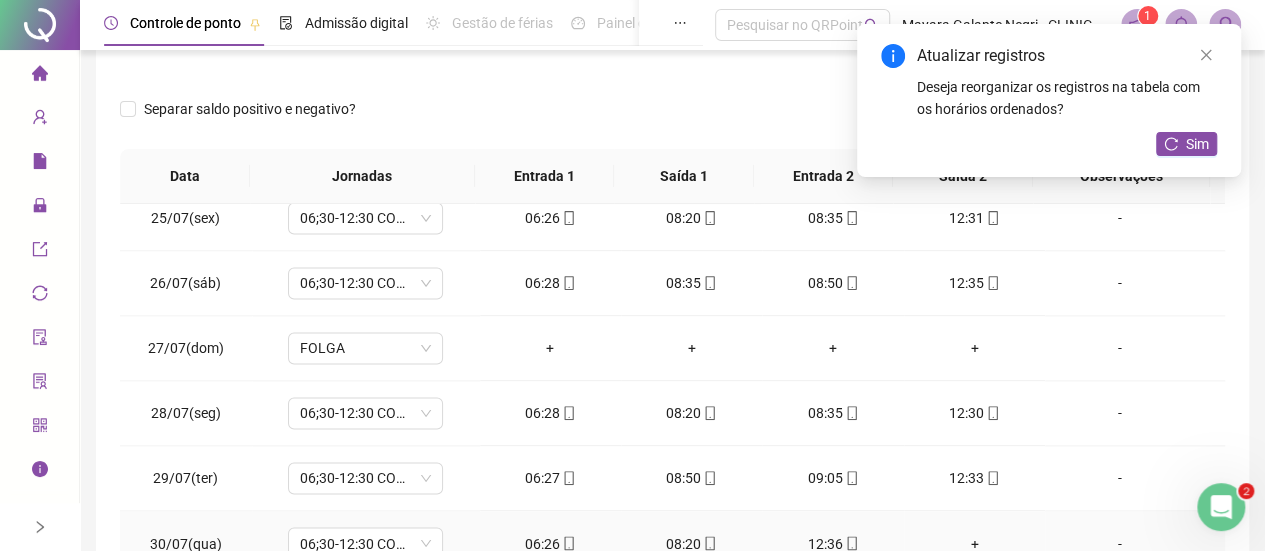 click on "+" at bounding box center (974, 543) 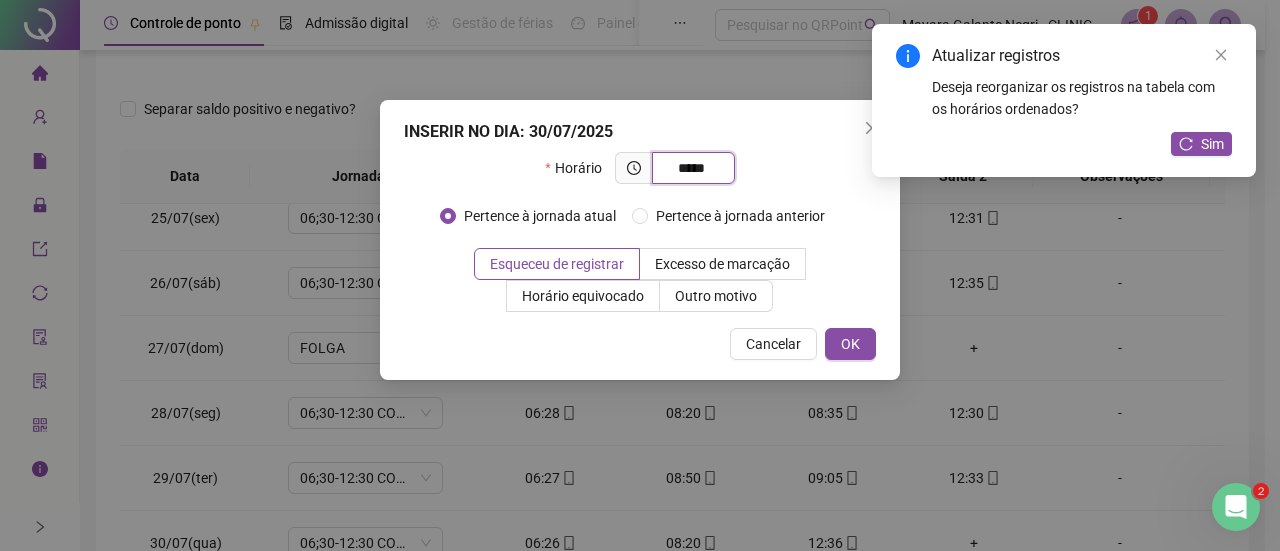 type on "*****" 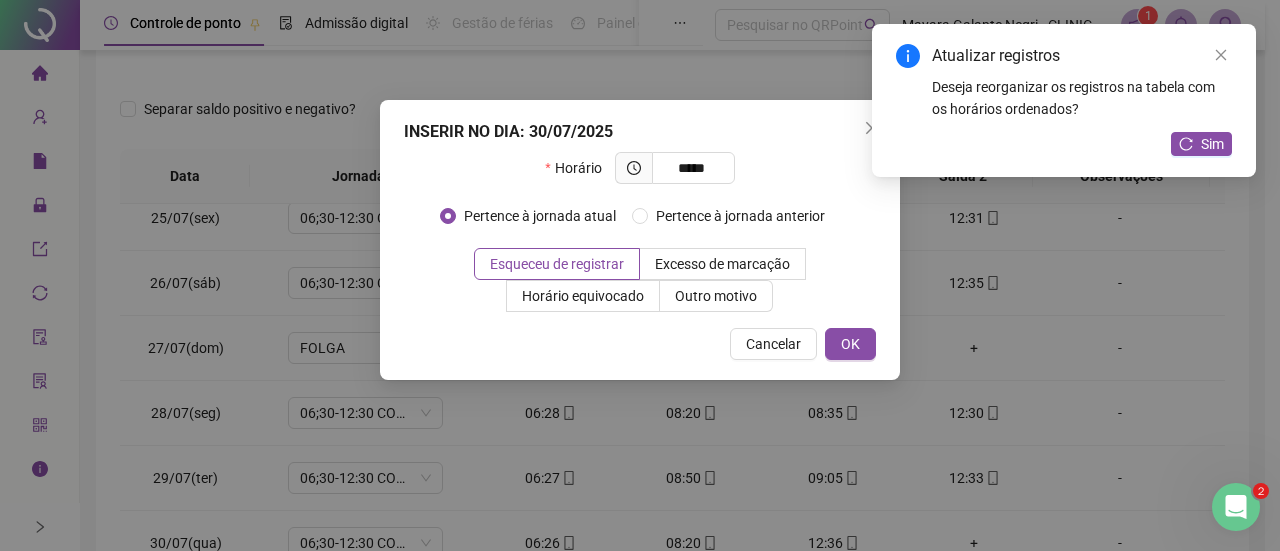 click on "INSERIR NO DIA :   30/07/2025 Horário ***** Pertence à jornada atual Pertence à jornada anterior Esqueceu de registrar Excesso de marcação Horário equivocado Outro motivo Motivo Cancelar OK" at bounding box center (640, 240) 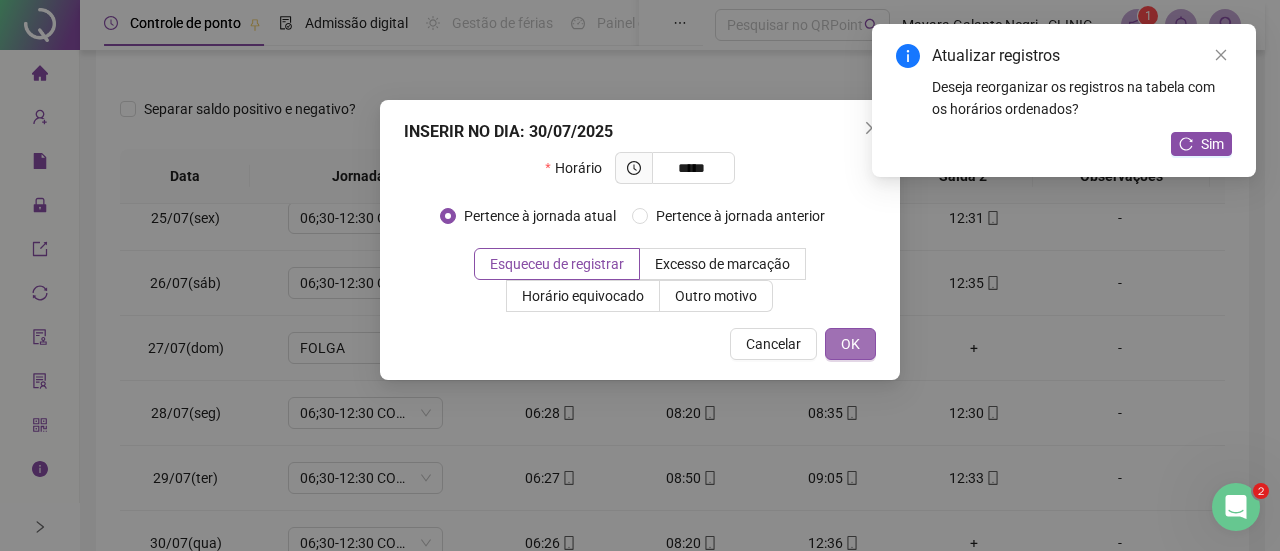 click on "OK" at bounding box center (850, 344) 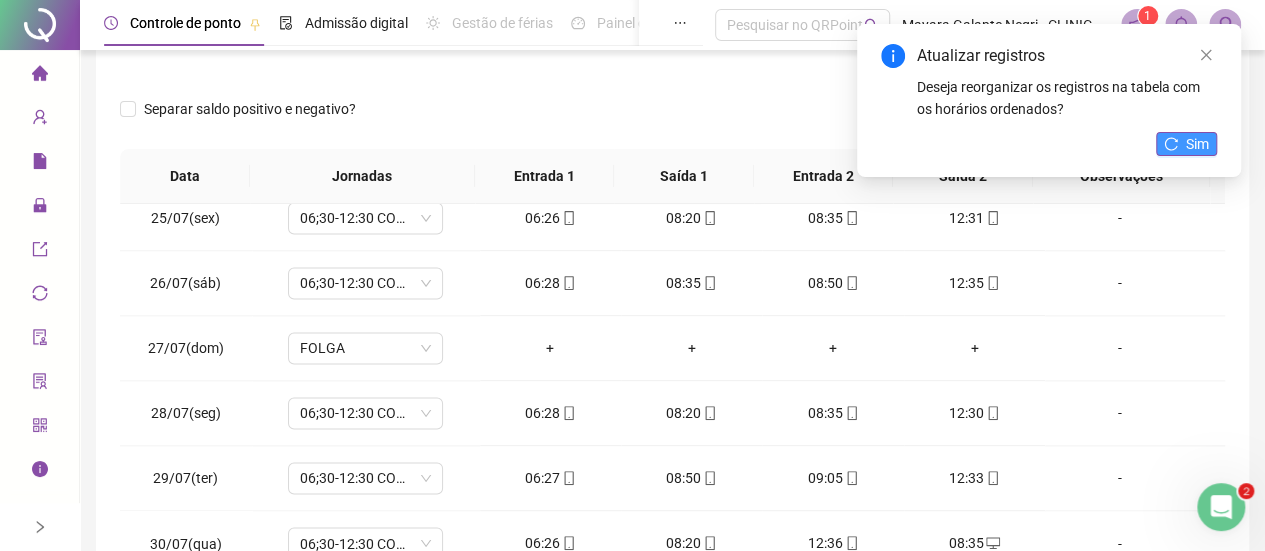 click on "Sim" at bounding box center [1197, 144] 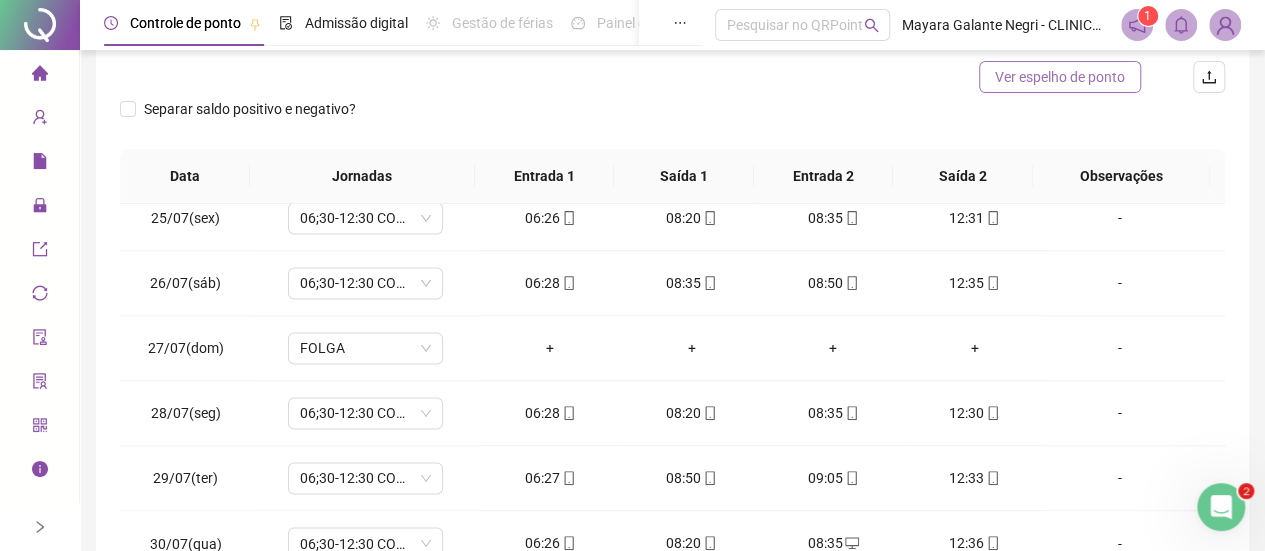 click on "Ver espelho de ponto" at bounding box center (1060, 77) 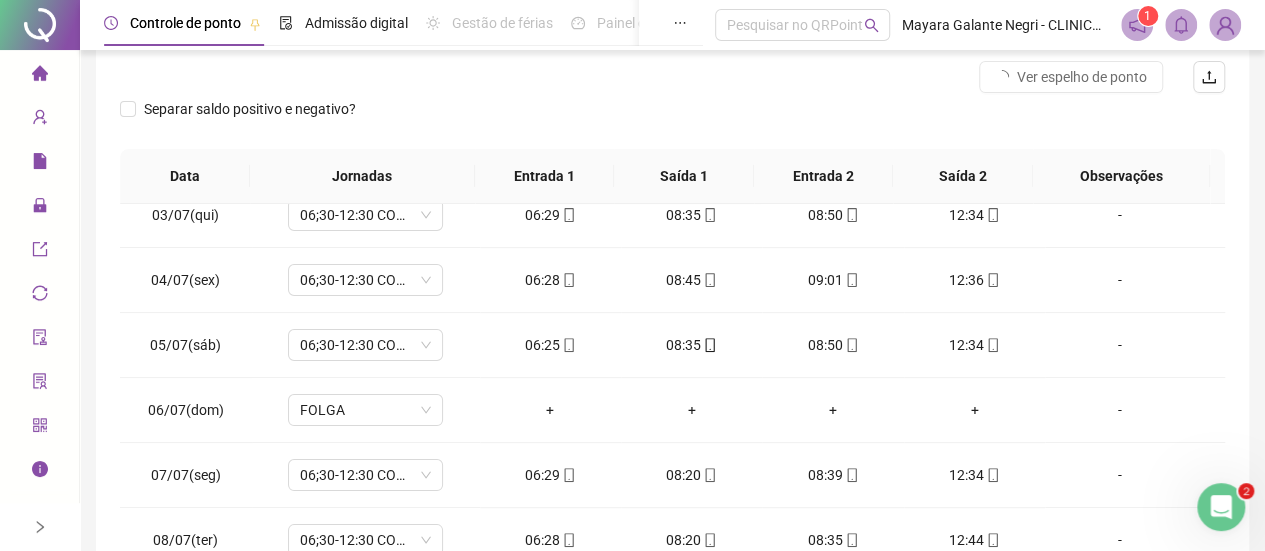 scroll, scrollTop: 0, scrollLeft: 0, axis: both 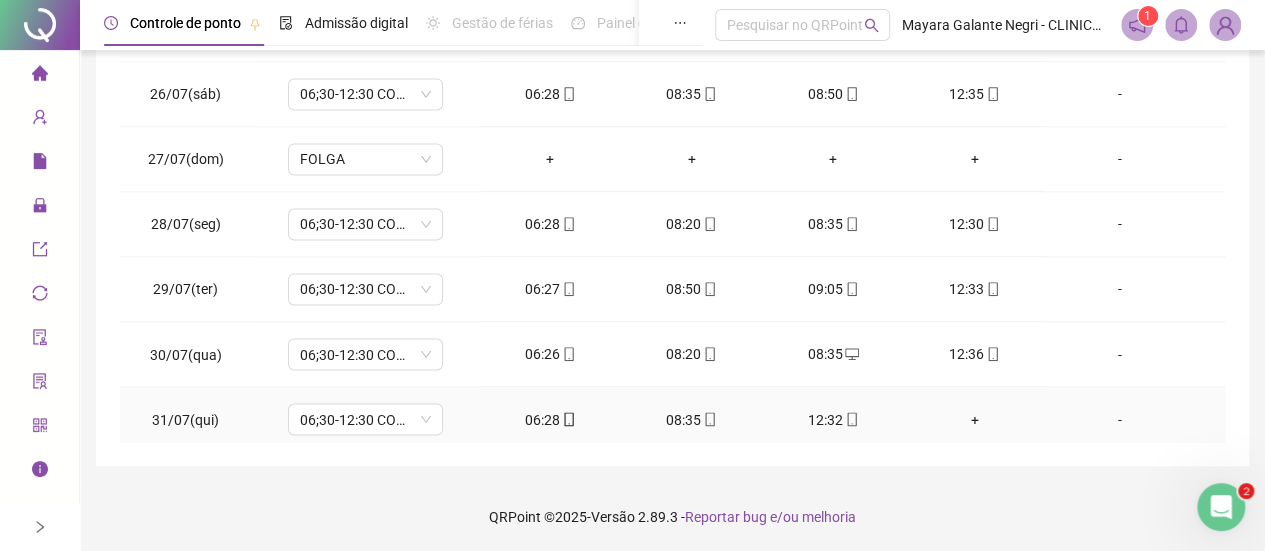 click on "+" at bounding box center (974, 419) 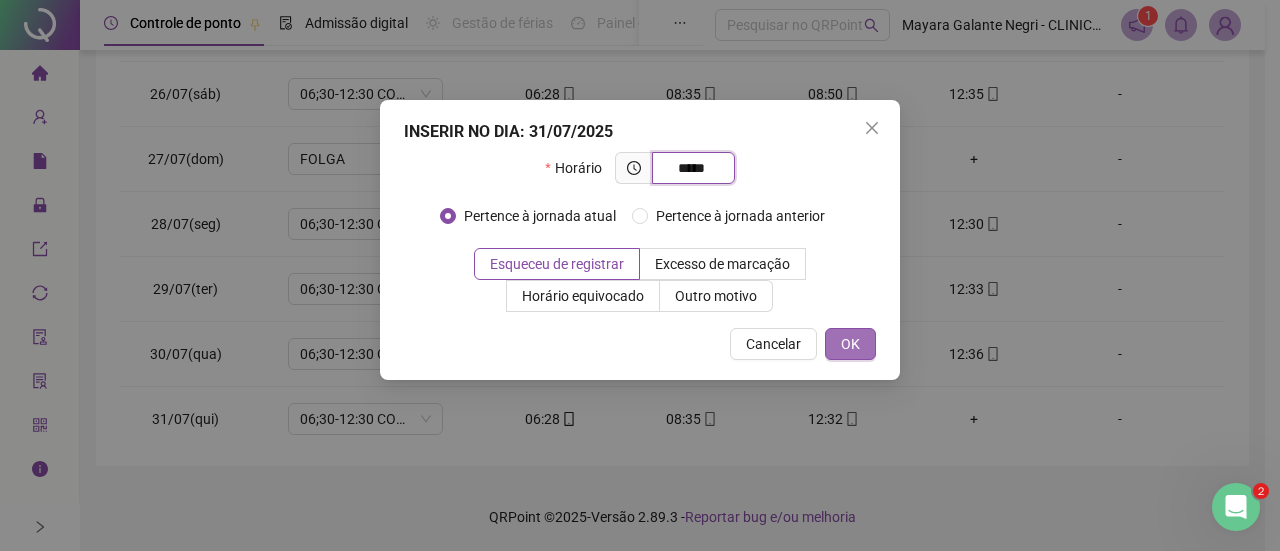 type on "*****" 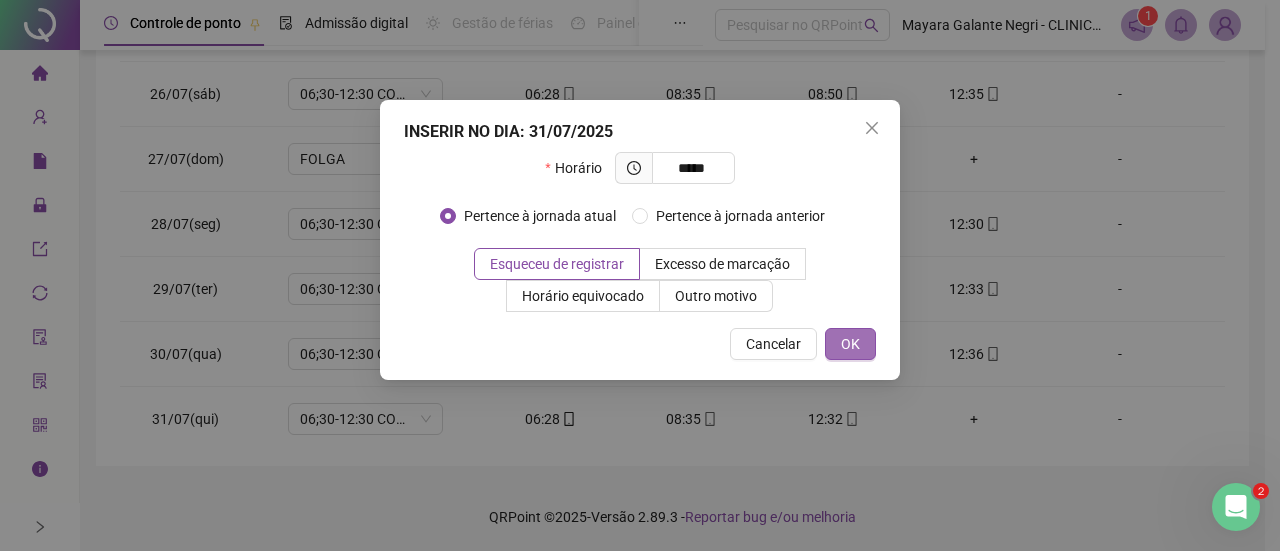 click on "OK" at bounding box center [850, 344] 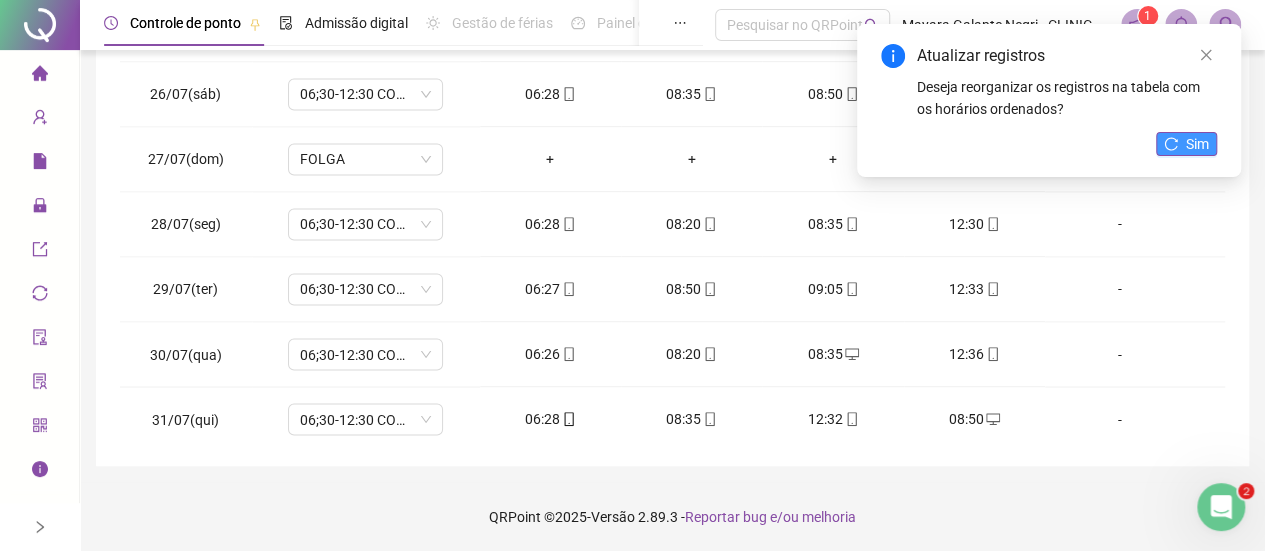 click on "Sim" at bounding box center [1197, 144] 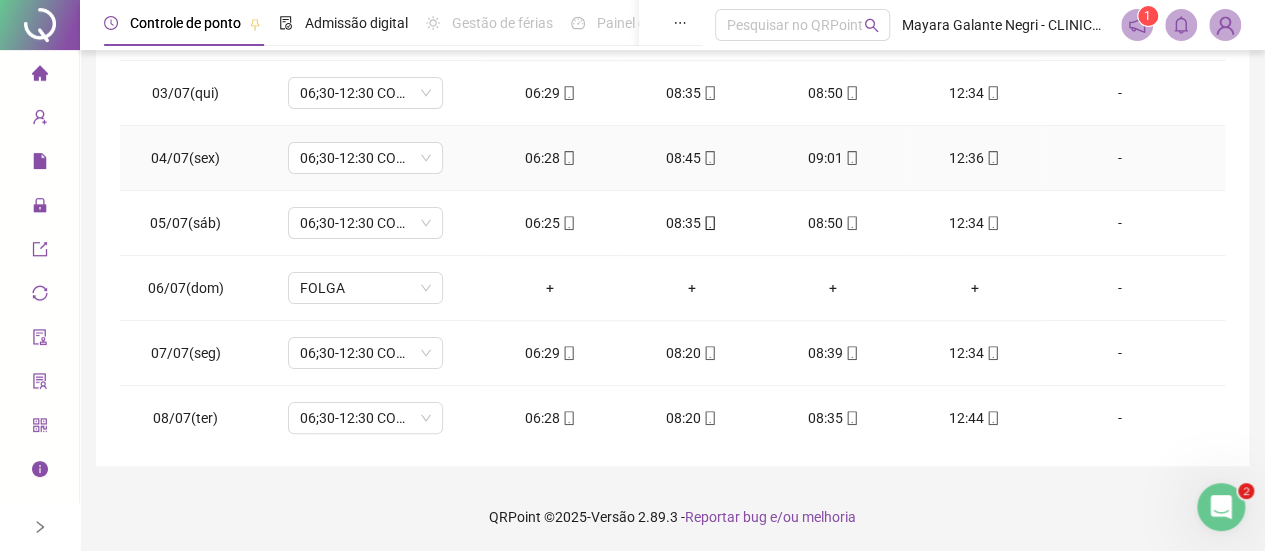 scroll, scrollTop: 0, scrollLeft: 0, axis: both 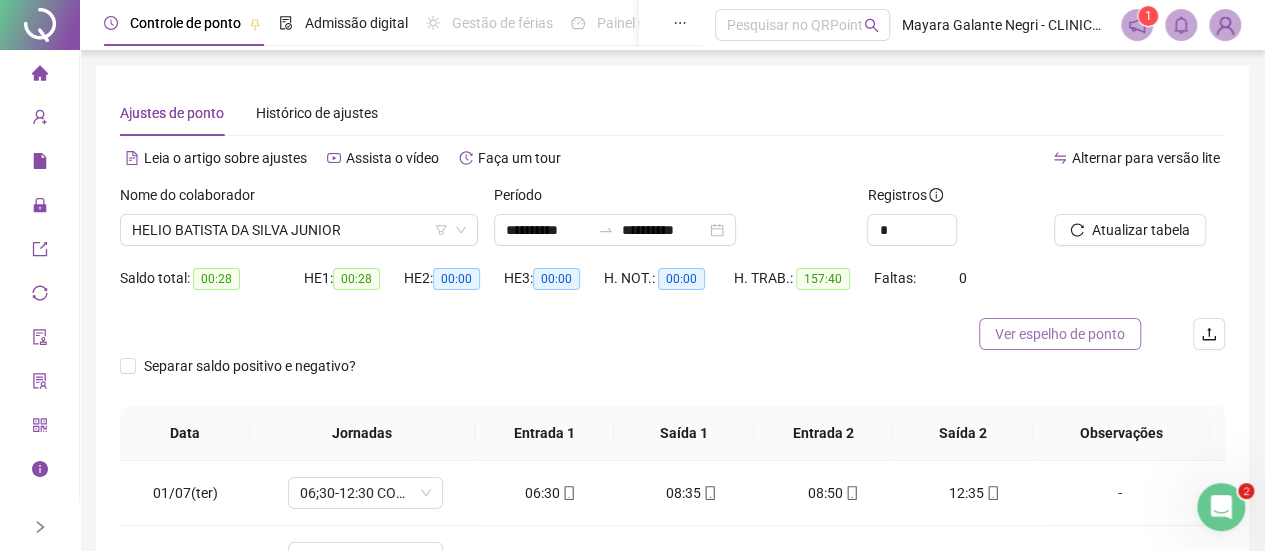click on "Ver espelho de ponto" at bounding box center [1060, 334] 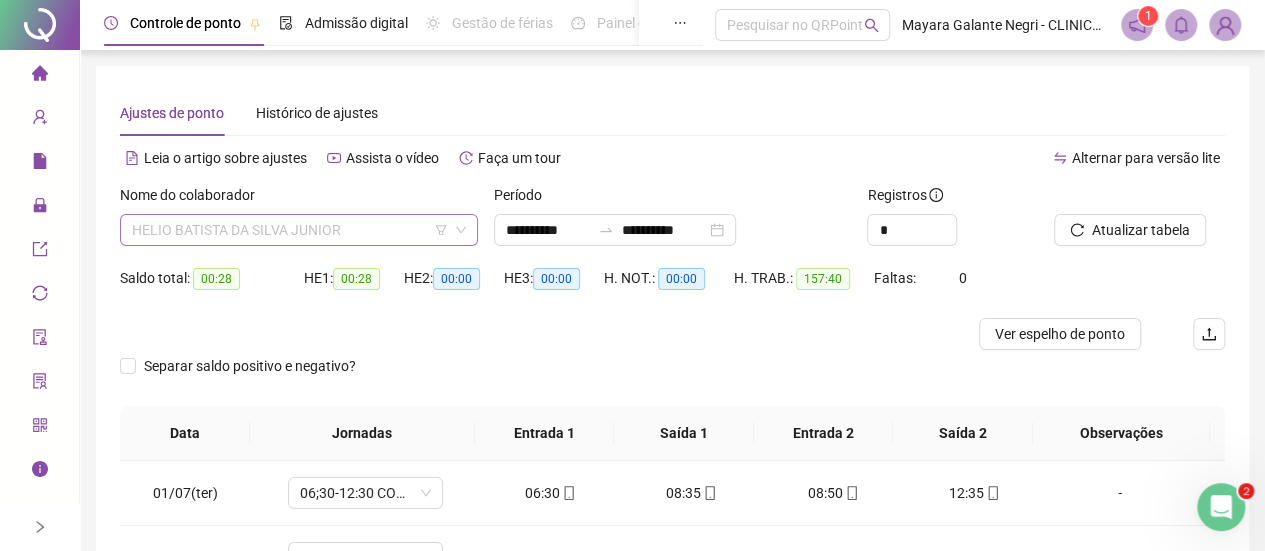 click on "HELIO BATISTA DA SILVA JUNIOR" at bounding box center (299, 230) 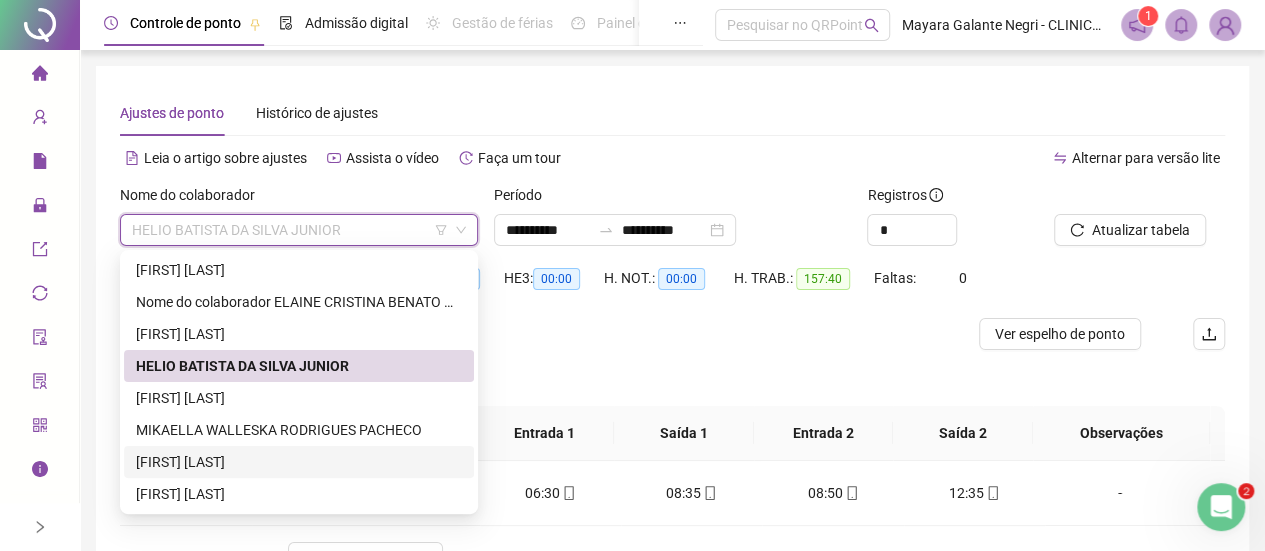 click on "[FIRST] [LAST]" at bounding box center [299, 462] 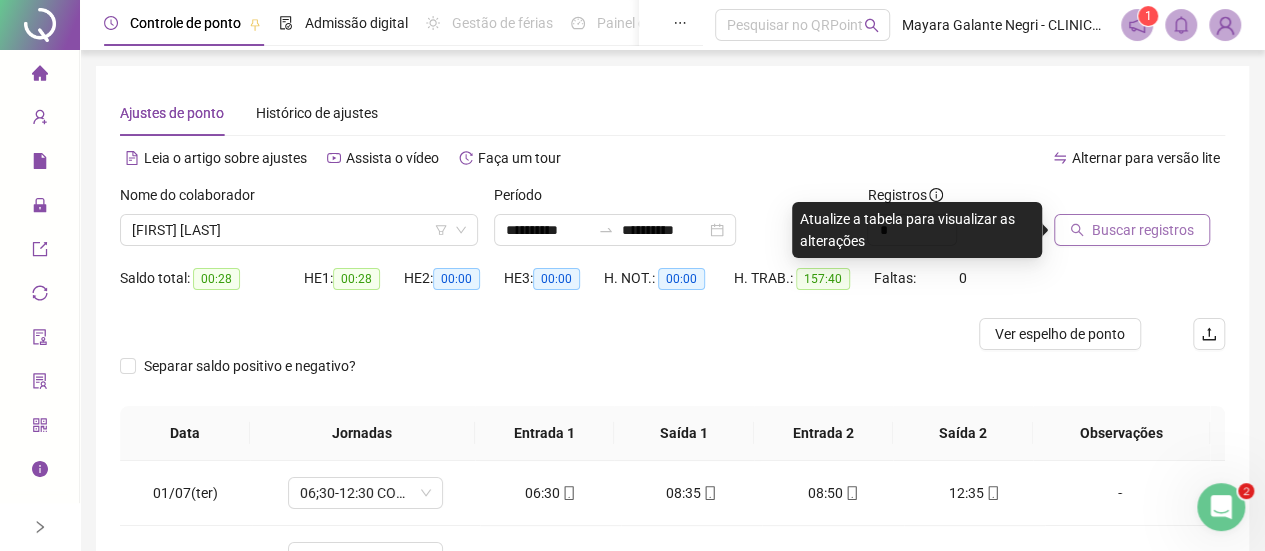 click on "Buscar registros" at bounding box center [1143, 230] 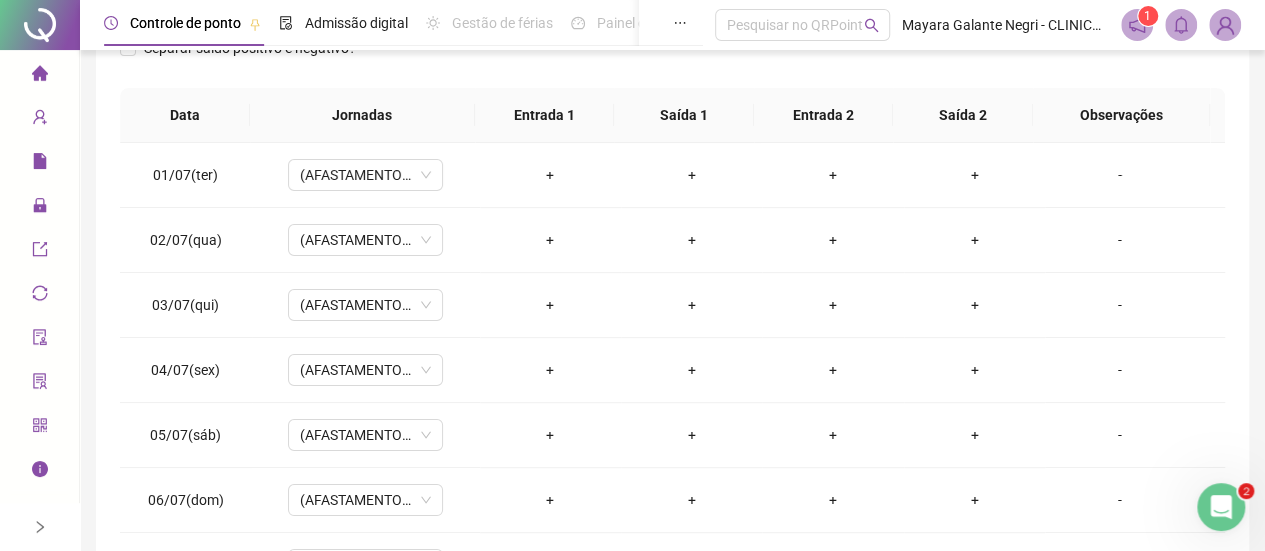 scroll, scrollTop: 319, scrollLeft: 0, axis: vertical 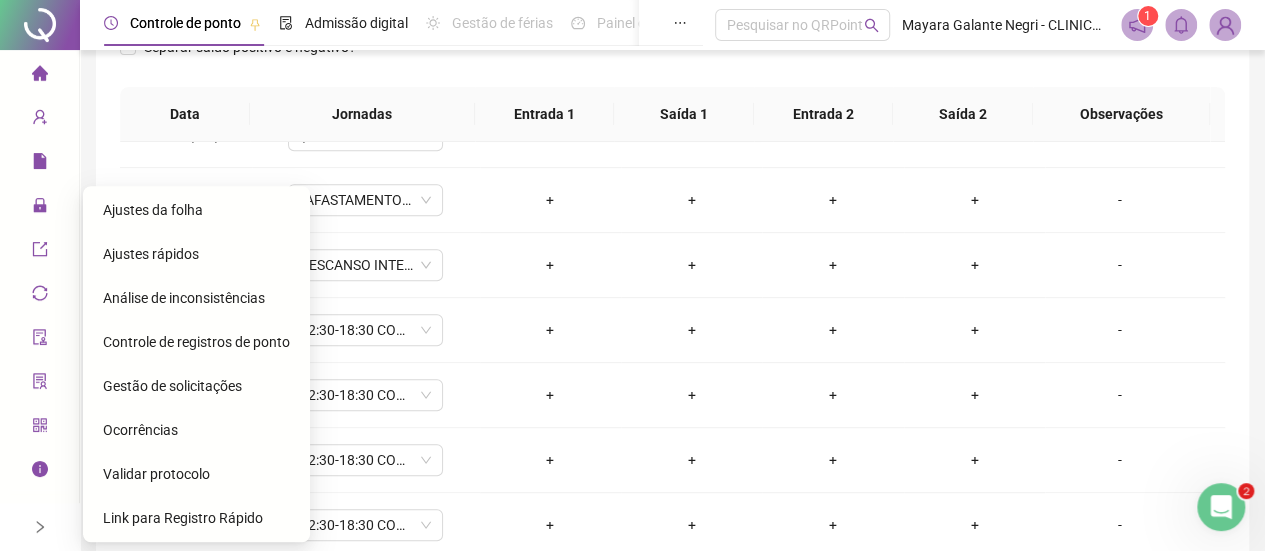 click on "Ajustes rápidos" at bounding box center [151, 254] 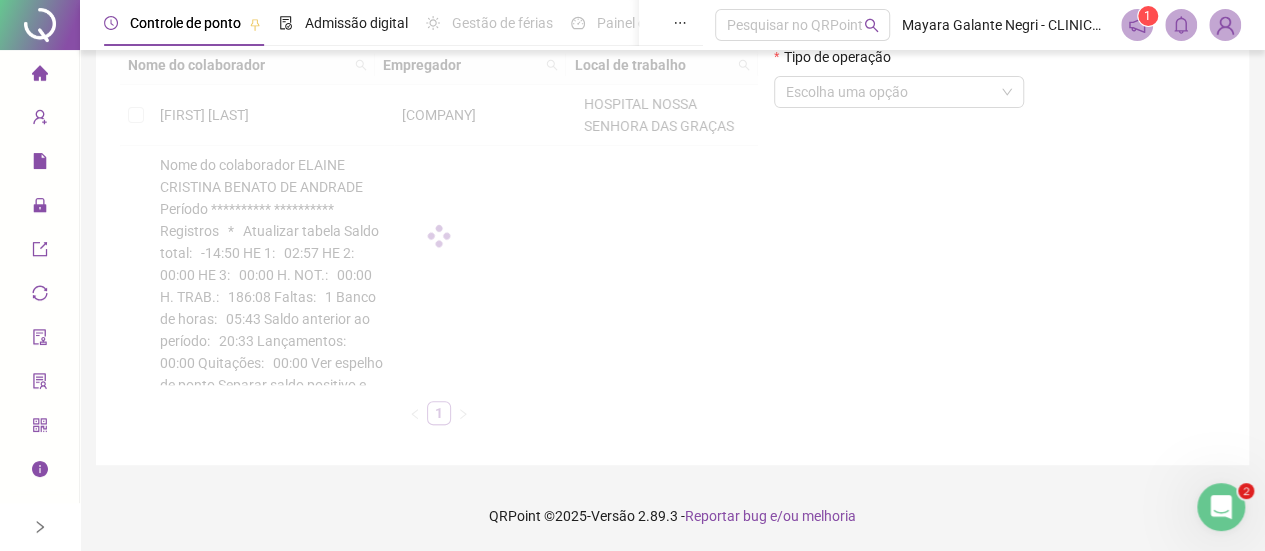 scroll, scrollTop: 282, scrollLeft: 0, axis: vertical 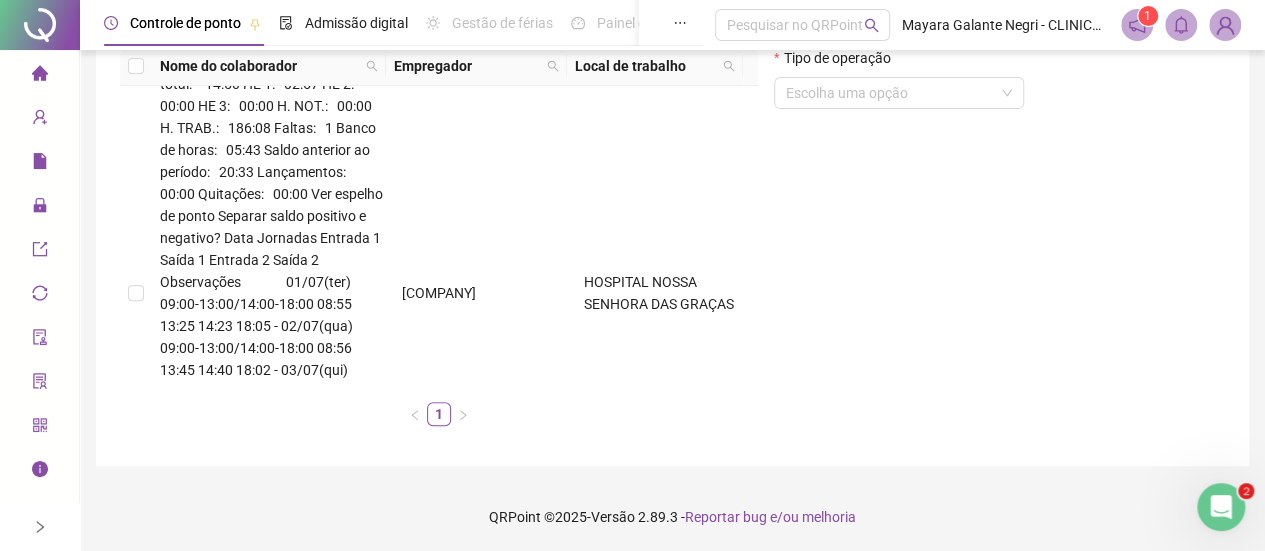 click on "[FIRST] [LAST]" at bounding box center (204, 884) 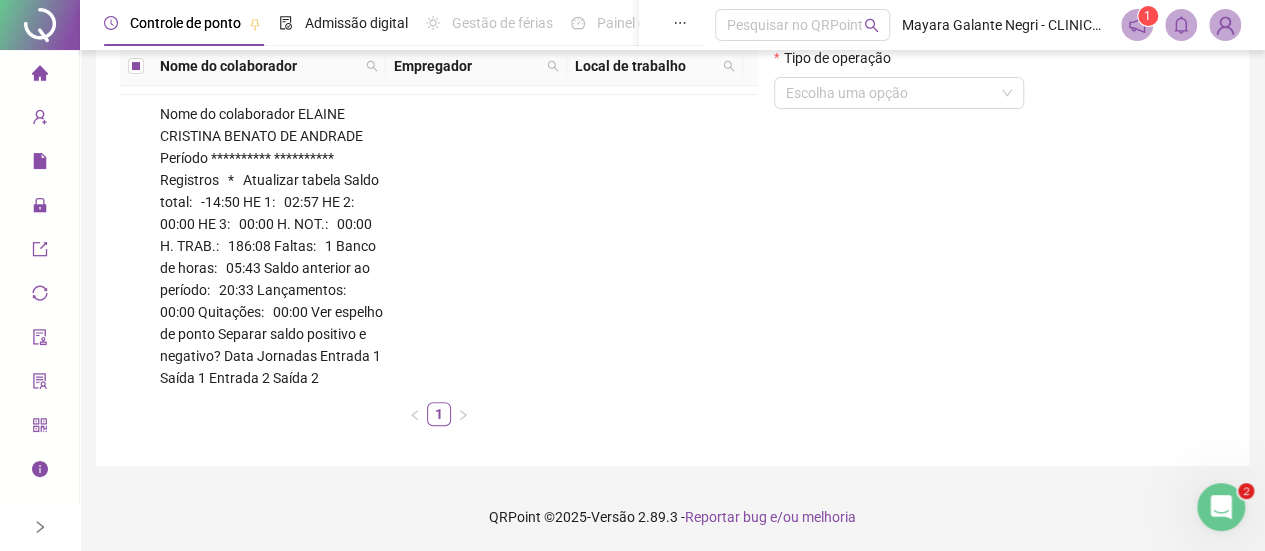 scroll, scrollTop: 0, scrollLeft: 0, axis: both 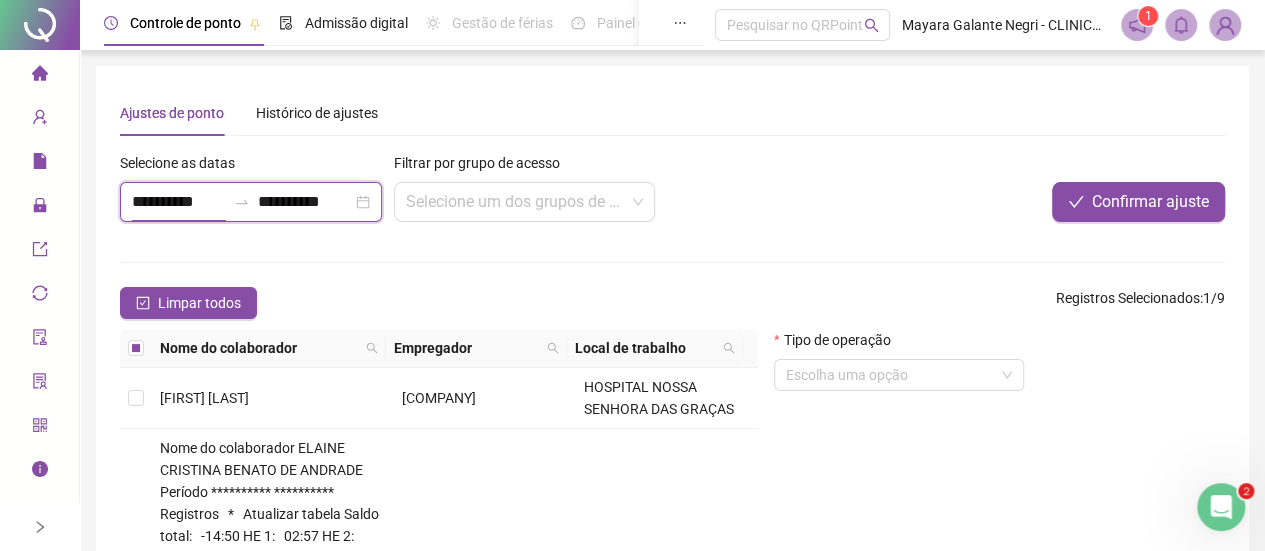 click on "**********" at bounding box center [179, 202] 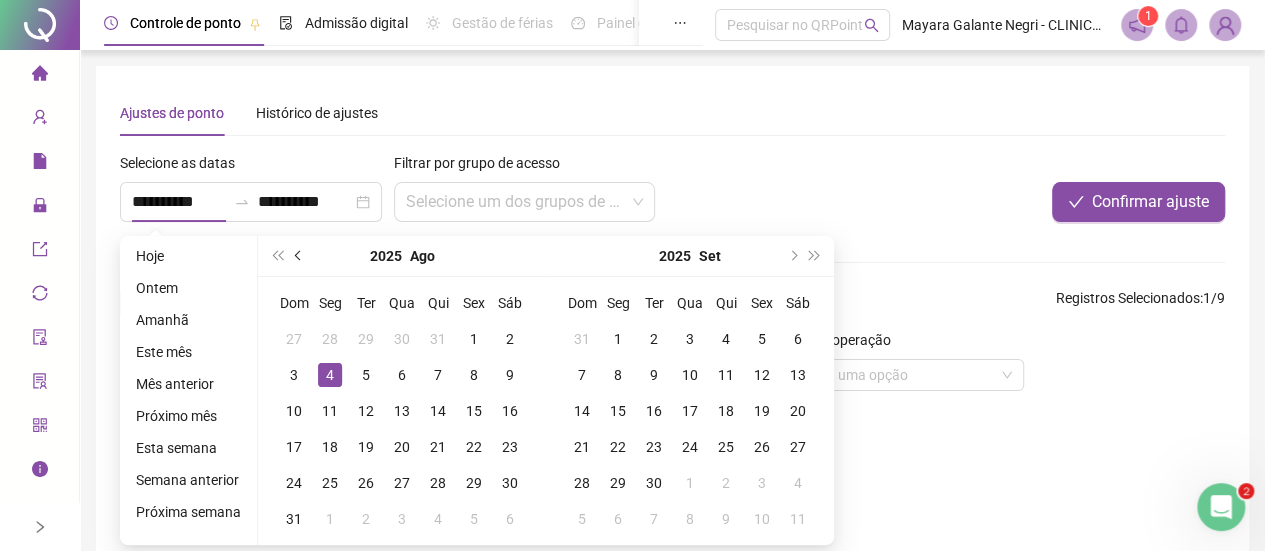 click at bounding box center (299, 256) 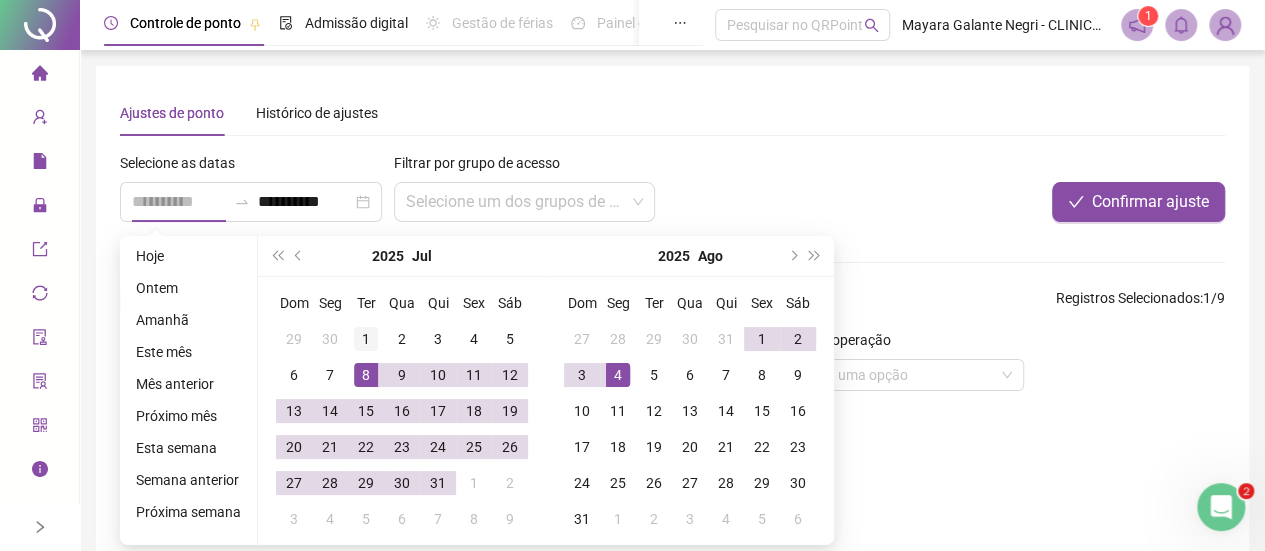 type on "**********" 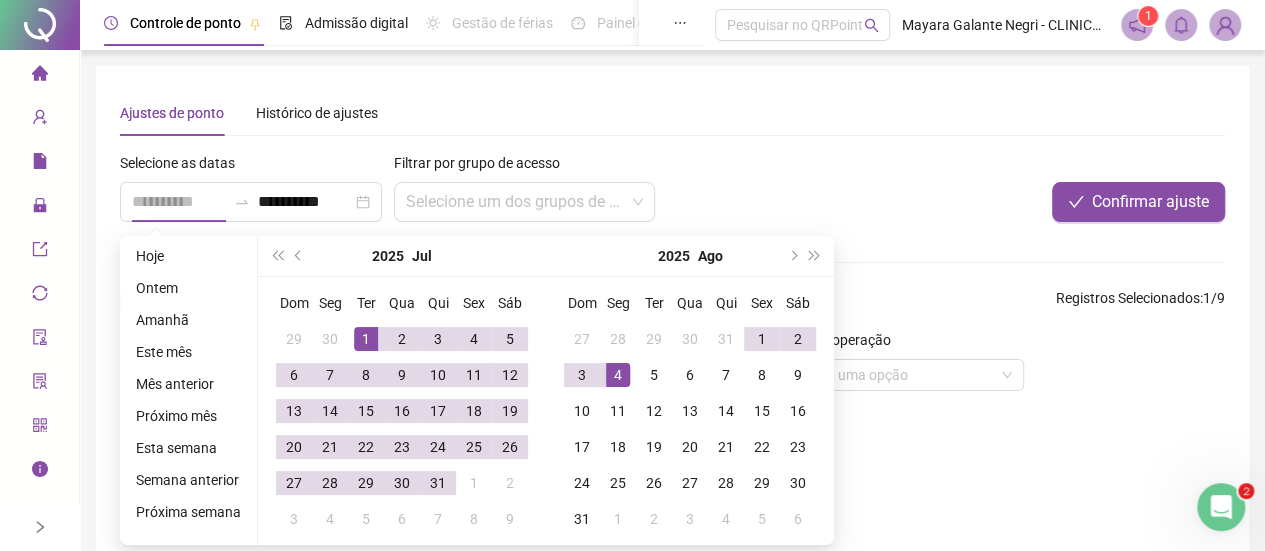 click on "1" at bounding box center [366, 339] 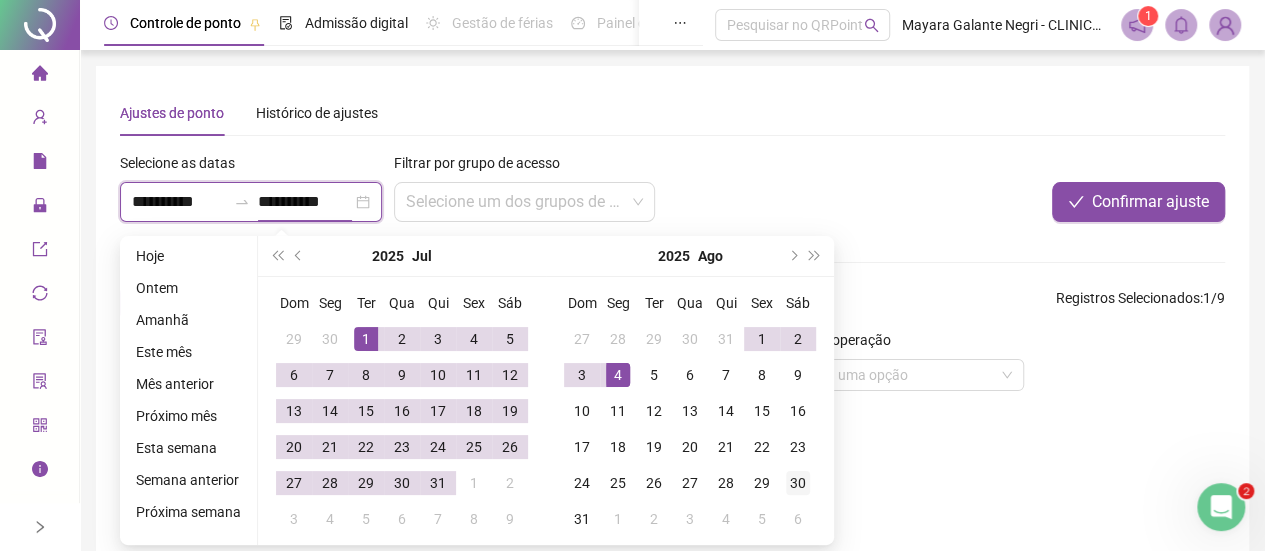 type on "**********" 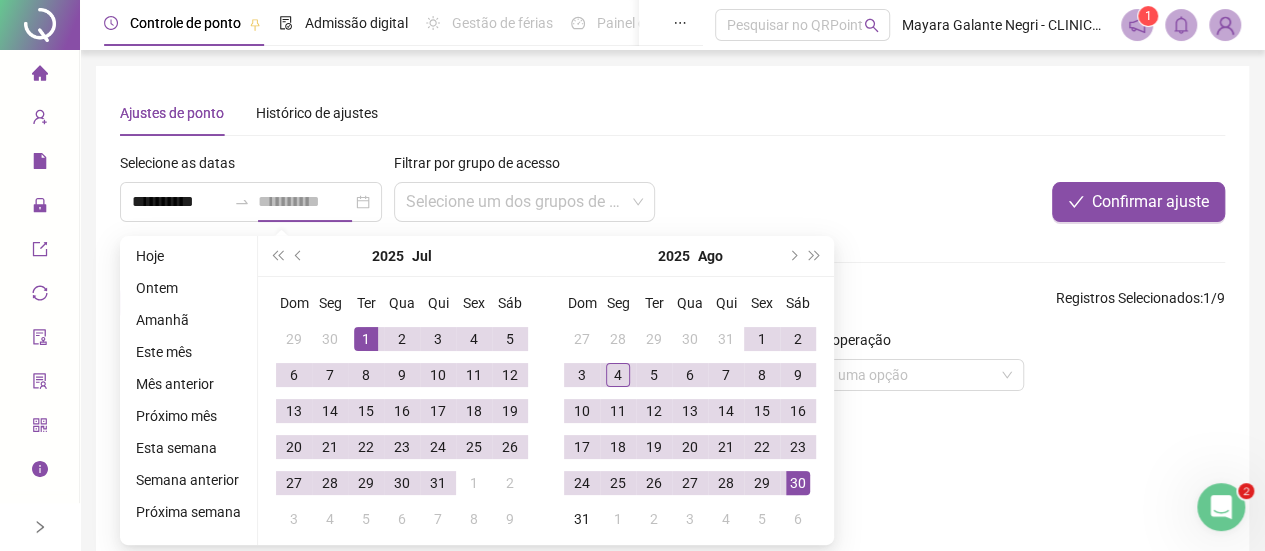 click on "30" at bounding box center (798, 483) 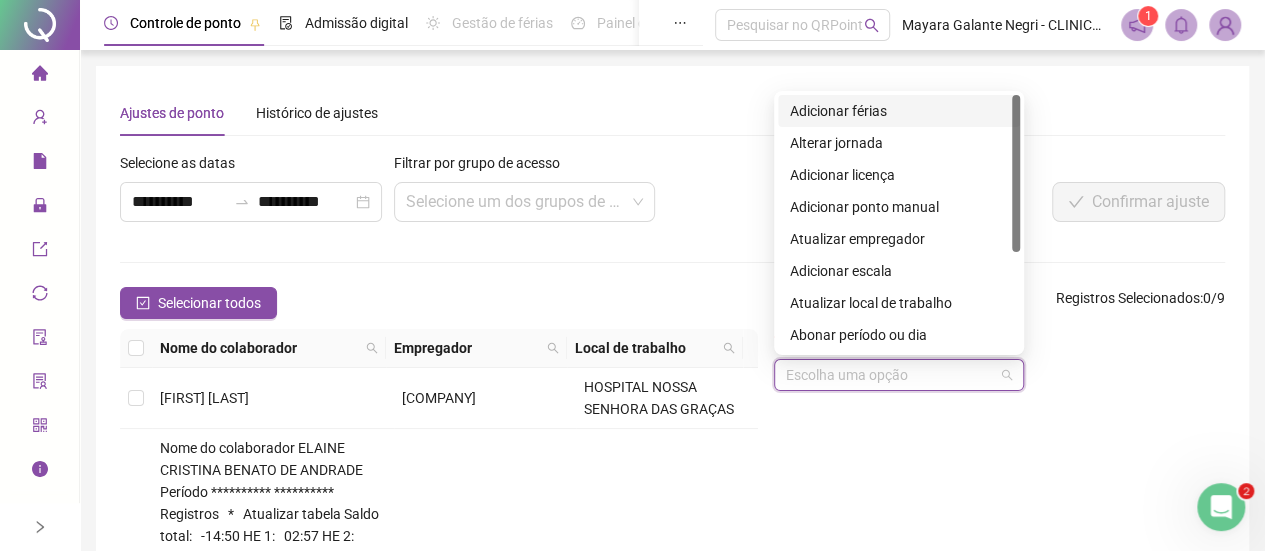 click at bounding box center [890, 375] 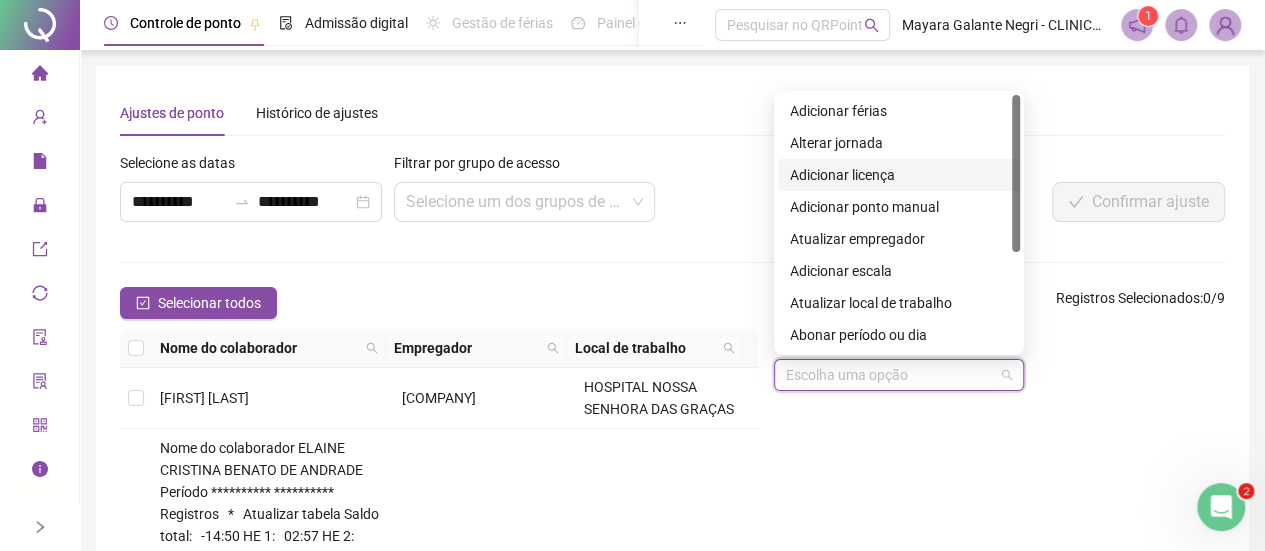 click on "Adicionar licença" at bounding box center (899, 175) 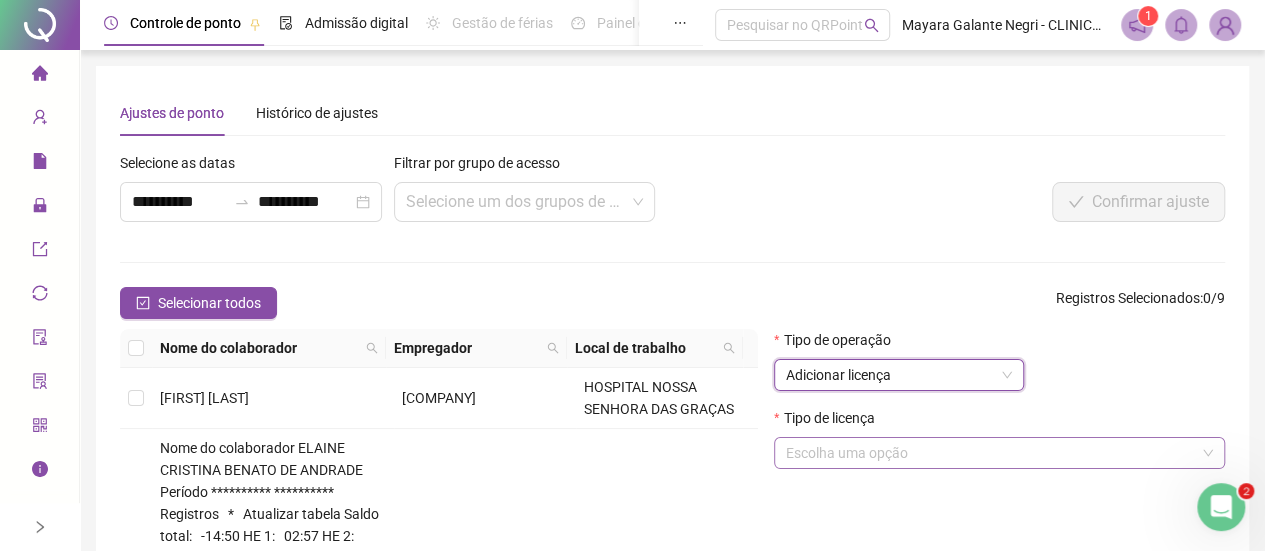 click at bounding box center [990, 453] 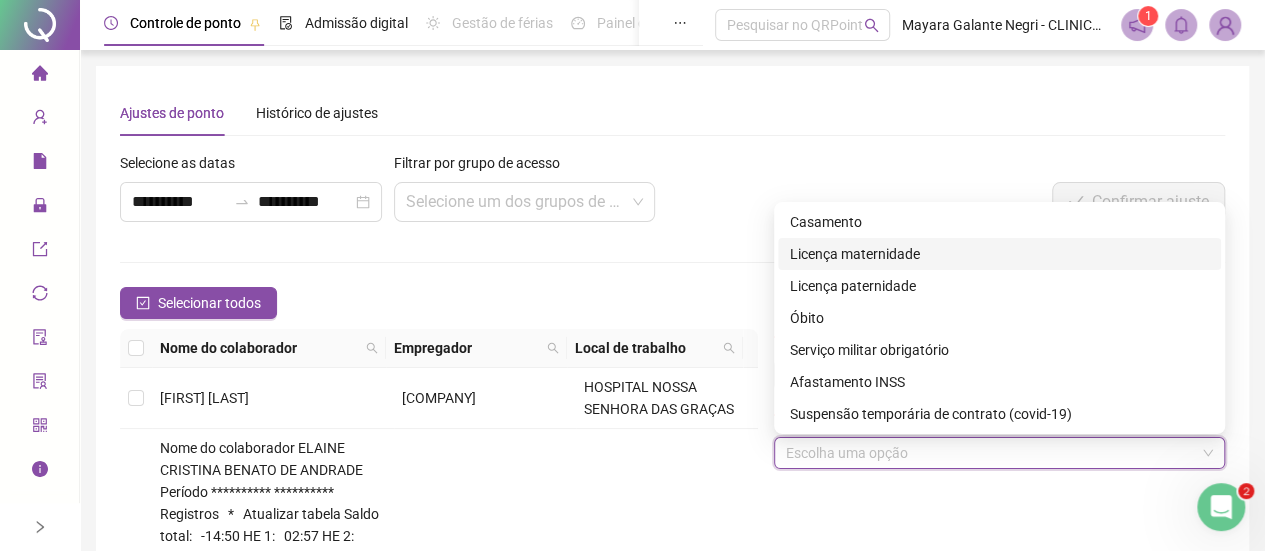 click on "Licença maternidade" at bounding box center (999, 254) 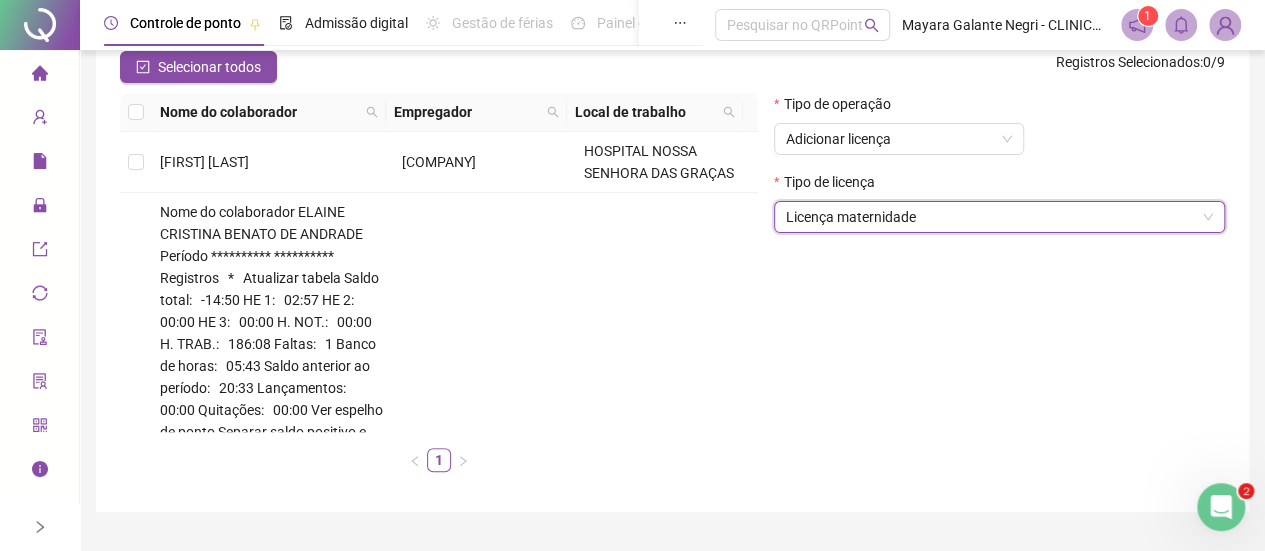 scroll, scrollTop: 240, scrollLeft: 0, axis: vertical 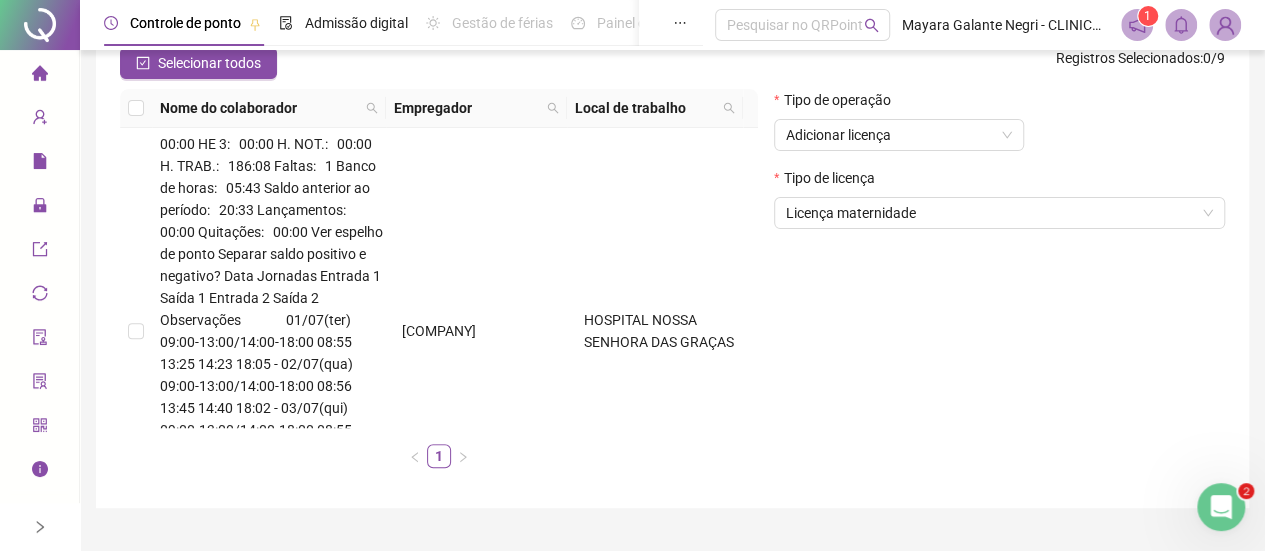 click on "[FIRST] [LAST]" at bounding box center (204, 922) 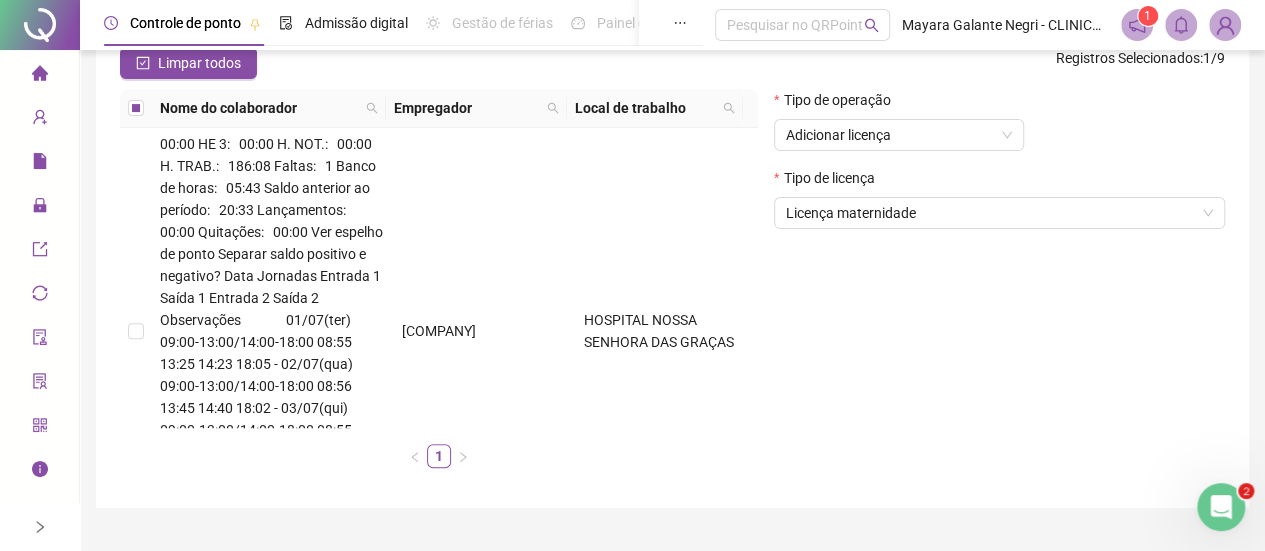scroll, scrollTop: 0, scrollLeft: 0, axis: both 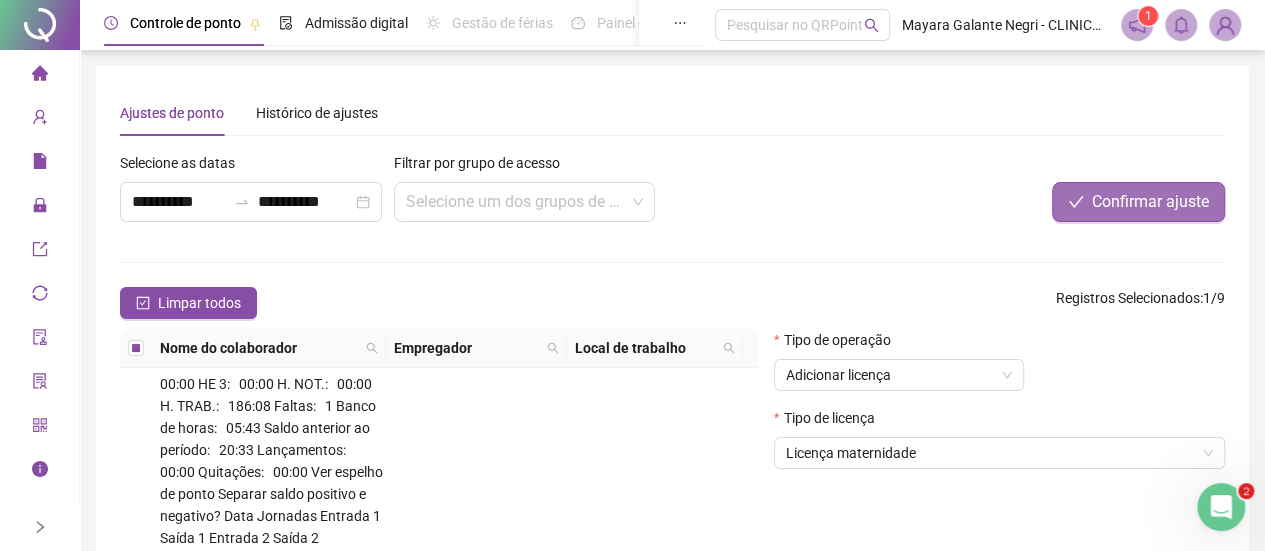 click on "Confirmar ajuste" at bounding box center [1150, 202] 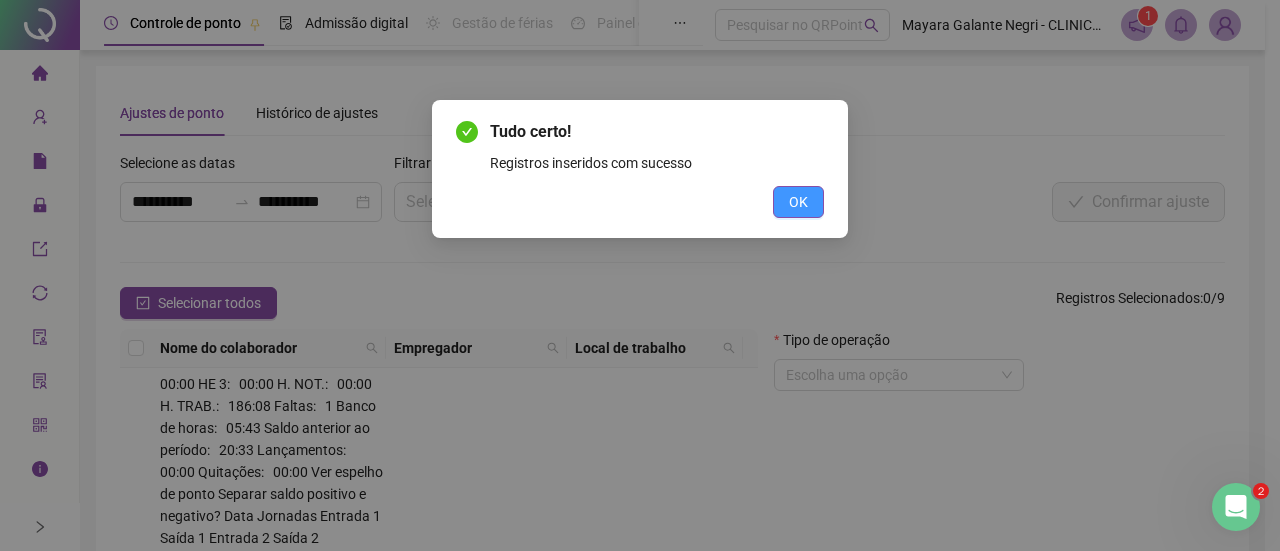 click on "OK" at bounding box center (798, 202) 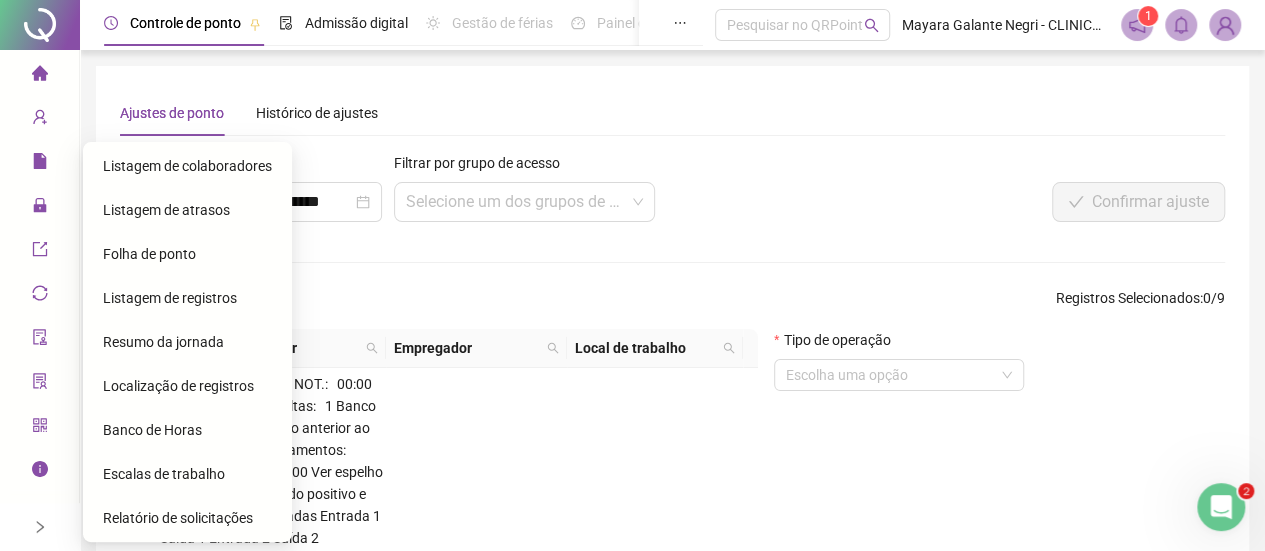 click on "Folha de ponto" at bounding box center [149, 254] 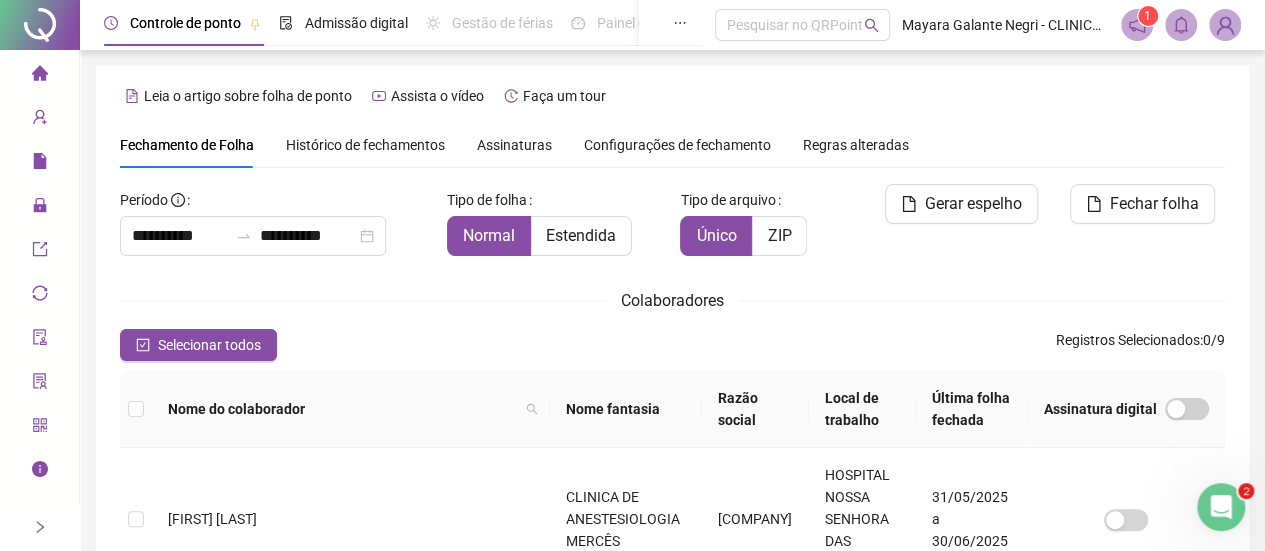 scroll, scrollTop: 134, scrollLeft: 0, axis: vertical 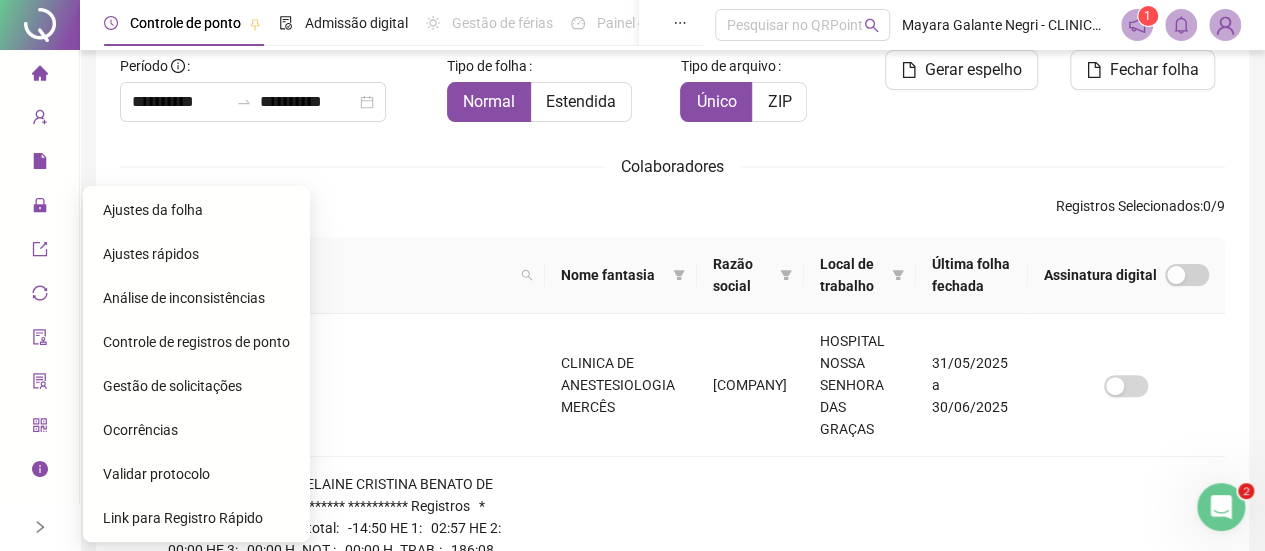 click on "Ajustes da folha" at bounding box center (196, 210) 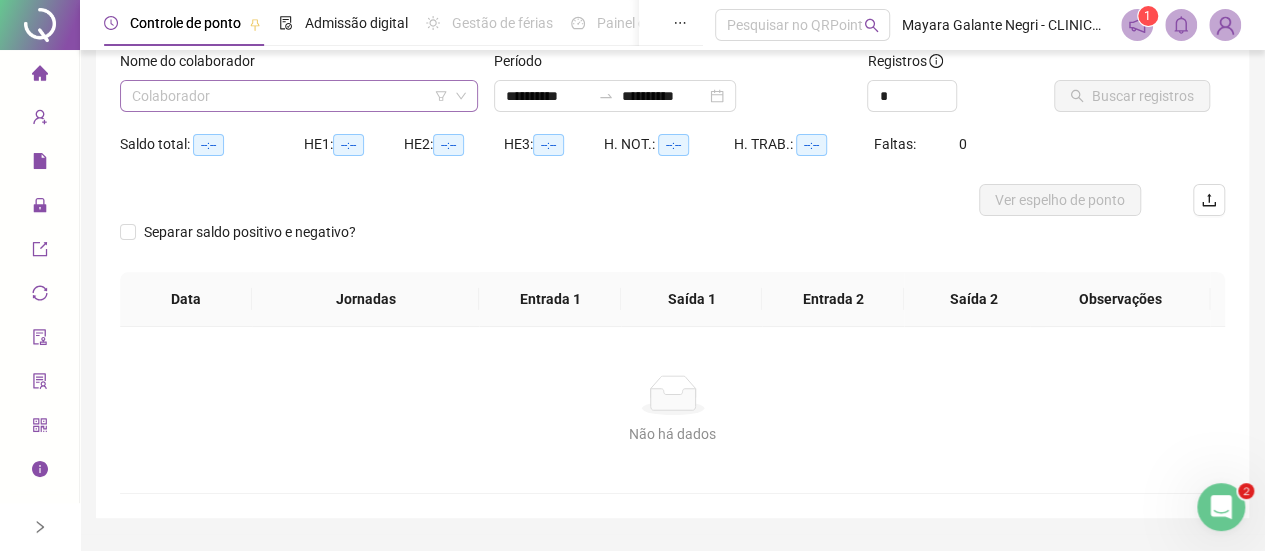 click at bounding box center [290, 96] 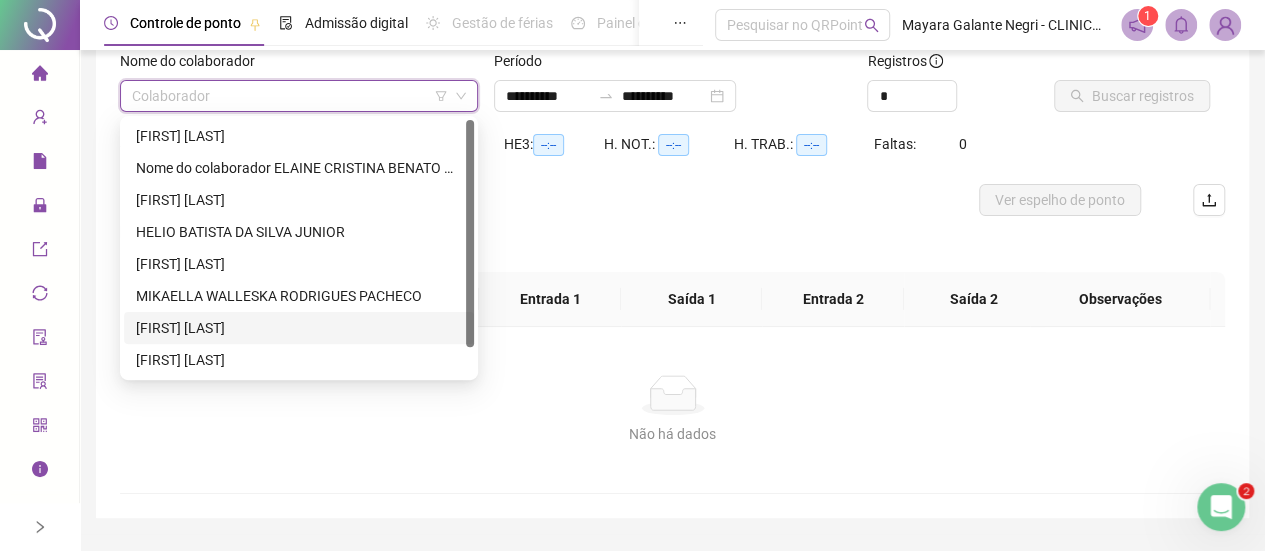 click on "[FIRST] [LAST]" at bounding box center [299, 328] 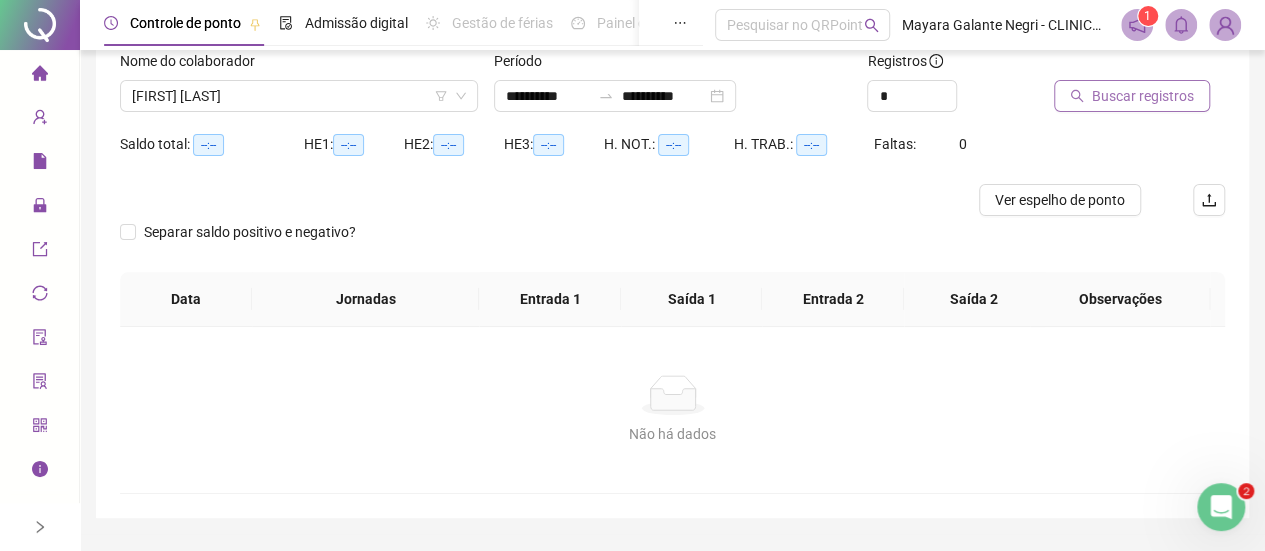 click on "Buscar registros" at bounding box center [1143, 96] 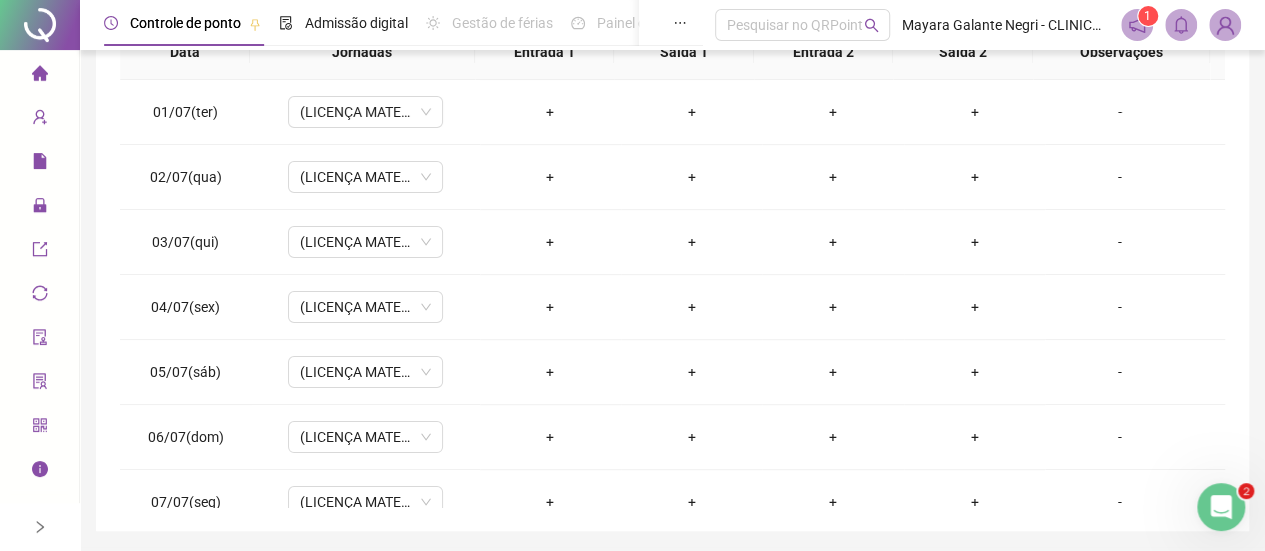 scroll, scrollTop: 446, scrollLeft: 0, axis: vertical 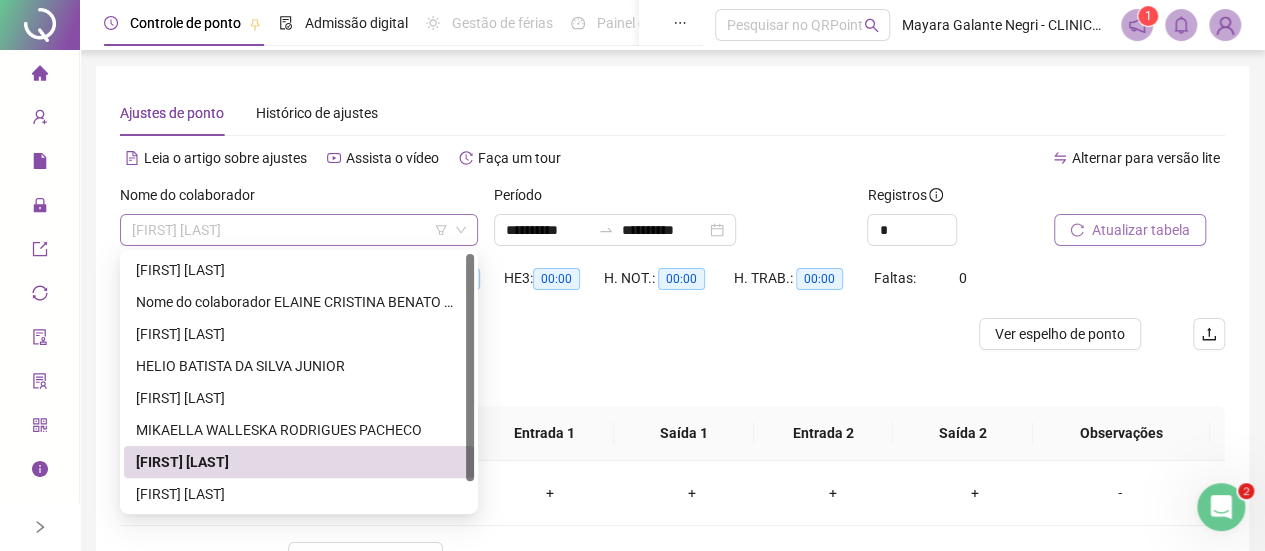 click on "[FIRST] [LAST]" at bounding box center [299, 230] 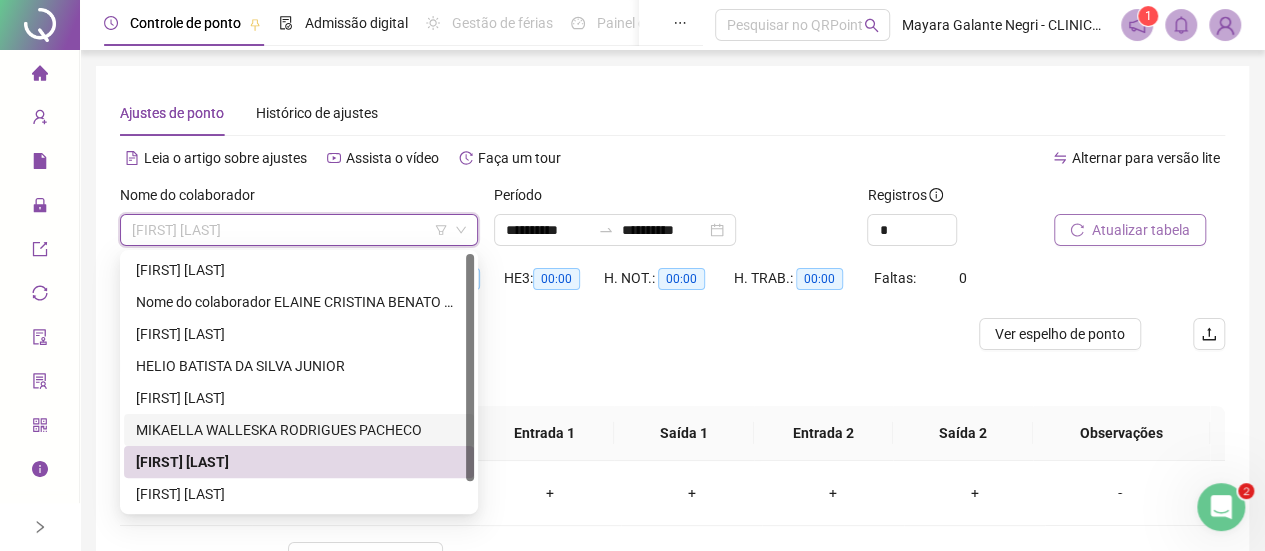click on "MIKAELLA WALLESKA RODRIGUES PACHECO" at bounding box center (299, 430) 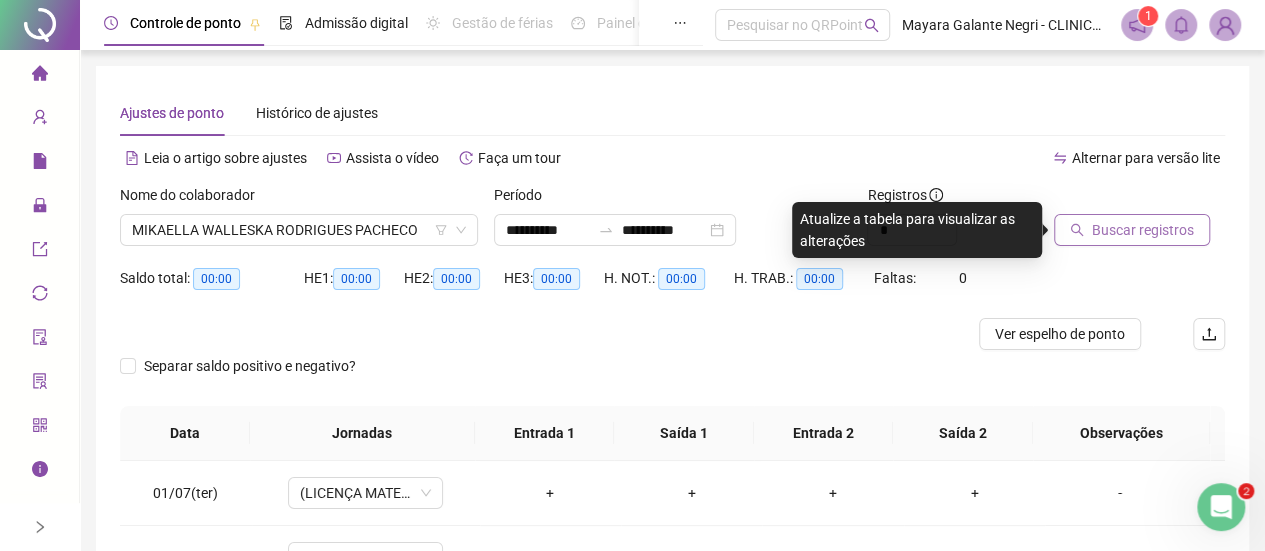 click on "Buscar registros" at bounding box center [1143, 230] 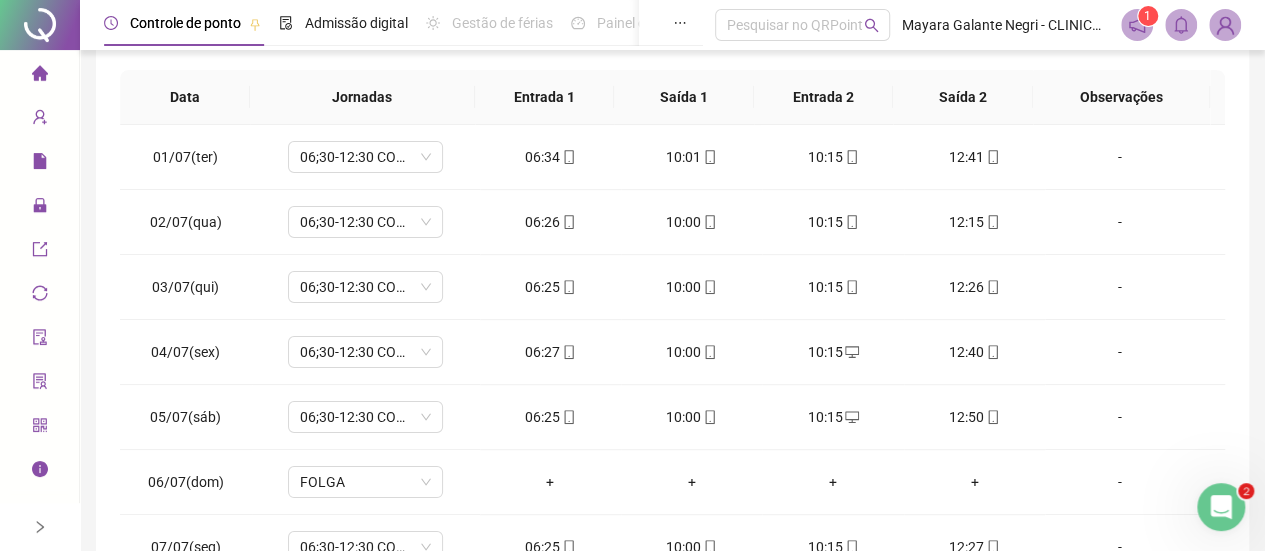 scroll, scrollTop: 446, scrollLeft: 0, axis: vertical 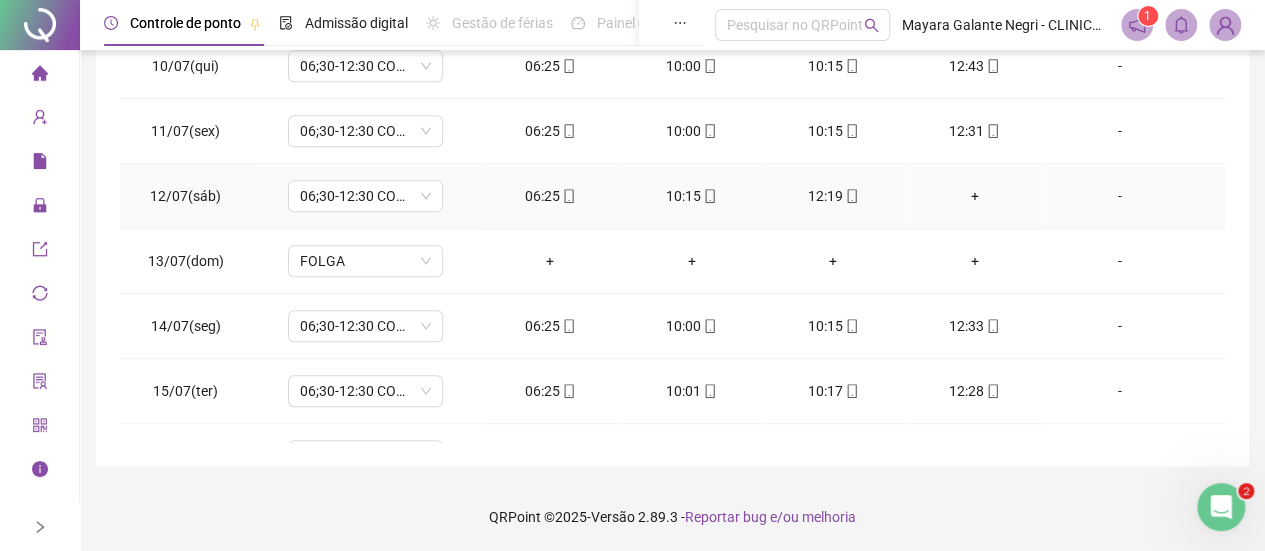 click on "+" at bounding box center [974, 196] 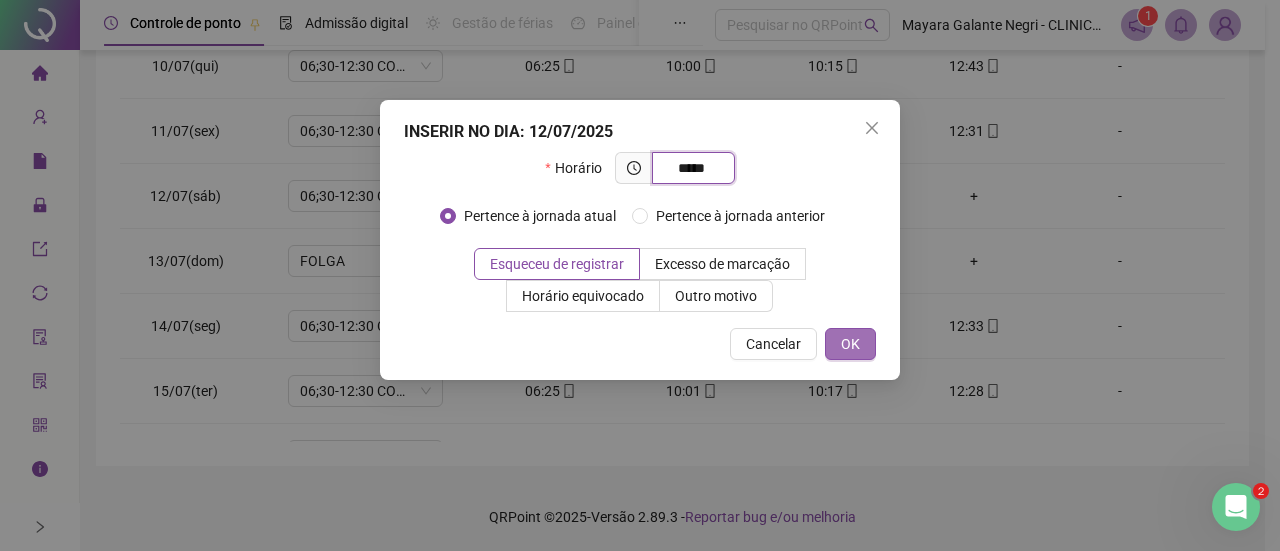 type on "*****" 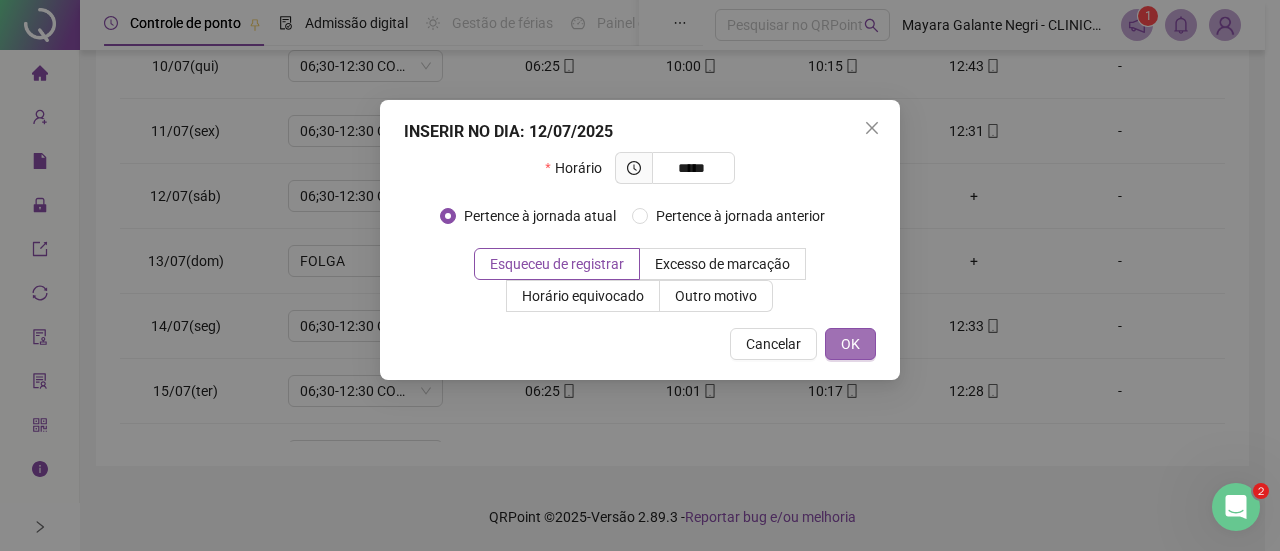 click on "OK" at bounding box center [850, 344] 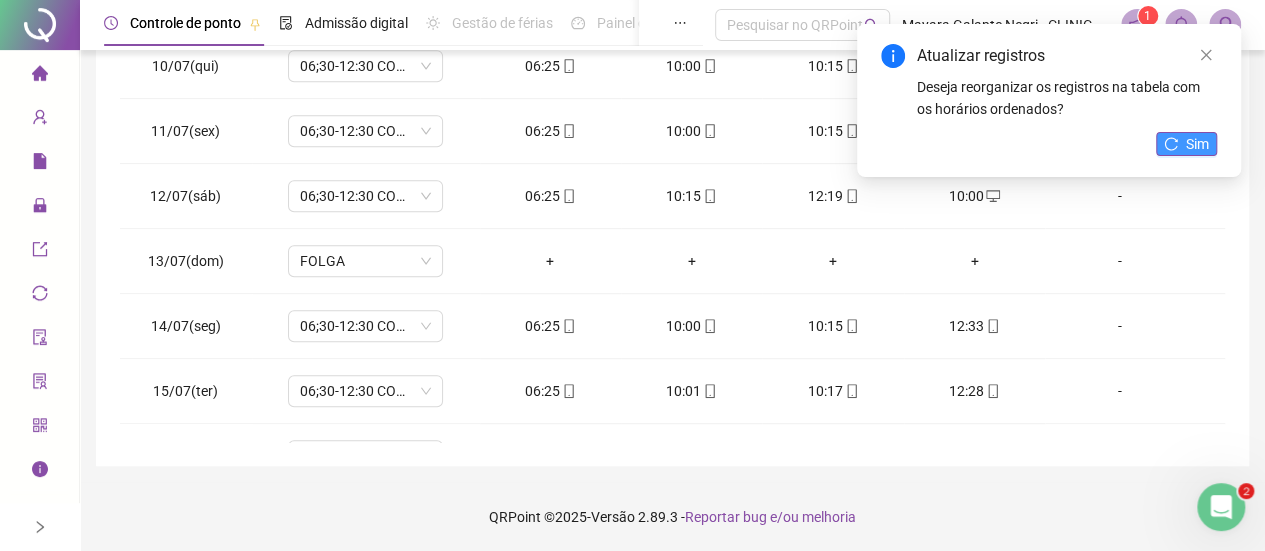 click on "Sim" at bounding box center (1186, 144) 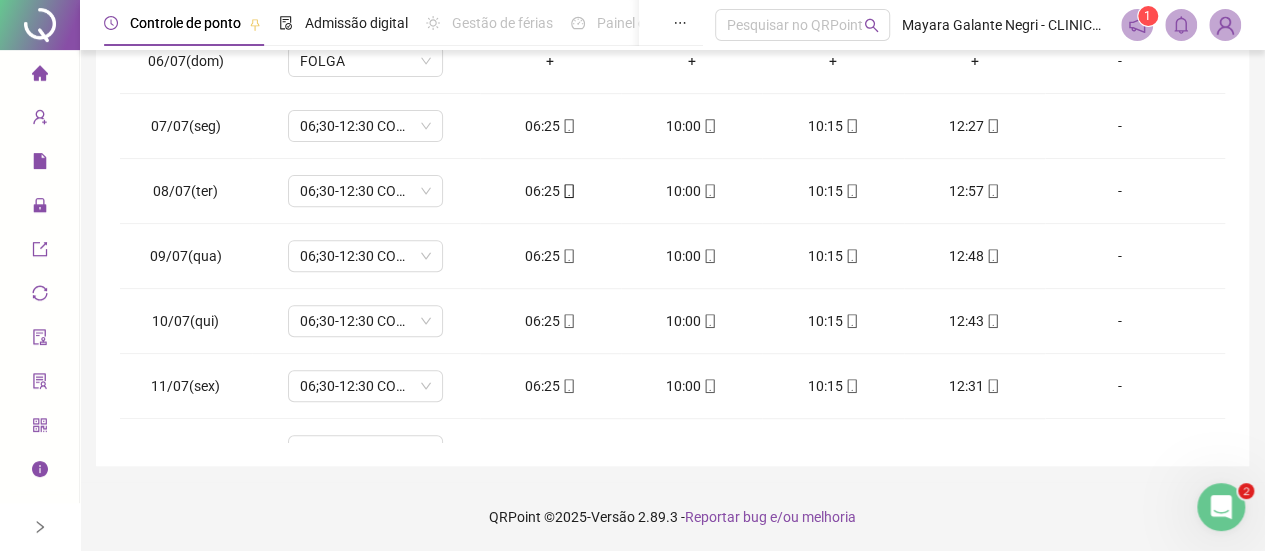 scroll, scrollTop: 0, scrollLeft: 0, axis: both 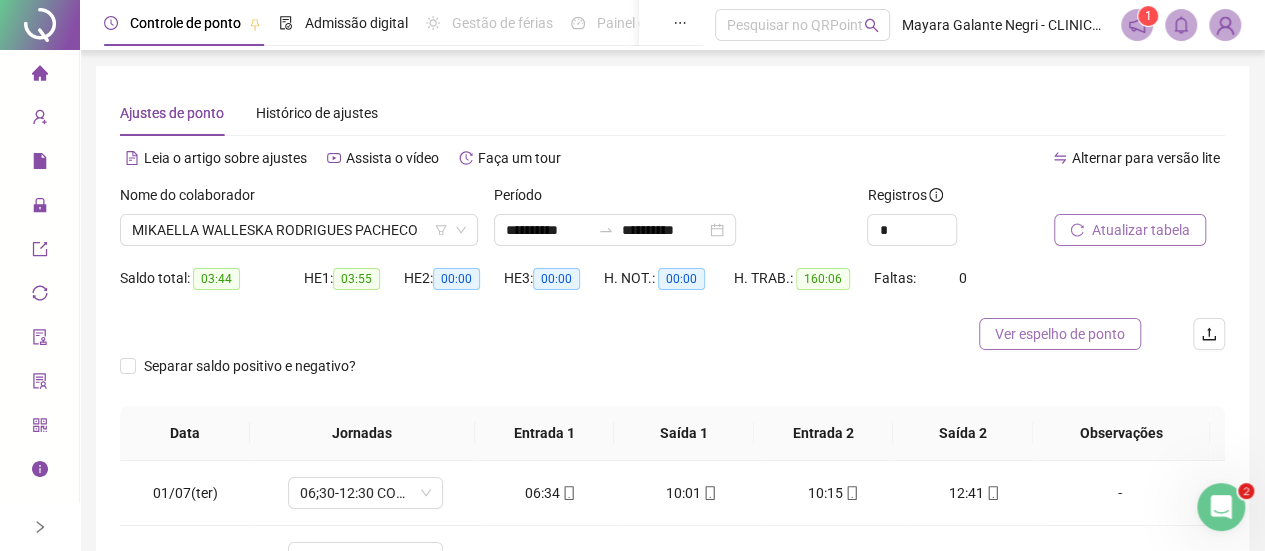 click on "Ver espelho de ponto" at bounding box center [1060, 334] 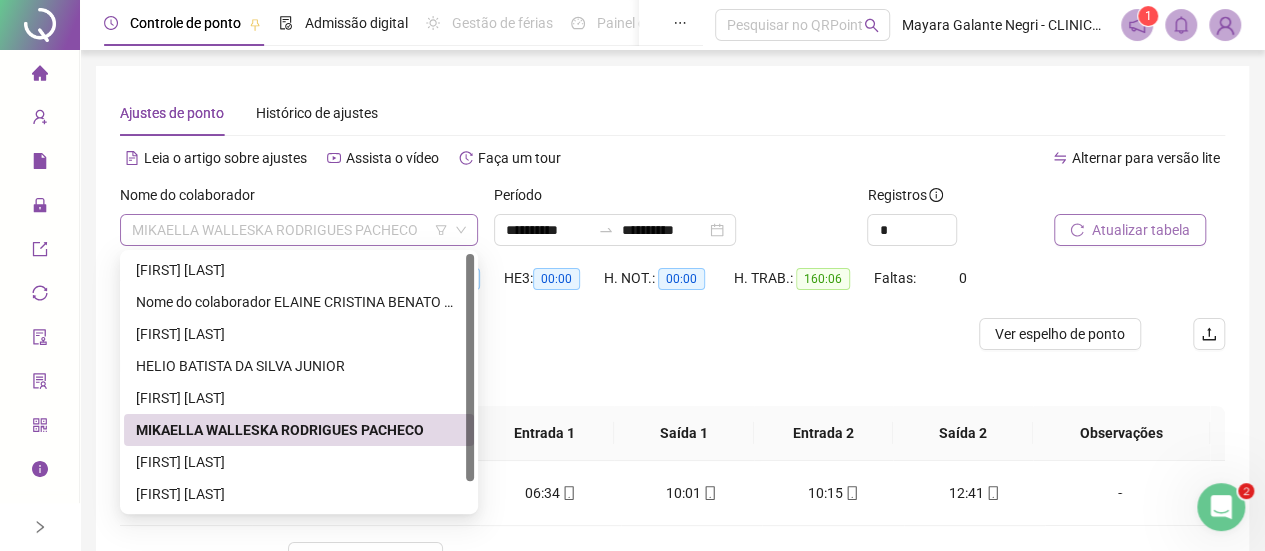 click on "MIKAELLA WALLESKA RODRIGUES PACHECO" at bounding box center [299, 230] 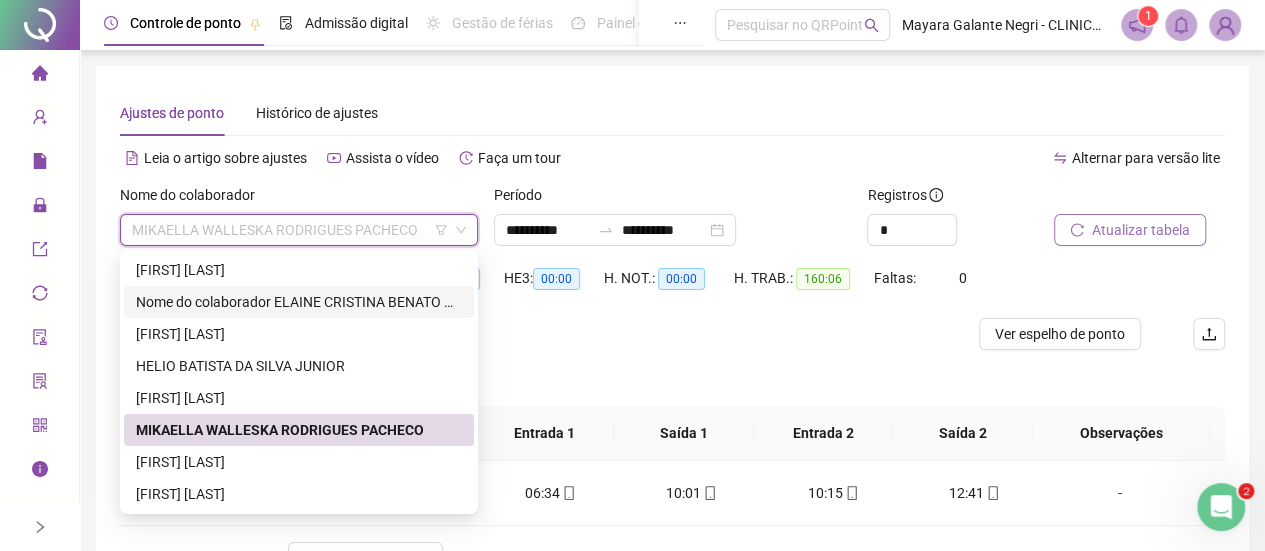 click on "**********" at bounding box center (299, 302) 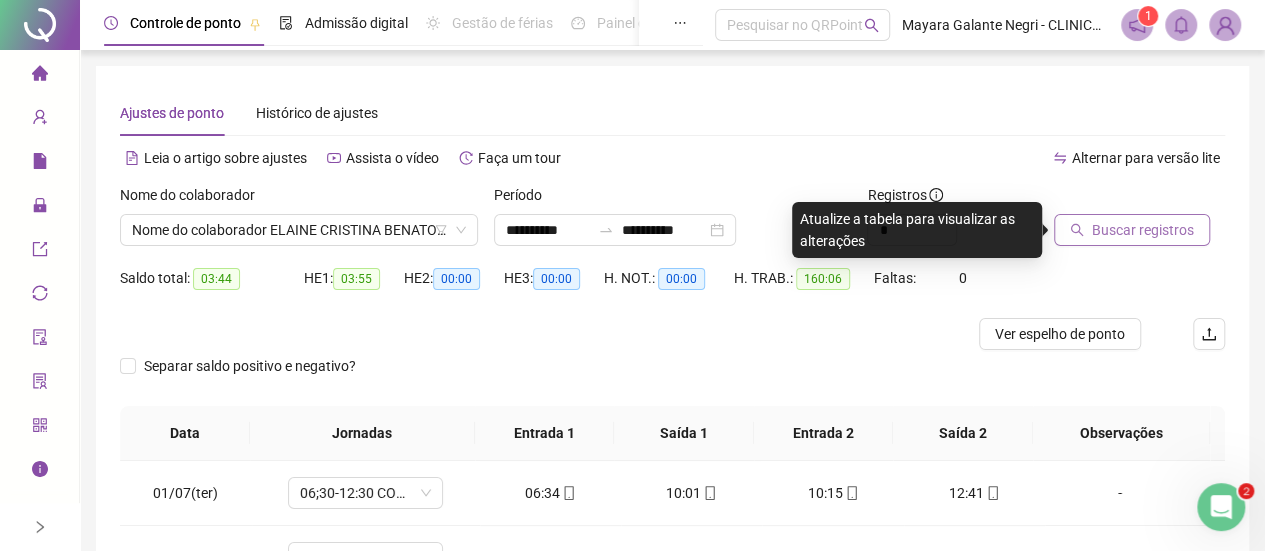 click on "Buscar registros" at bounding box center [1143, 230] 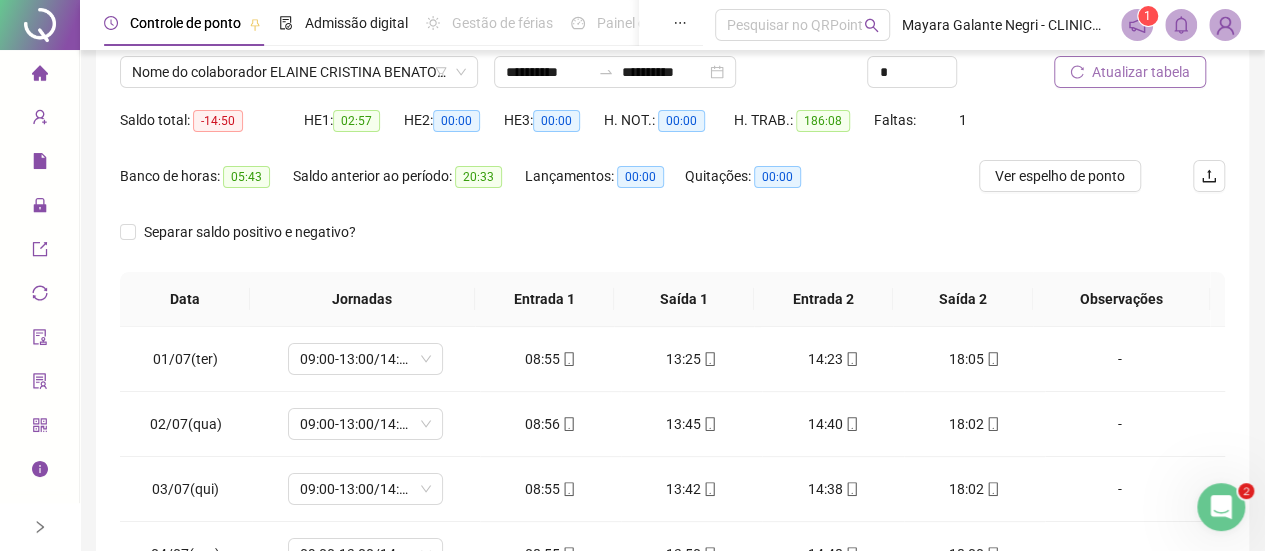 scroll, scrollTop: 160, scrollLeft: 0, axis: vertical 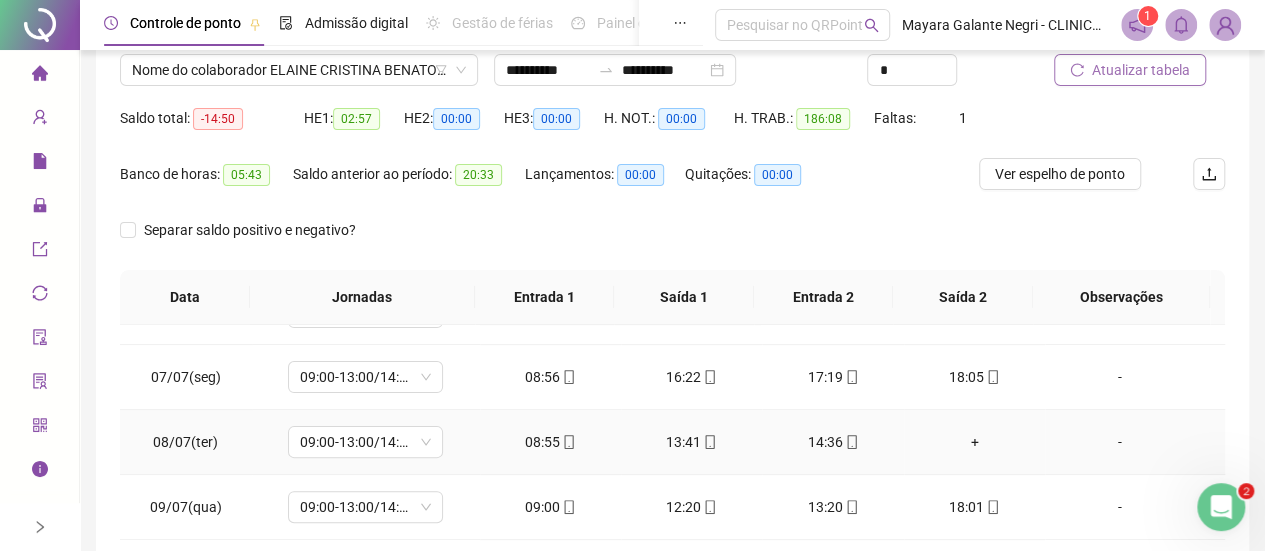 click on "+" at bounding box center [974, 442] 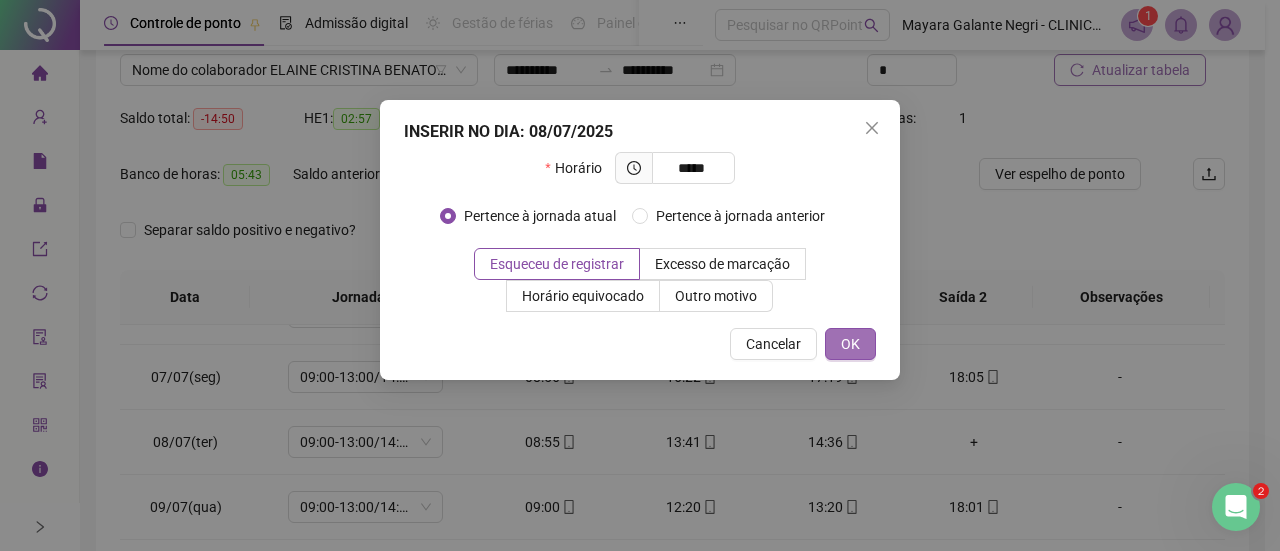 type on "*****" 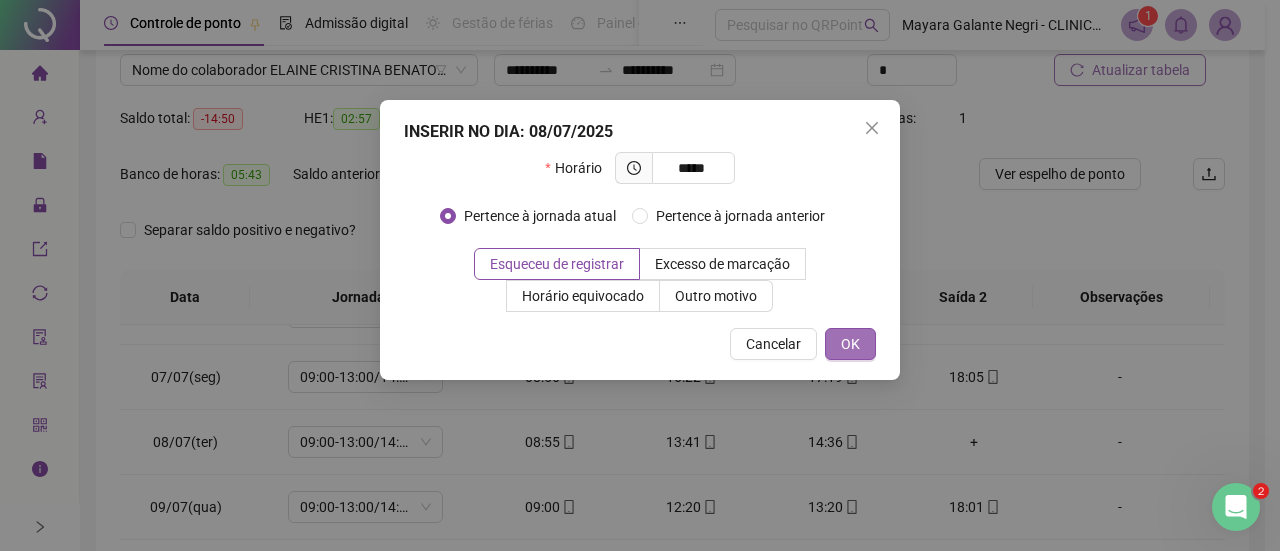 click on "OK" at bounding box center (850, 344) 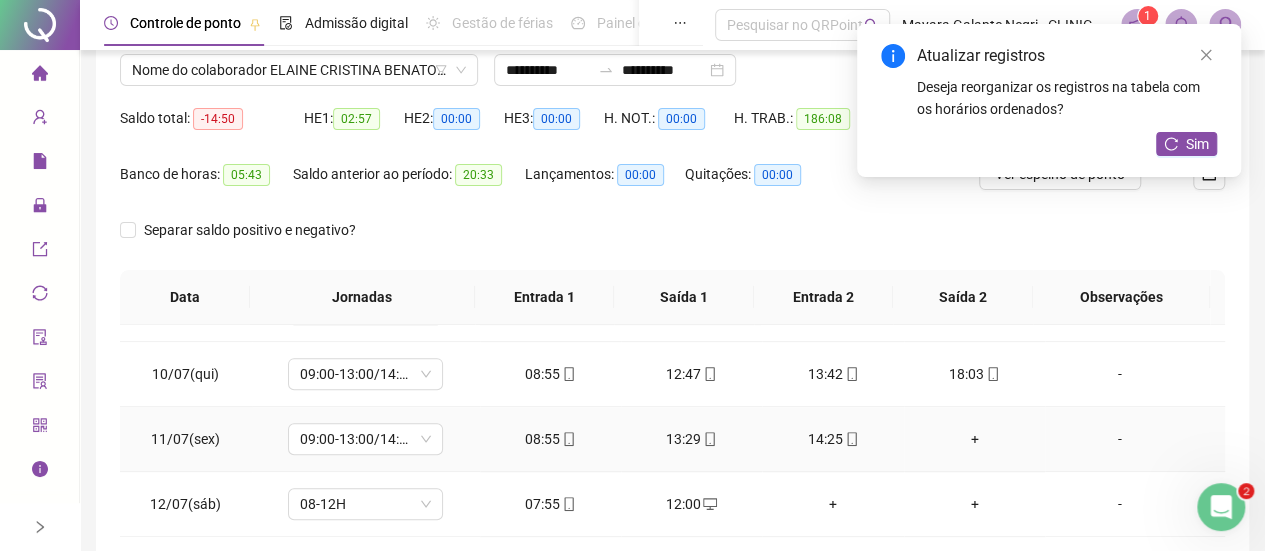 scroll, scrollTop: 569, scrollLeft: 0, axis: vertical 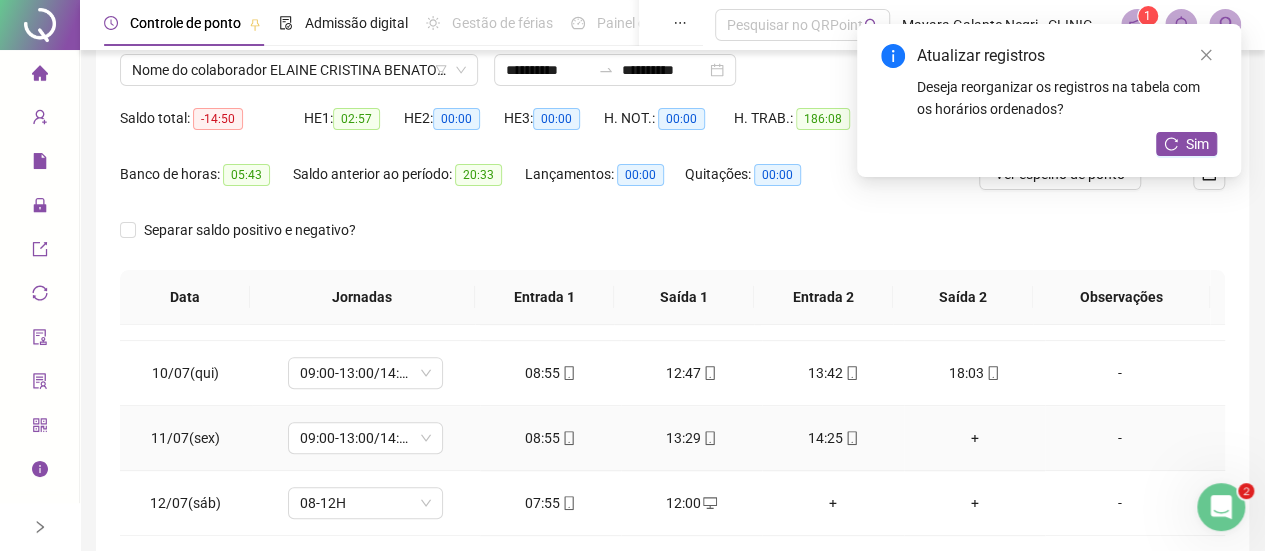 click on "+" at bounding box center [974, 438] 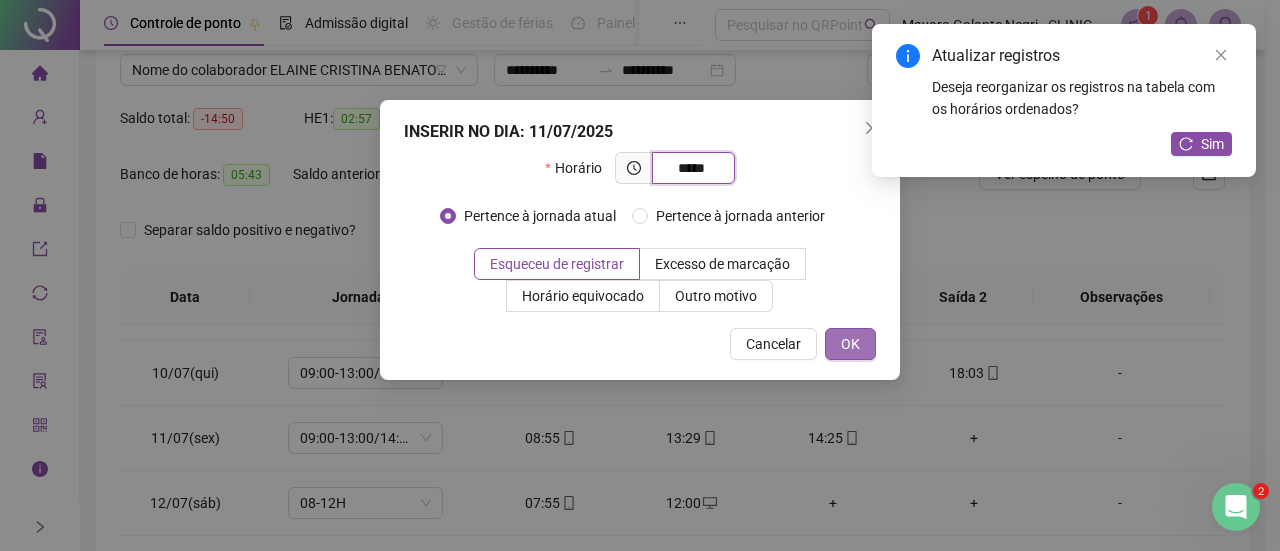 type on "*****" 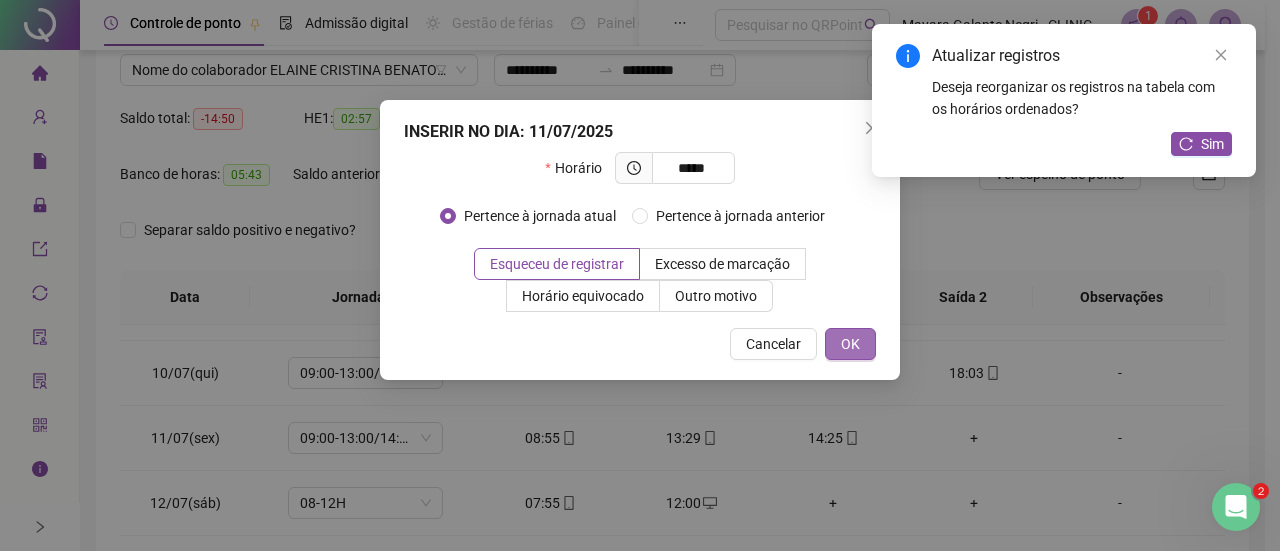 click on "OK" at bounding box center (850, 344) 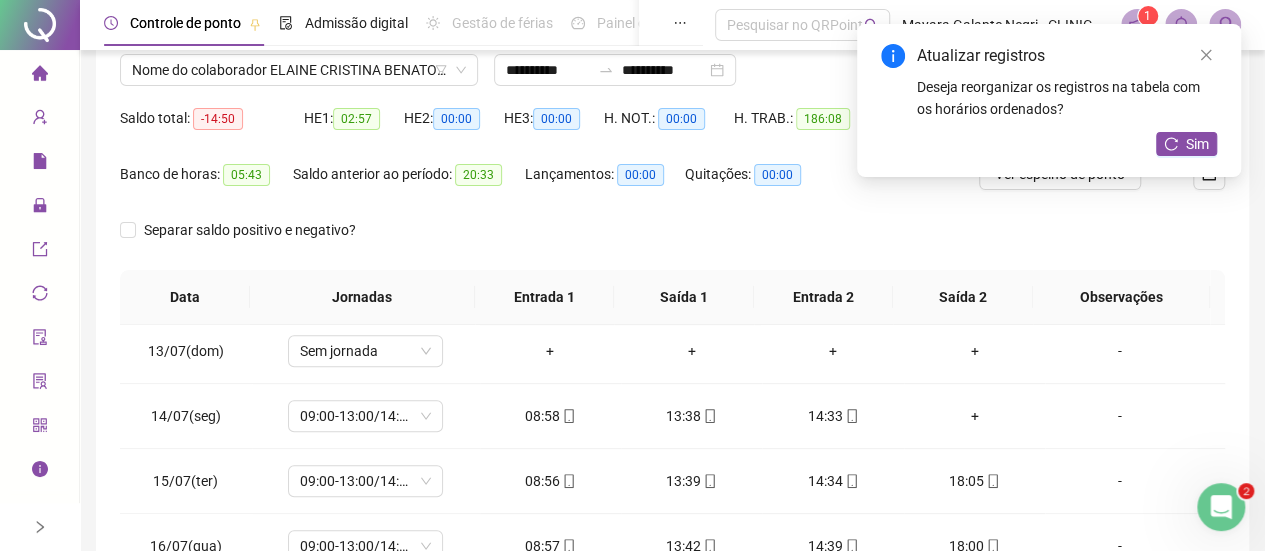 scroll, scrollTop: 788, scrollLeft: 0, axis: vertical 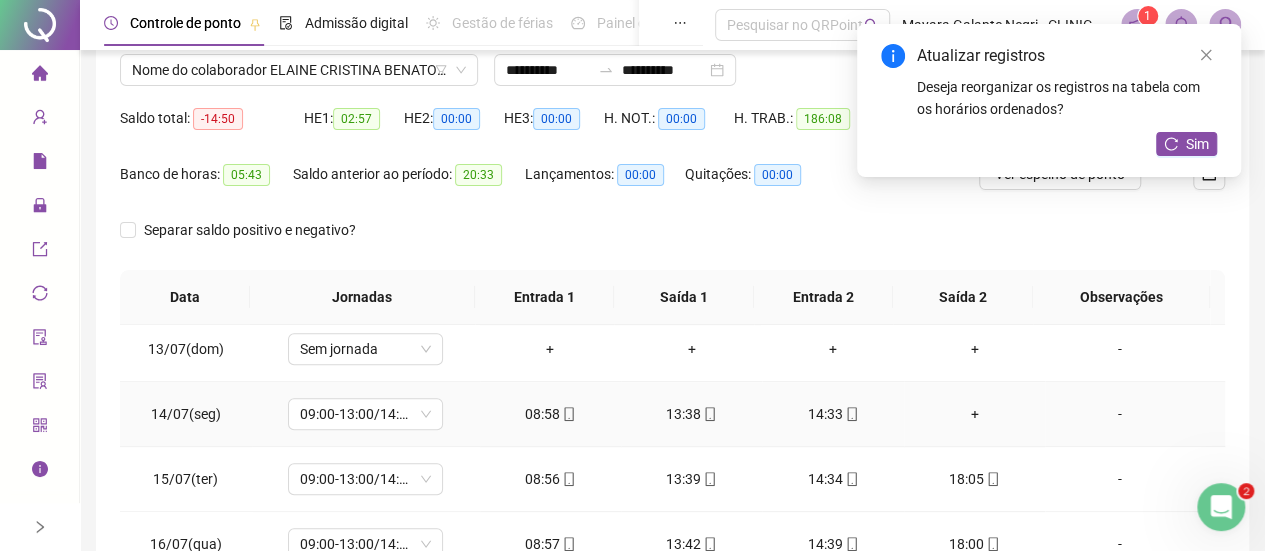 click on "+" at bounding box center (974, 414) 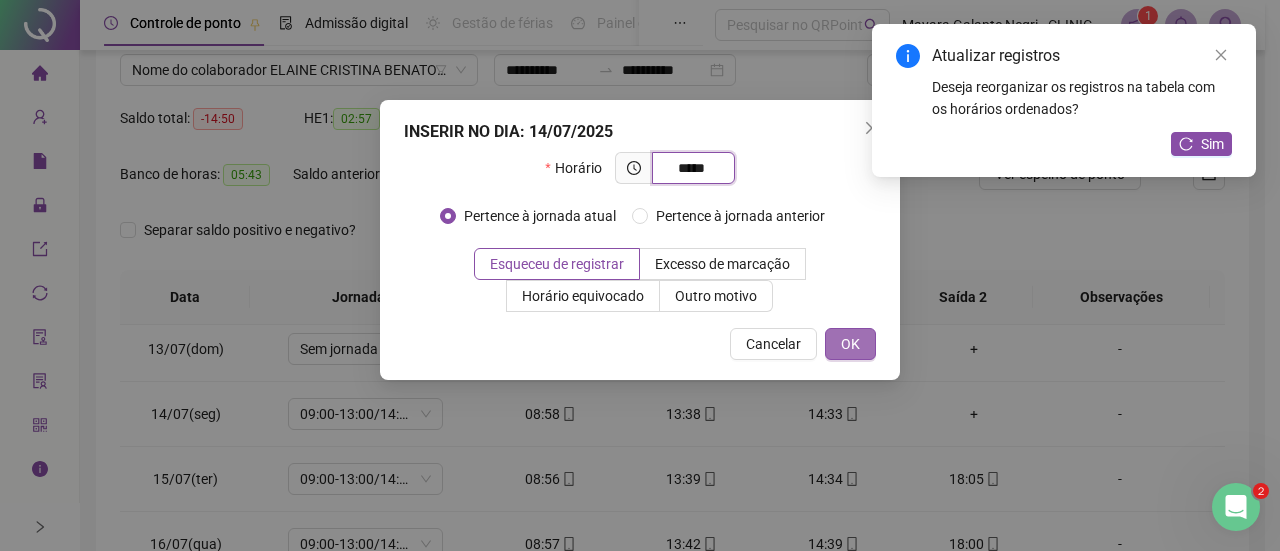 type on "*****" 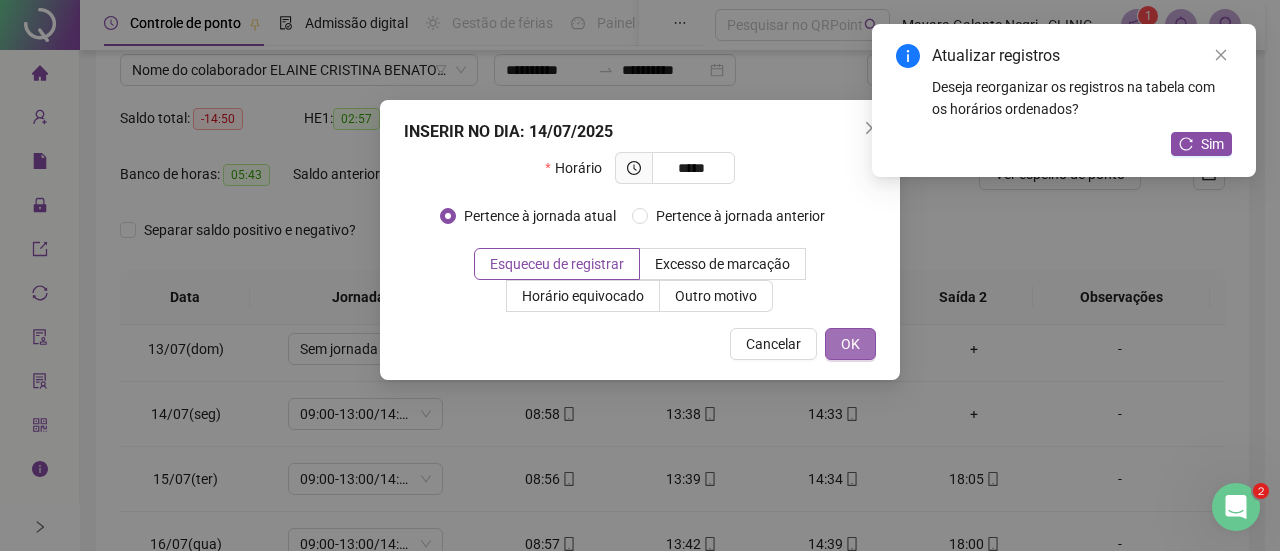 click on "OK" at bounding box center [850, 344] 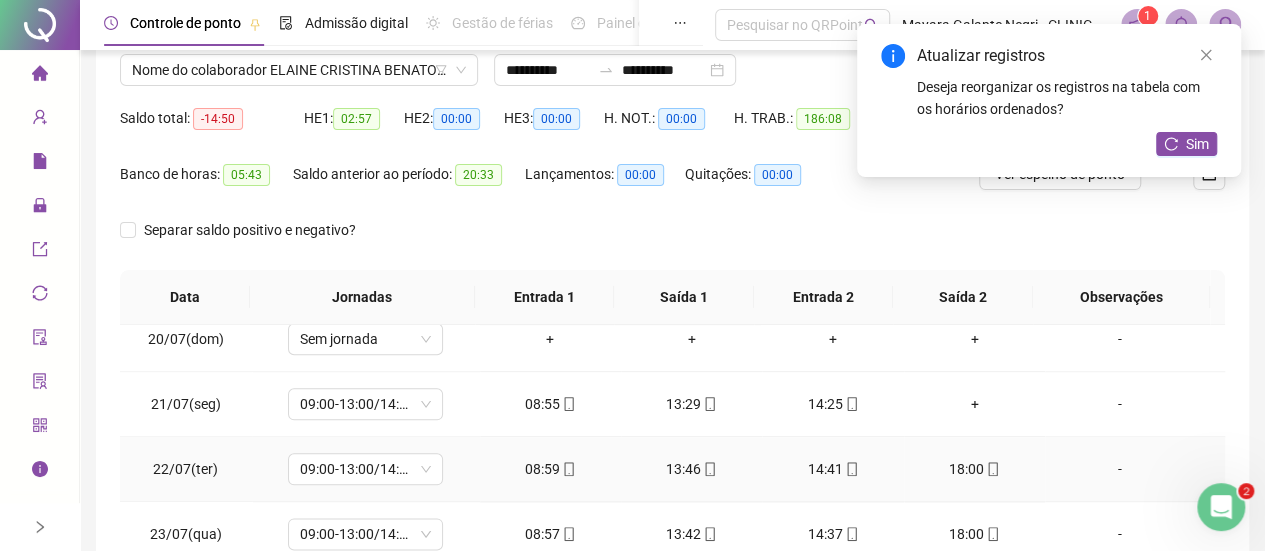 scroll, scrollTop: 1254, scrollLeft: 0, axis: vertical 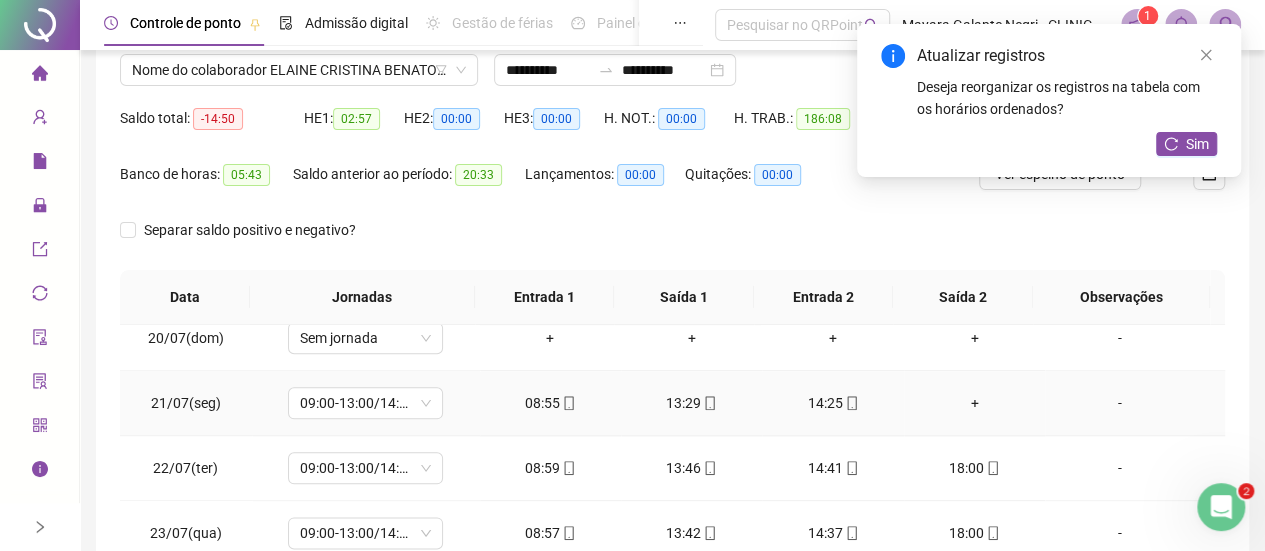 click on "+" at bounding box center [974, 403] 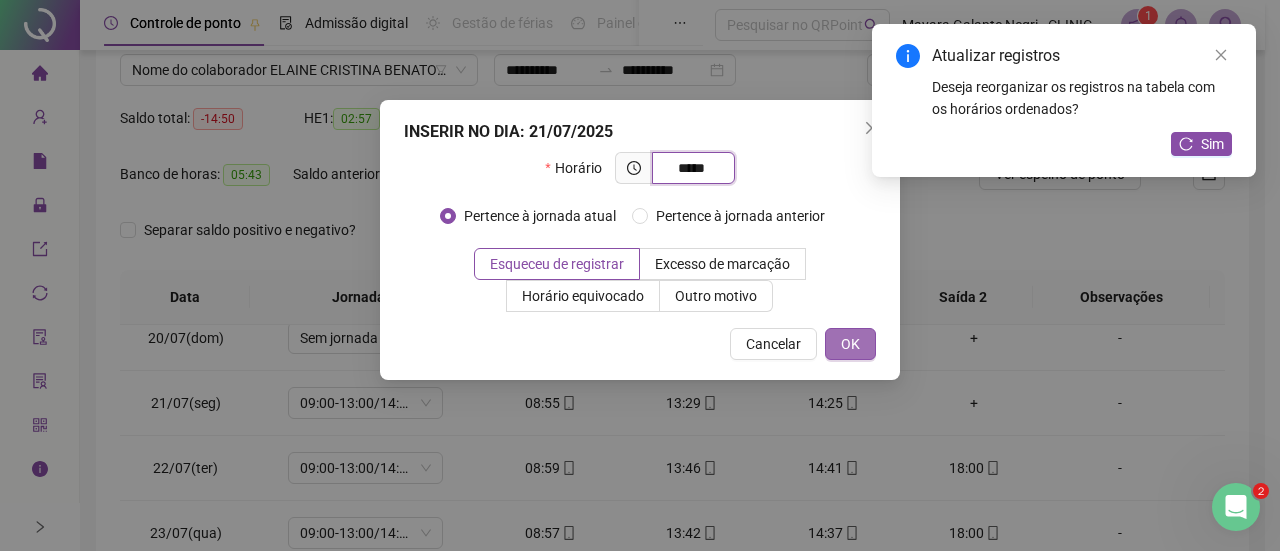 type on "*****" 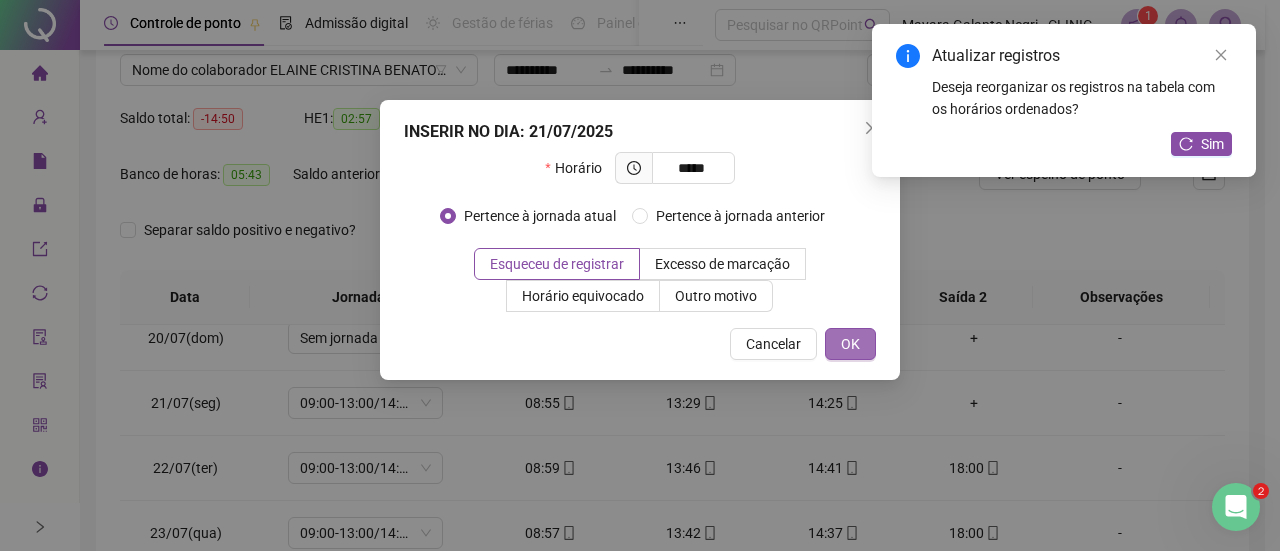 click on "OK" at bounding box center (850, 344) 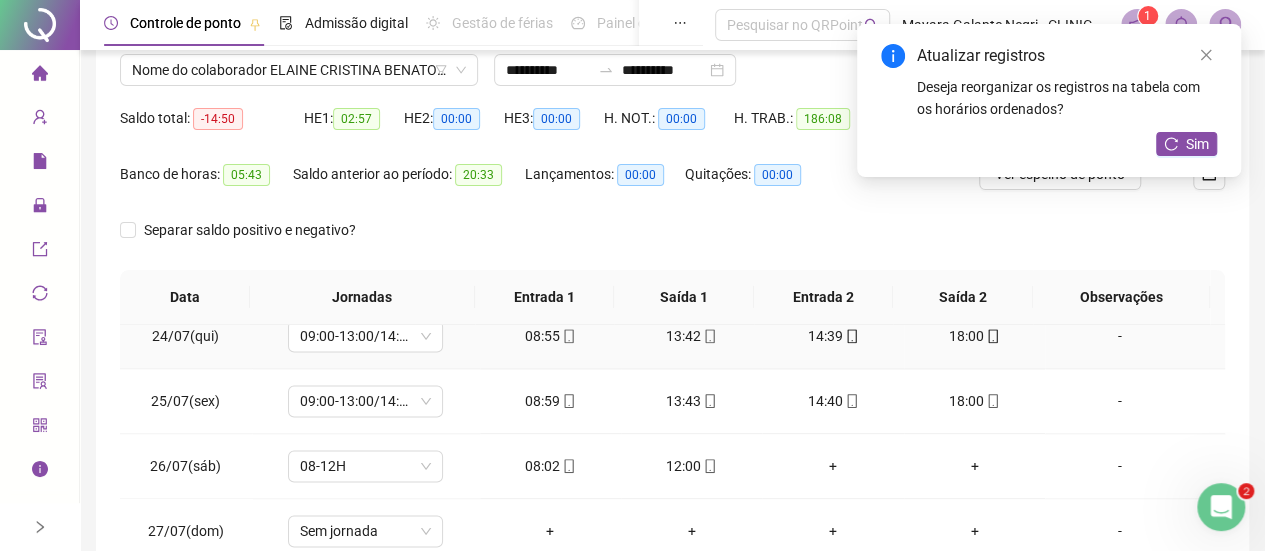 scroll, scrollTop: 1578, scrollLeft: 0, axis: vertical 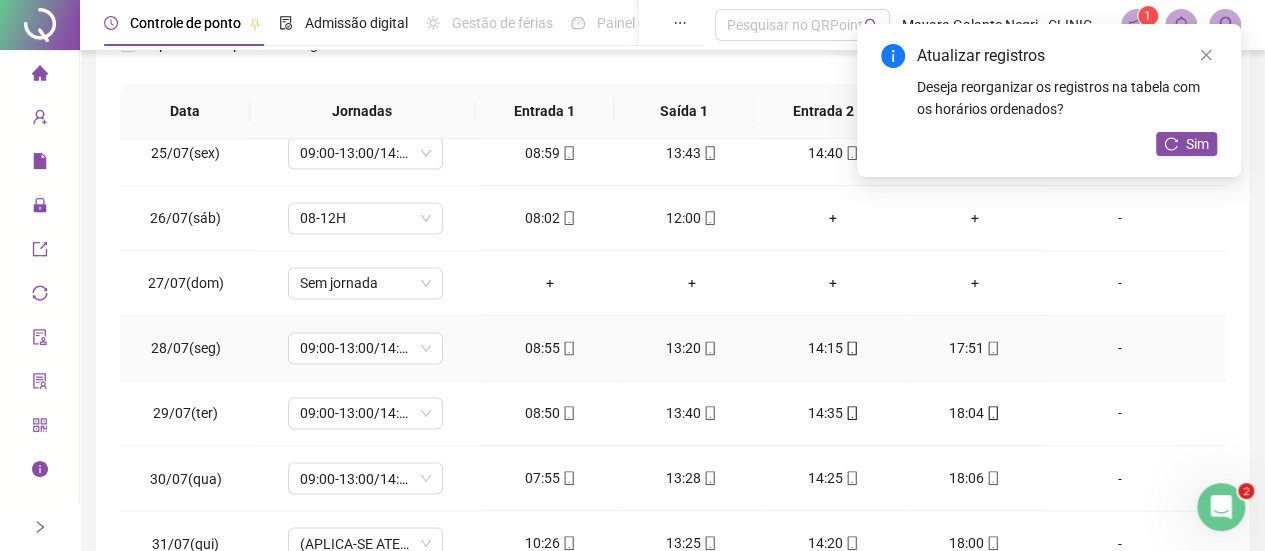 click on "14:15" at bounding box center (832, 348) 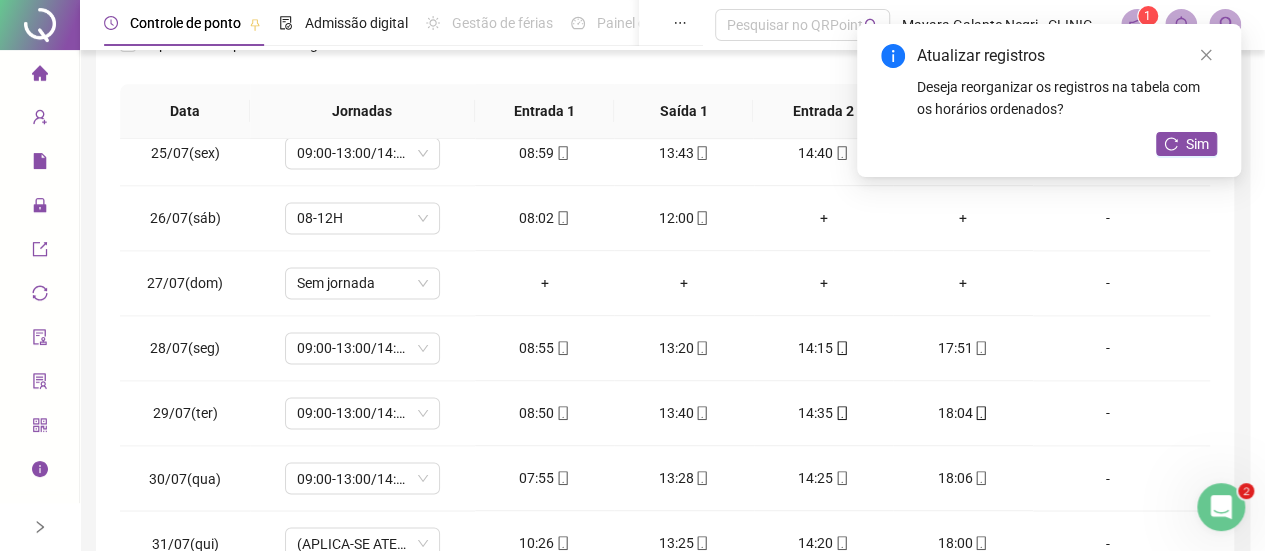 type on "**********" 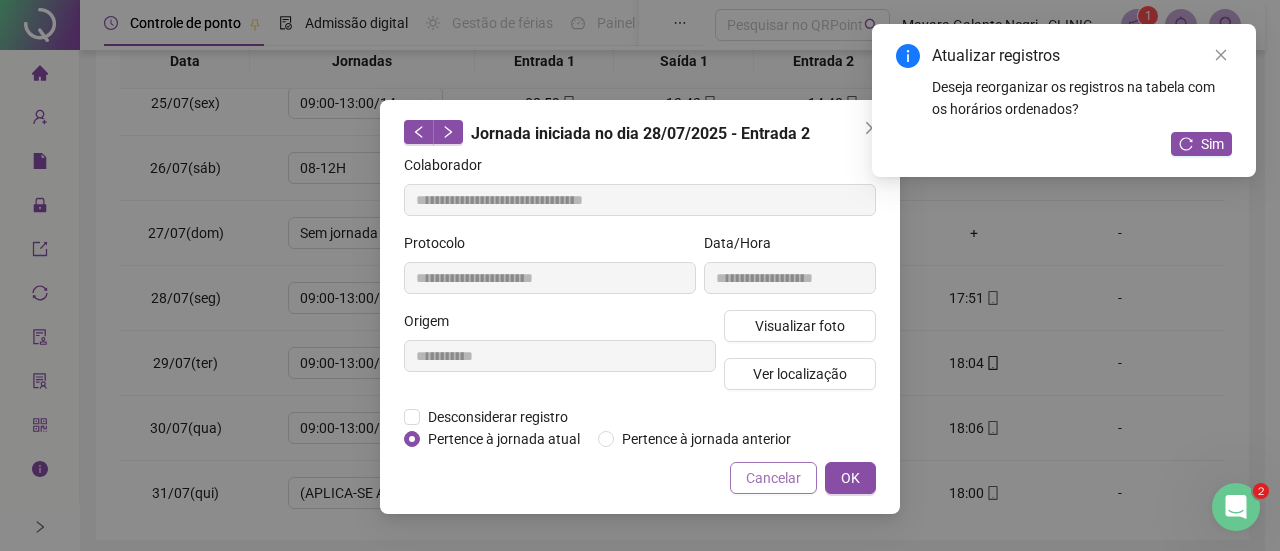 click on "Cancelar" at bounding box center [773, 478] 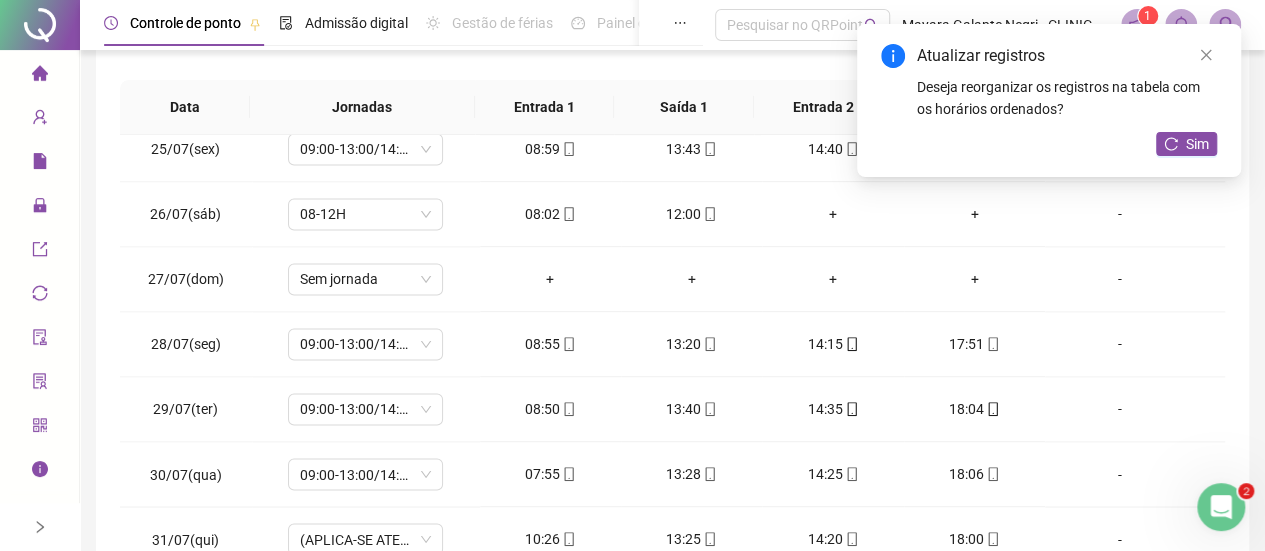scroll, scrollTop: 346, scrollLeft: 0, axis: vertical 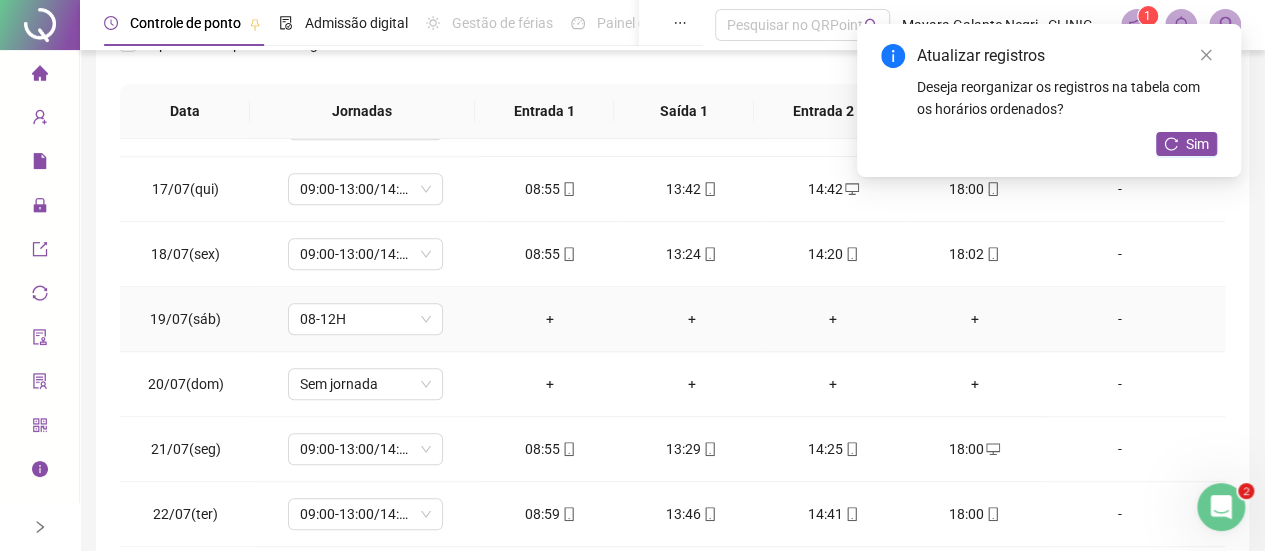 click on "-" at bounding box center (1120, 319) 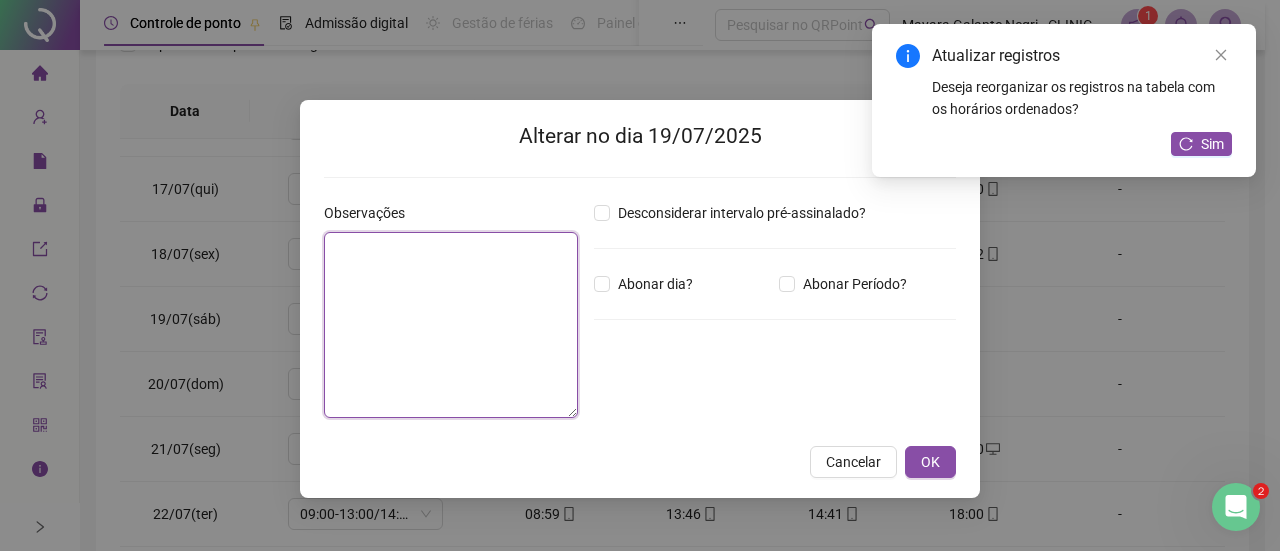 click at bounding box center [451, 325] 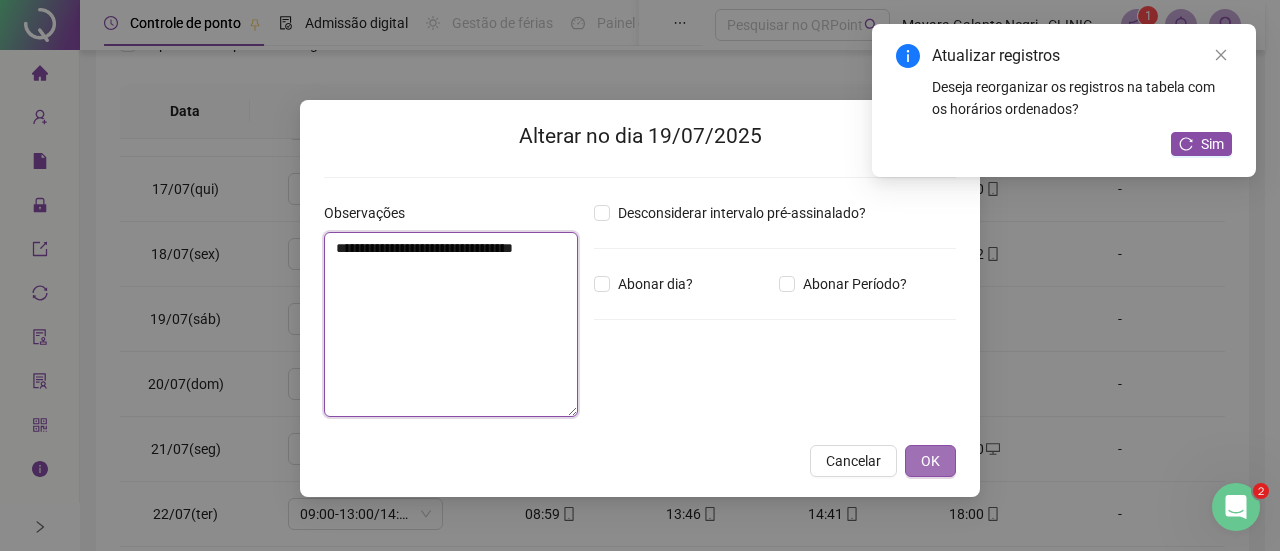 type on "**********" 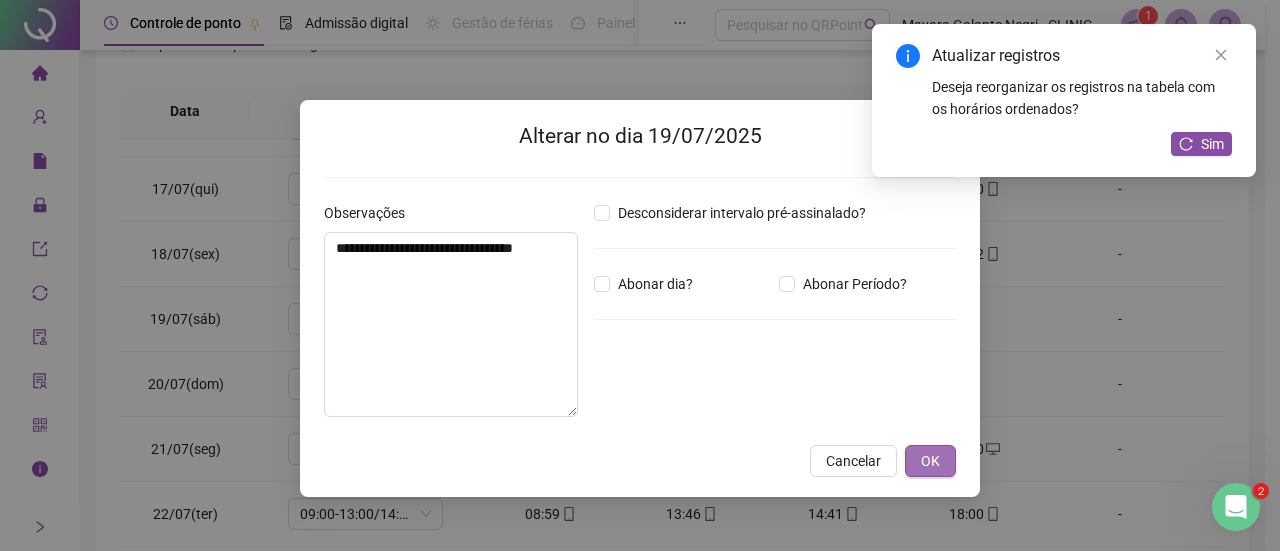 click on "OK" at bounding box center [930, 461] 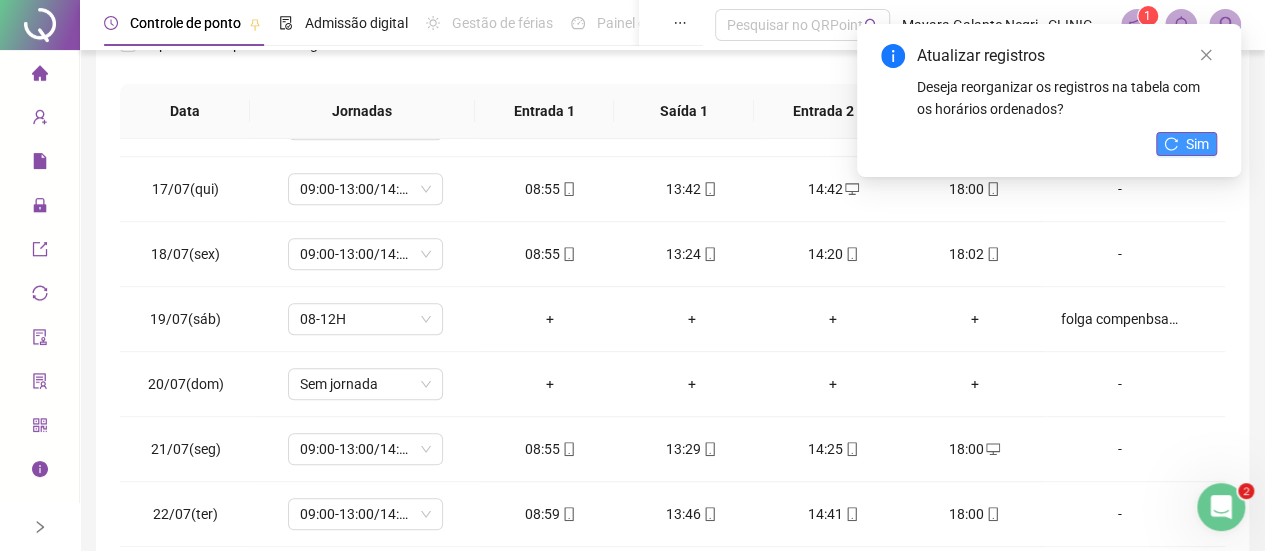 click on "Sim" at bounding box center [1186, 144] 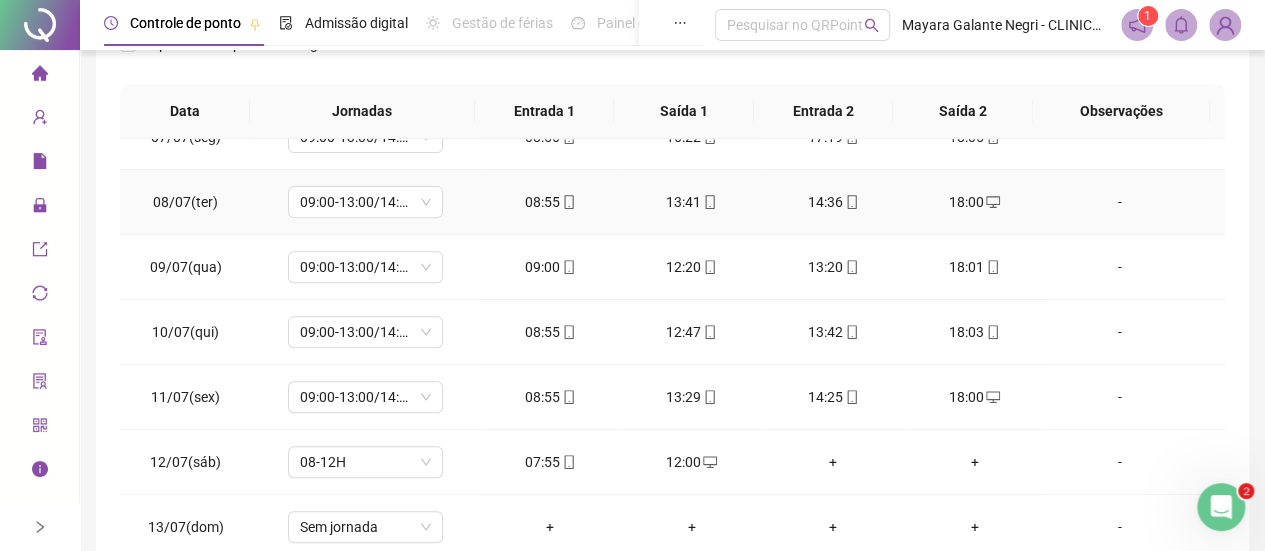 scroll, scrollTop: 0, scrollLeft: 0, axis: both 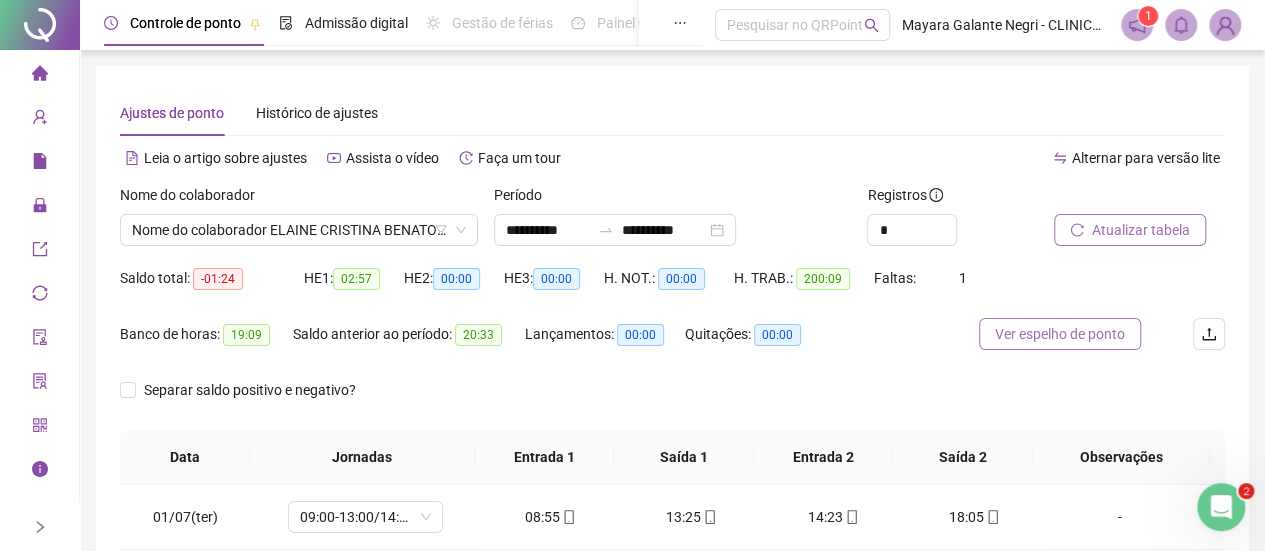 click on "Ver espelho de ponto" at bounding box center [1060, 334] 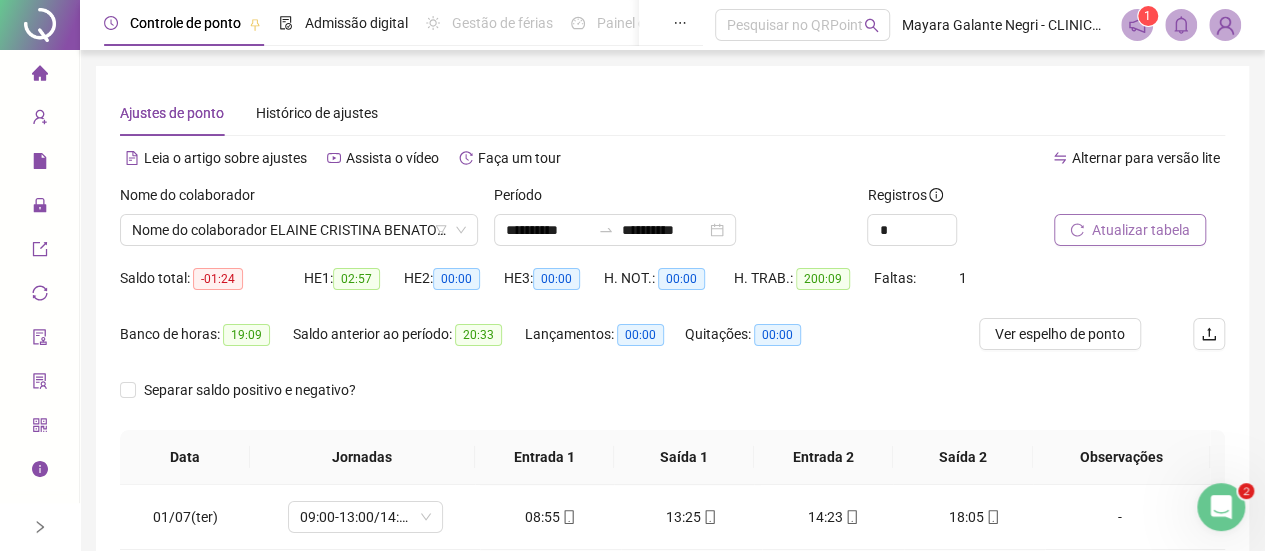 scroll, scrollTop: 470, scrollLeft: 0, axis: vertical 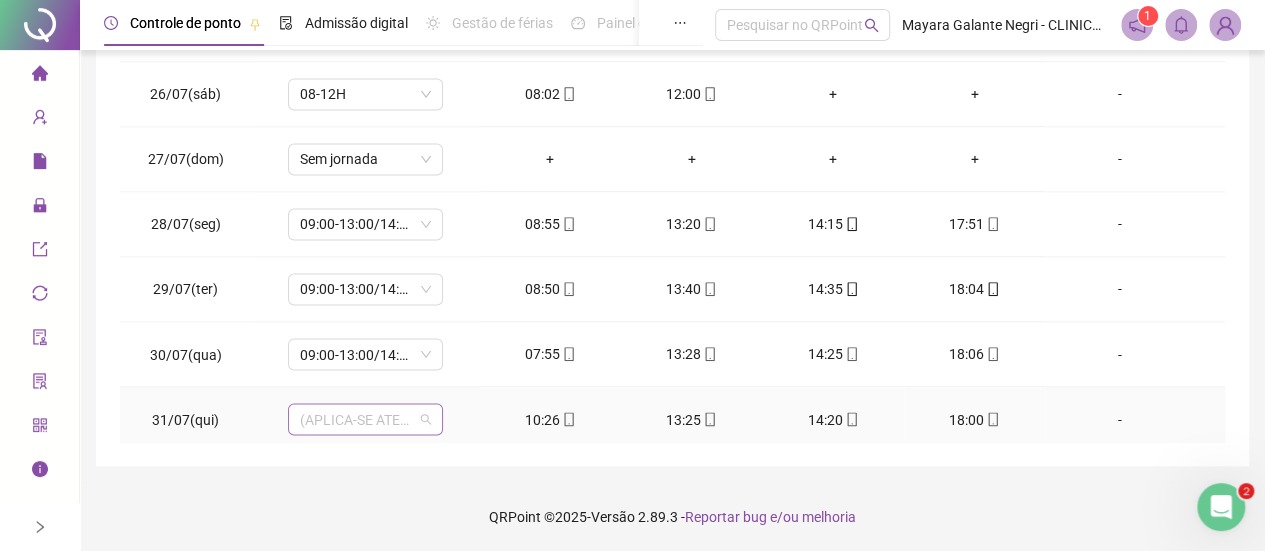click on "(APLICA-SE ATESTADO)" at bounding box center (365, 419) 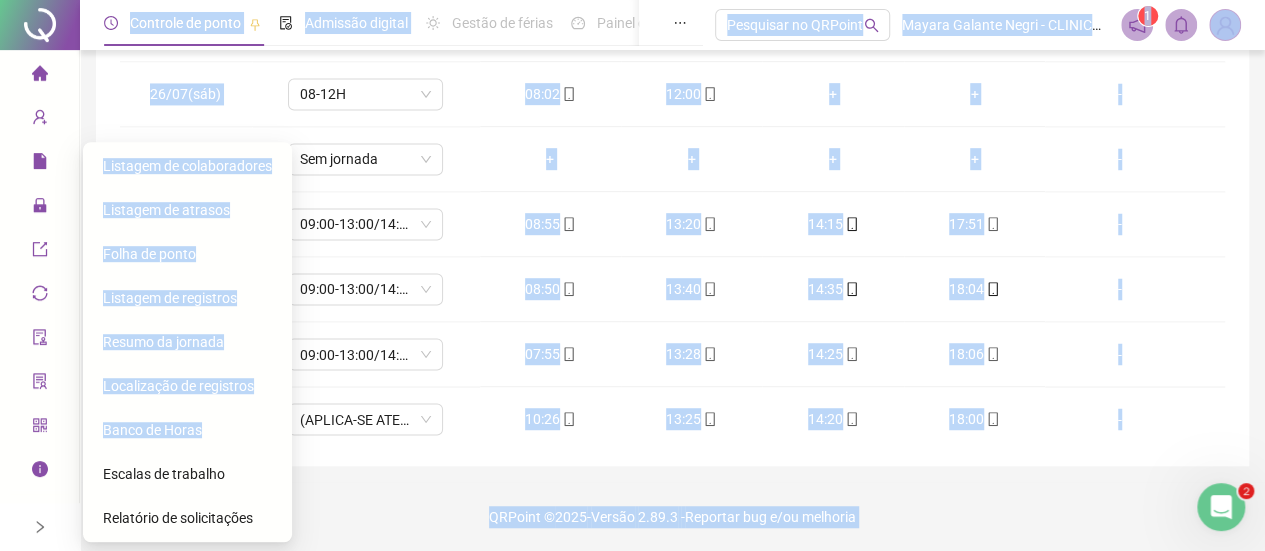 drag, startPoint x: 46, startPoint y: 159, endPoint x: 312, endPoint y: 499, distance: 431.6897 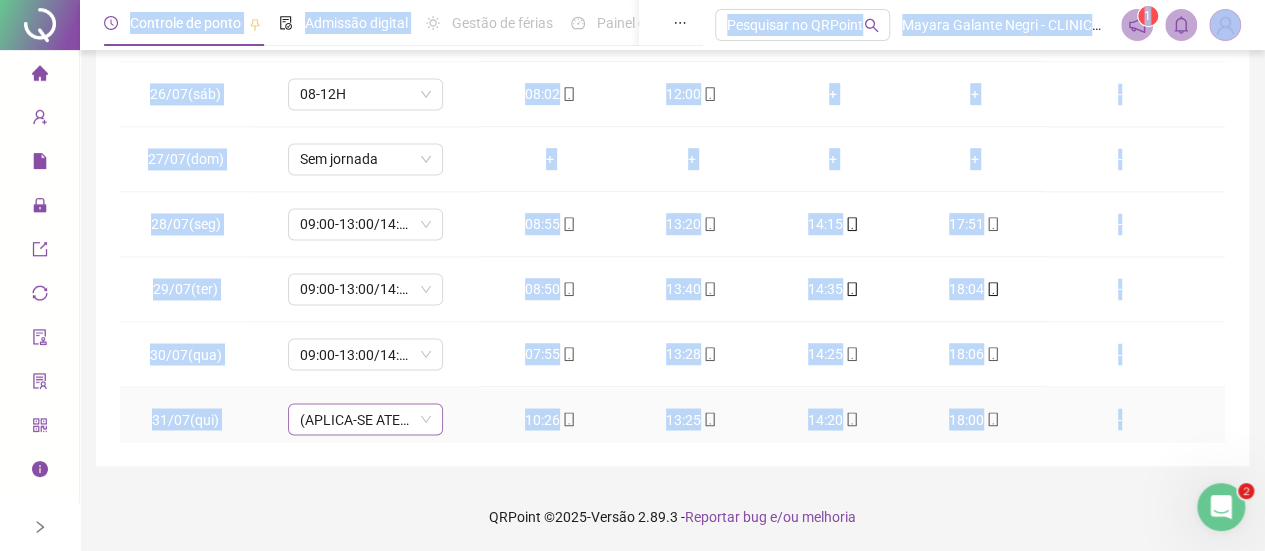 click on "(APLICA-SE ATESTADO)" at bounding box center (365, 419) 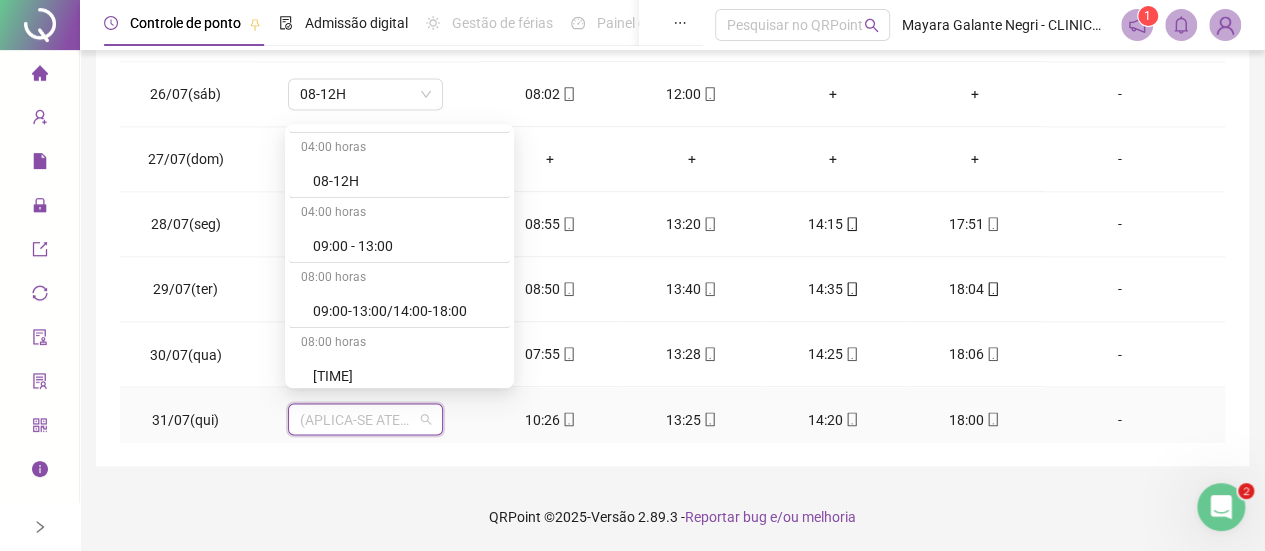 scroll, scrollTop: 455, scrollLeft: 0, axis: vertical 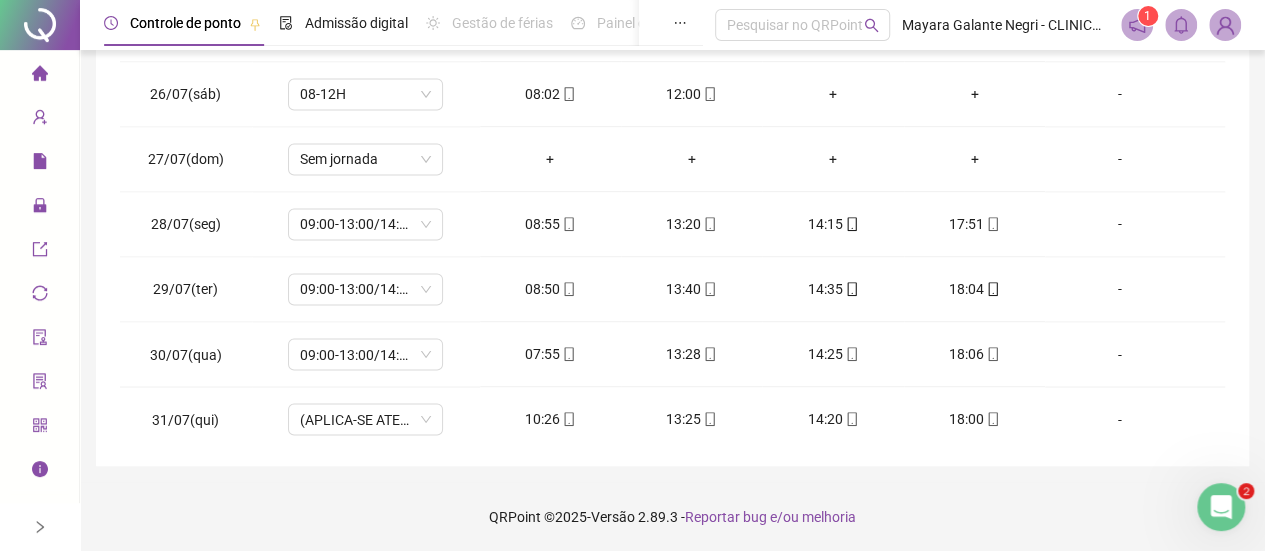 click on "**********" at bounding box center (672, 41) 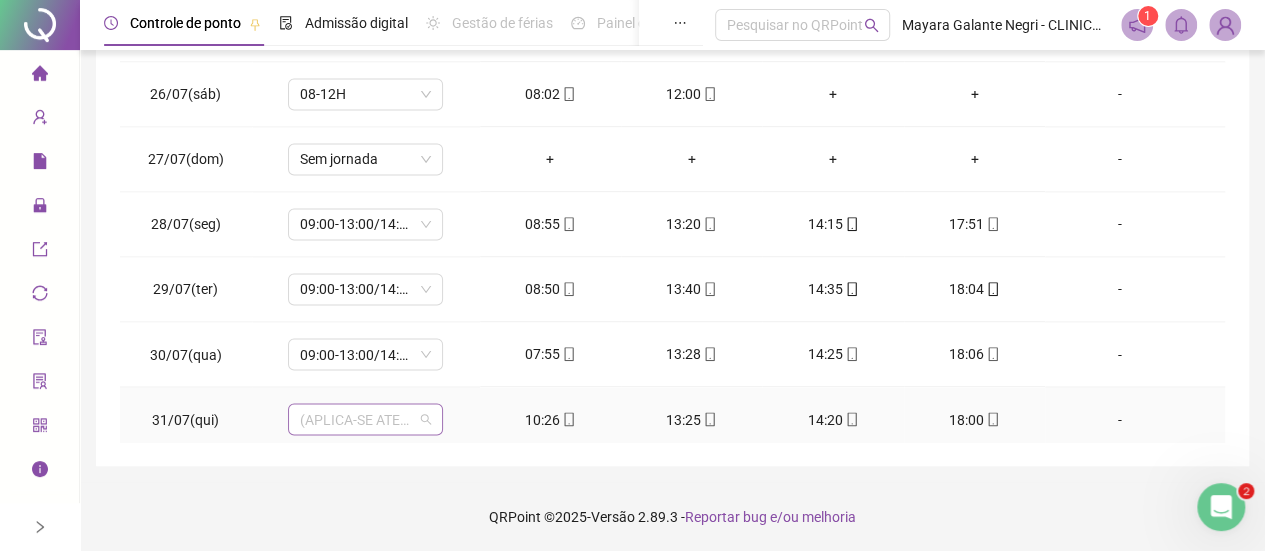 click on "(APLICA-SE ATESTADO)" at bounding box center [365, 419] 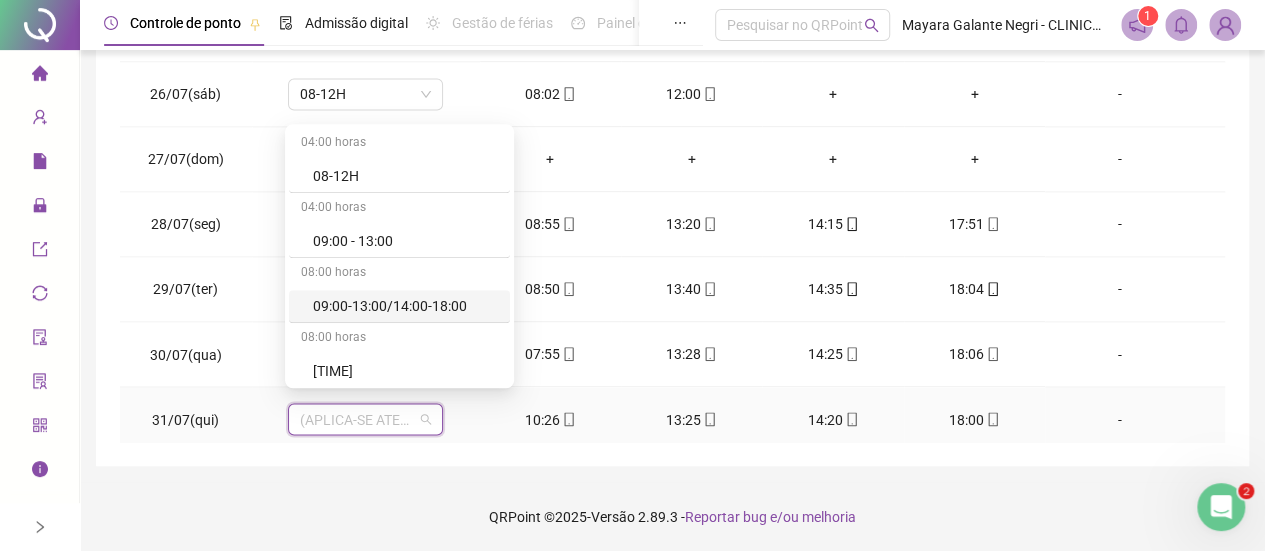click on "09:00-13:00/14:00-18:00" at bounding box center (405, 306) 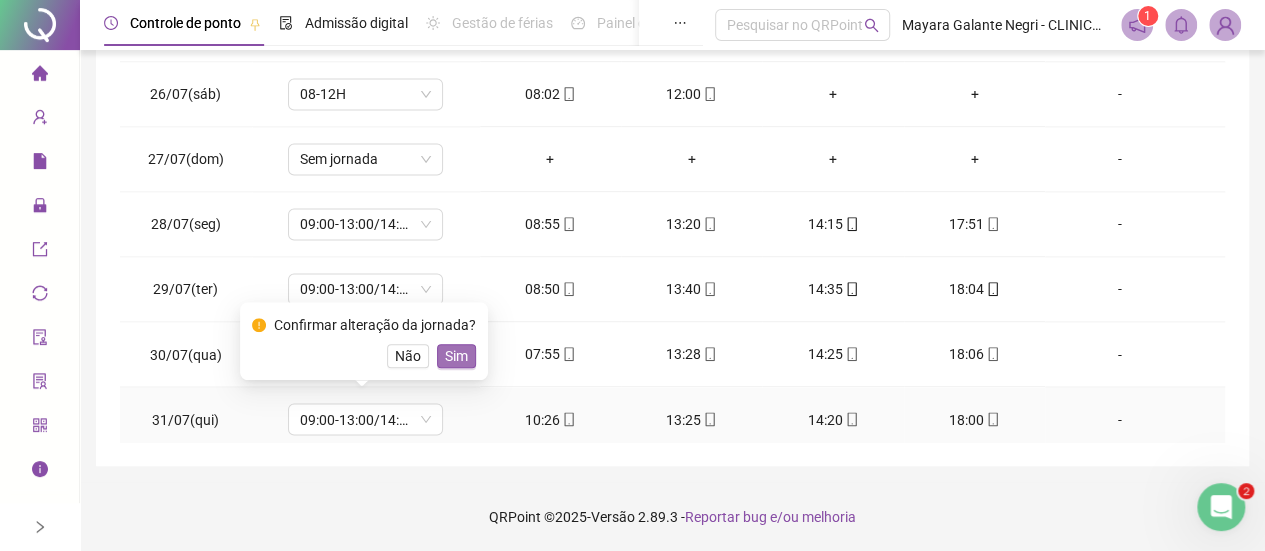 click on "Sim" at bounding box center [456, 356] 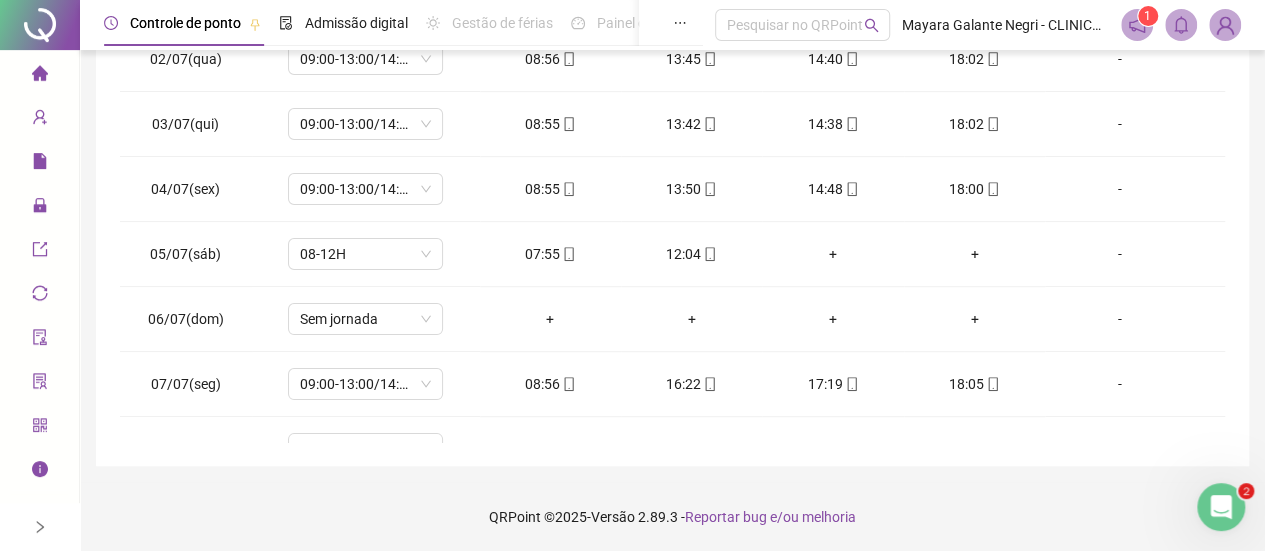 scroll, scrollTop: 0, scrollLeft: 0, axis: both 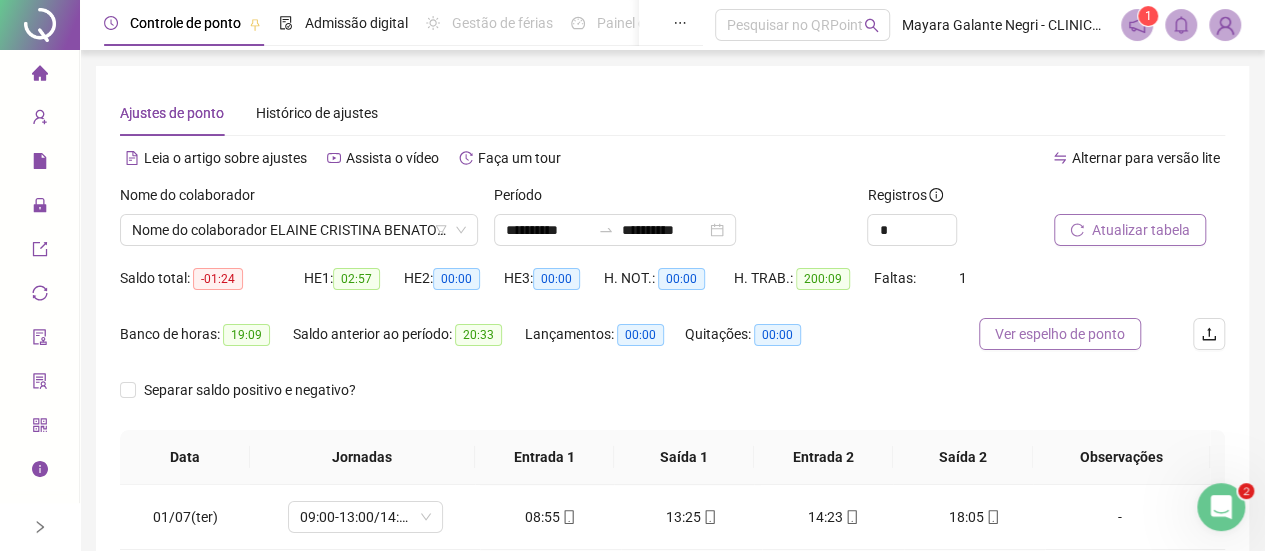 click on "Ver espelho de ponto" at bounding box center [1060, 334] 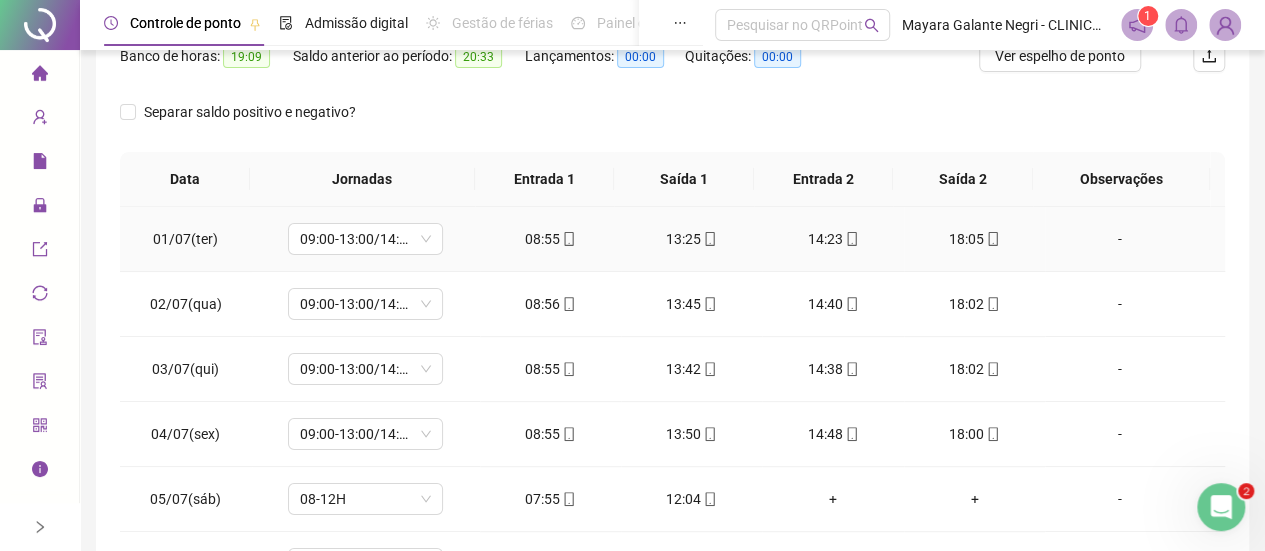 scroll, scrollTop: 279, scrollLeft: 0, axis: vertical 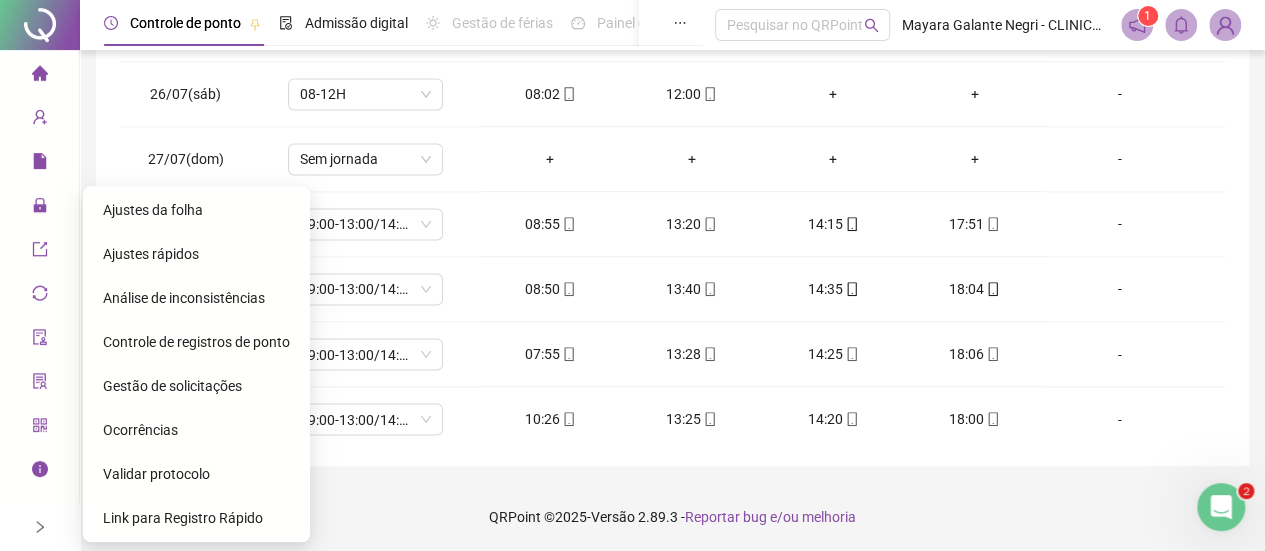 click on "Gestão de solicitações" at bounding box center (172, 386) 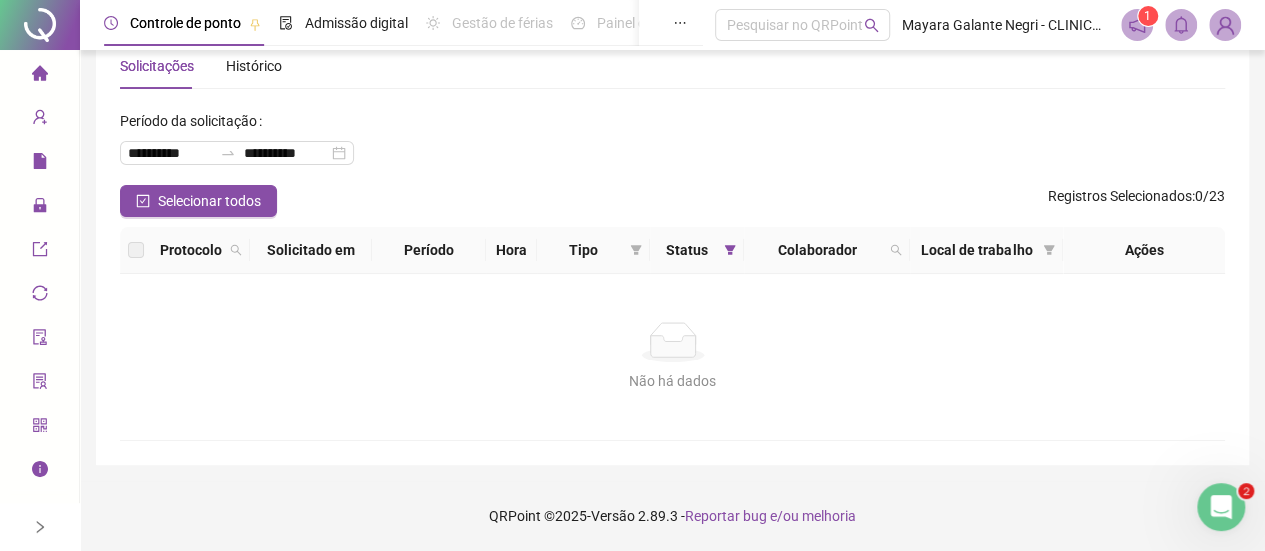 scroll, scrollTop: 61, scrollLeft: 0, axis: vertical 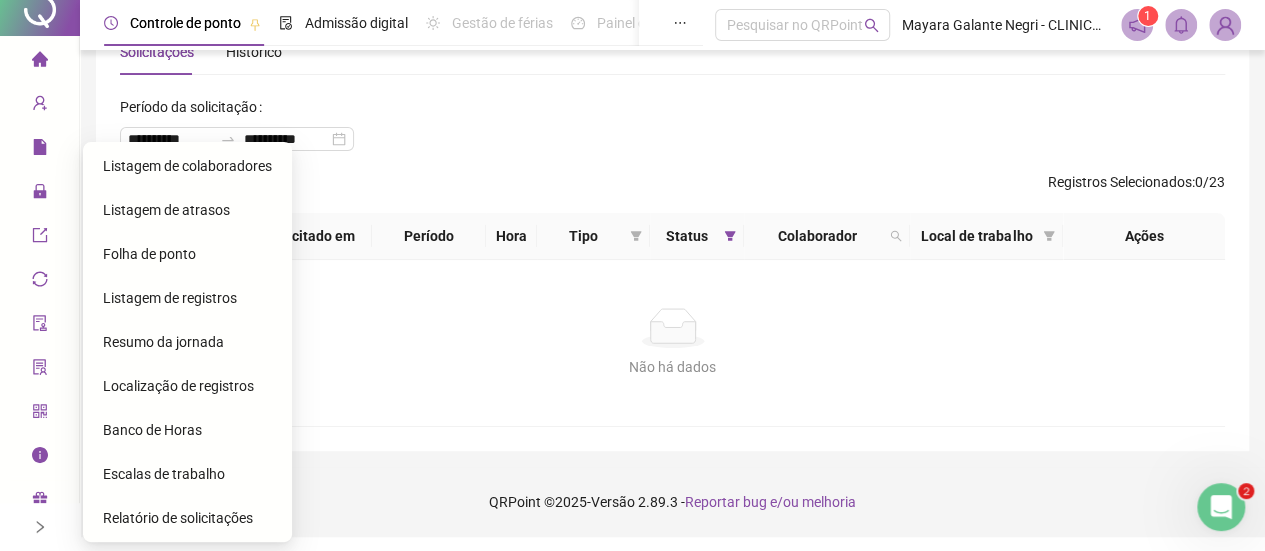 click on "Relatório de solicitações" at bounding box center [178, 518] 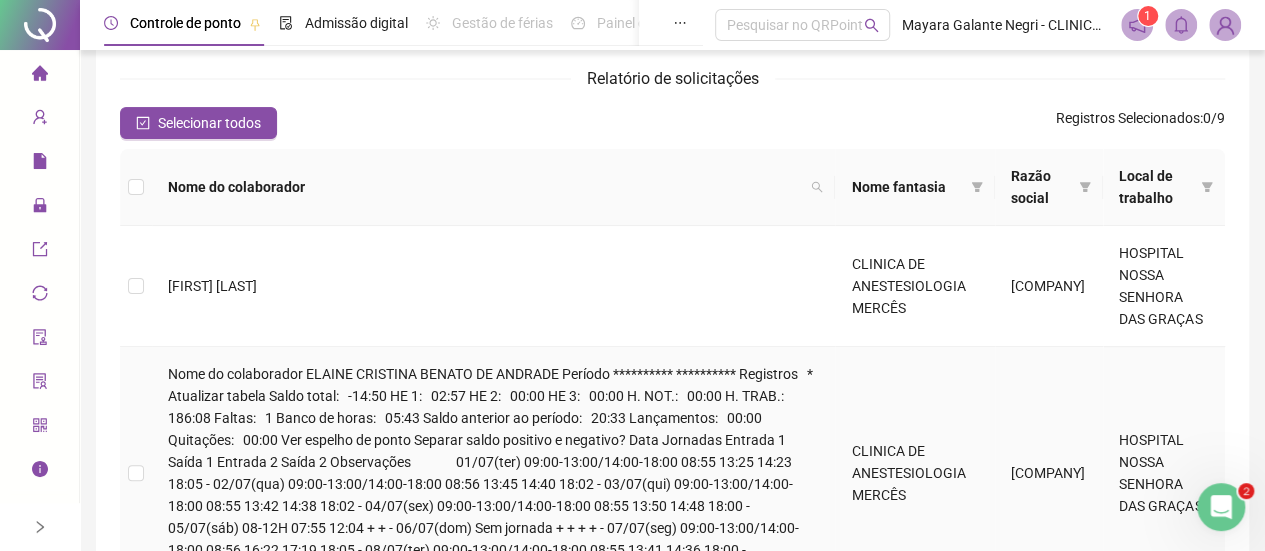 scroll, scrollTop: 135, scrollLeft: 0, axis: vertical 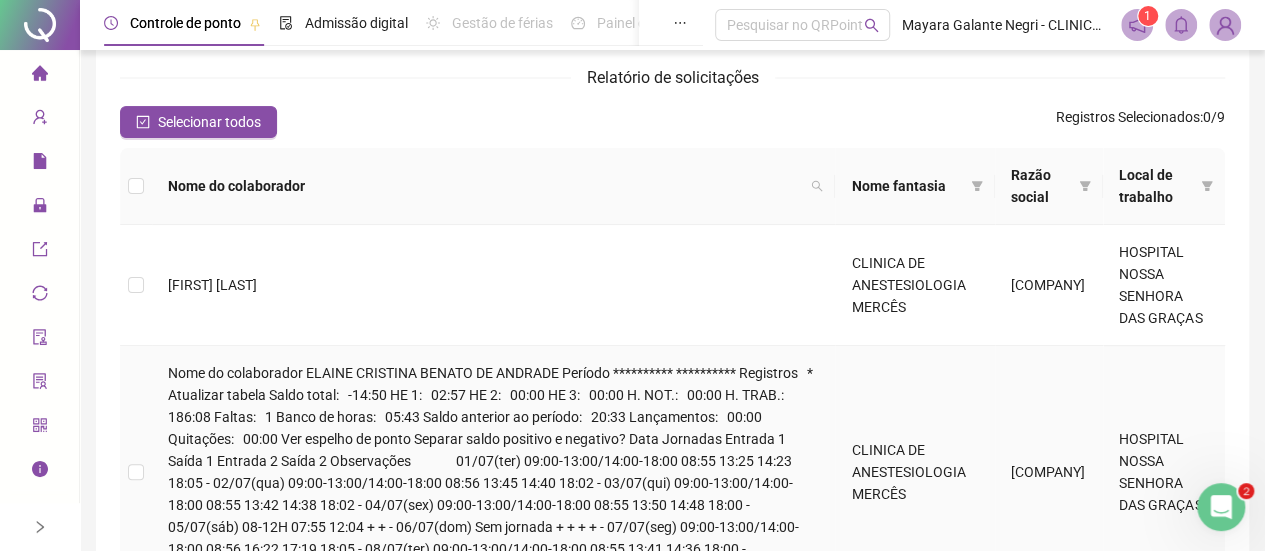 click on "**********" at bounding box center [493, 472] 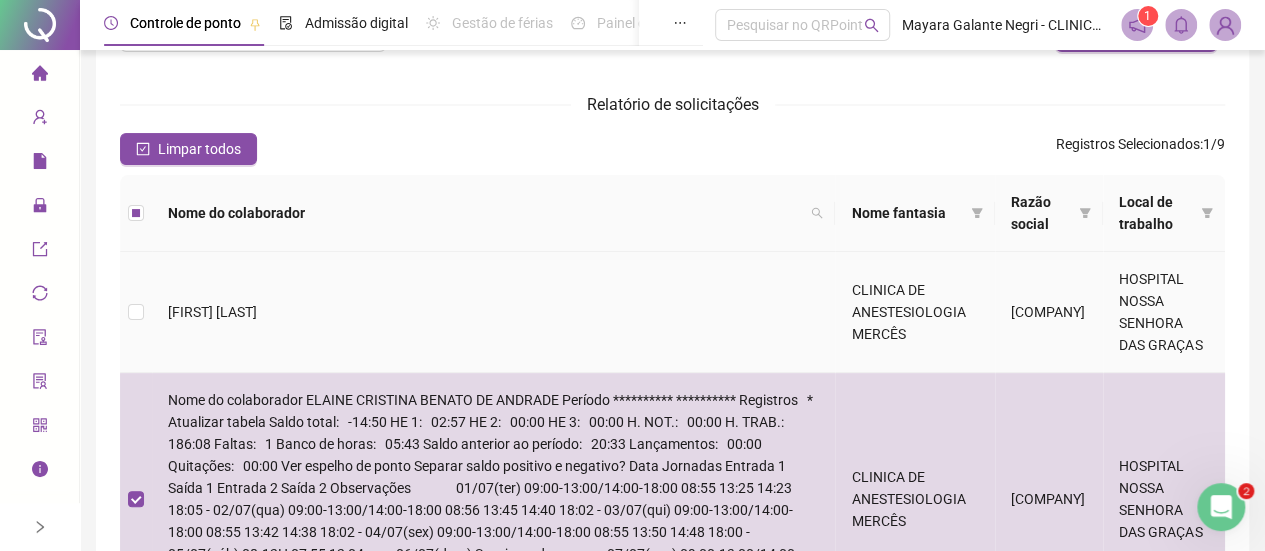 scroll, scrollTop: 0, scrollLeft: 0, axis: both 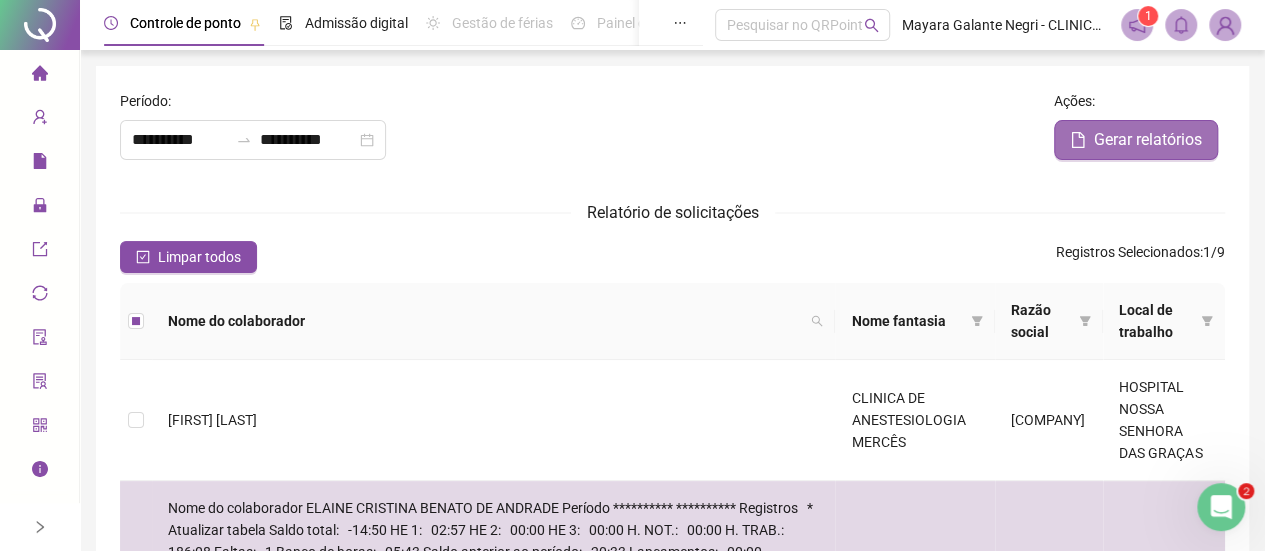 click on "Gerar relatórios" at bounding box center [1136, 140] 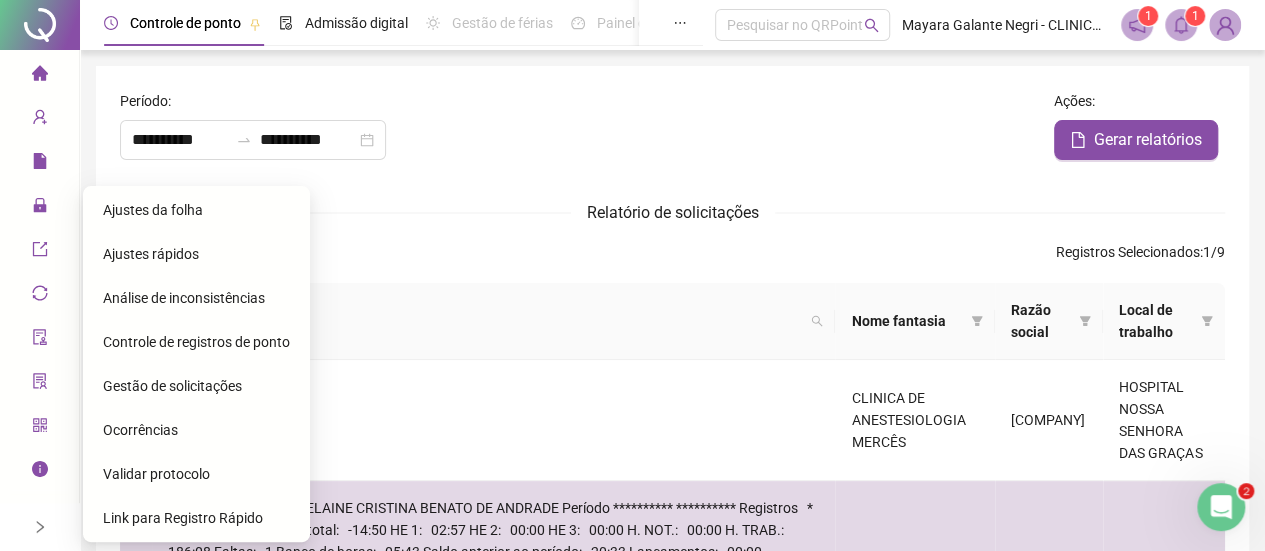 click on "Ajustes da folha" at bounding box center (196, 210) 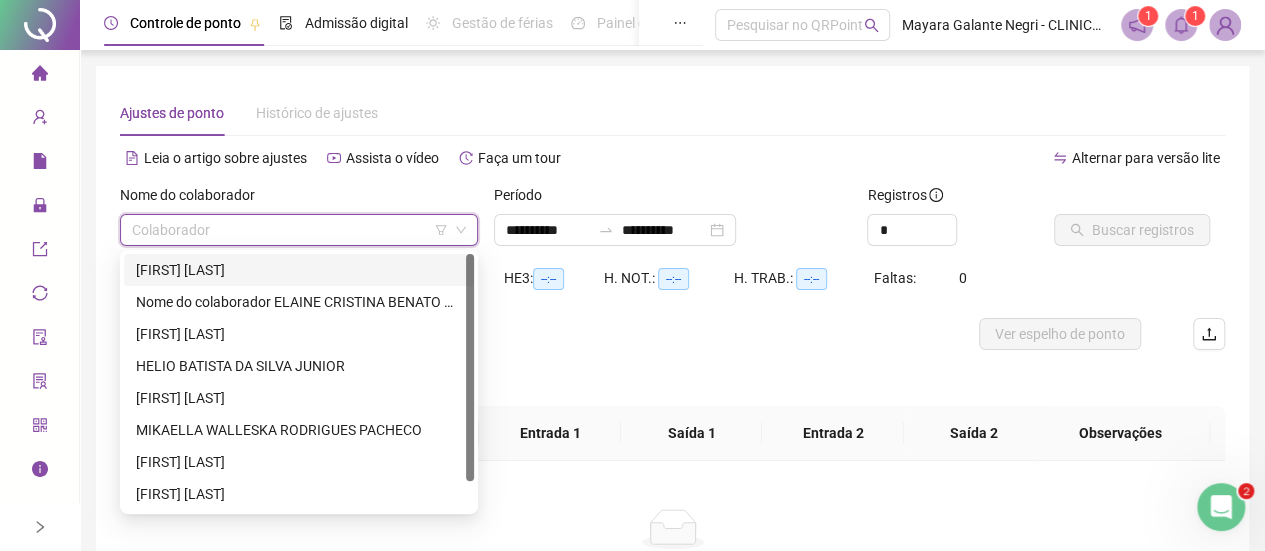 click at bounding box center [290, 230] 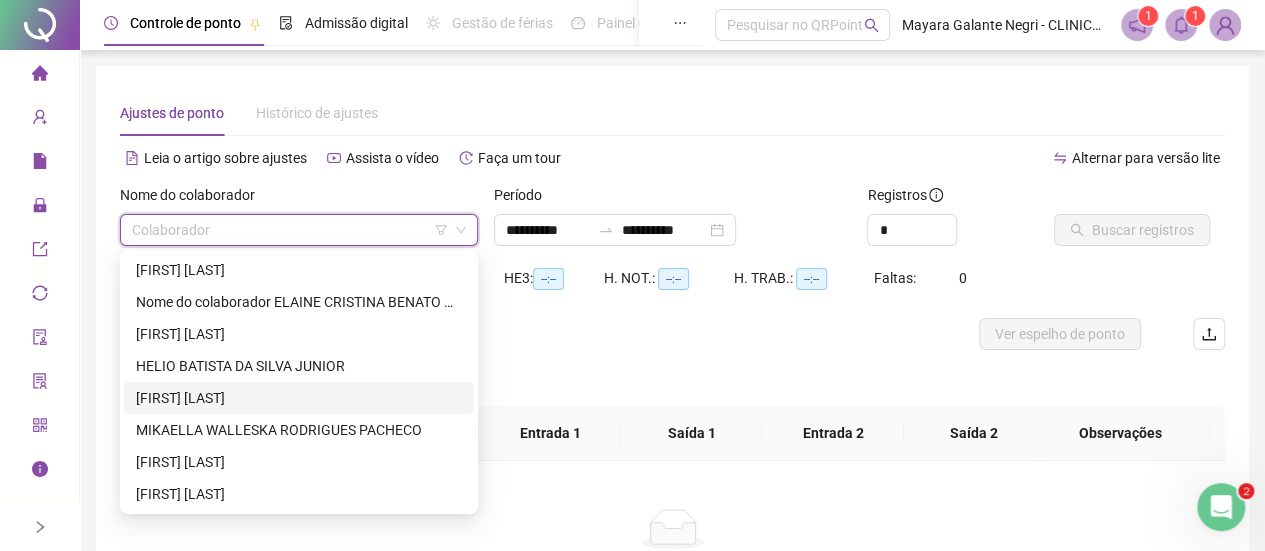 click on "[FIRST] [LAST]" at bounding box center [299, 398] 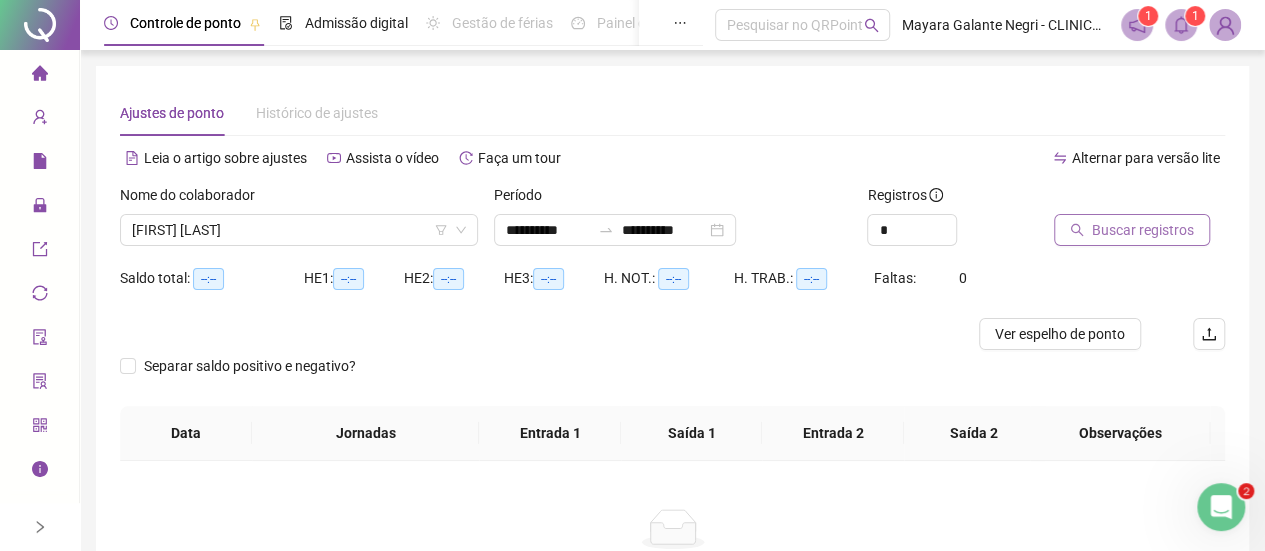 click on "Buscar registros" at bounding box center [1143, 230] 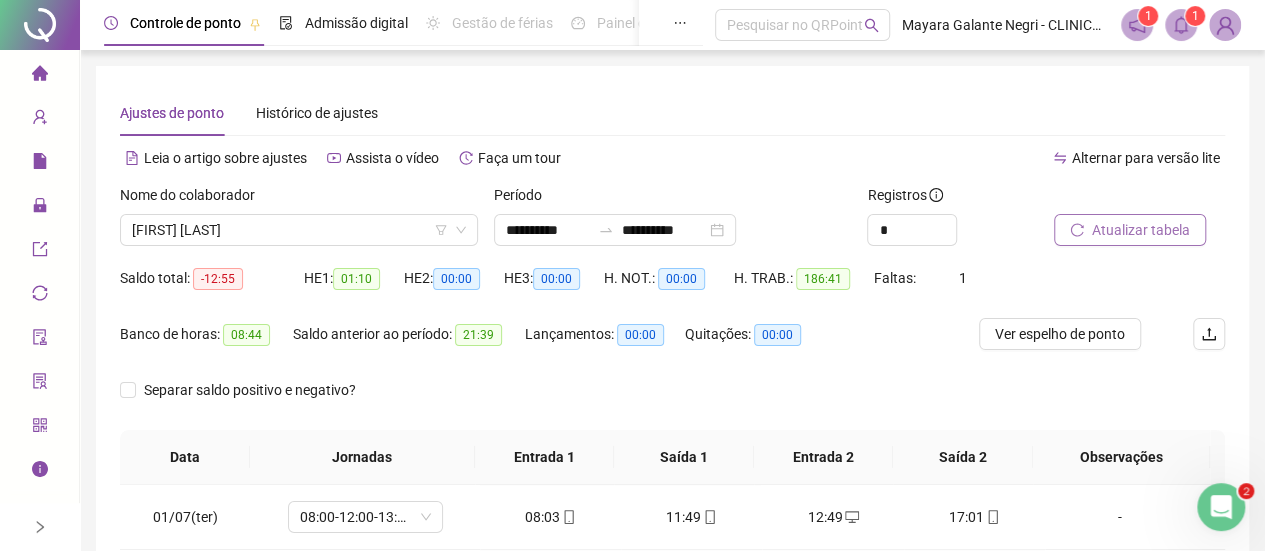 click on "Atualizar tabela" at bounding box center [1141, 230] 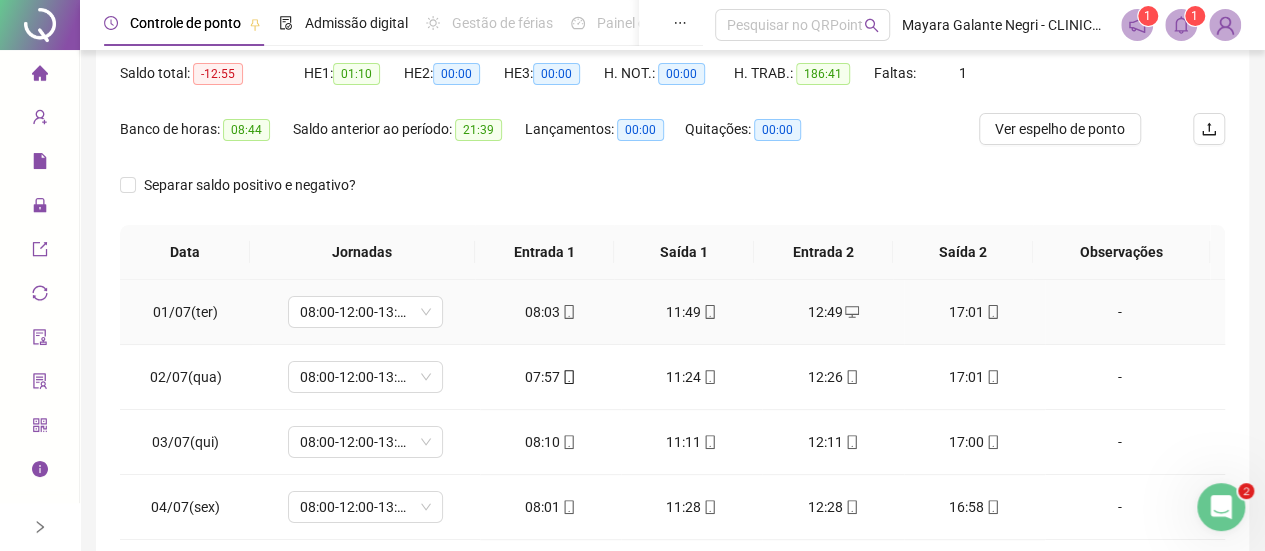 scroll, scrollTop: 207, scrollLeft: 0, axis: vertical 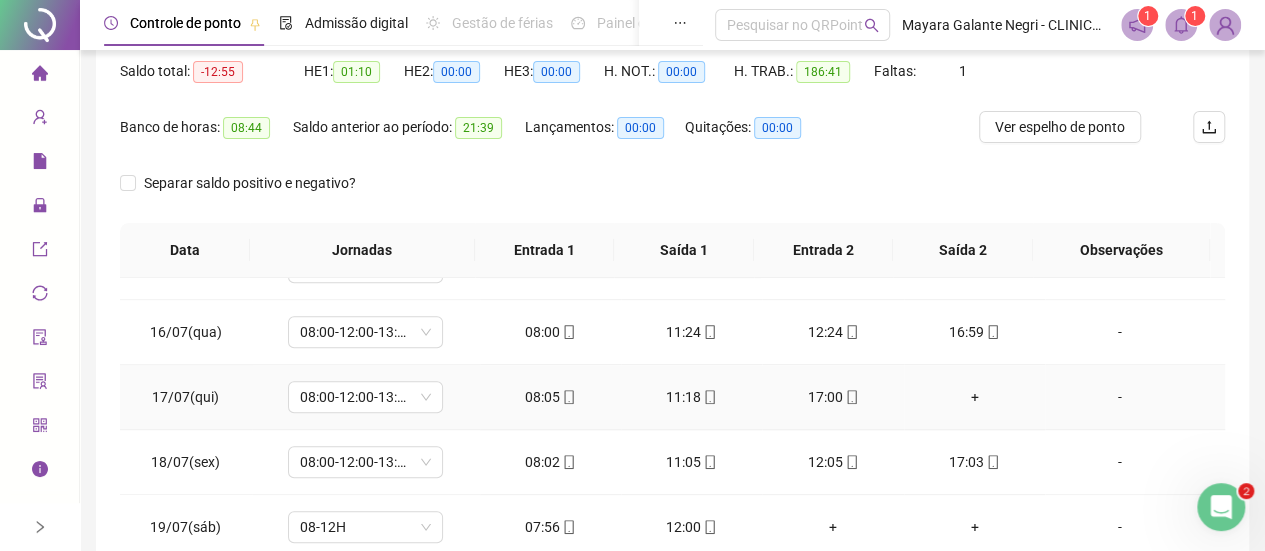 click on "+" at bounding box center (974, 397) 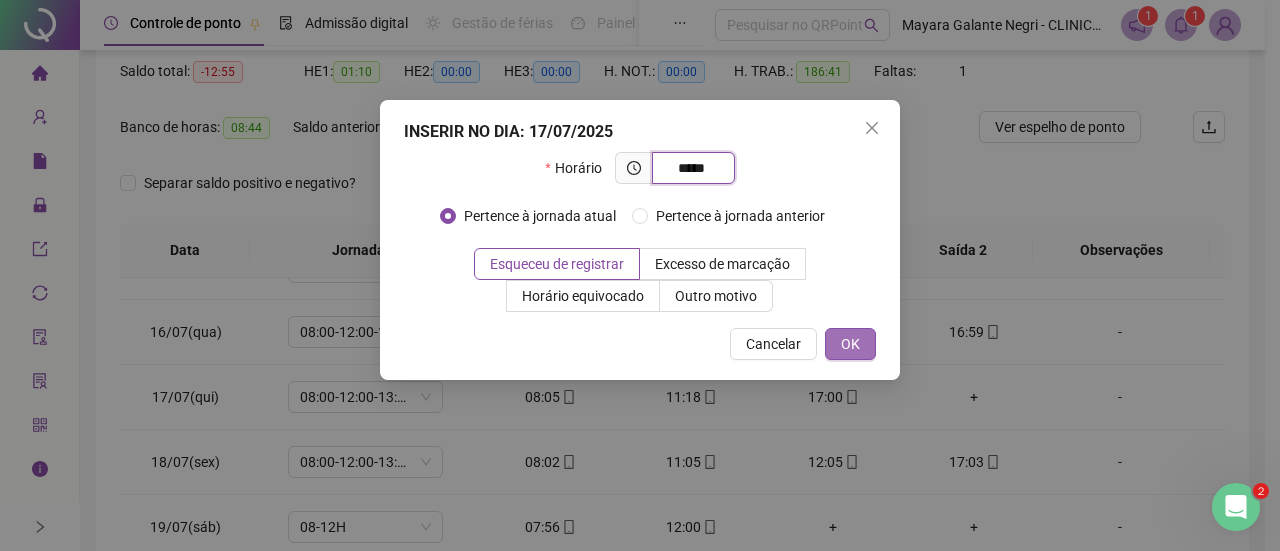 type on "*****" 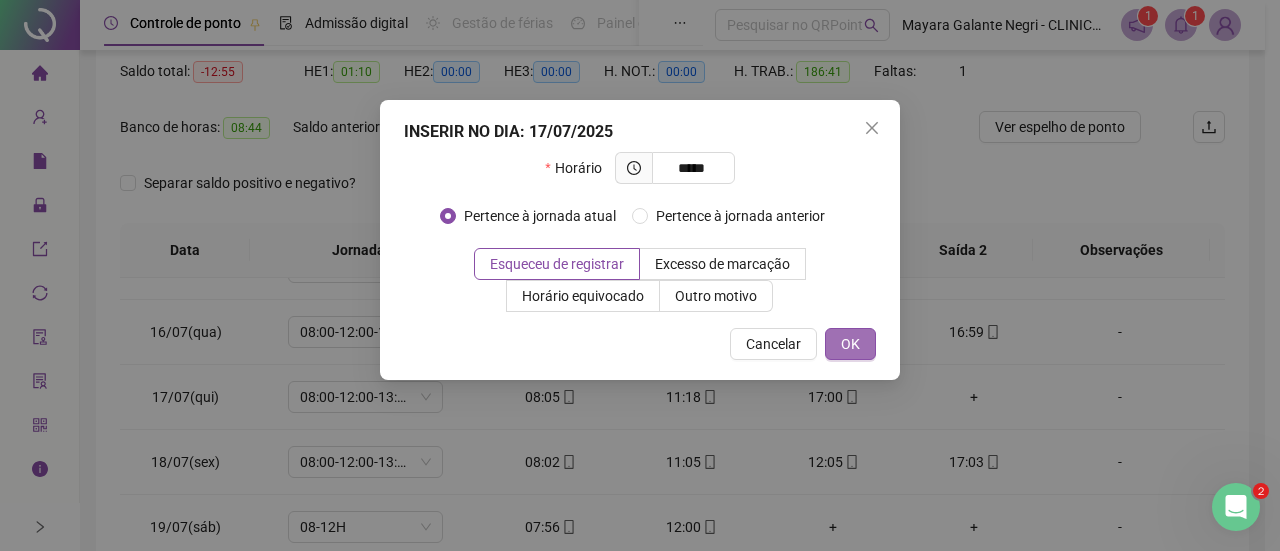 click on "OK" at bounding box center (850, 344) 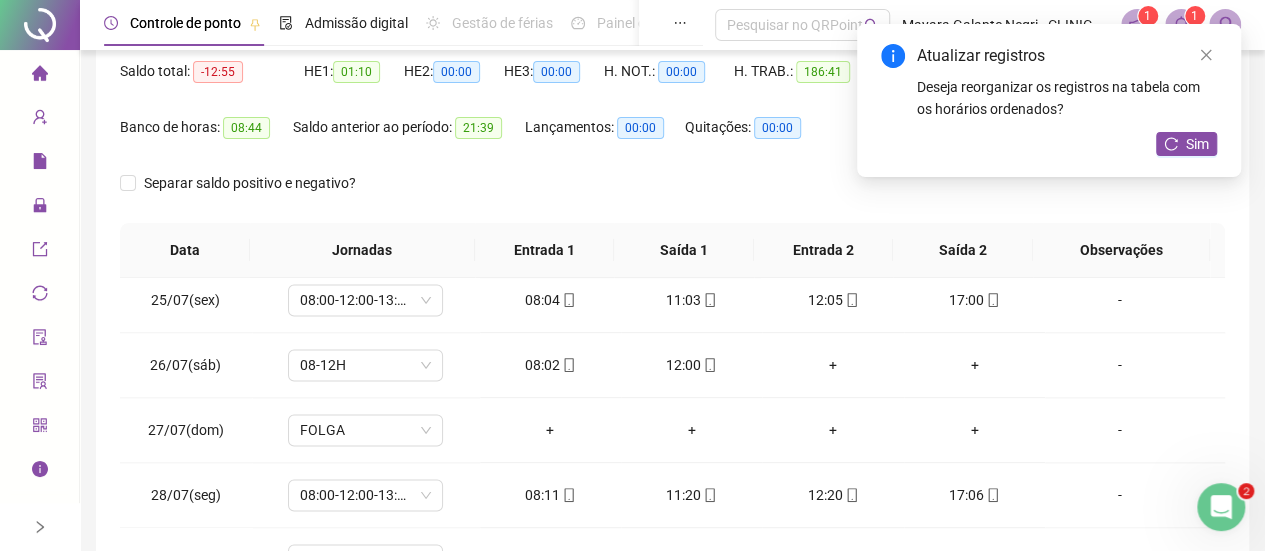 scroll, scrollTop: 1578, scrollLeft: 0, axis: vertical 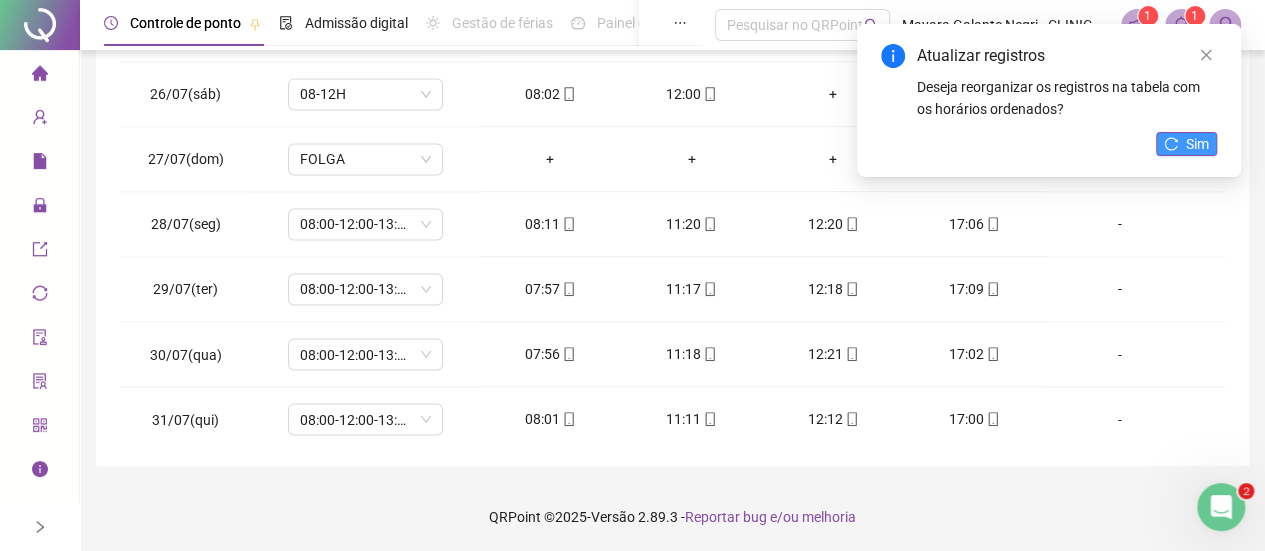 click on "Sim" at bounding box center (1197, 144) 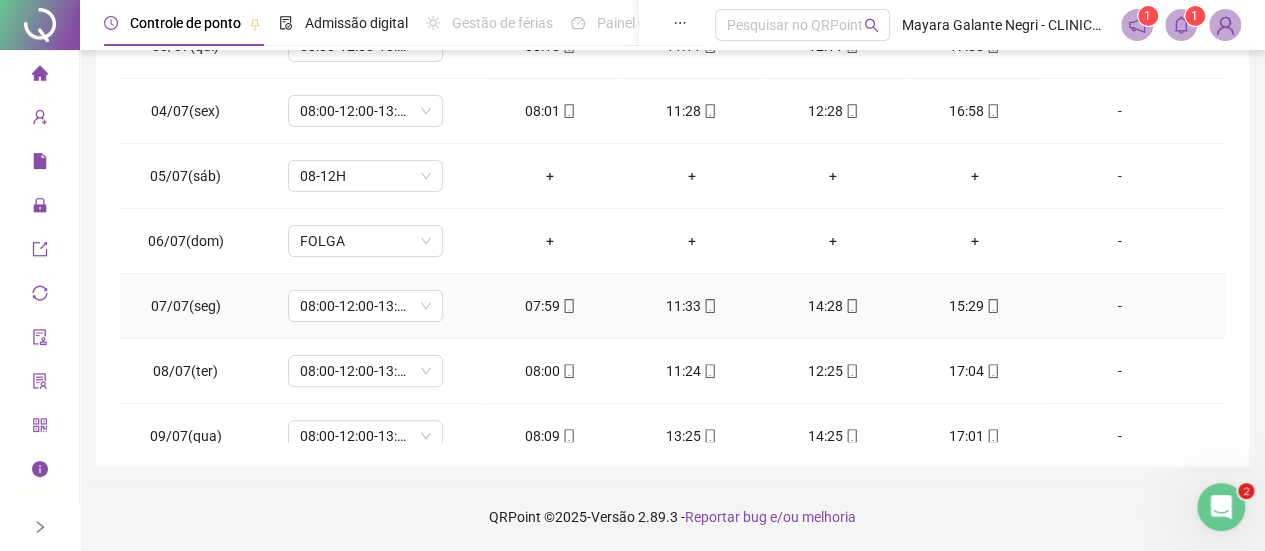 scroll, scrollTop: 117, scrollLeft: 0, axis: vertical 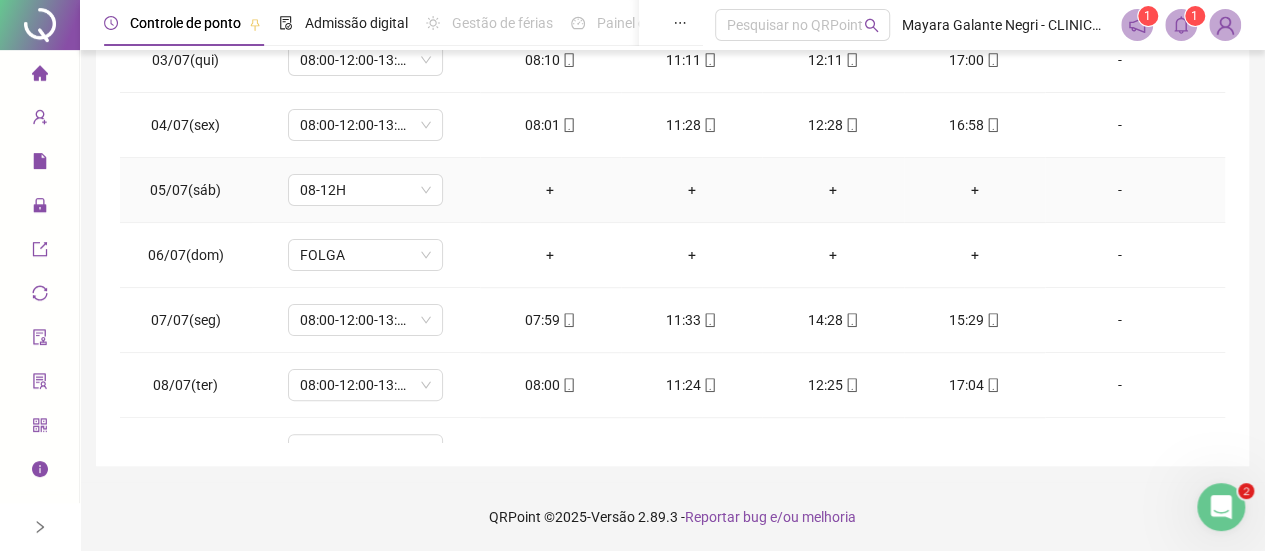 click on "-" at bounding box center (1120, 190) 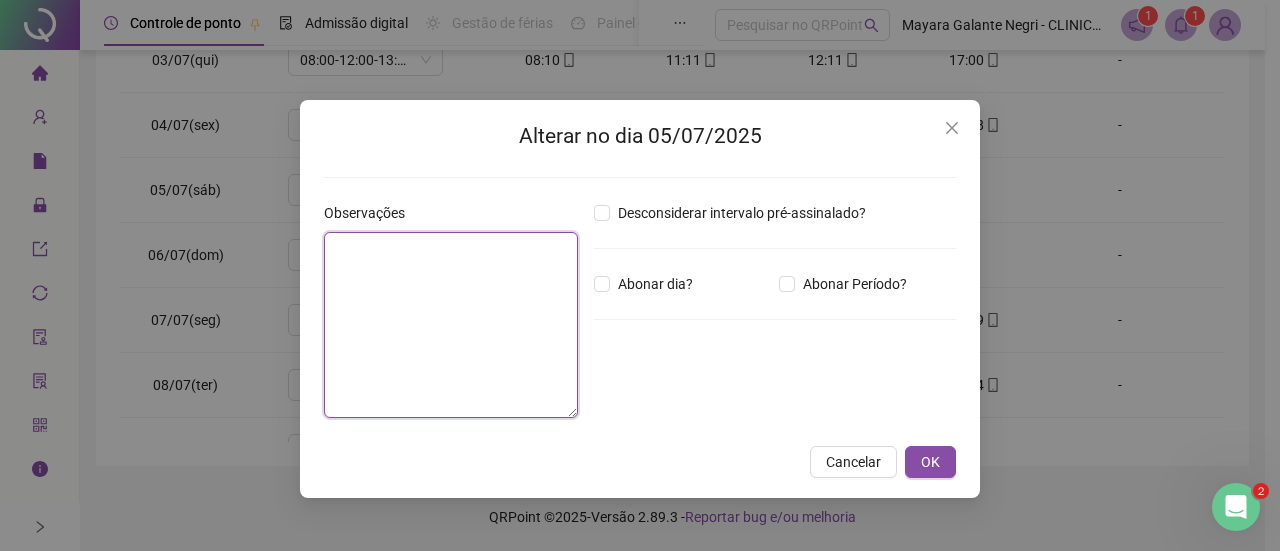 click at bounding box center (451, 325) 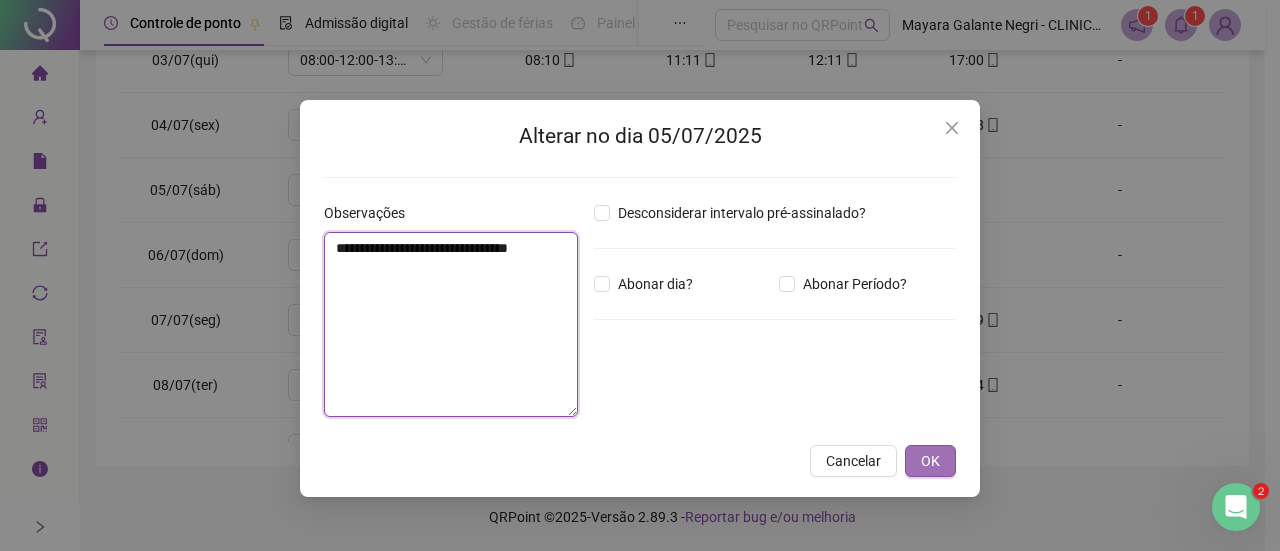 type on "**********" 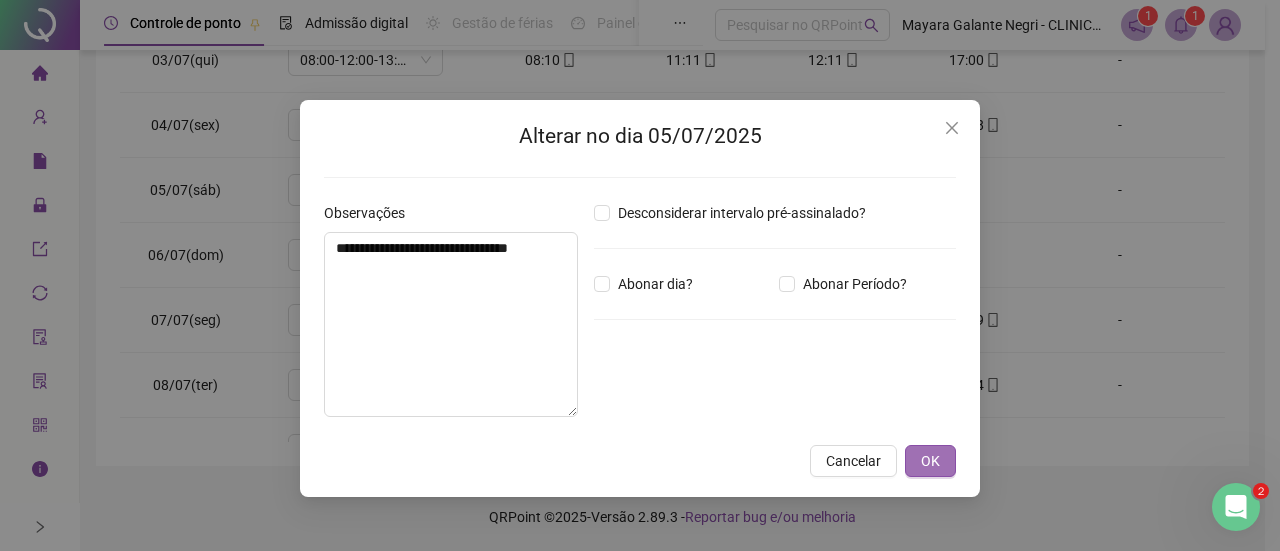 click on "OK" at bounding box center (930, 461) 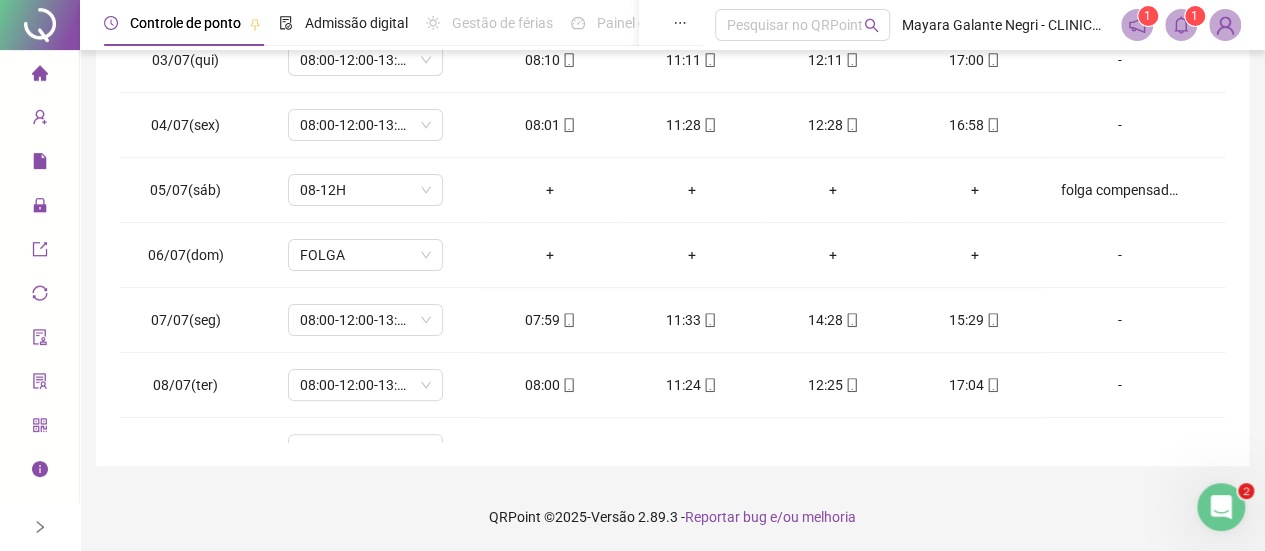 scroll, scrollTop: 0, scrollLeft: 0, axis: both 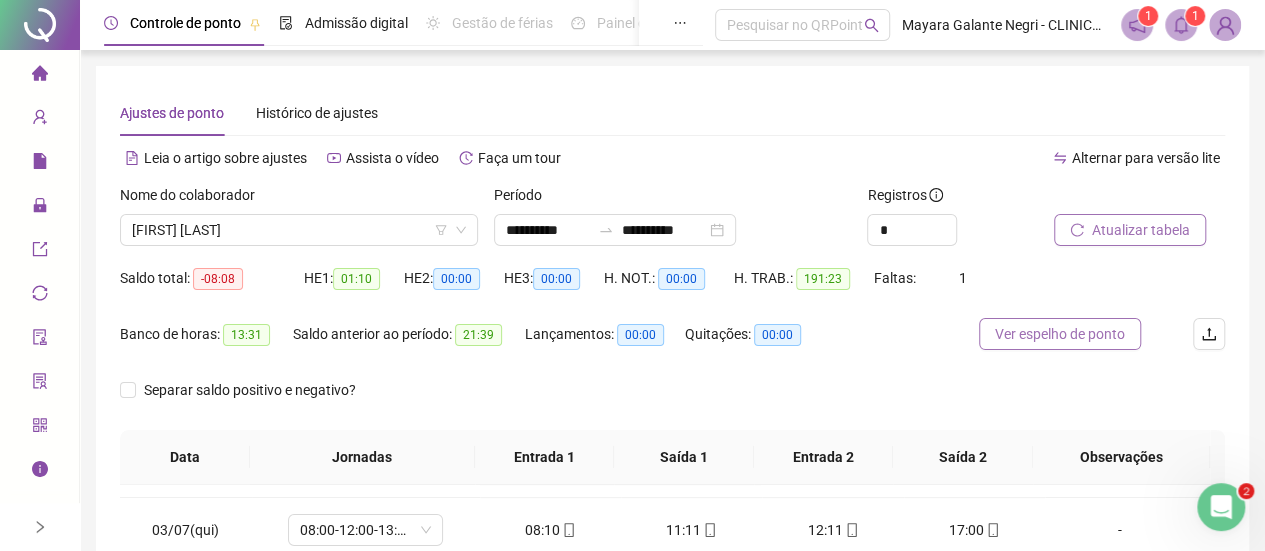 click on "Ver espelho de ponto" at bounding box center [1060, 334] 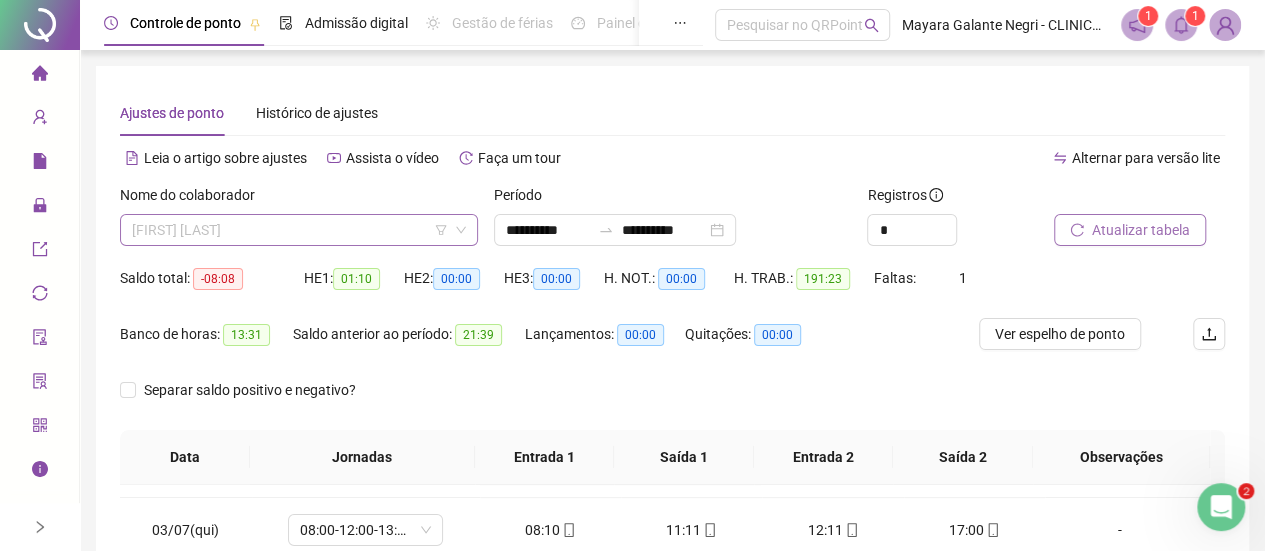 click on "[FIRST] [LAST]" at bounding box center [299, 230] 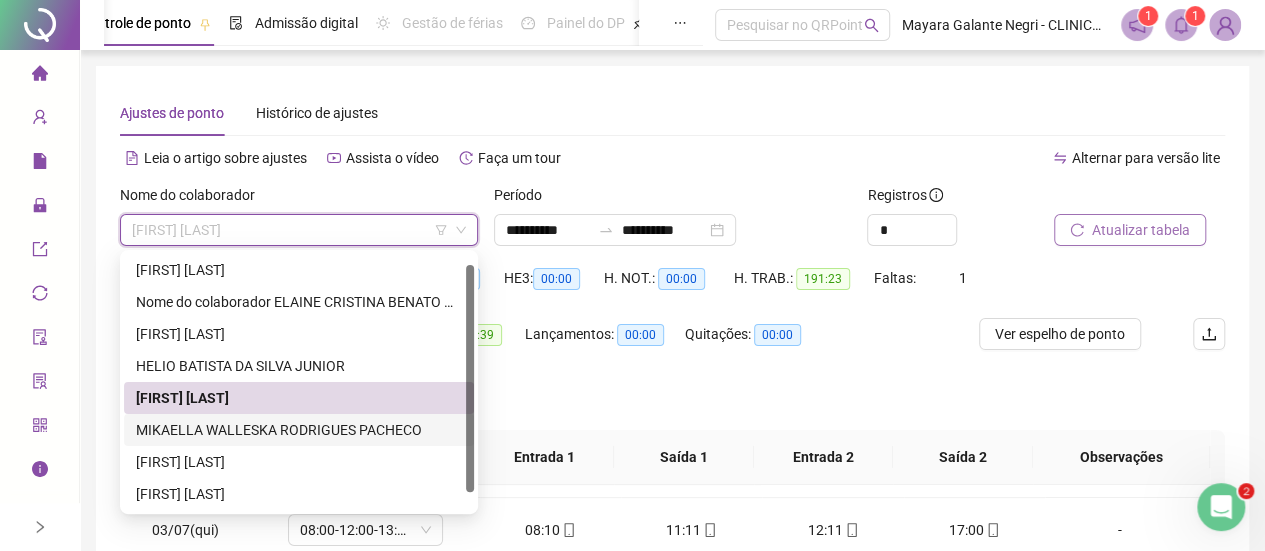 scroll, scrollTop: 32, scrollLeft: 0, axis: vertical 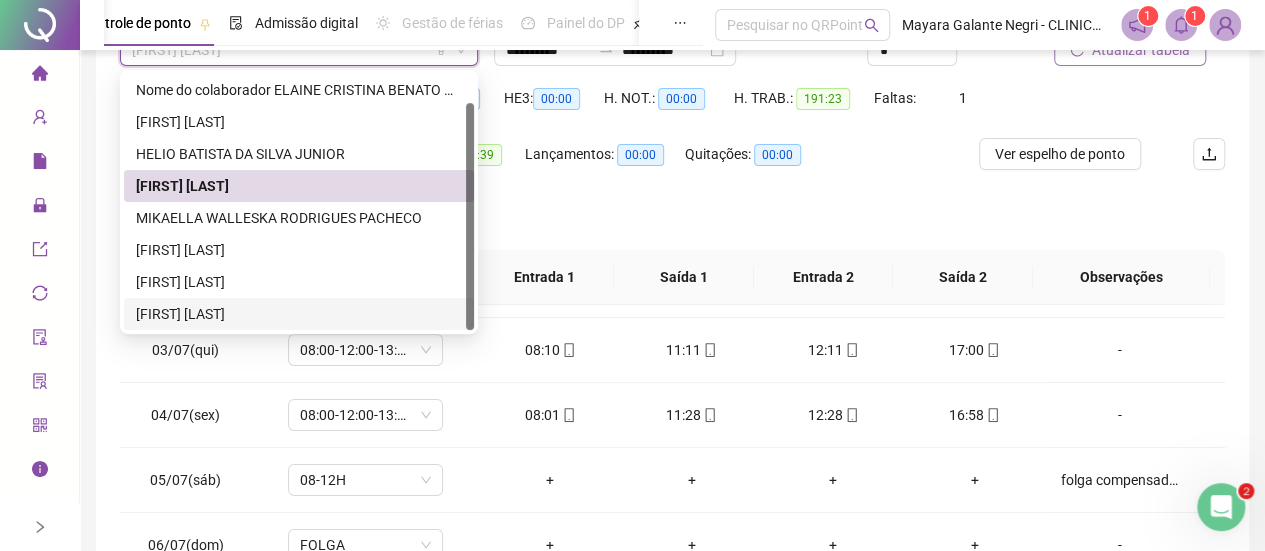 click on "[FIRST] [LAST]" at bounding box center [299, 314] 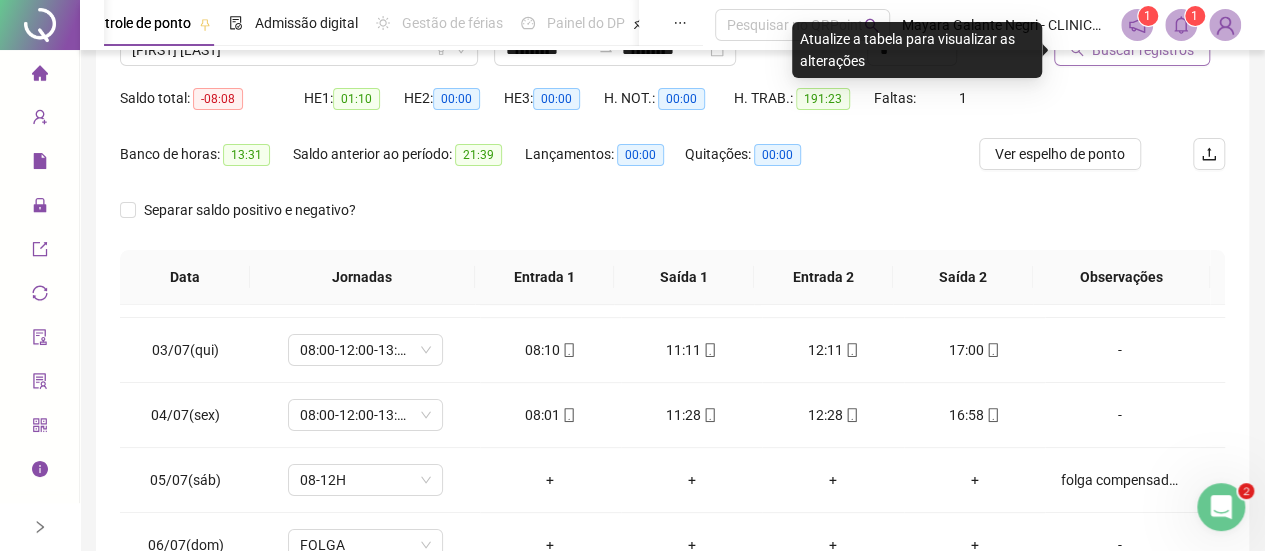 click on "Buscar registros" at bounding box center (1132, 50) 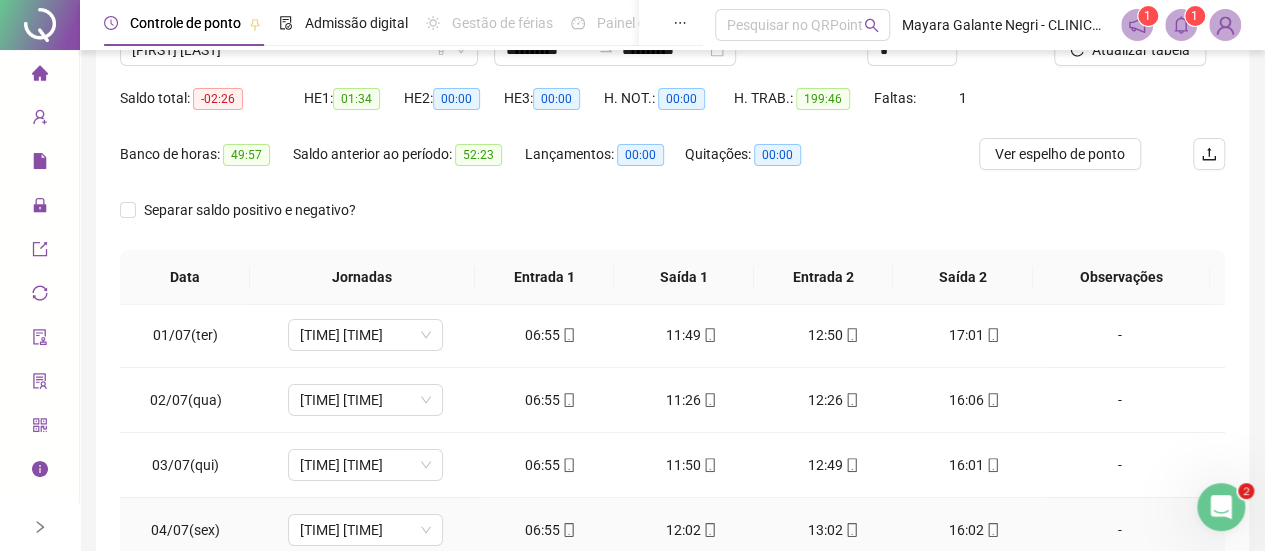 scroll, scrollTop: 0, scrollLeft: 0, axis: both 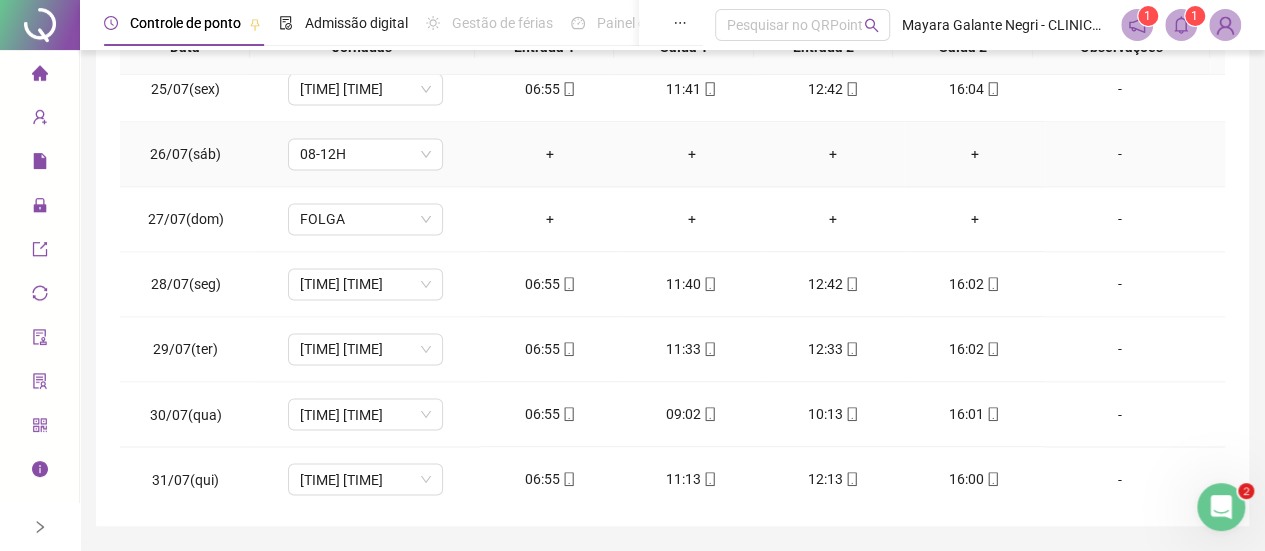 click on "-" at bounding box center [1120, 154] 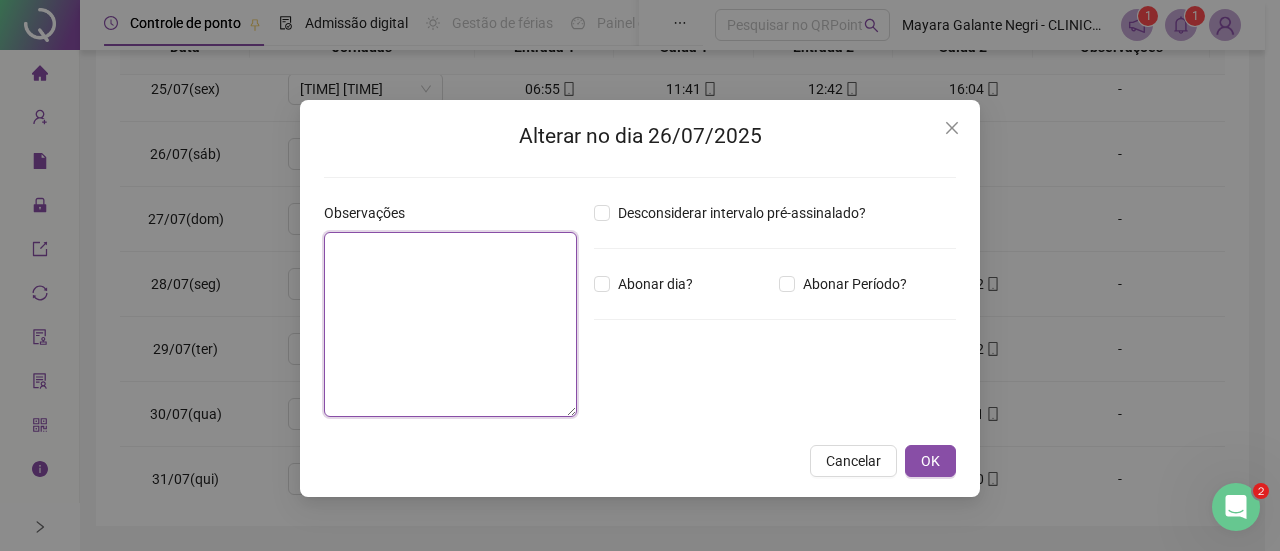 click at bounding box center [450, 324] 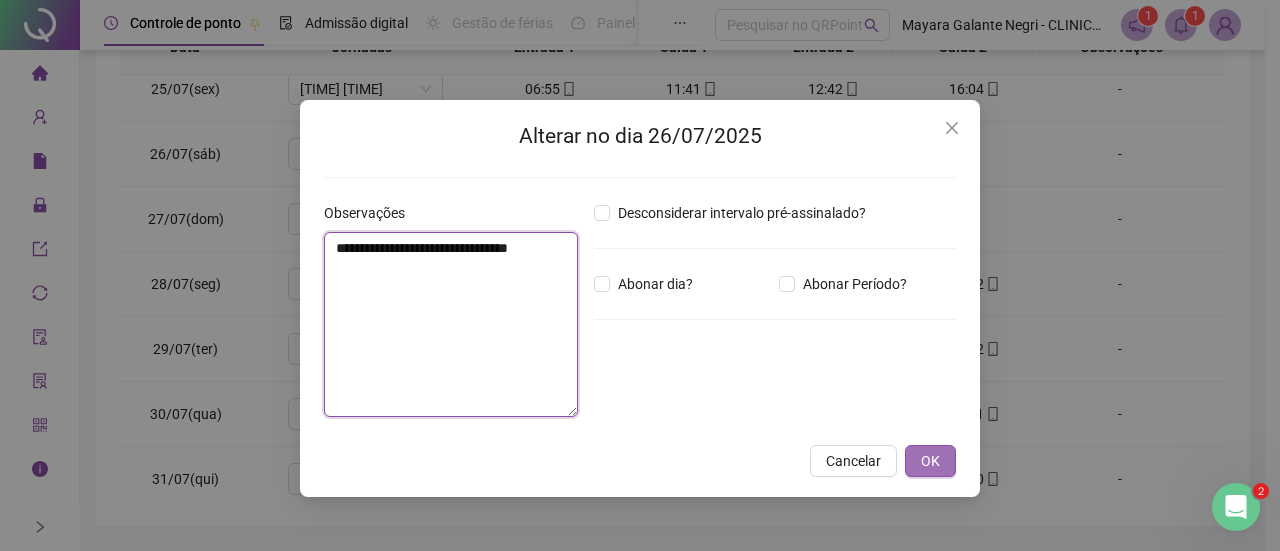 type on "**********" 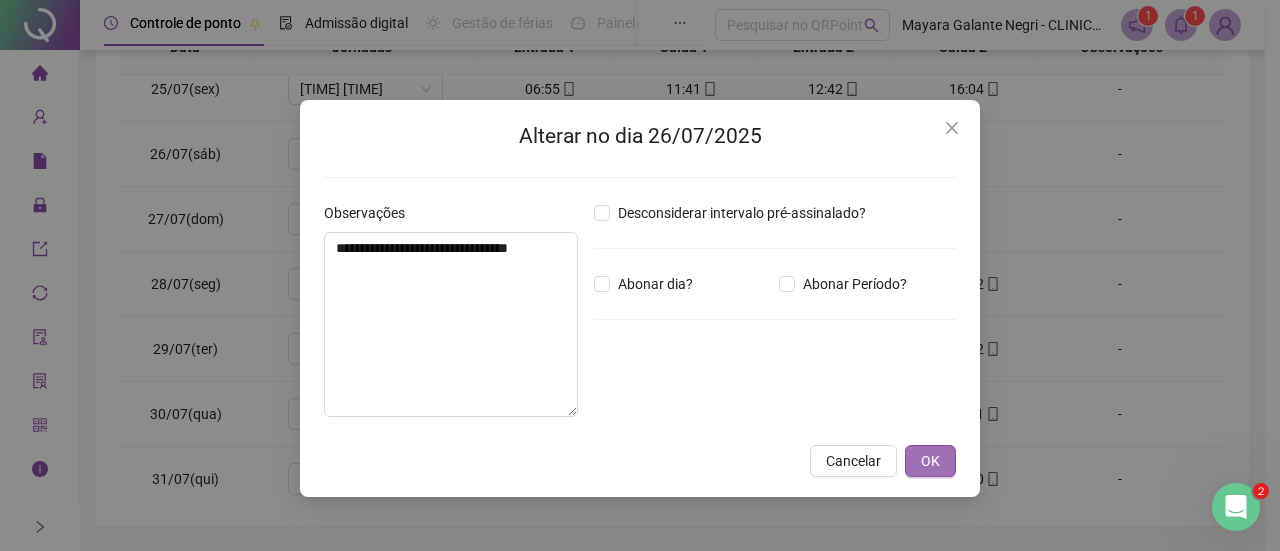 click on "OK" at bounding box center [930, 461] 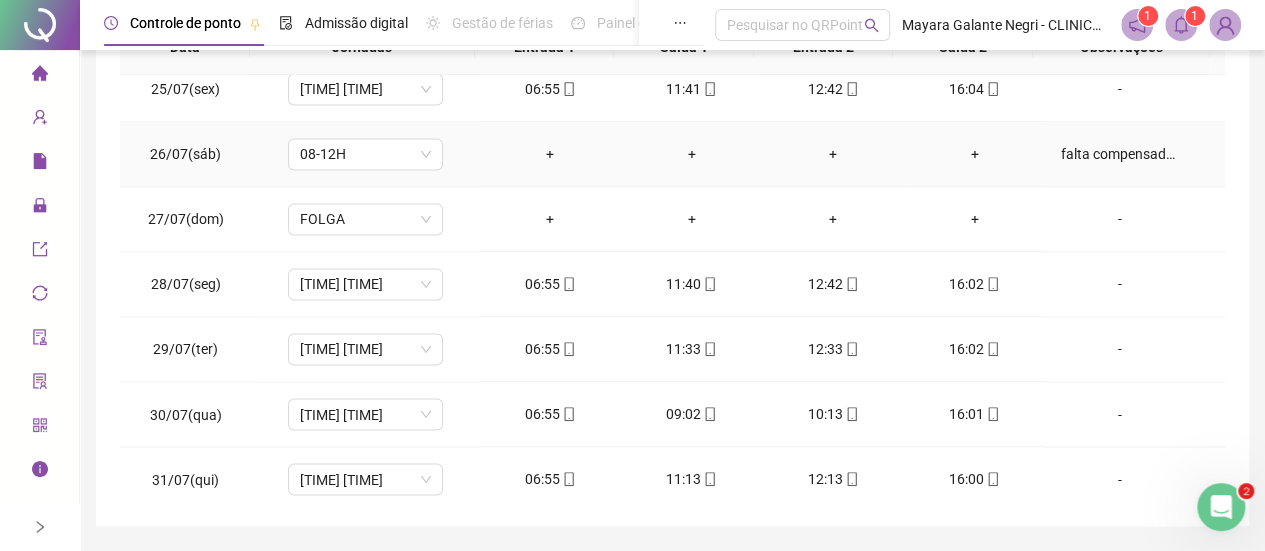 click on "falta compensada no banco de horas" at bounding box center (1120, 154) 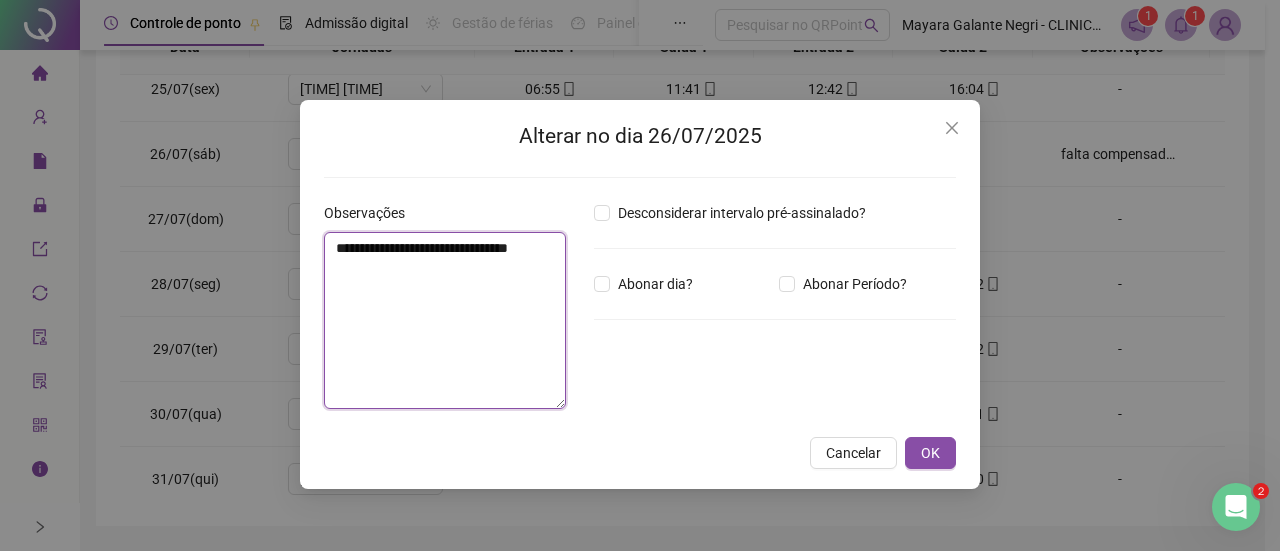 click on "**********" at bounding box center (445, 320) 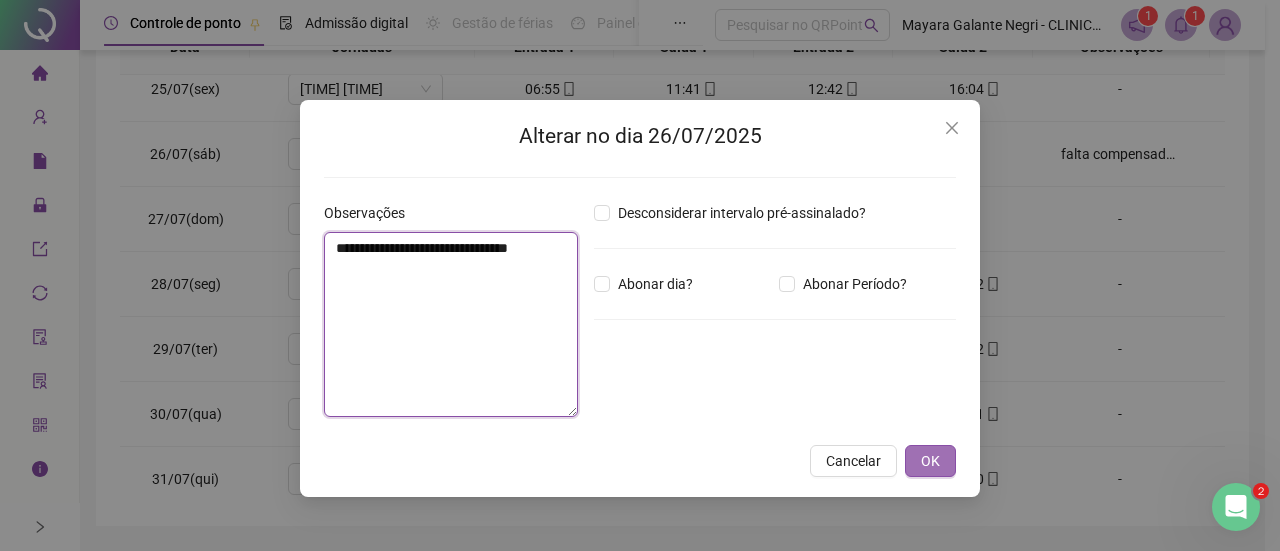 type on "**********" 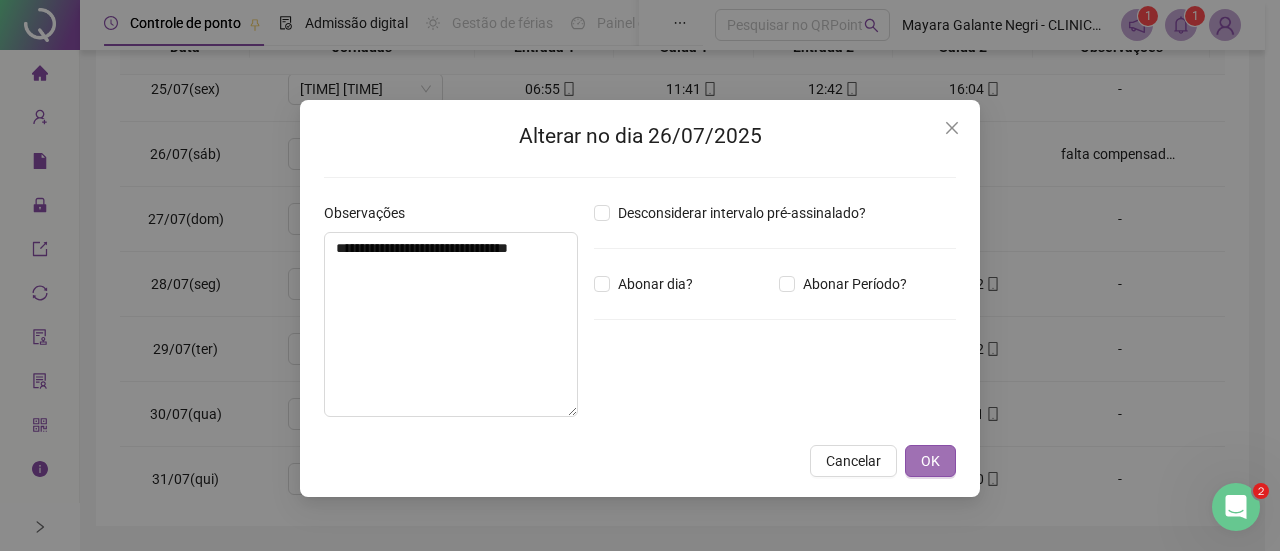 click on "OK" at bounding box center [930, 461] 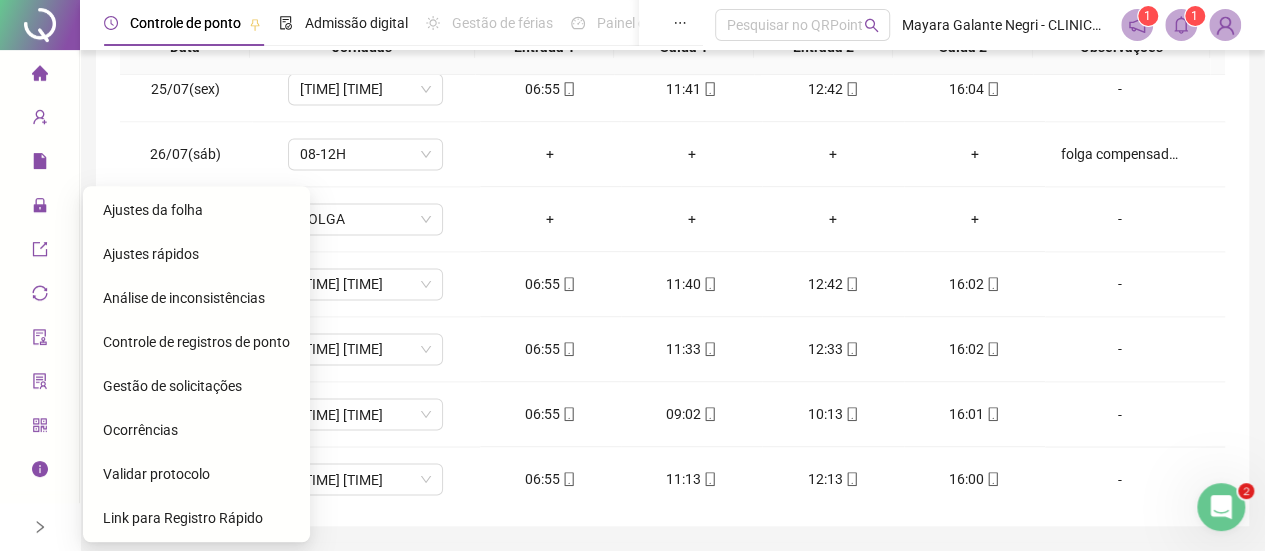 click at bounding box center (40, 340) 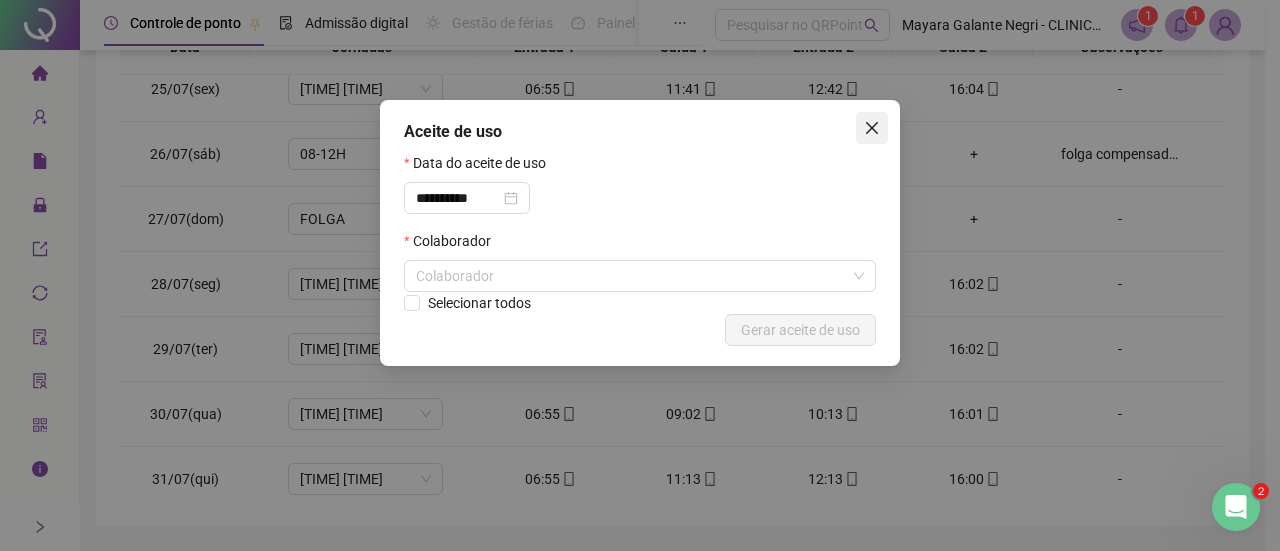 click 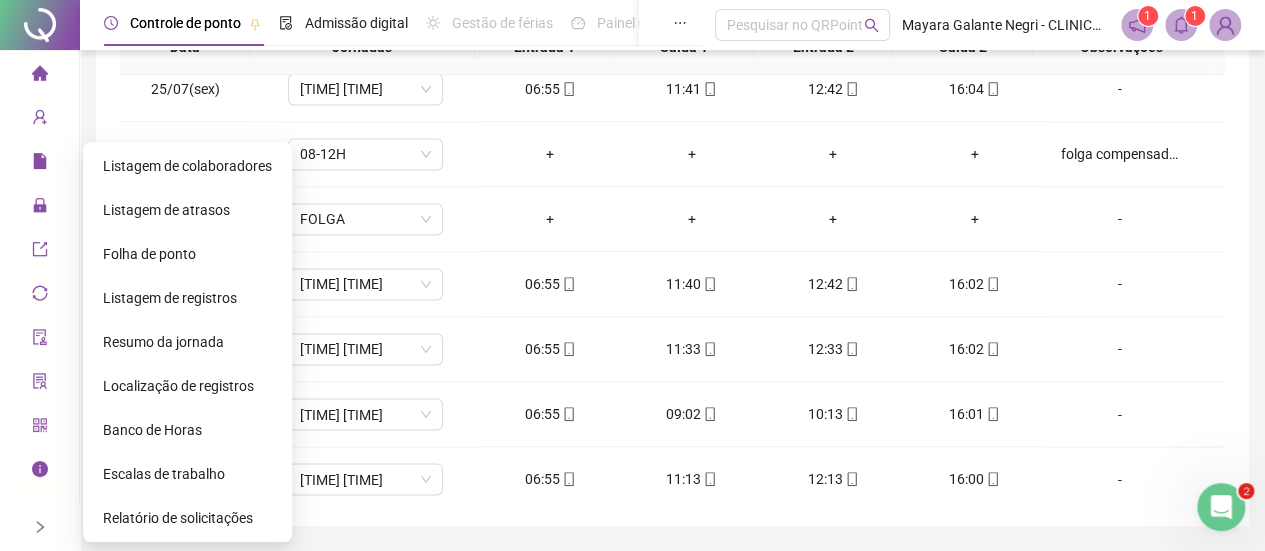 click on "Banco de Horas" at bounding box center [152, 430] 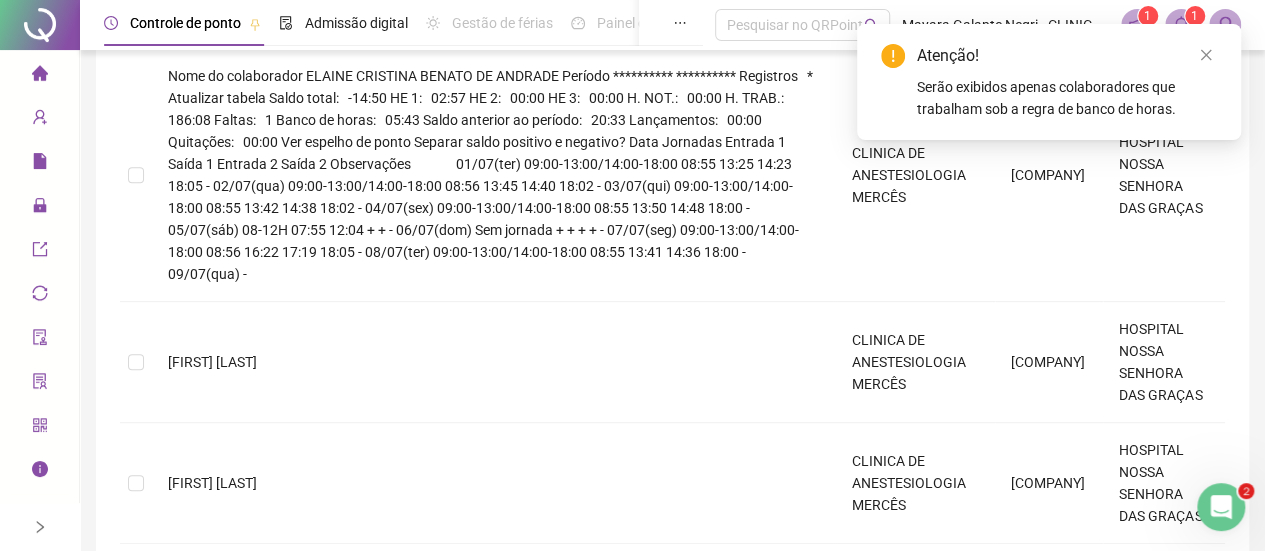 scroll, scrollTop: 214, scrollLeft: 0, axis: vertical 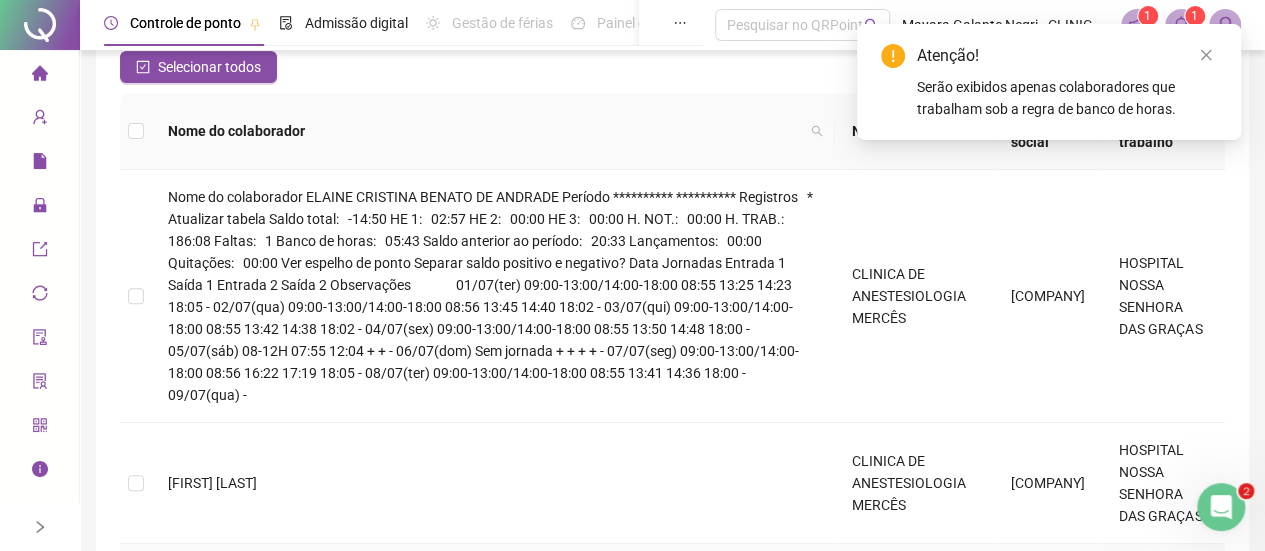 click on "[FIRST] [LAST]" at bounding box center (212, 604) 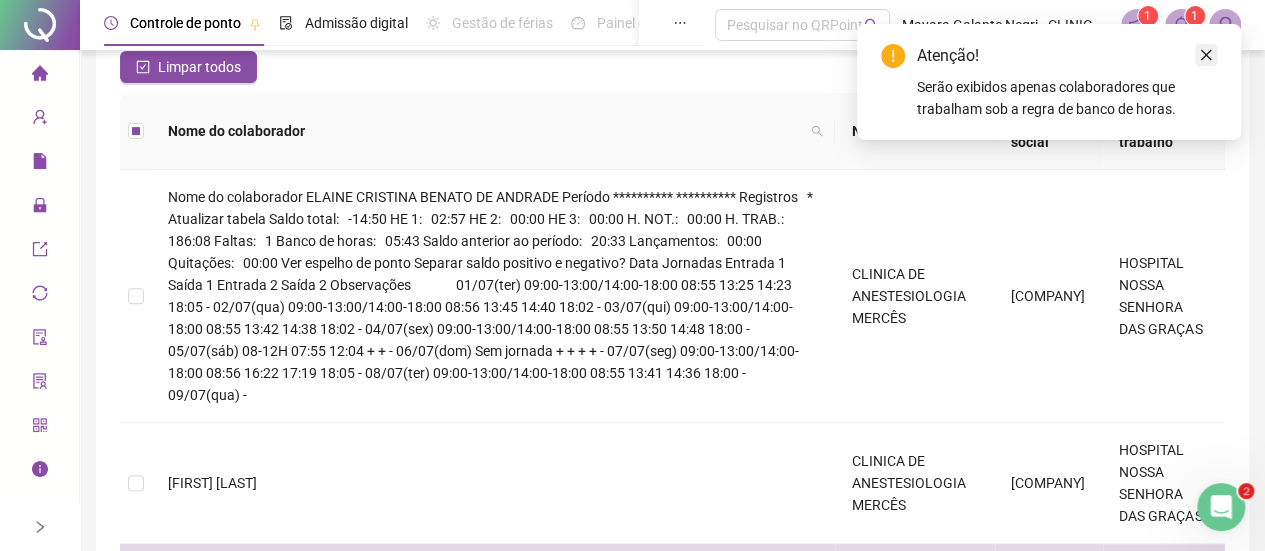 click at bounding box center (1206, 55) 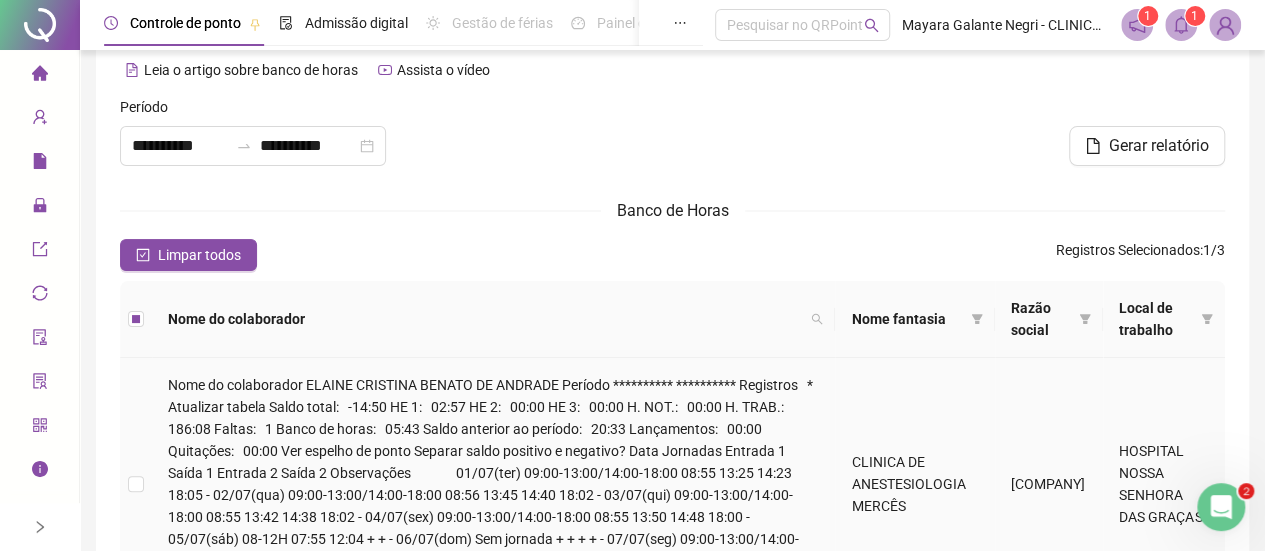 scroll, scrollTop: 18, scrollLeft: 0, axis: vertical 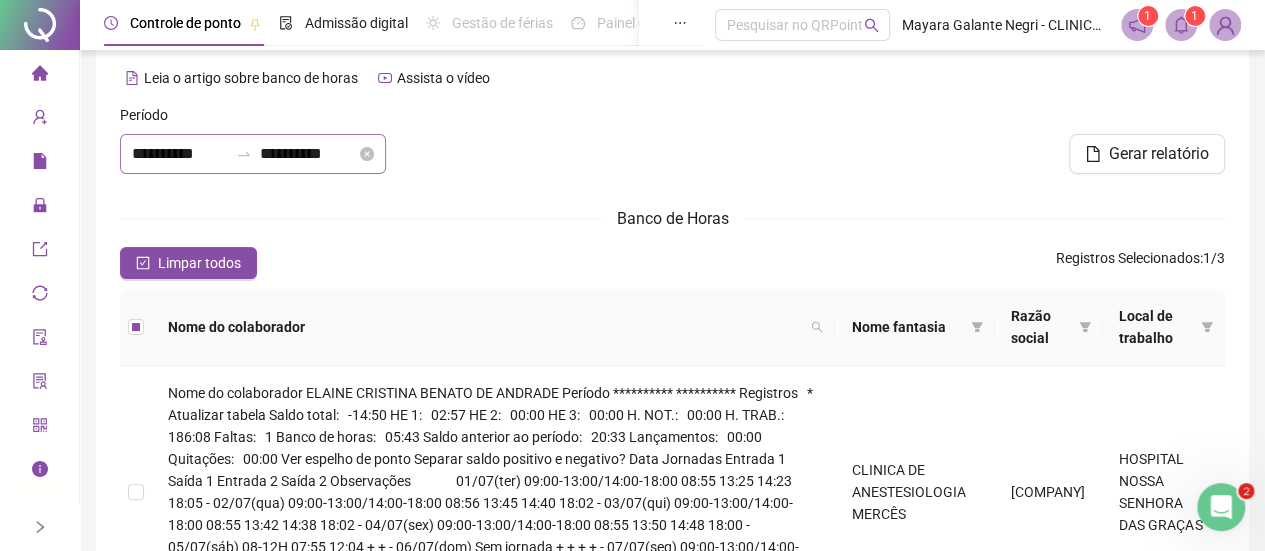 drag, startPoint x: 338, startPoint y: 166, endPoint x: 303, endPoint y: 166, distance: 35 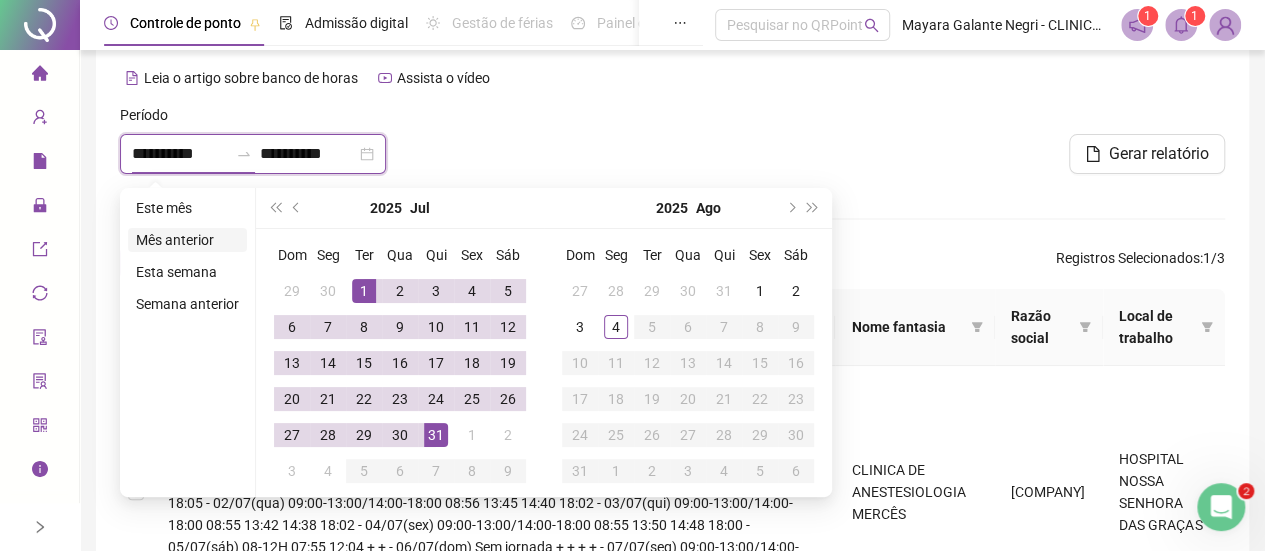type on "**********" 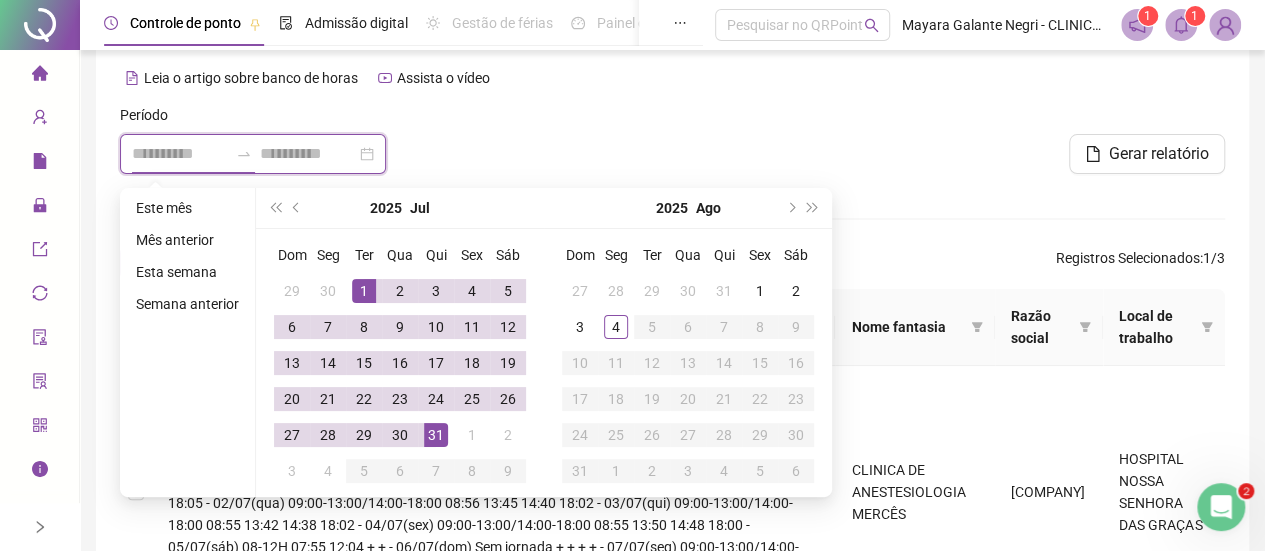 type on "**********" 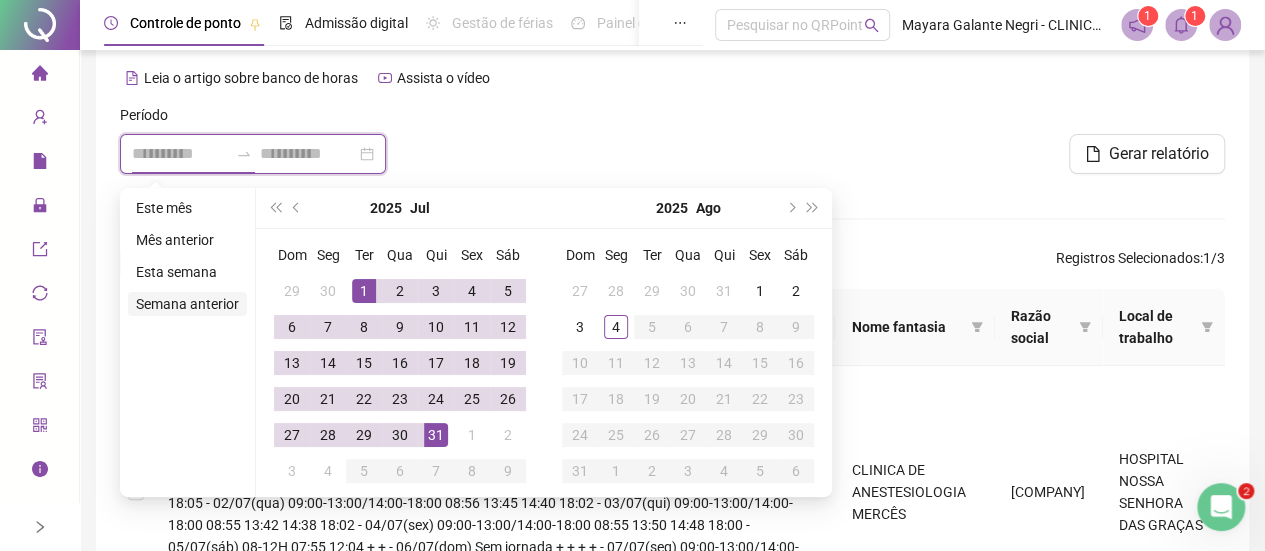 type on "**********" 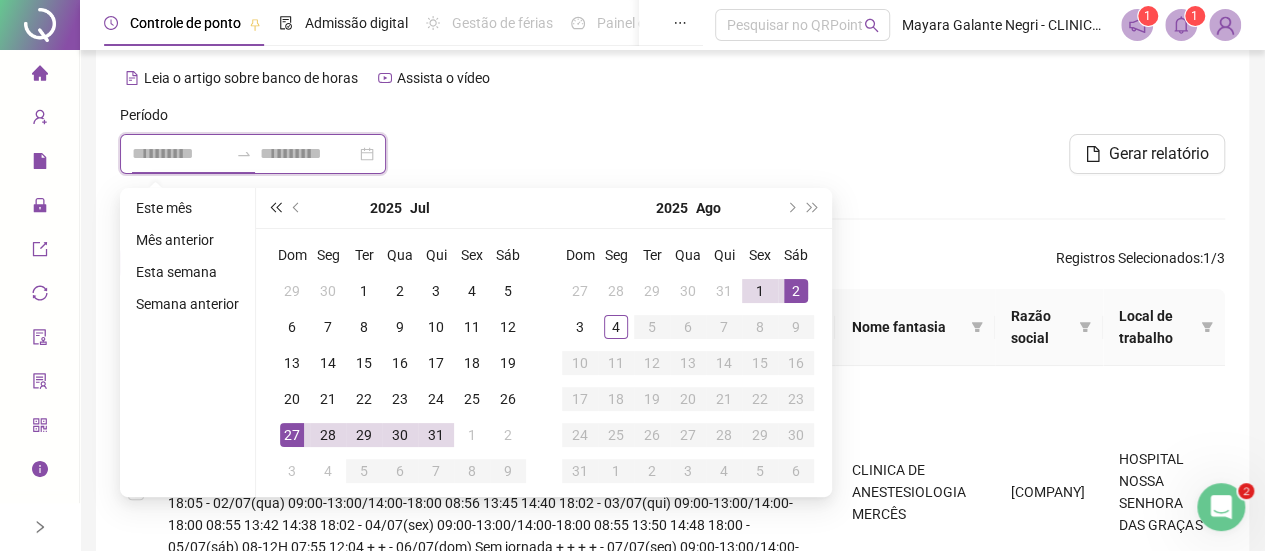 type on "**********" 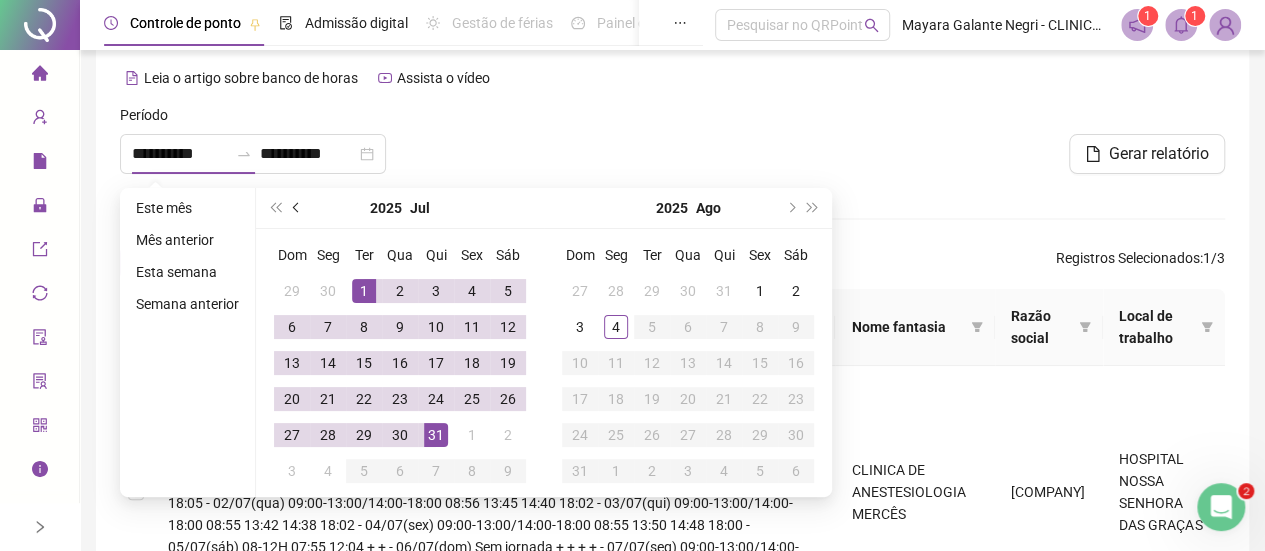 click at bounding box center [297, 208] 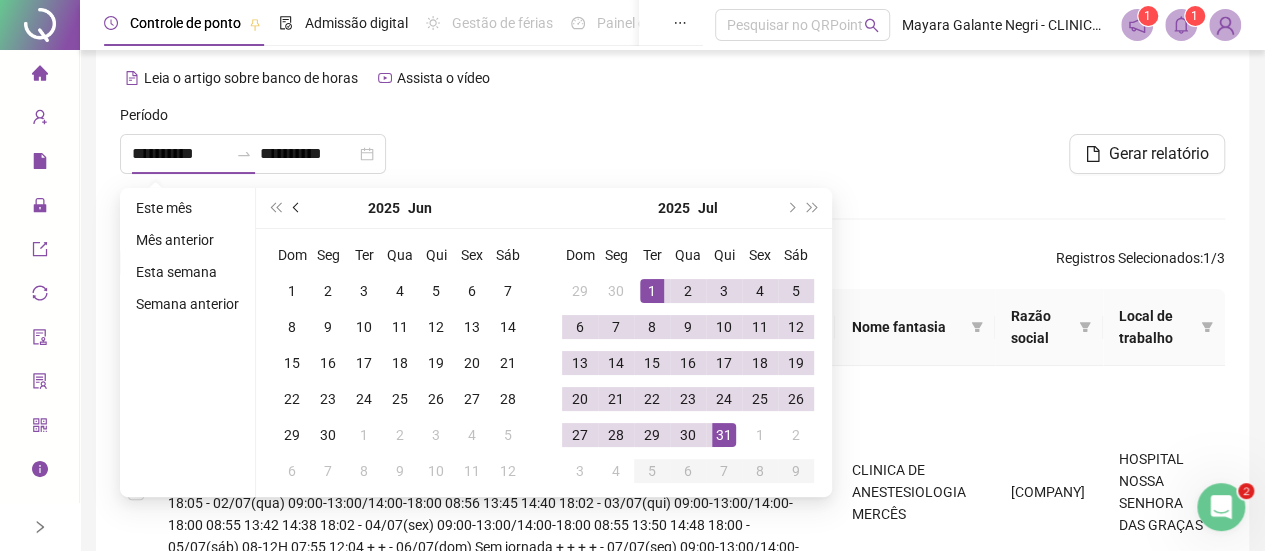 click at bounding box center (297, 208) 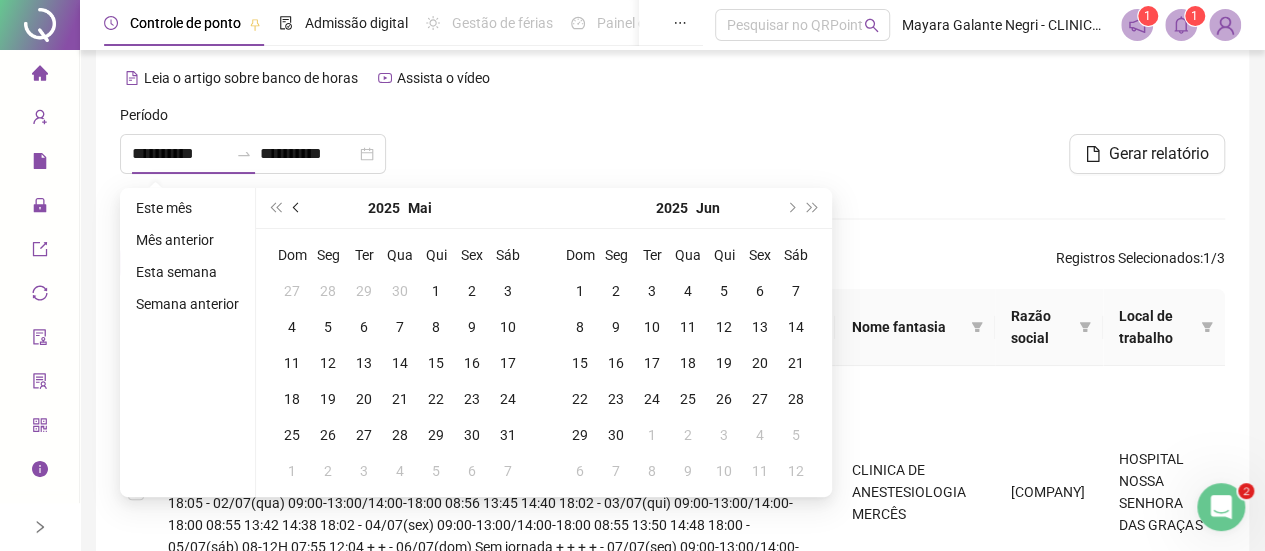 click at bounding box center [297, 208] 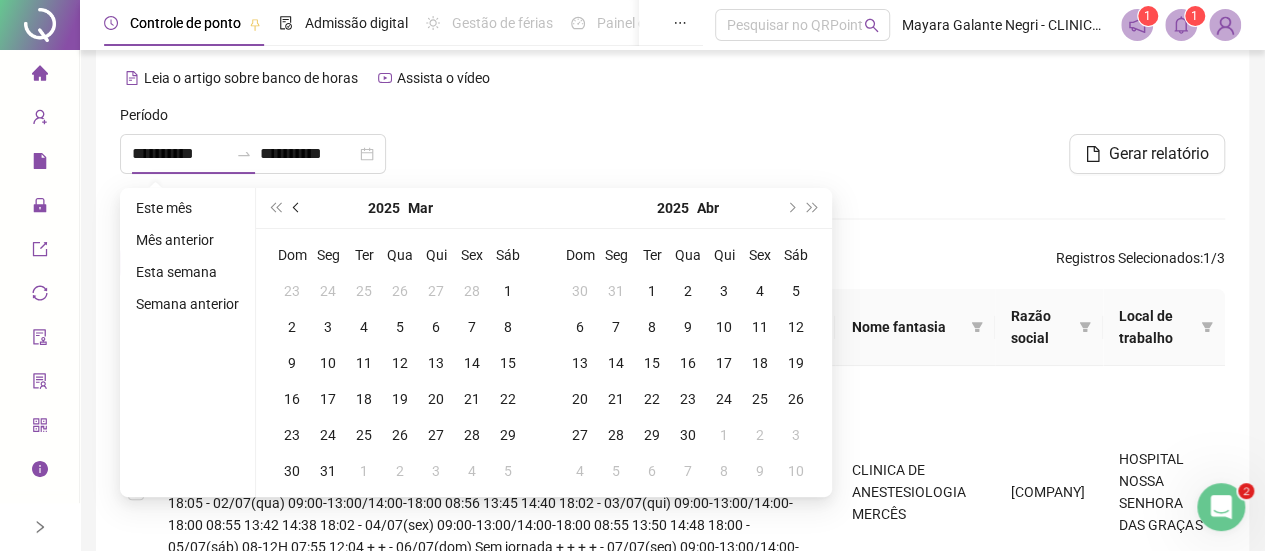 click at bounding box center [297, 208] 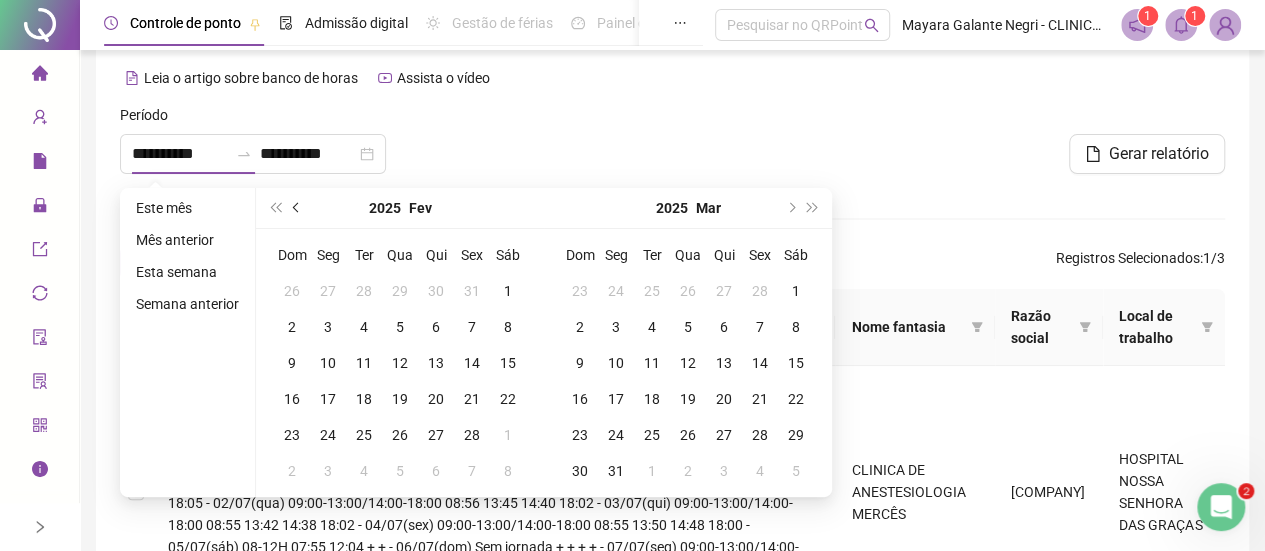 click at bounding box center [297, 208] 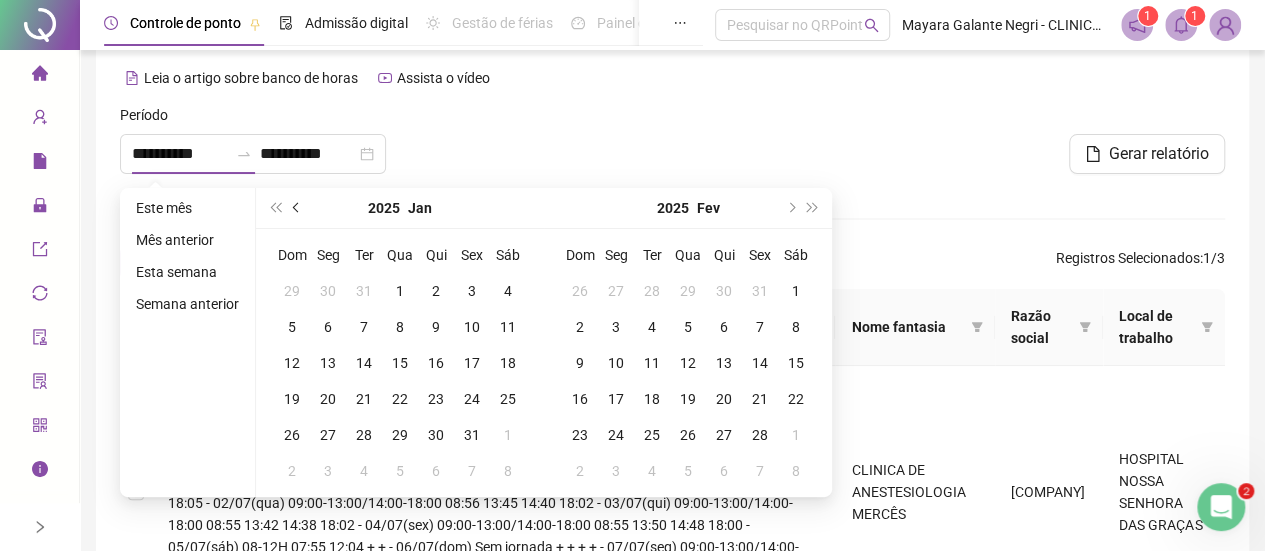 click at bounding box center [297, 208] 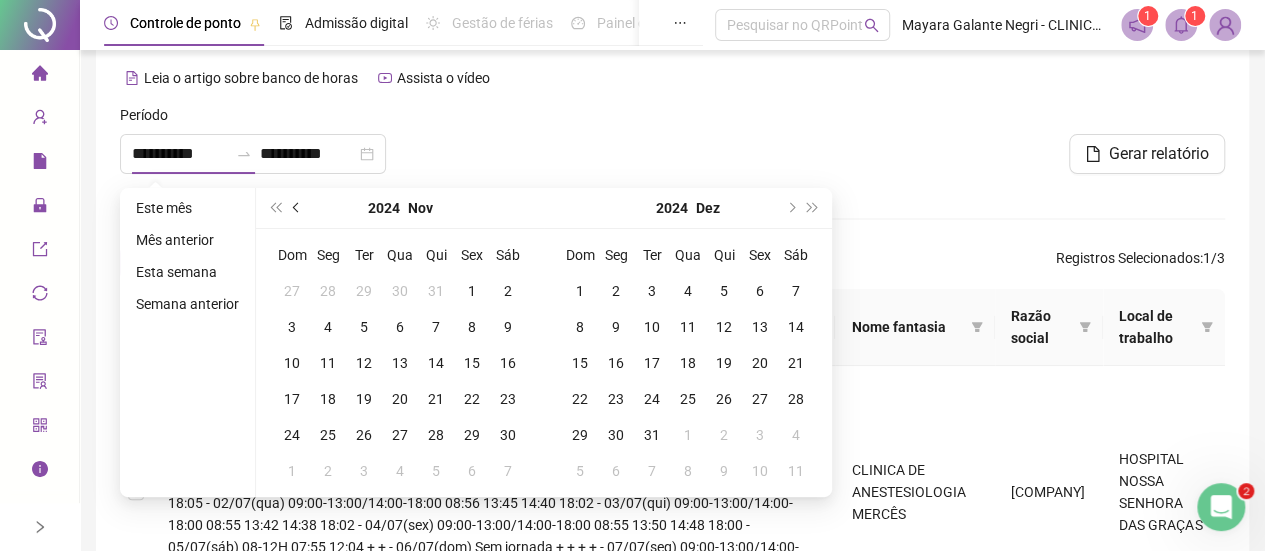 click at bounding box center (297, 208) 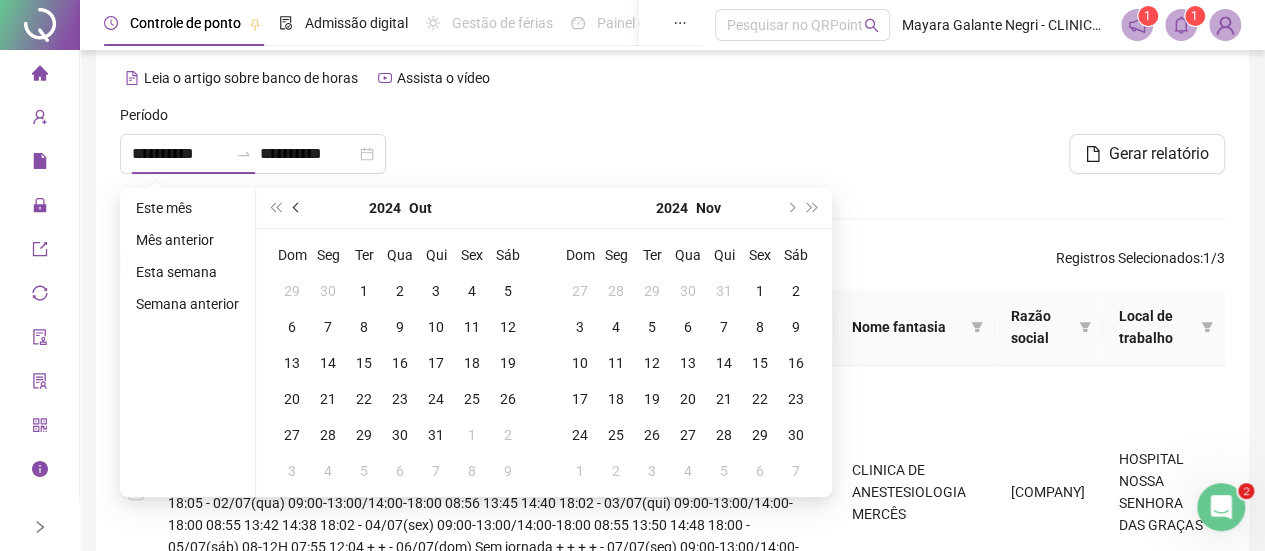 click at bounding box center [297, 208] 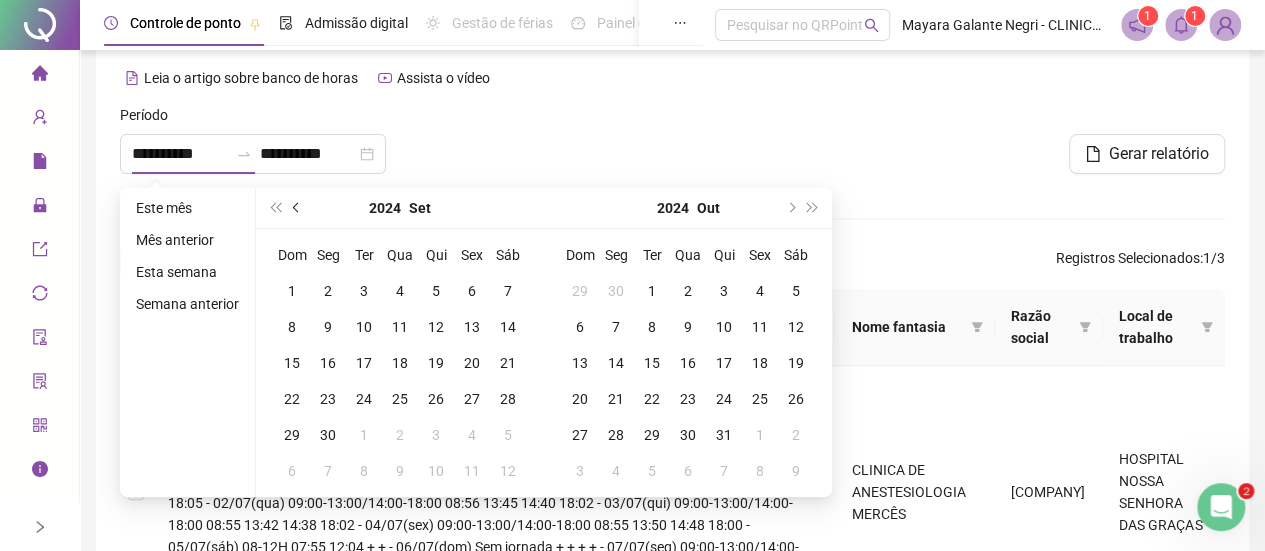 click at bounding box center [297, 208] 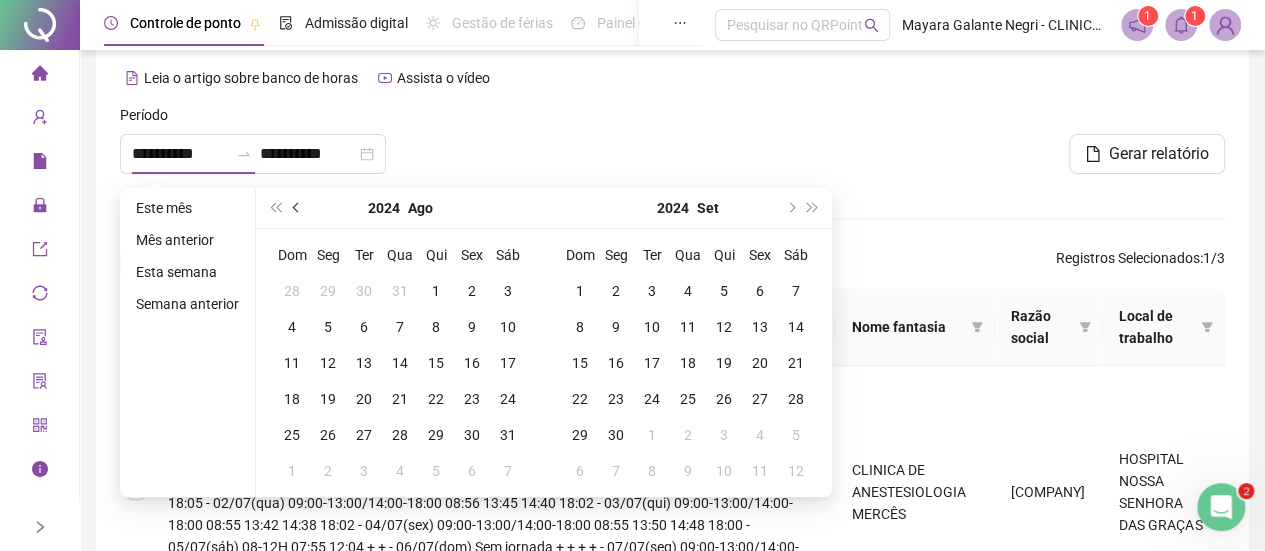click at bounding box center [297, 208] 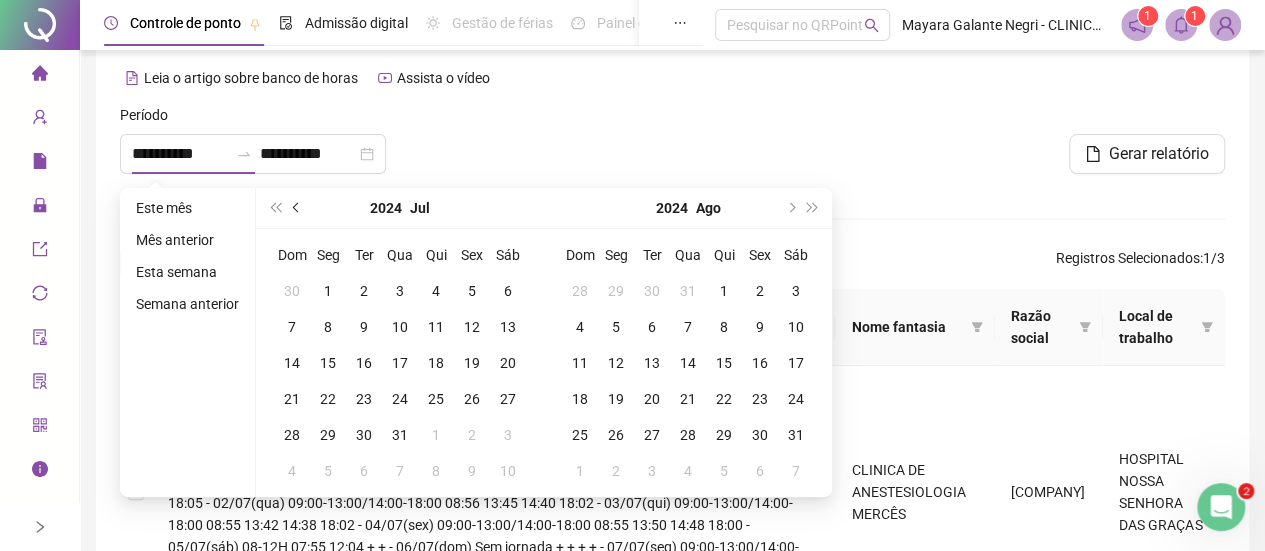 click at bounding box center (297, 208) 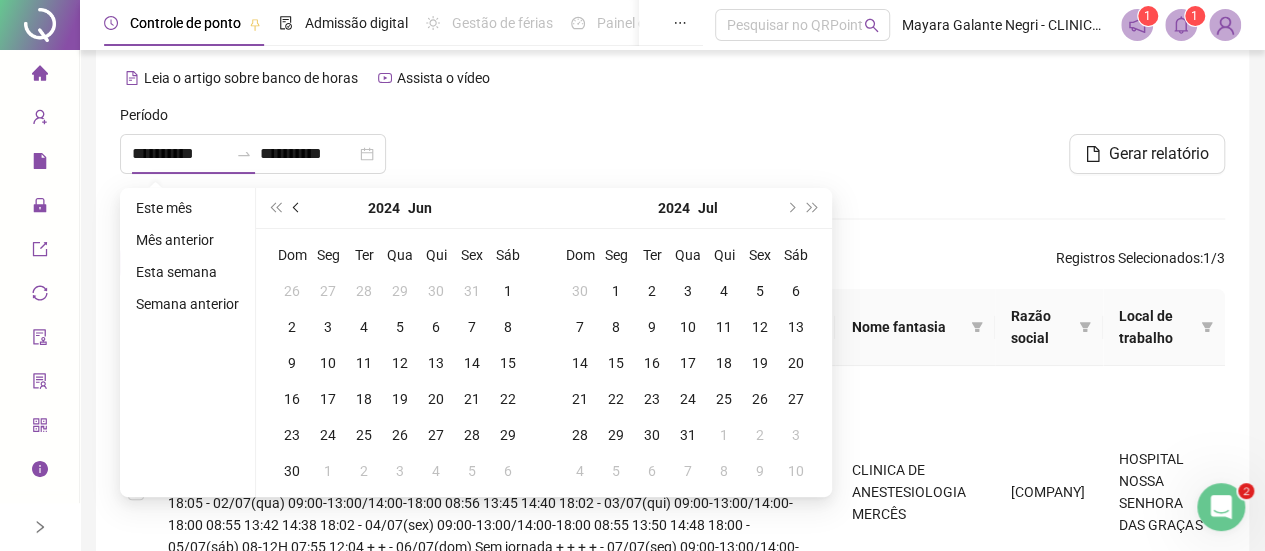 click at bounding box center (297, 208) 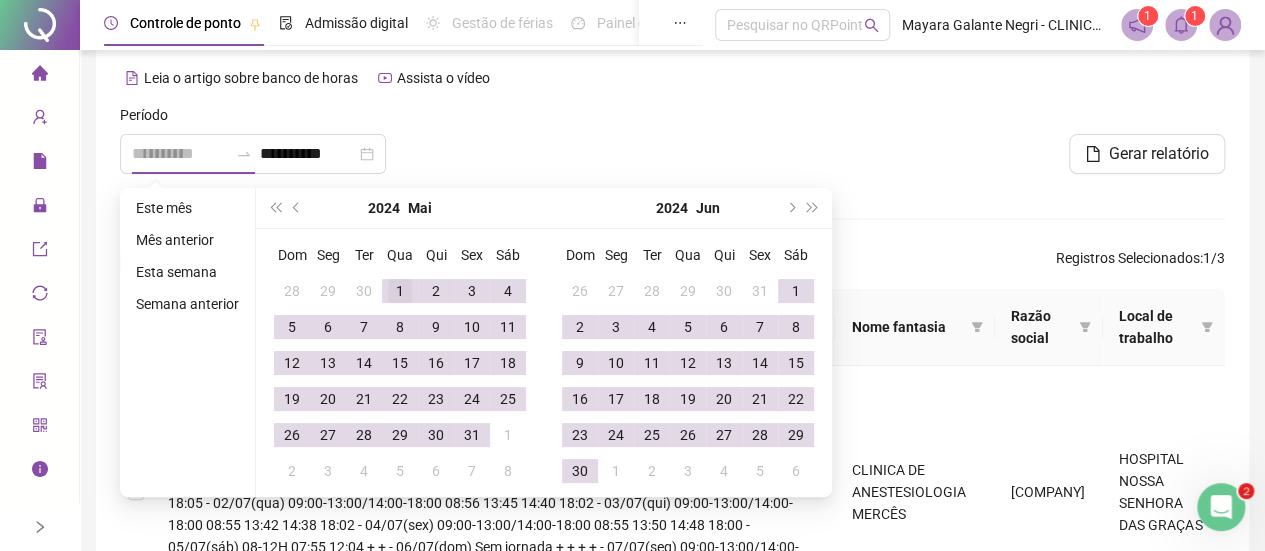 type on "**********" 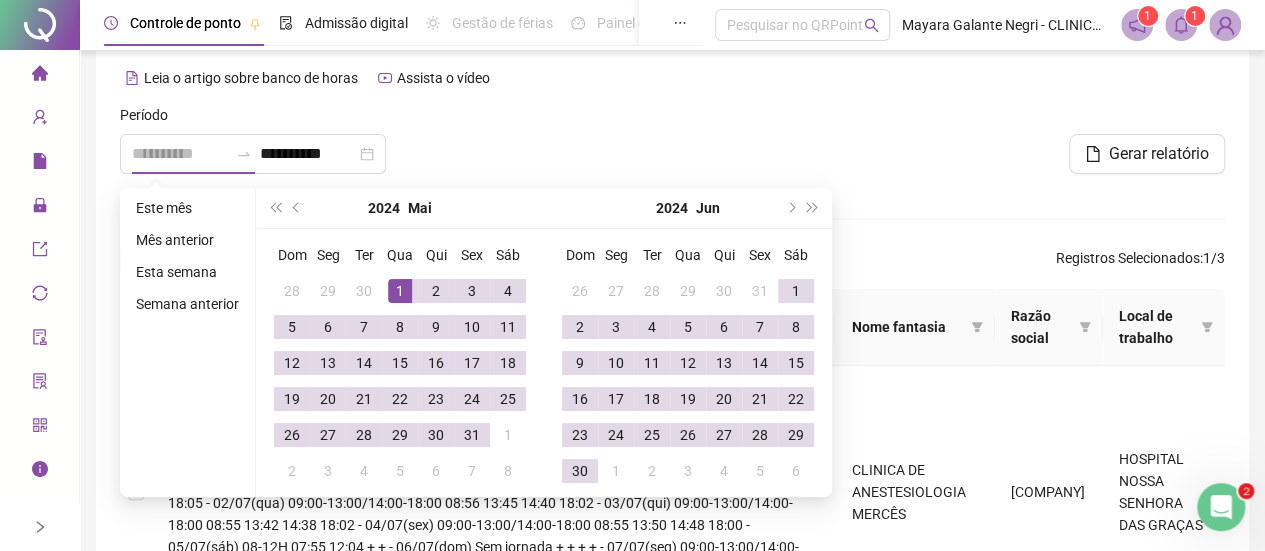 click on "1" at bounding box center [400, 291] 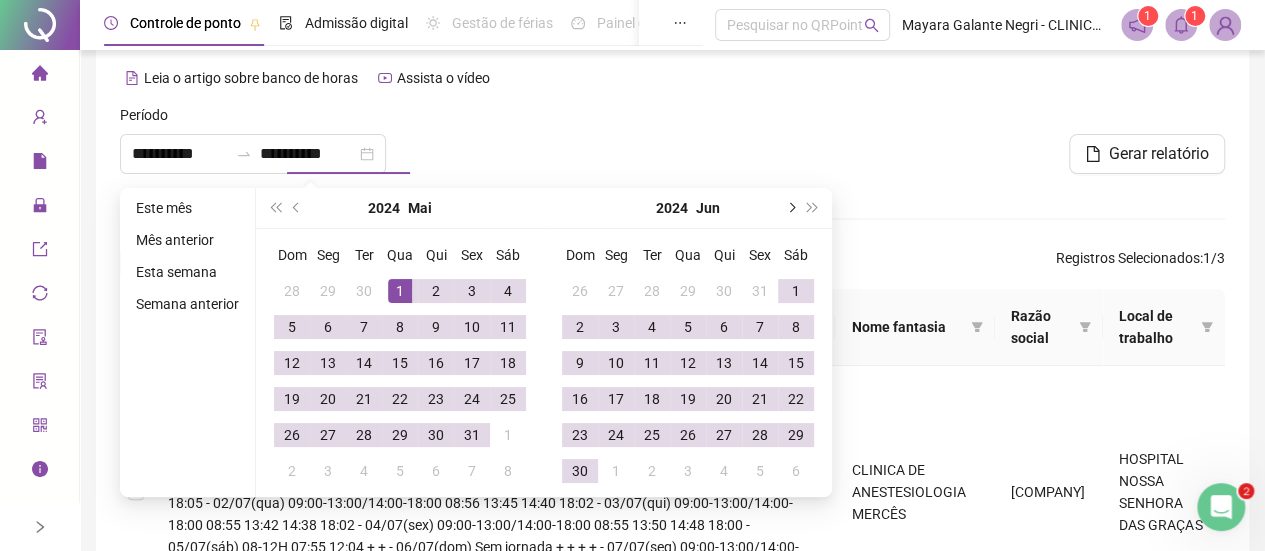 click at bounding box center (790, 208) 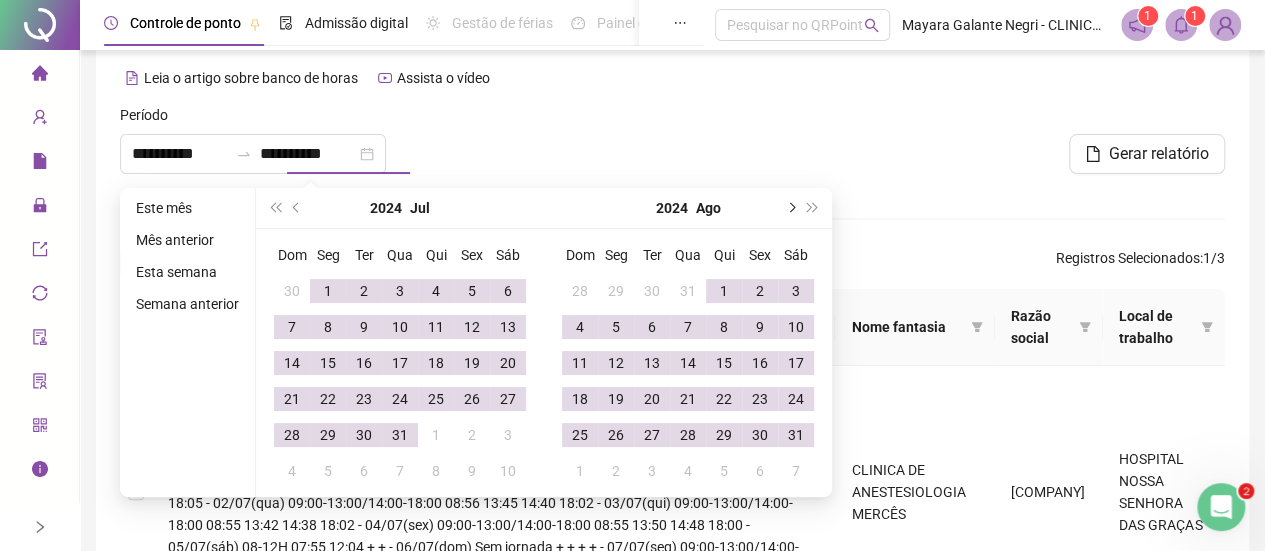 click at bounding box center [790, 208] 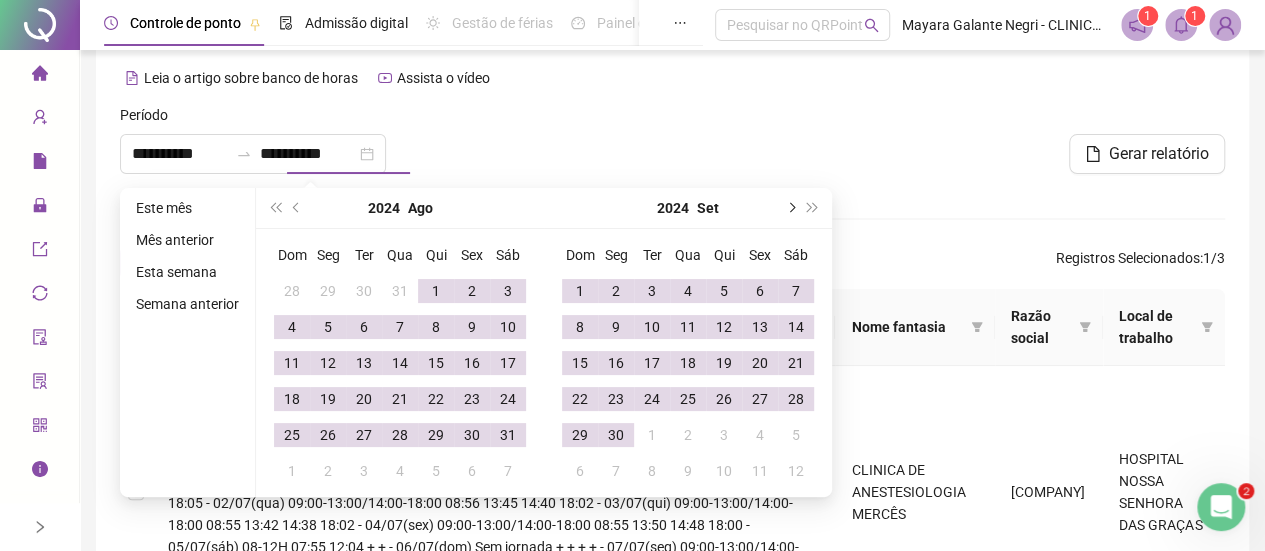 click at bounding box center (790, 208) 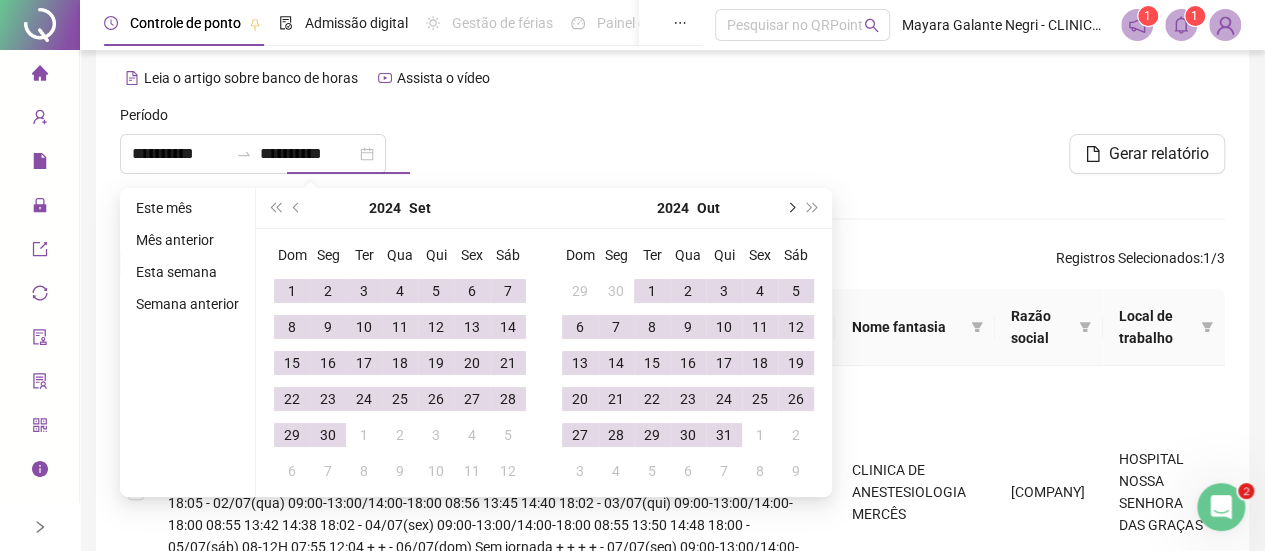 click at bounding box center [790, 208] 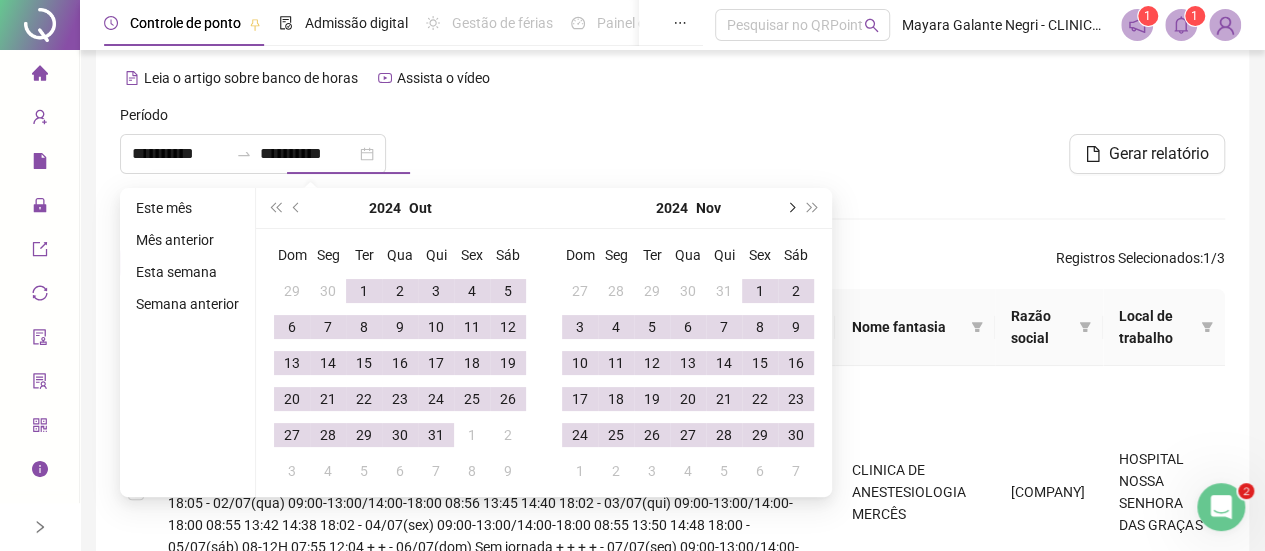 click at bounding box center [790, 208] 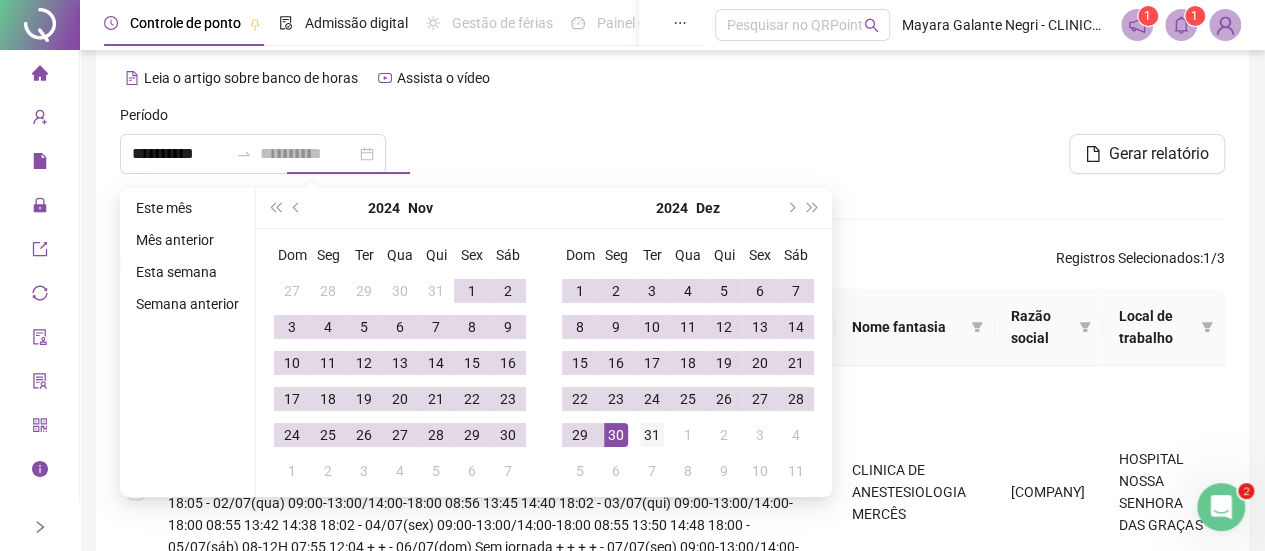 type on "**********" 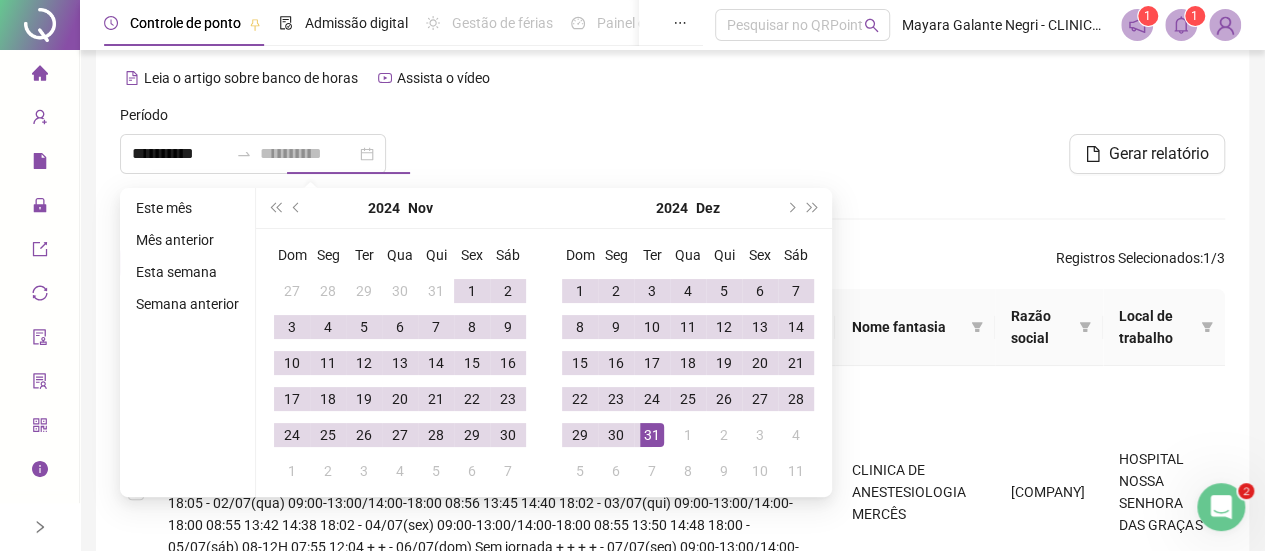 click on "31" at bounding box center (652, 435) 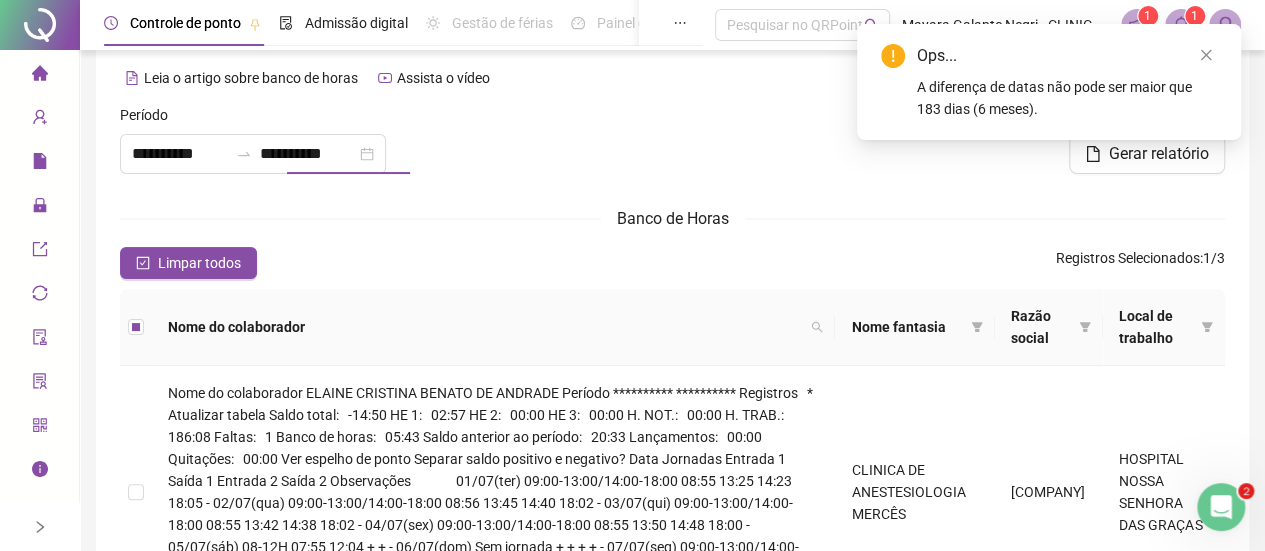 type on "**********" 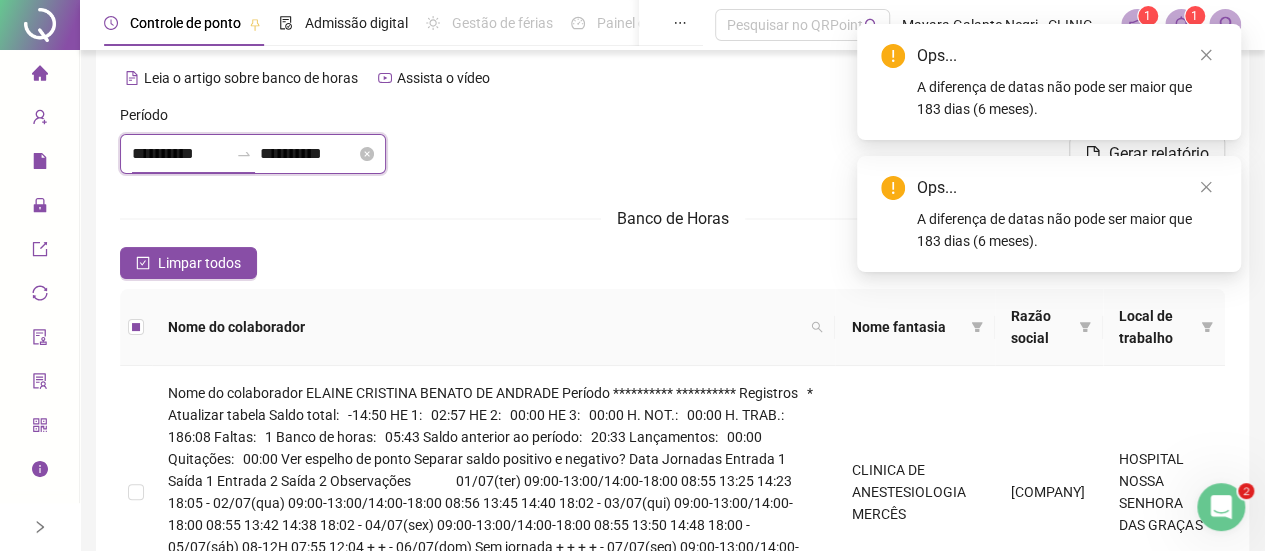 click on "**********" at bounding box center [180, 154] 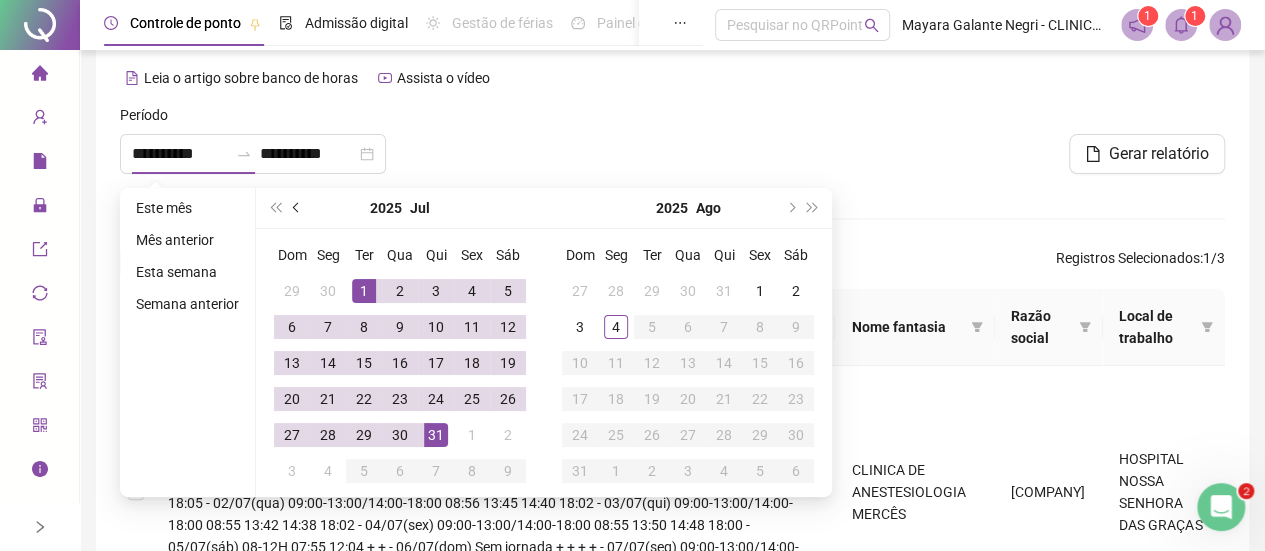 click at bounding box center (298, 208) 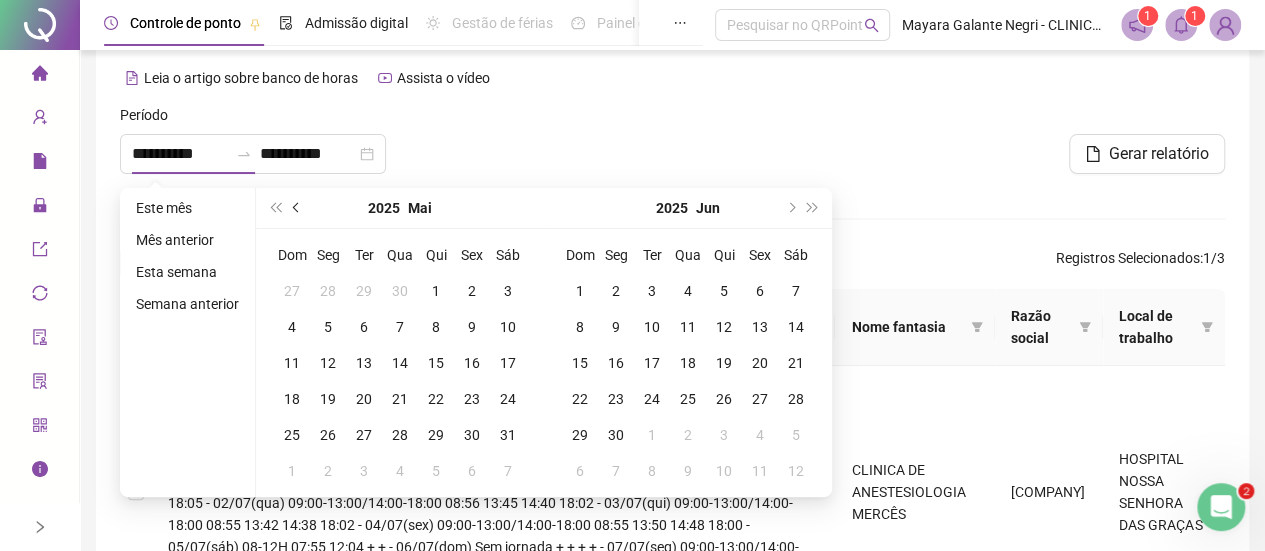 click at bounding box center (298, 208) 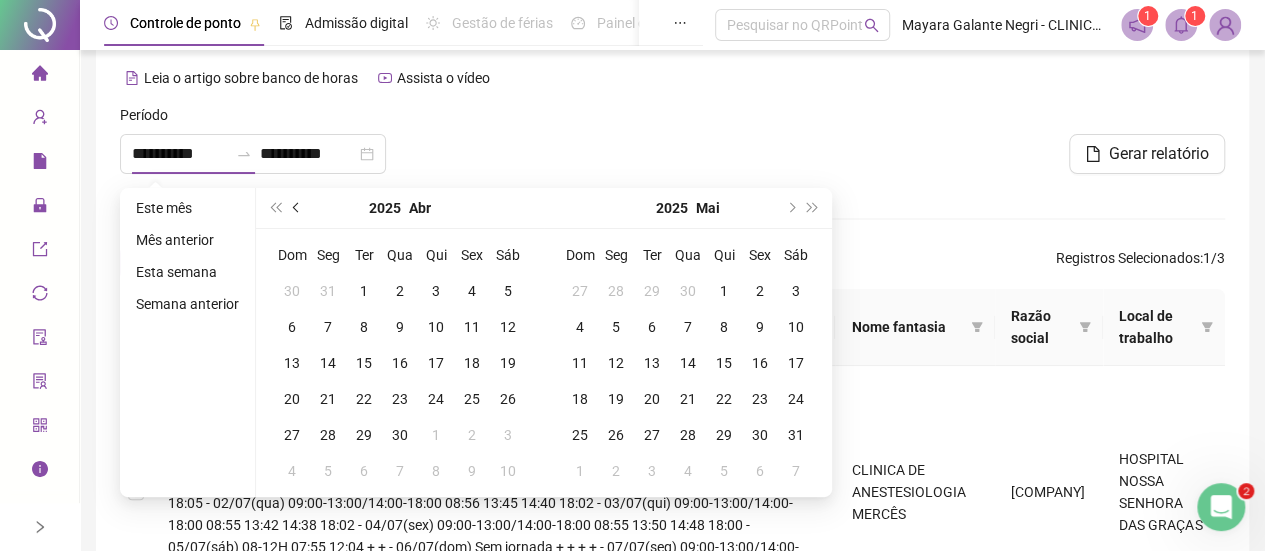 click at bounding box center (298, 208) 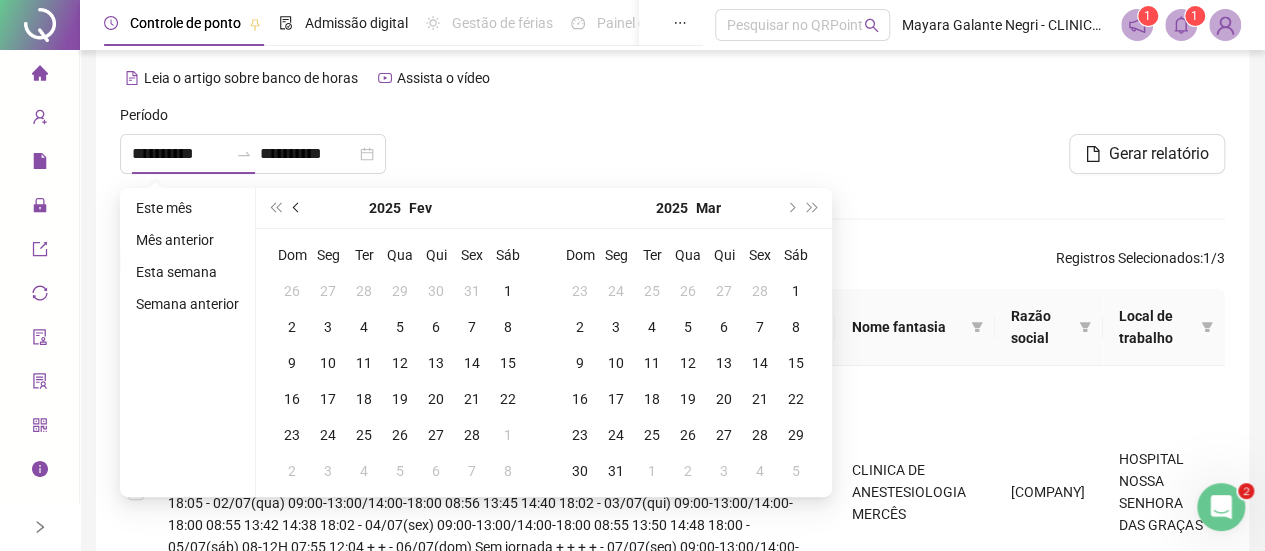click at bounding box center [298, 208] 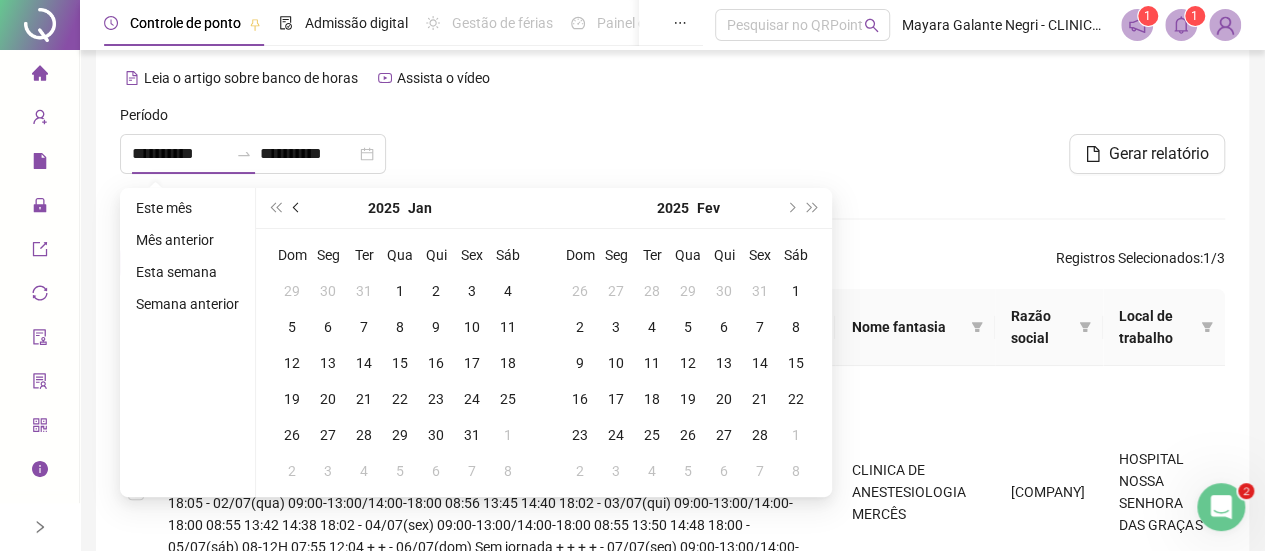 click at bounding box center [298, 208] 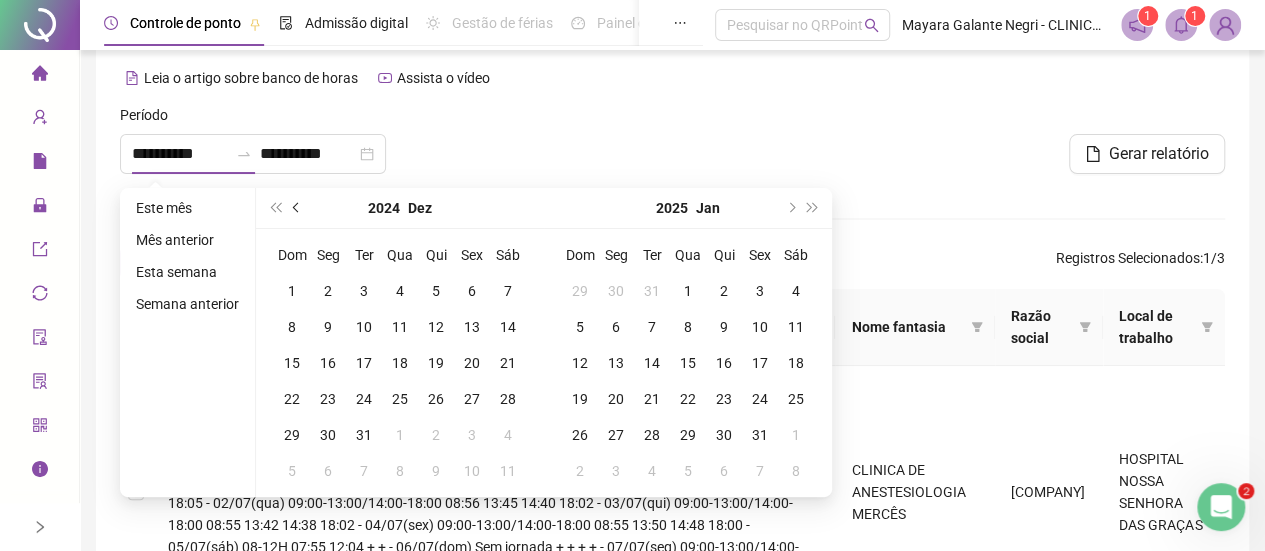 click at bounding box center (298, 208) 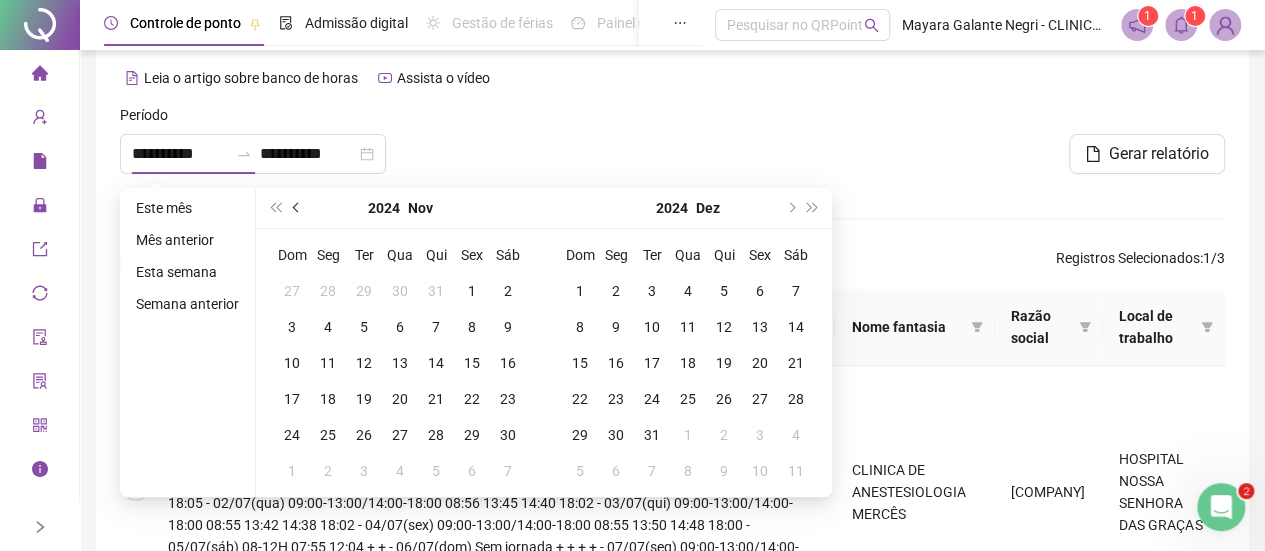 click at bounding box center (297, 208) 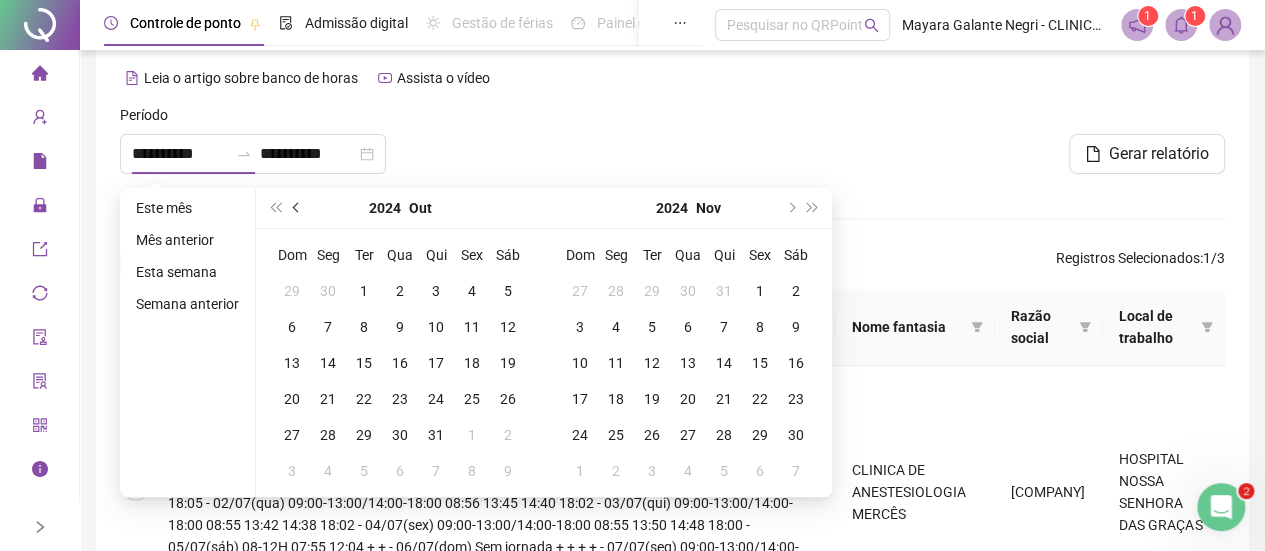click at bounding box center [297, 208] 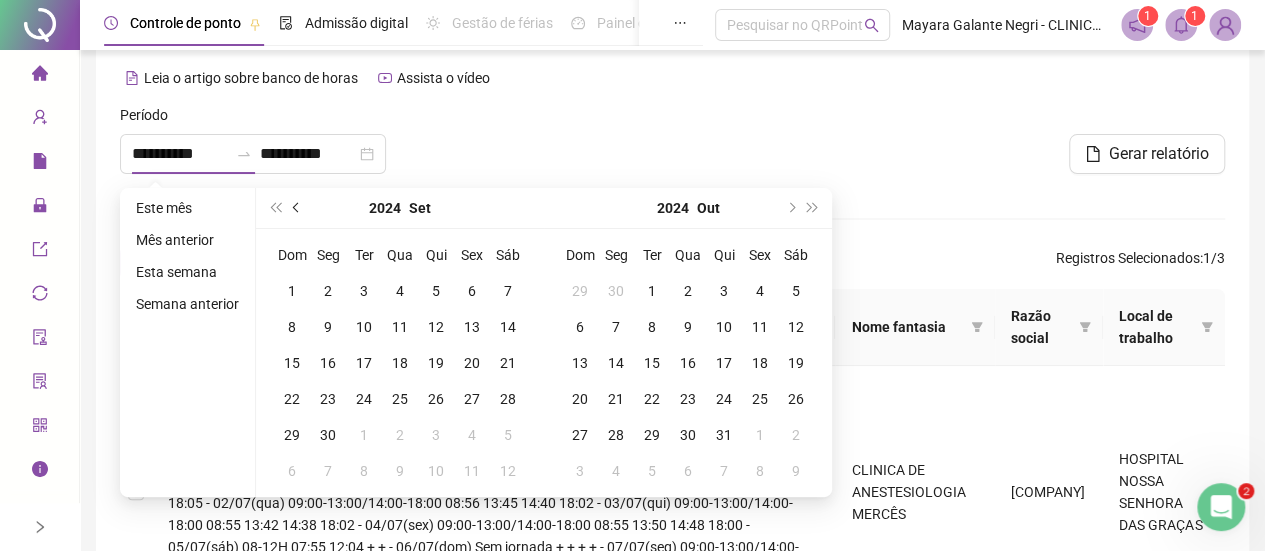 click at bounding box center [297, 208] 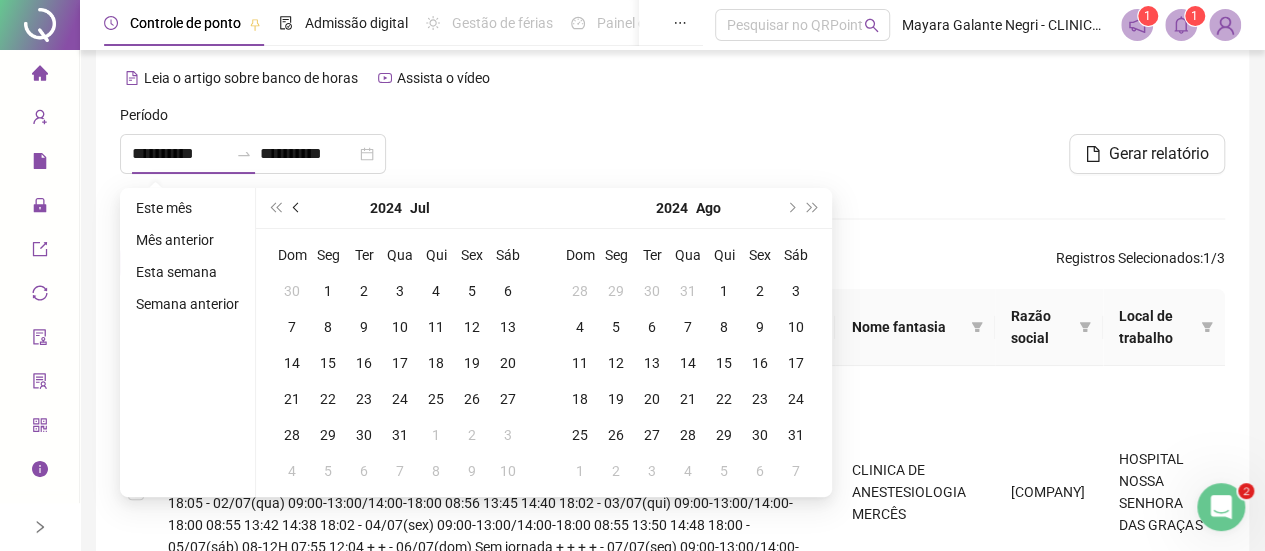click at bounding box center (297, 208) 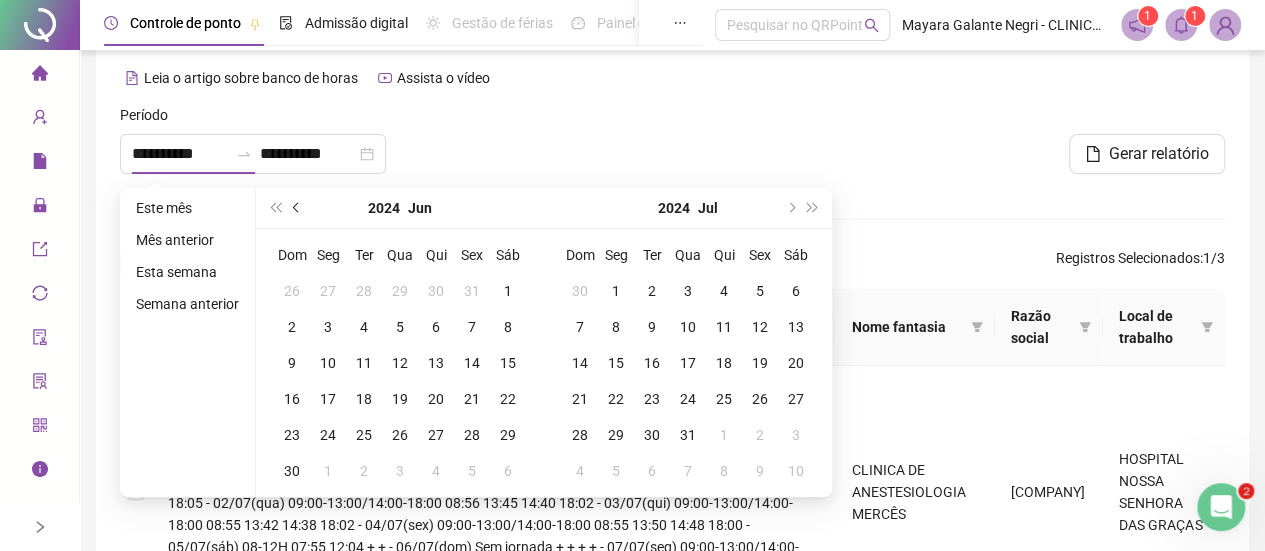 click at bounding box center (297, 208) 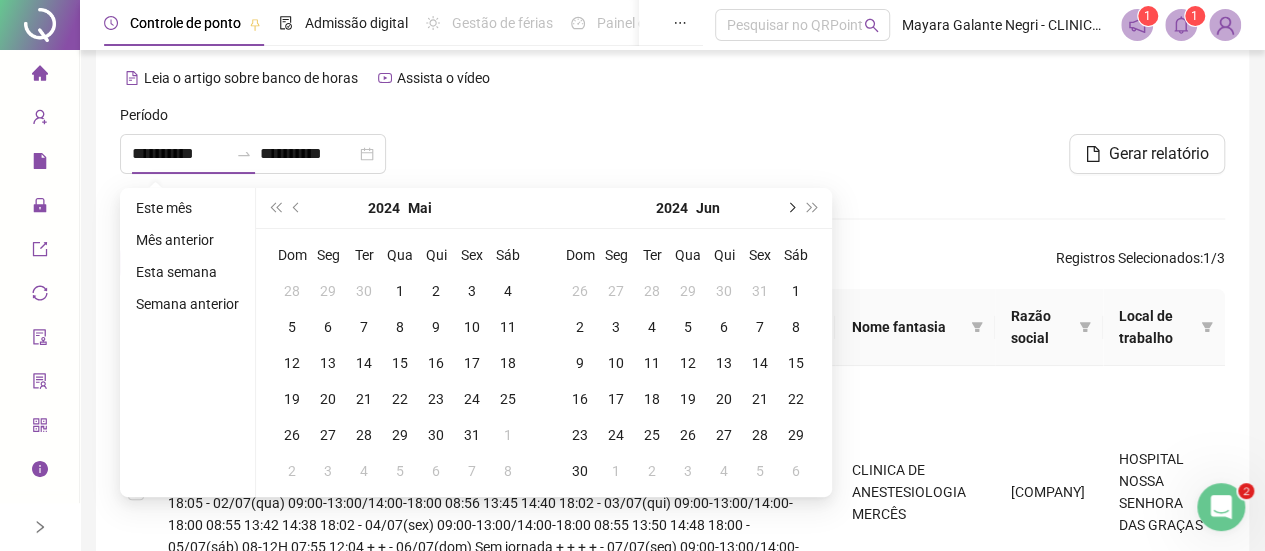 click at bounding box center (790, 208) 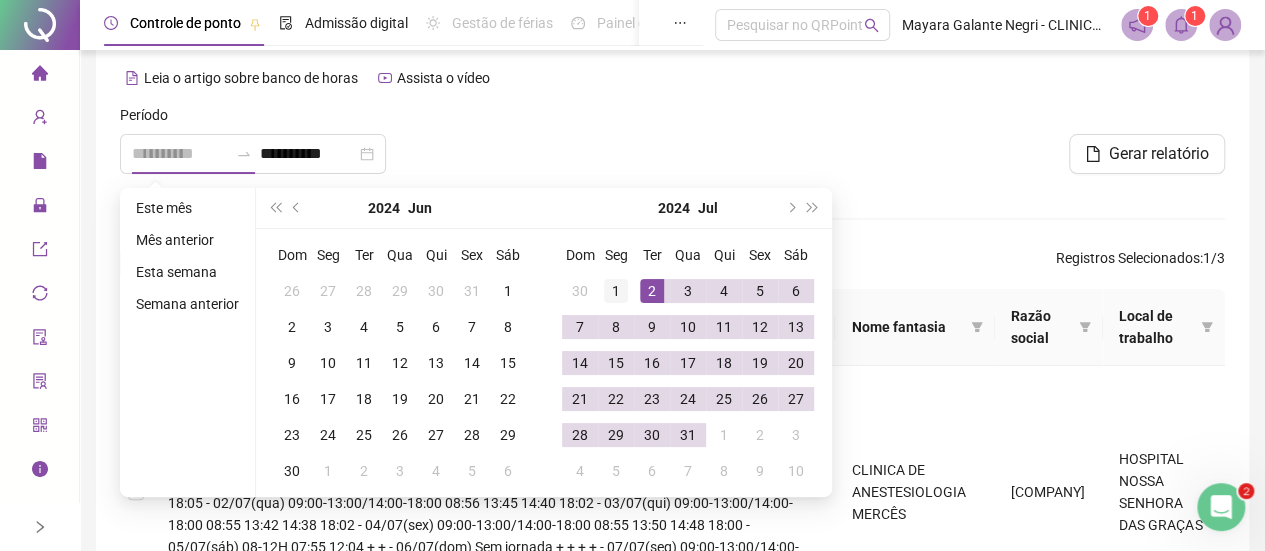 type on "**********" 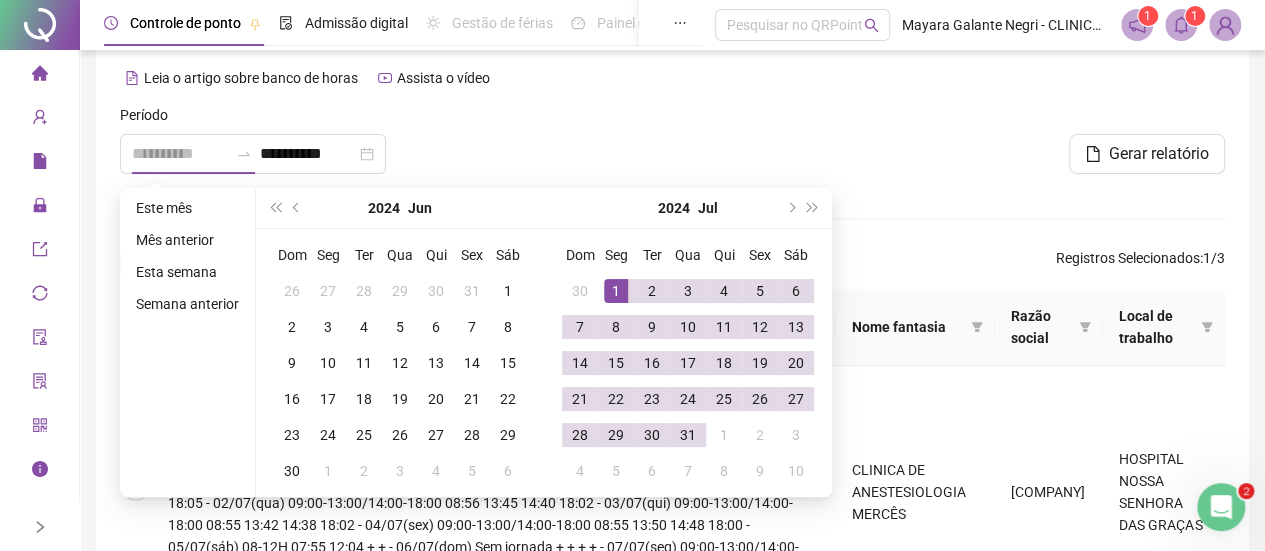 click on "1" at bounding box center (616, 291) 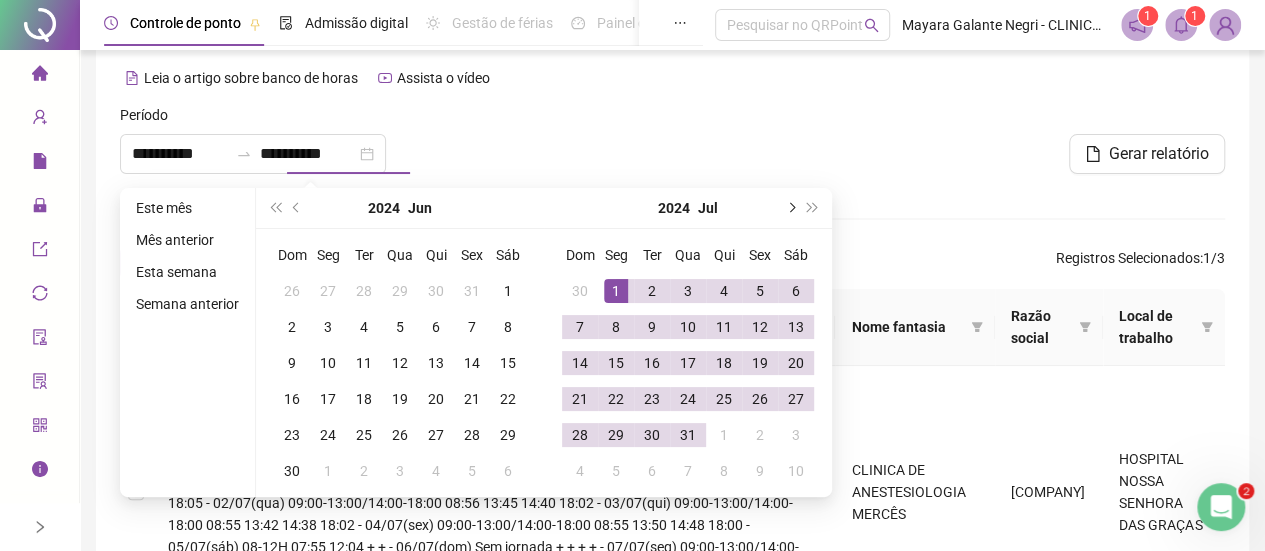 click at bounding box center (790, 208) 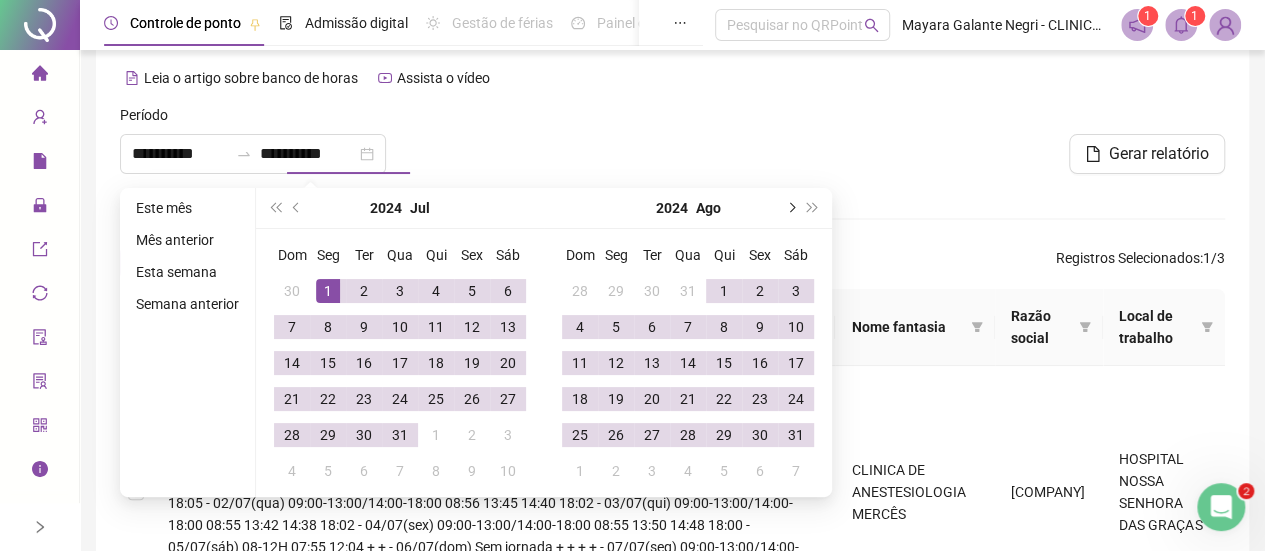 click at bounding box center (790, 208) 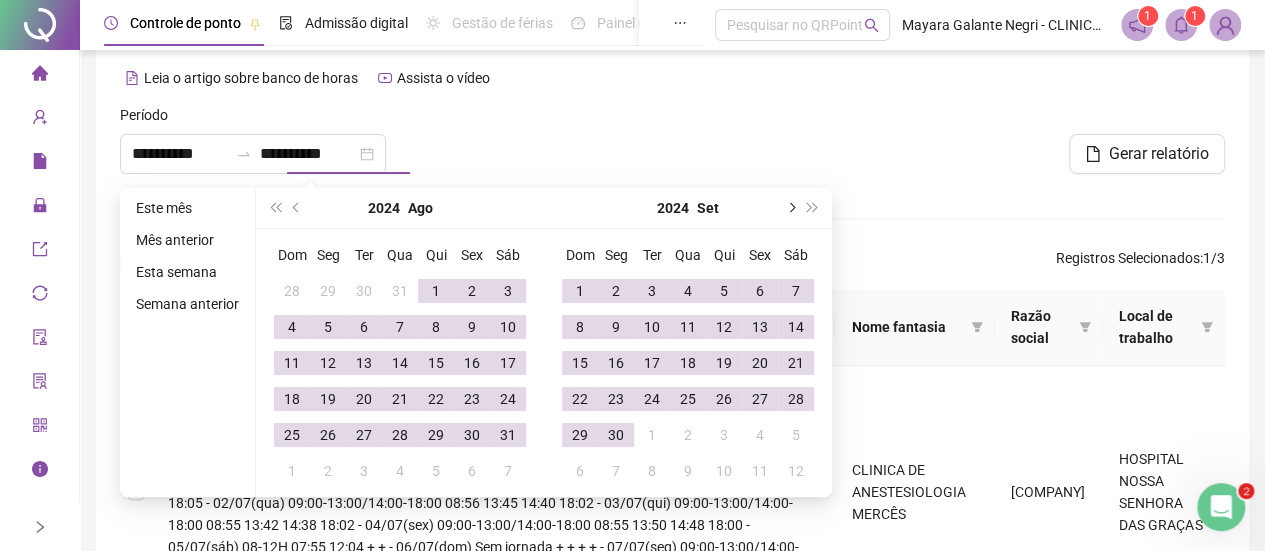 click at bounding box center [790, 208] 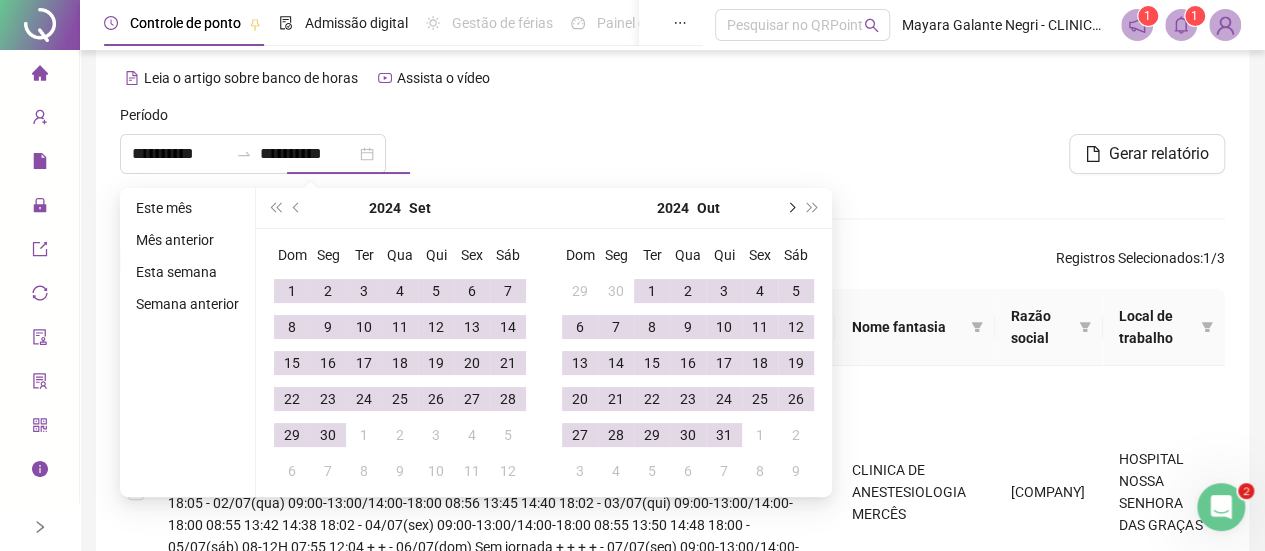 click at bounding box center (790, 208) 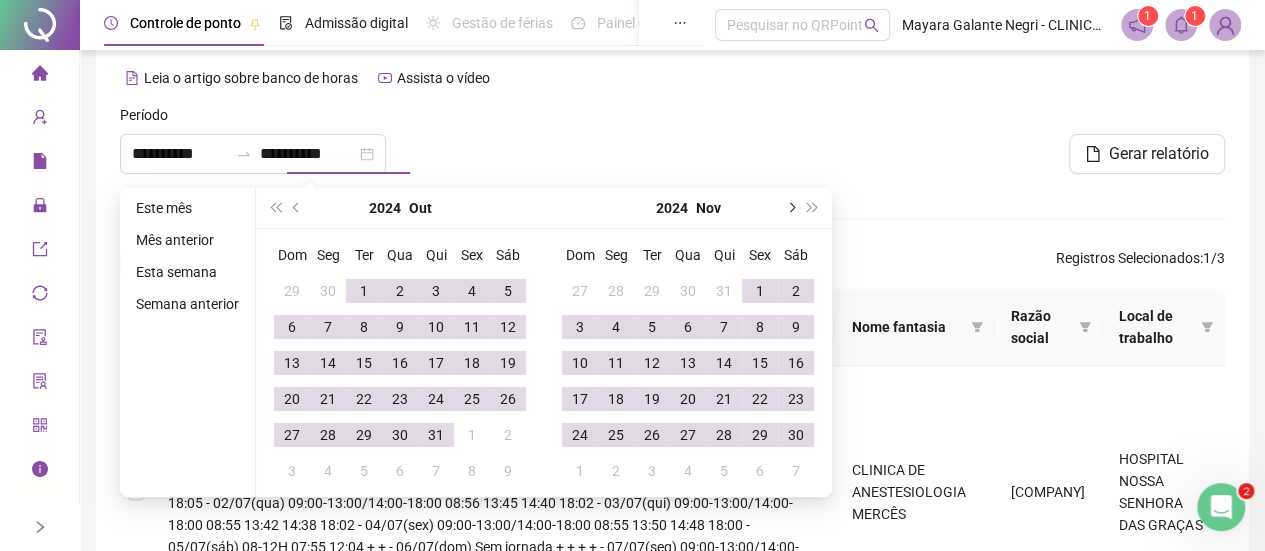 click at bounding box center [790, 208] 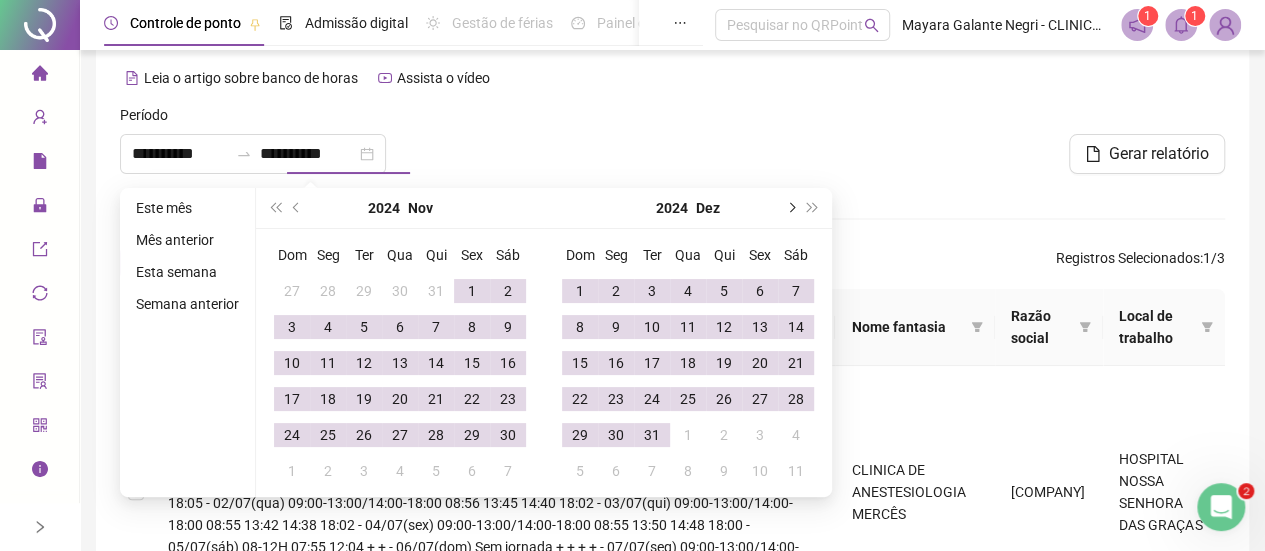 click at bounding box center (790, 208) 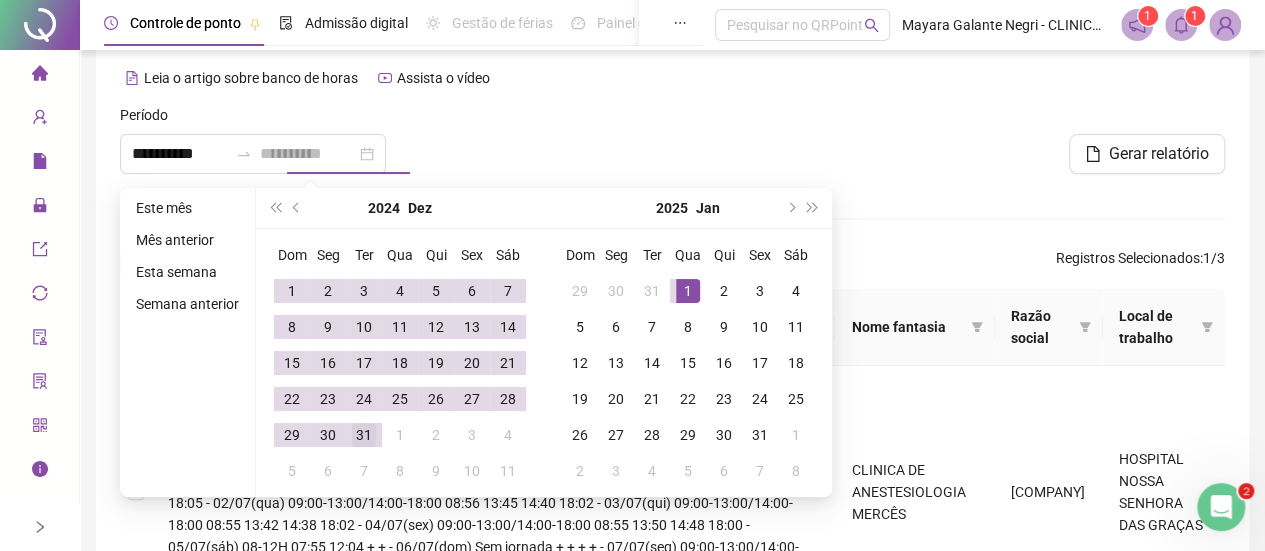 type on "**********" 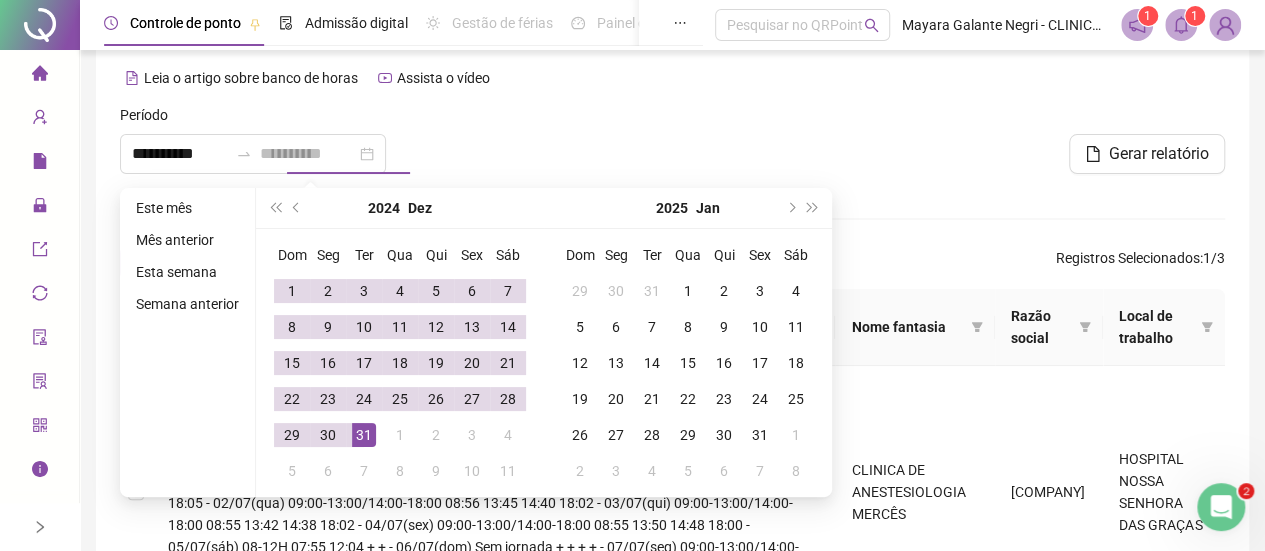 click on "31" at bounding box center (364, 435) 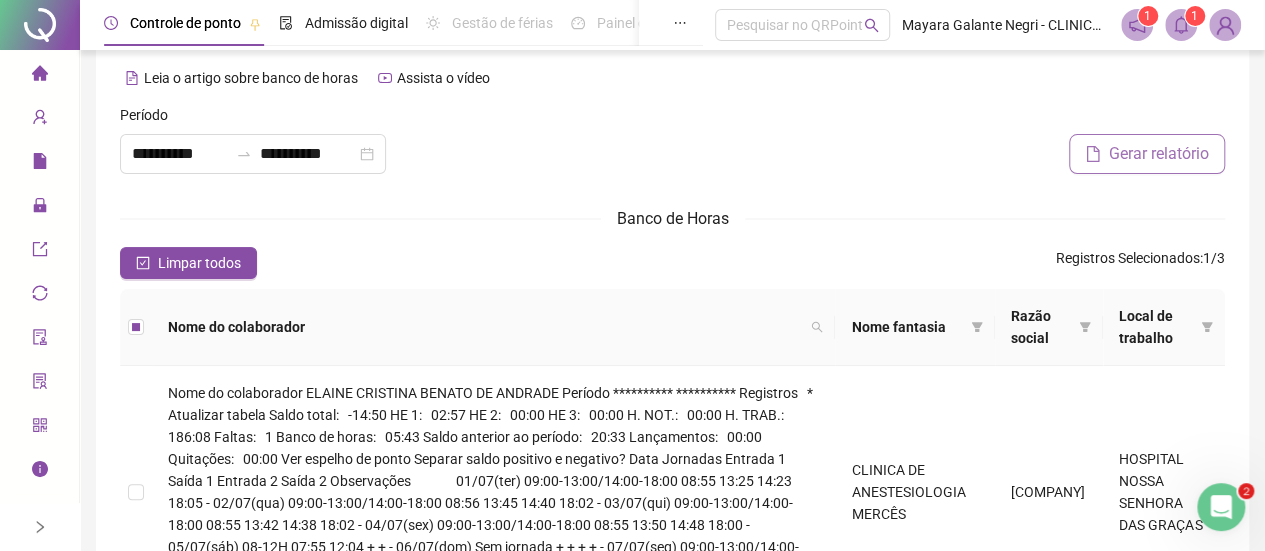 click on "Gerar relatório" at bounding box center (1159, 154) 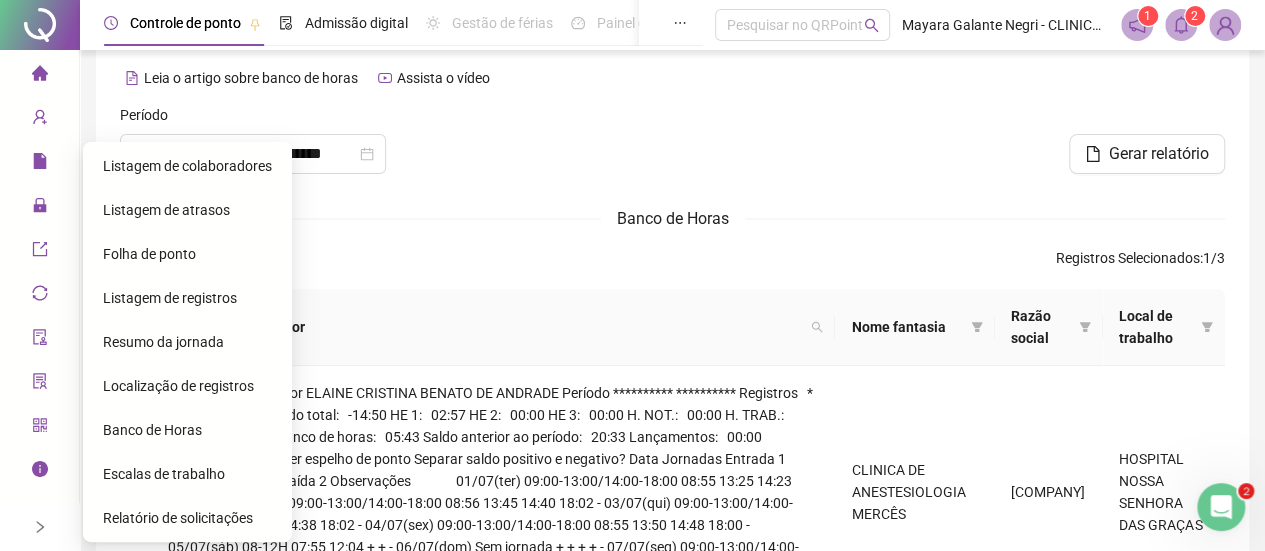 click on "Folha de ponto" at bounding box center [149, 254] 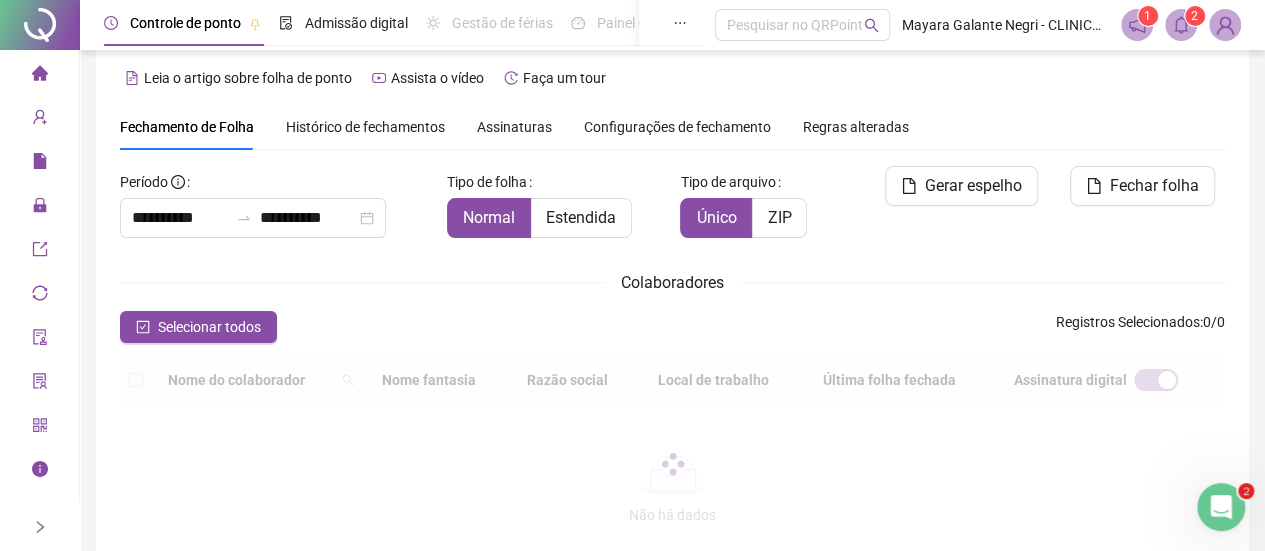 scroll, scrollTop: 134, scrollLeft: 0, axis: vertical 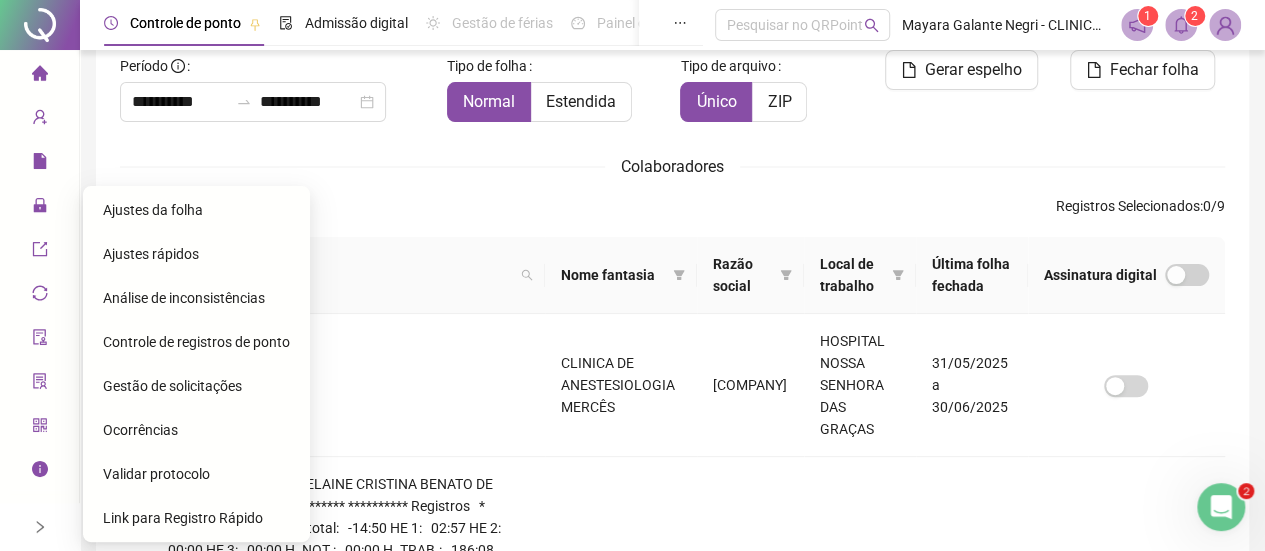click on "Ajustes da folha" at bounding box center (196, 210) 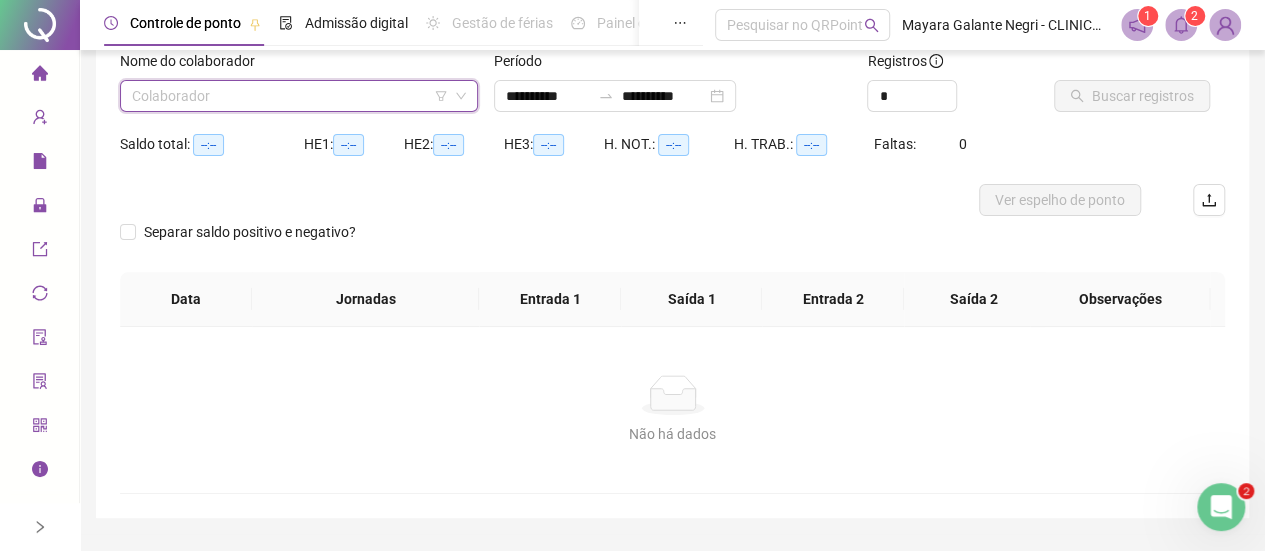 click at bounding box center (290, 96) 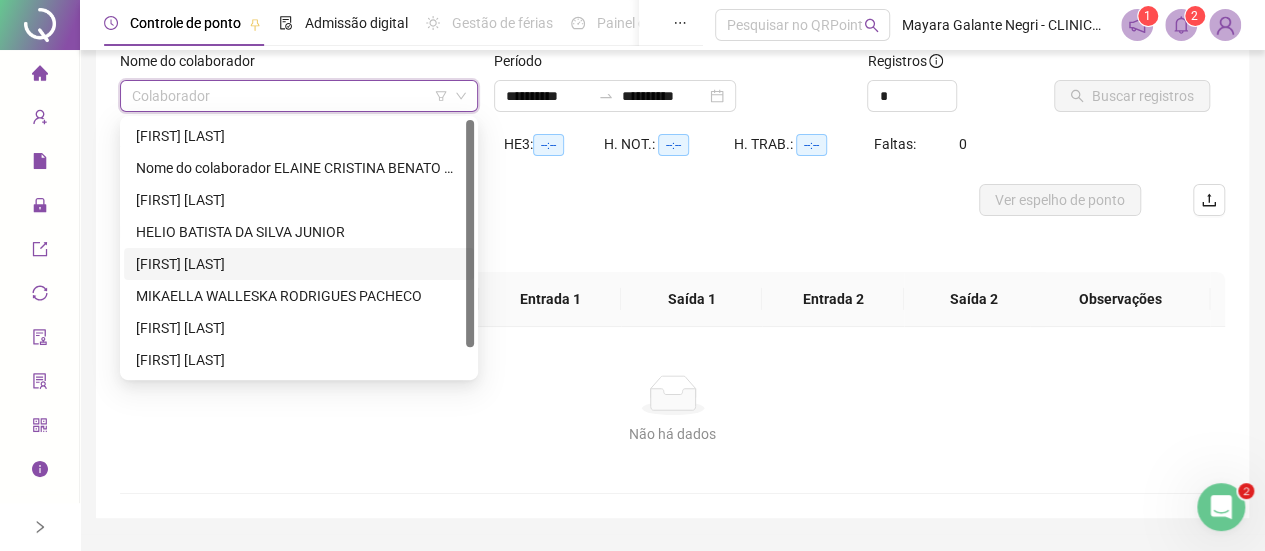 click on "[FIRST] [LAST]" at bounding box center (299, 264) 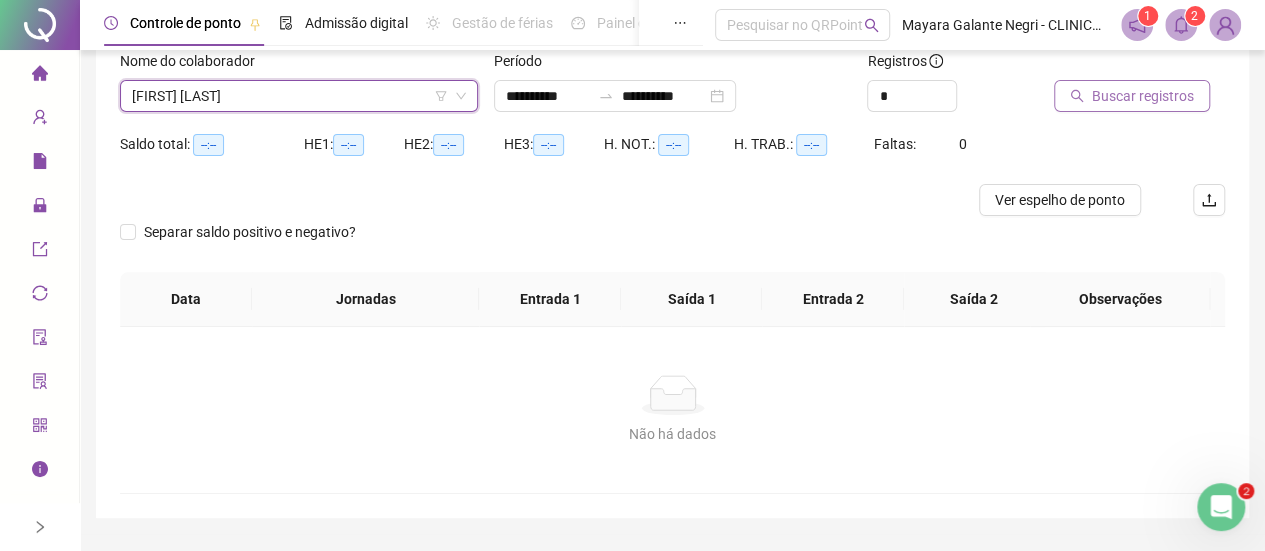 click on "Buscar registros" at bounding box center (1143, 96) 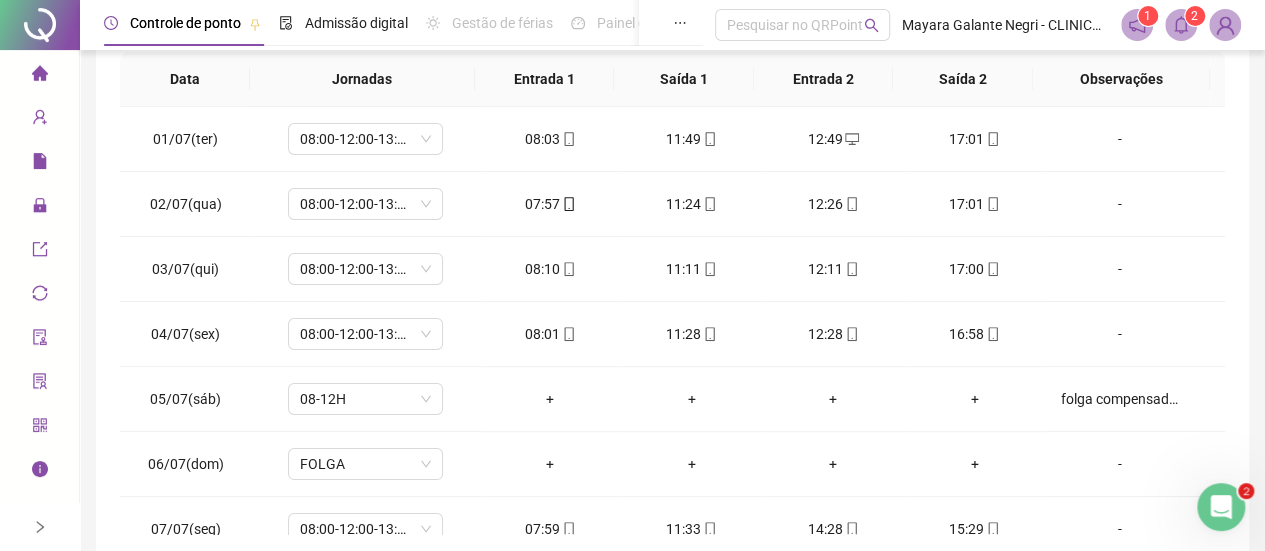 scroll, scrollTop: 470, scrollLeft: 0, axis: vertical 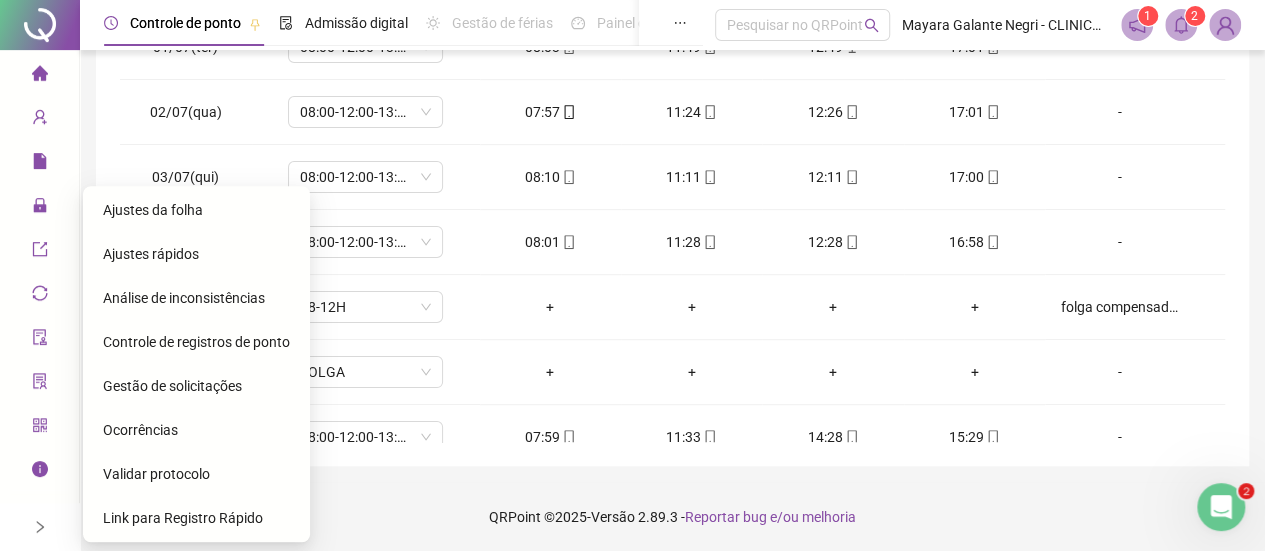 click on "Controle de registros de ponto" at bounding box center [196, 342] 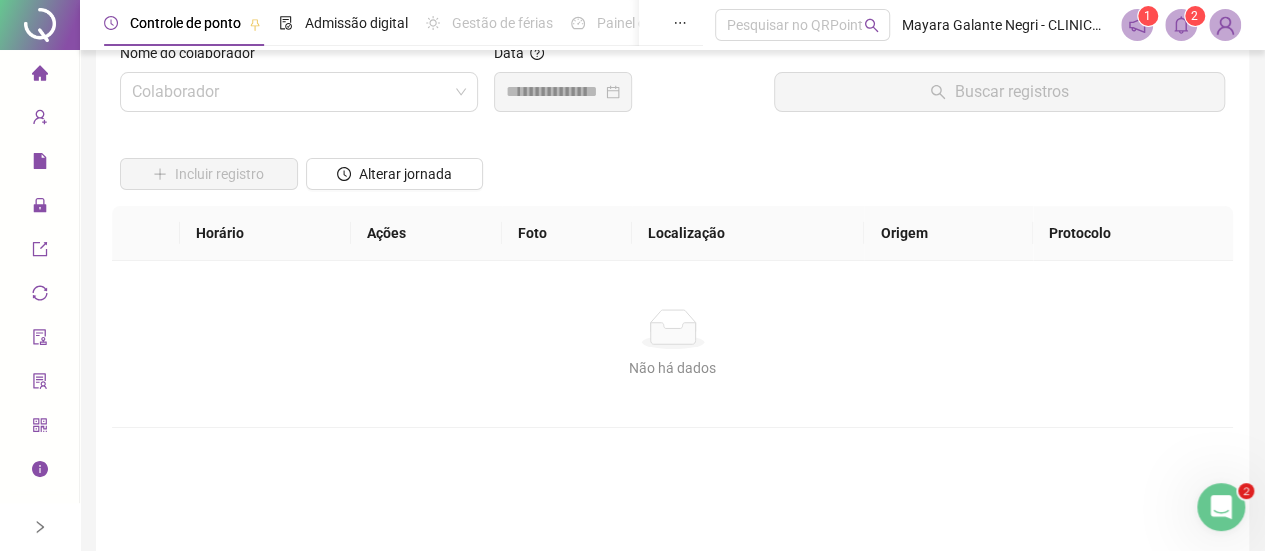 scroll, scrollTop: 46, scrollLeft: 0, axis: vertical 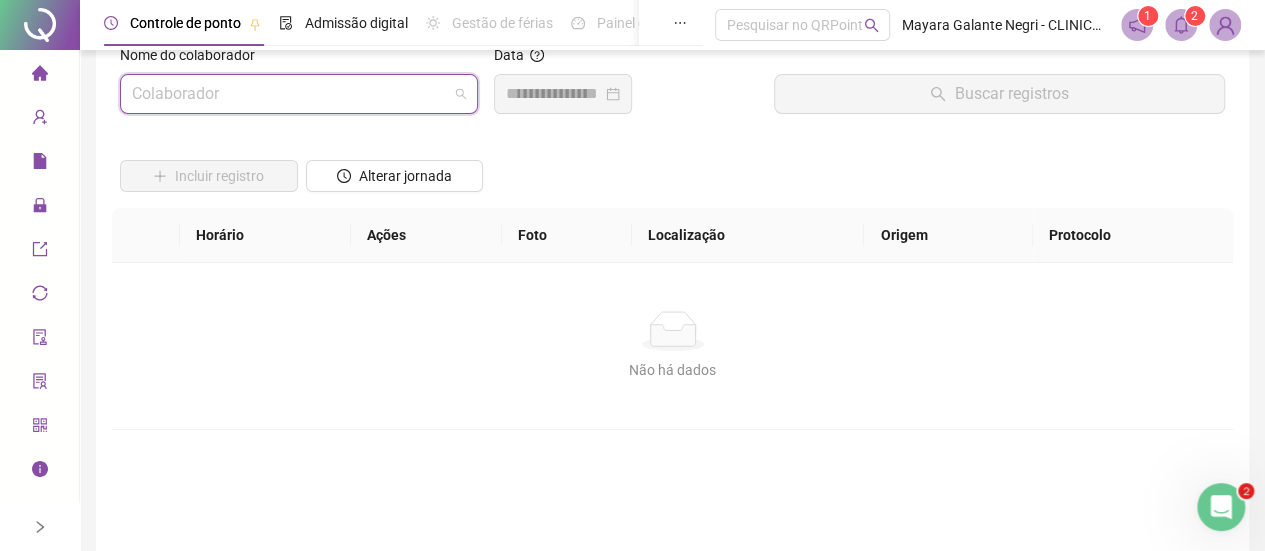 click at bounding box center (290, 94) 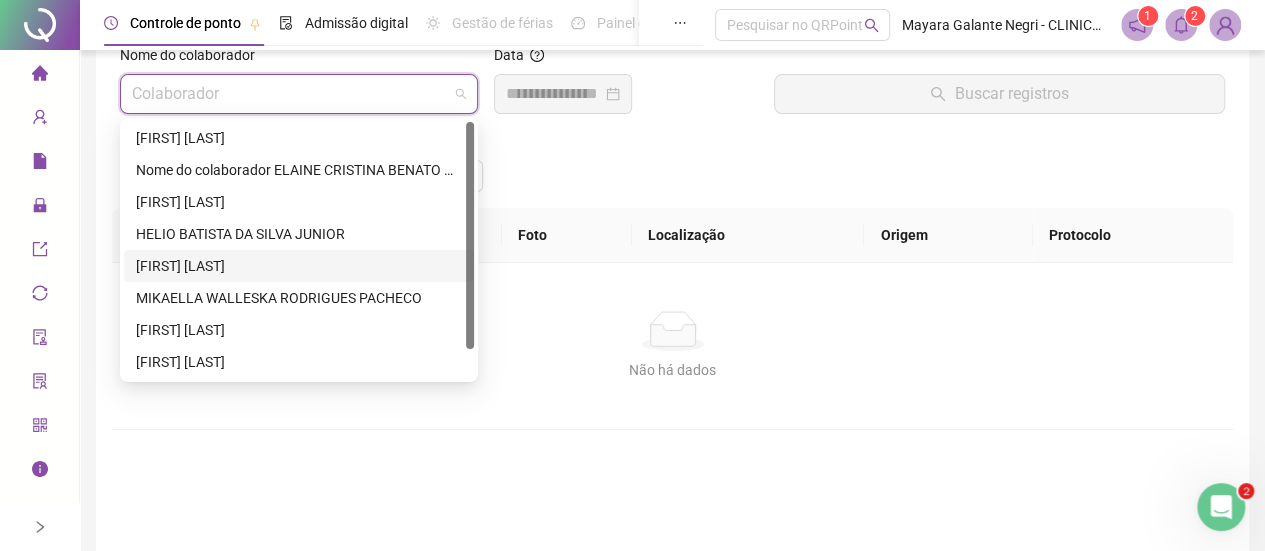 click on "[FIRST] [LAST]" at bounding box center (299, 266) 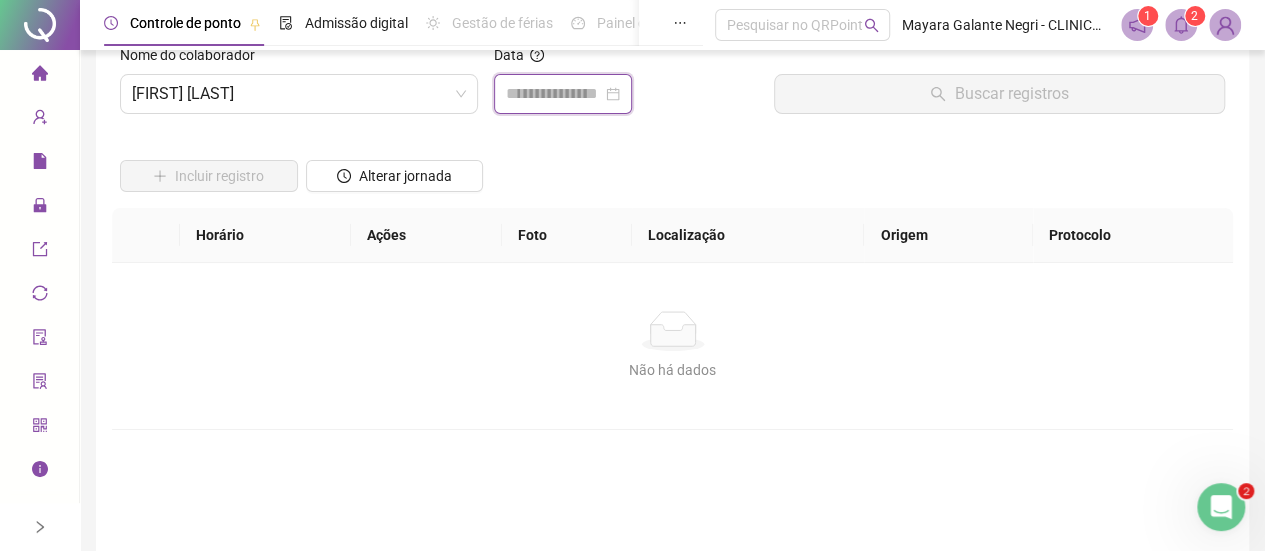click at bounding box center [554, 94] 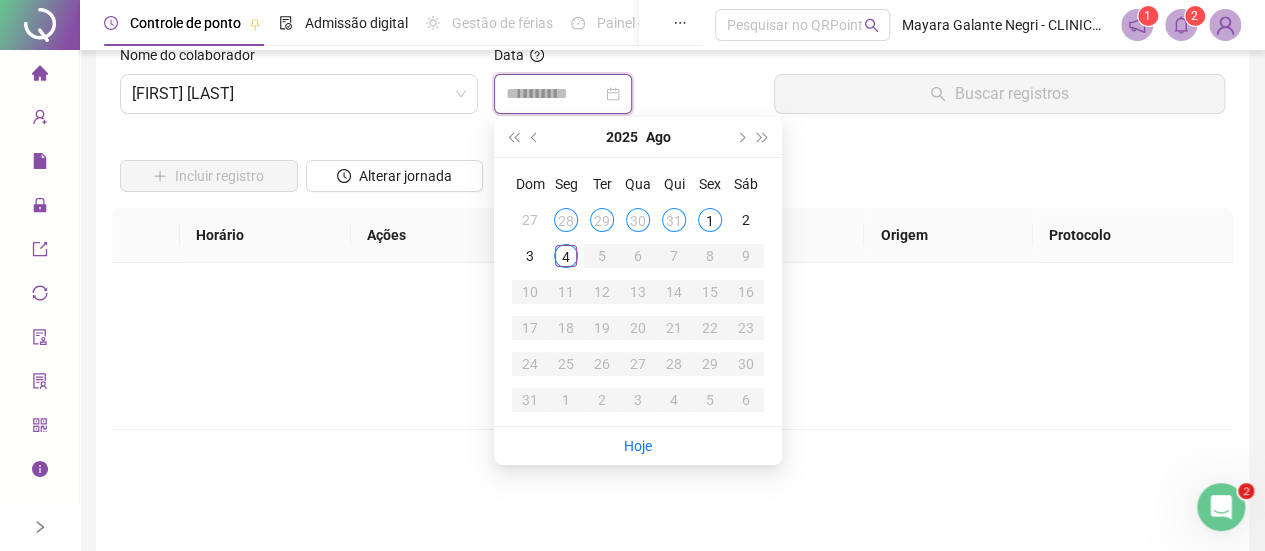 type on "**********" 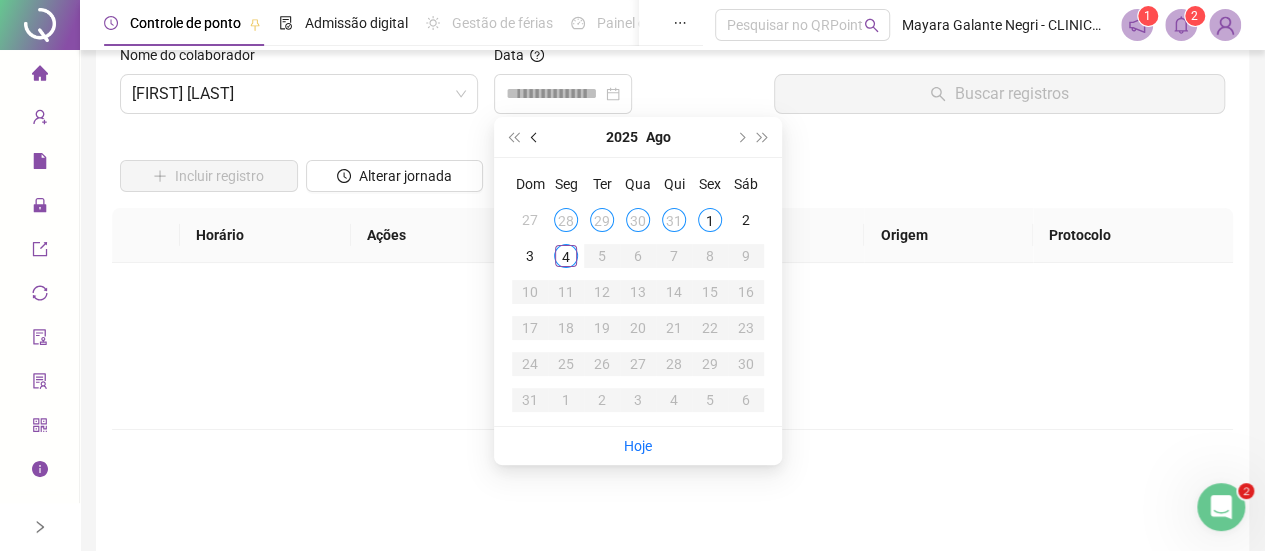 click at bounding box center [535, 137] 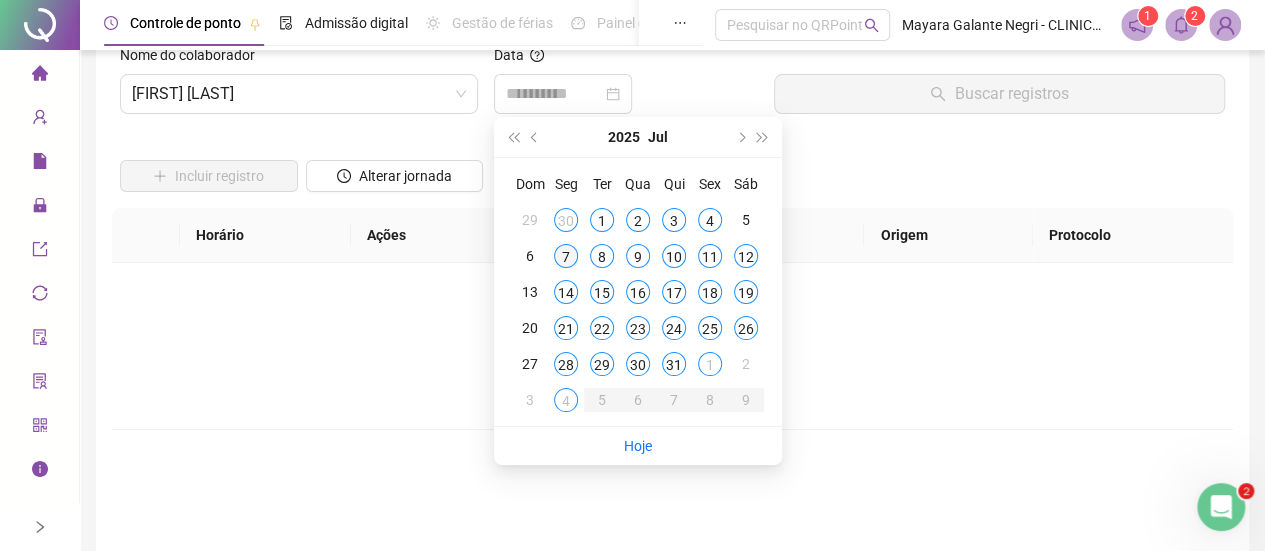 type on "**********" 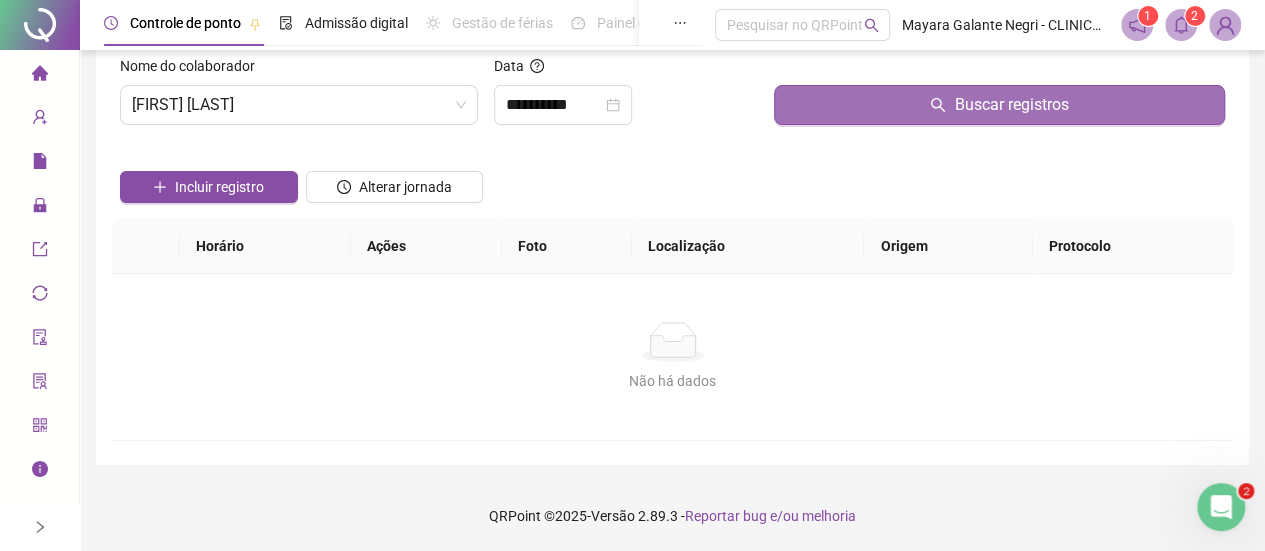 click on "Buscar registros" at bounding box center (999, 105) 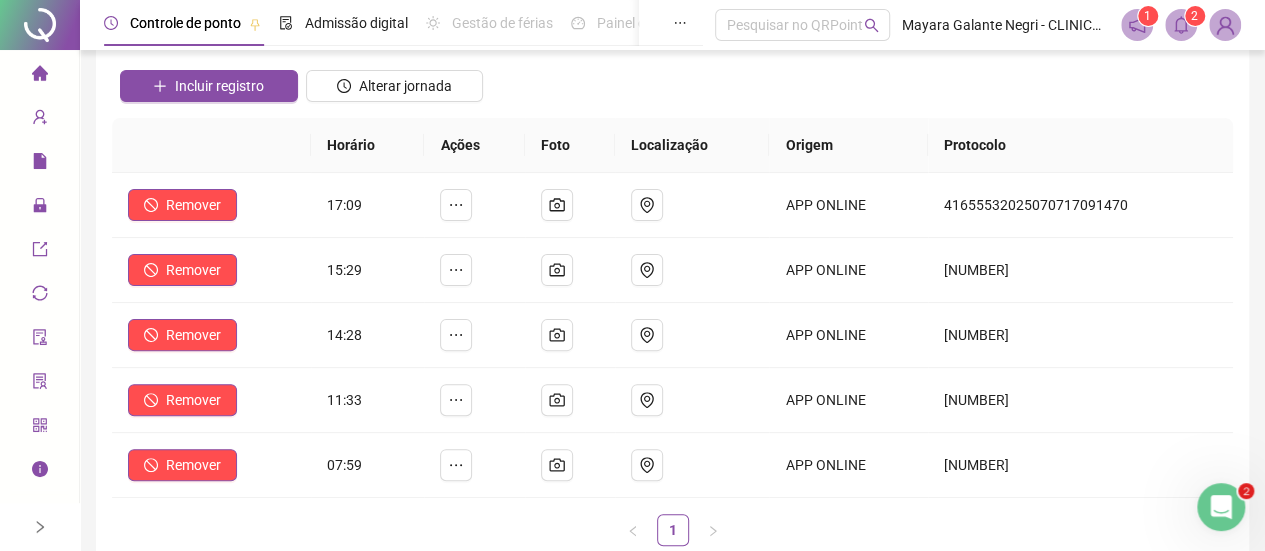 scroll, scrollTop: 154, scrollLeft: 0, axis: vertical 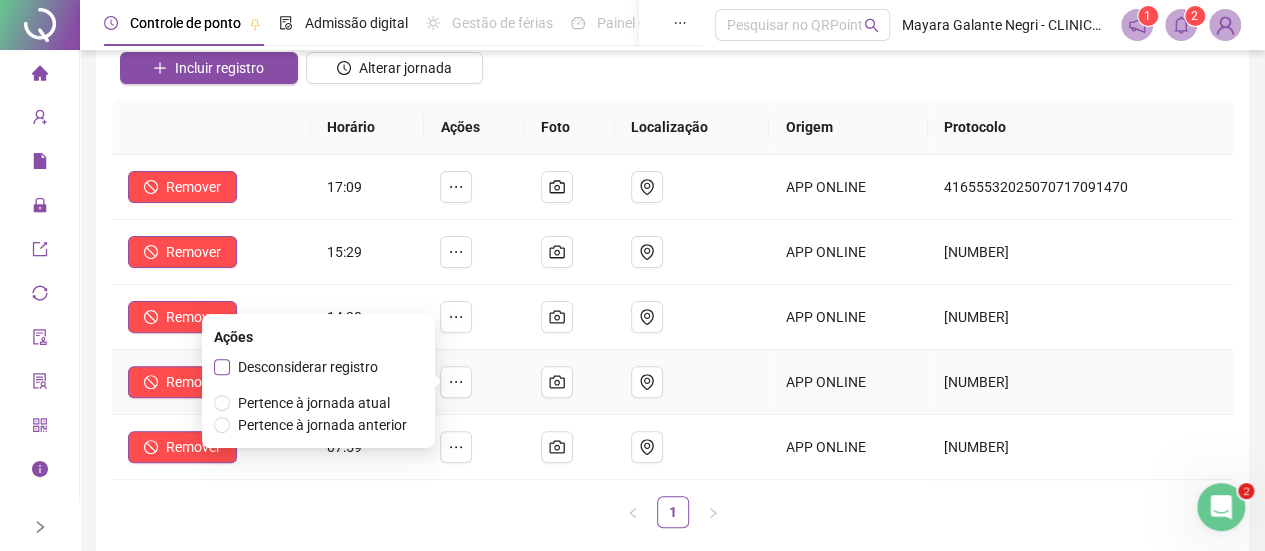 click on "Desconsiderar registro" at bounding box center [308, 367] 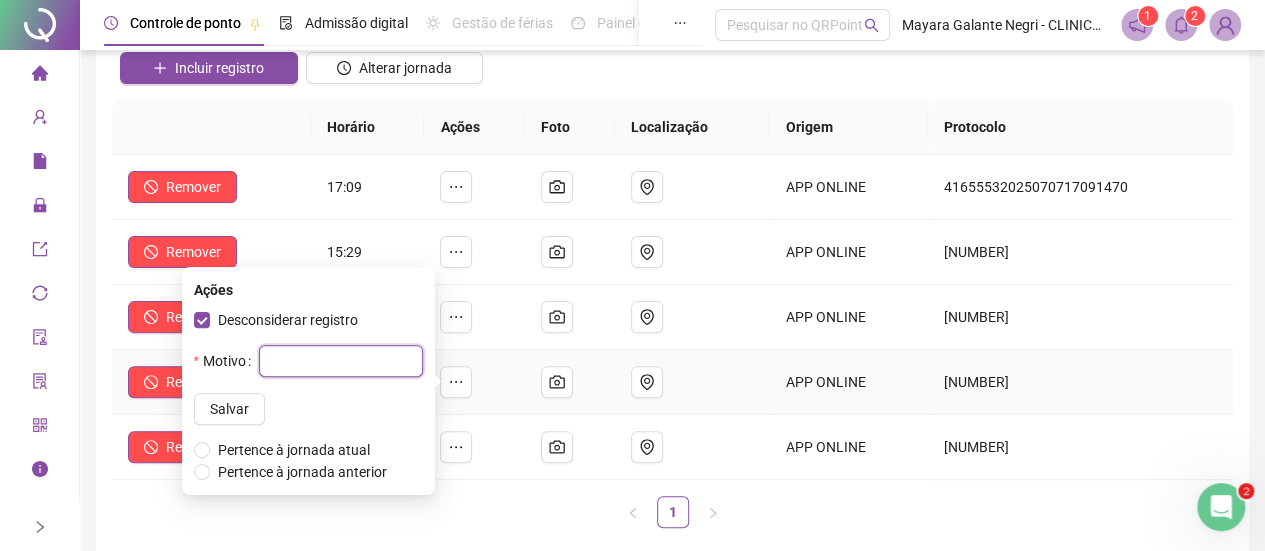 click at bounding box center (341, 361) 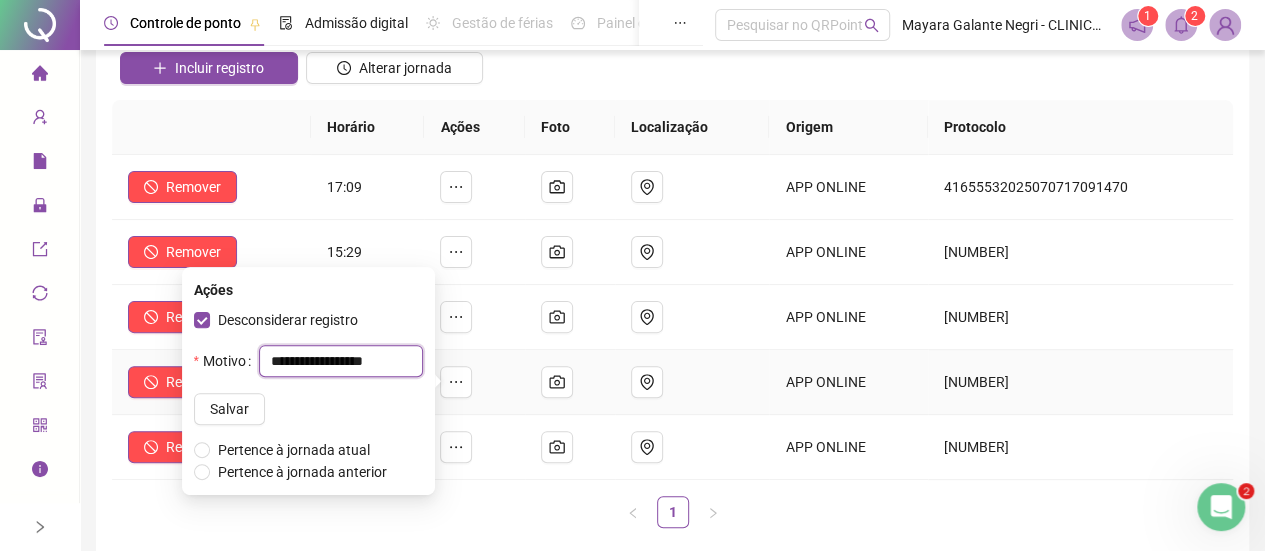 type on "**********" 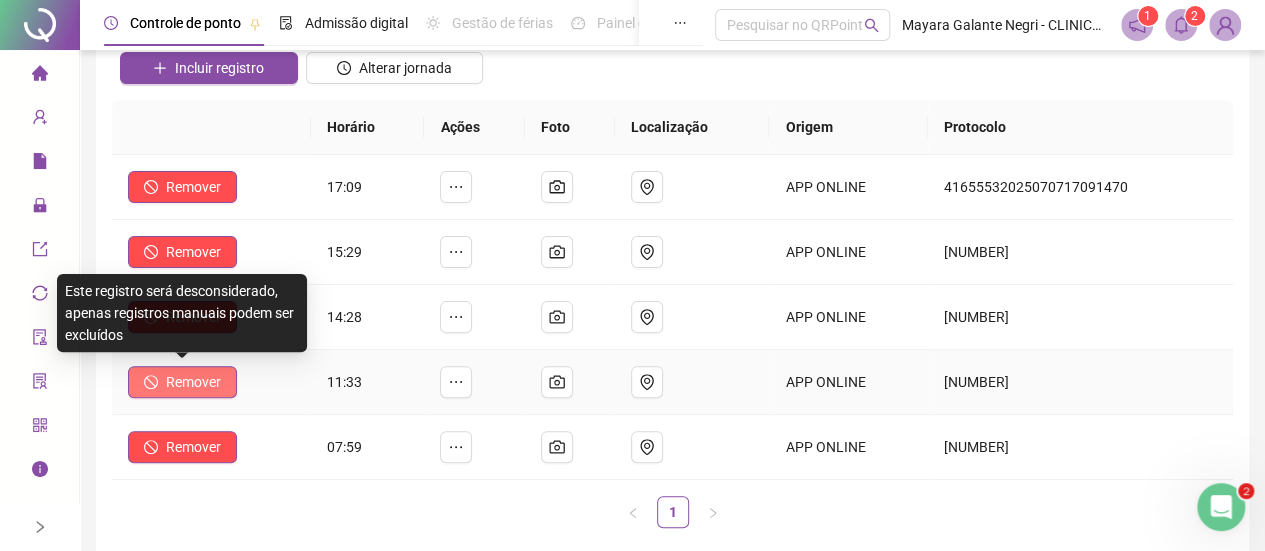 click on "Remover" at bounding box center (193, 382) 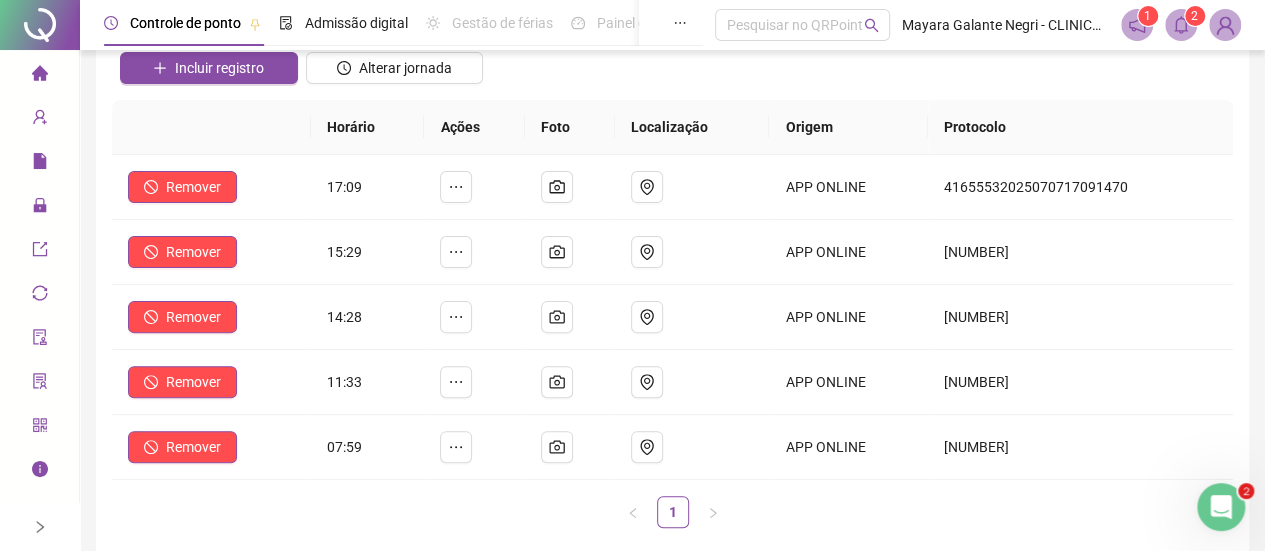 scroll, scrollTop: 0, scrollLeft: 0, axis: both 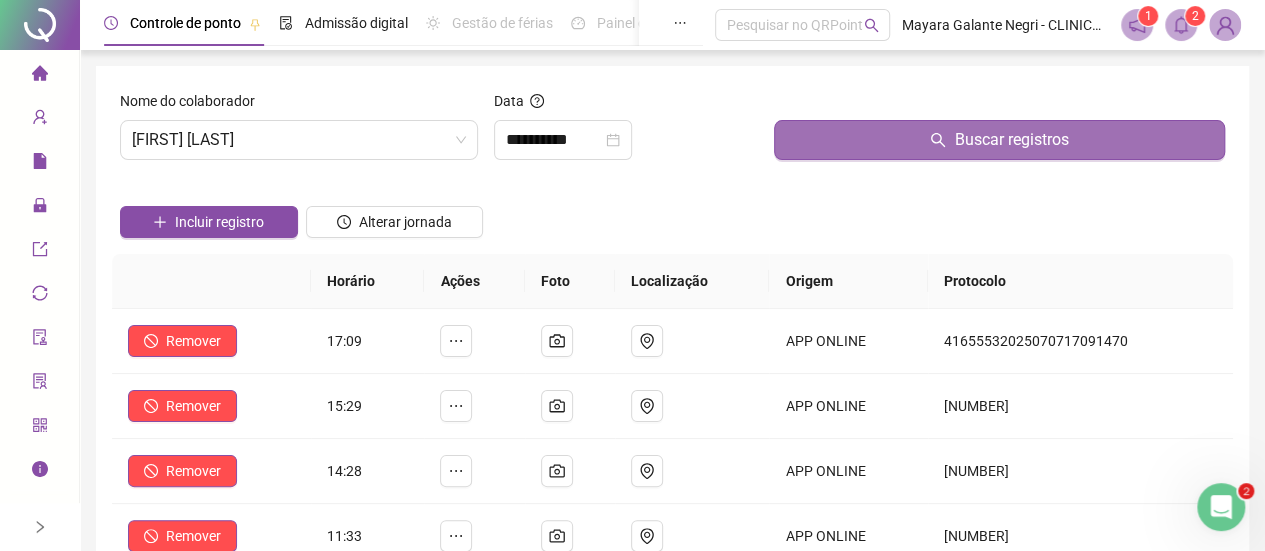 click on "Buscar registros" at bounding box center (999, 140) 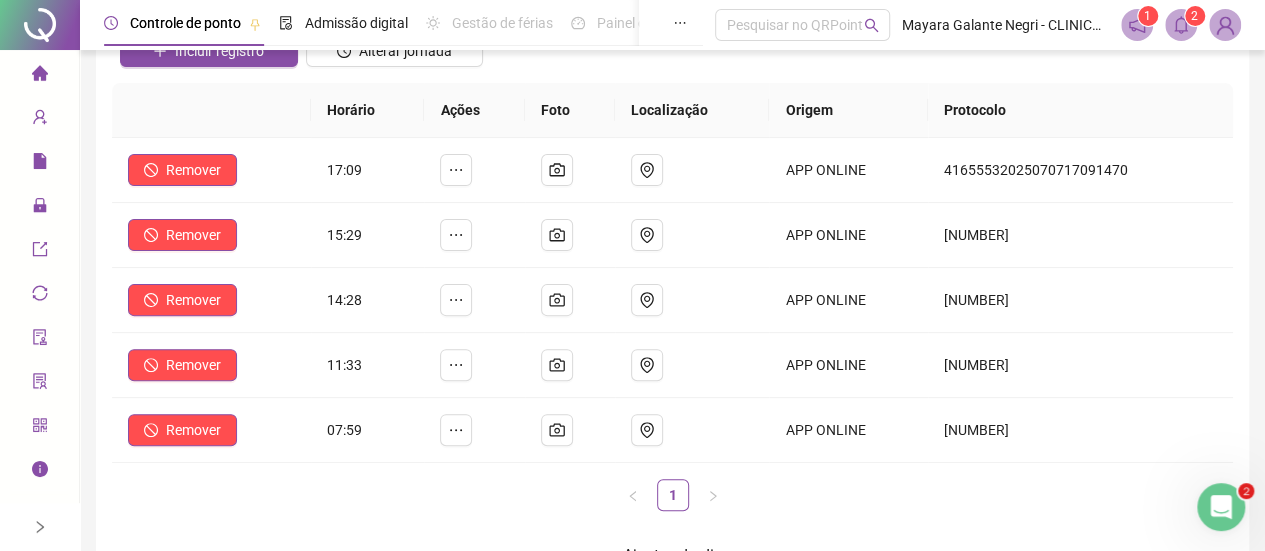 scroll, scrollTop: 172, scrollLeft: 0, axis: vertical 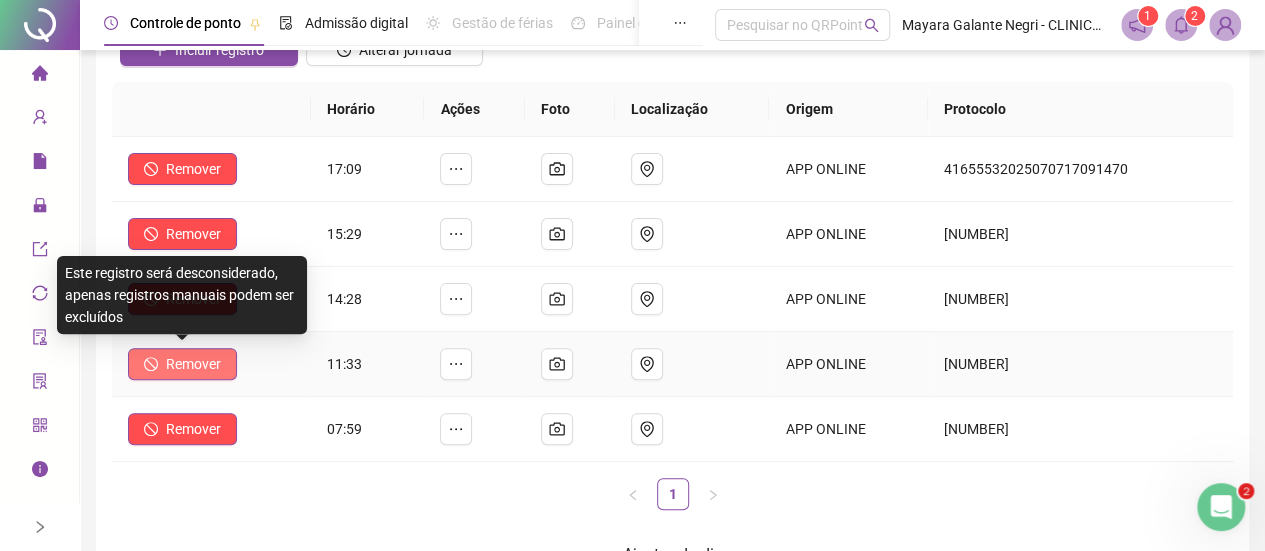 click on "Remover" at bounding box center (193, 364) 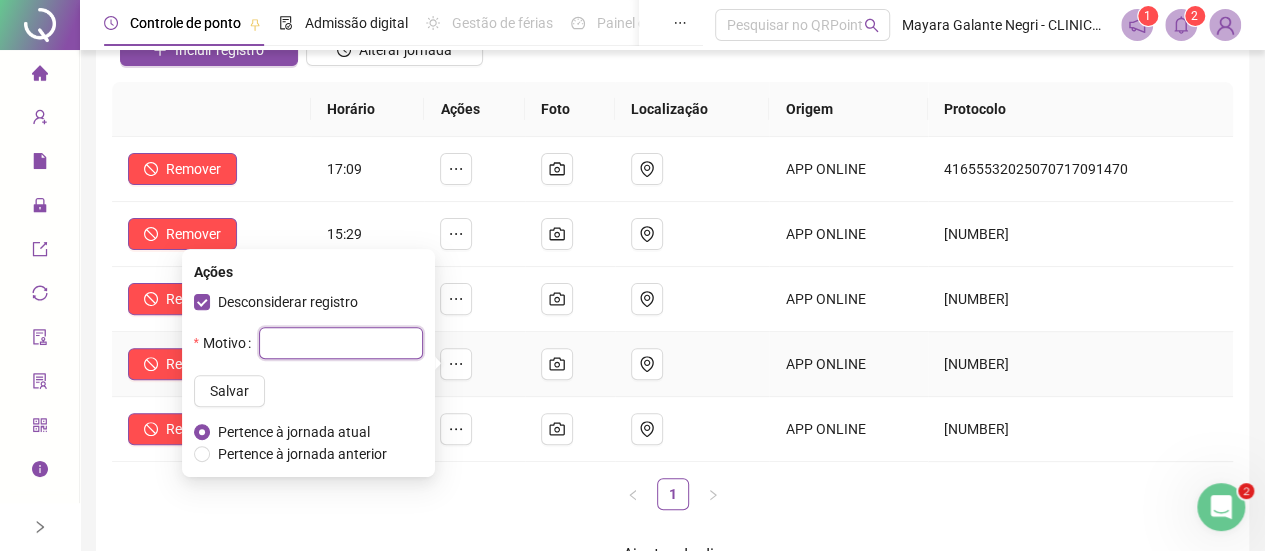click at bounding box center (341, 343) 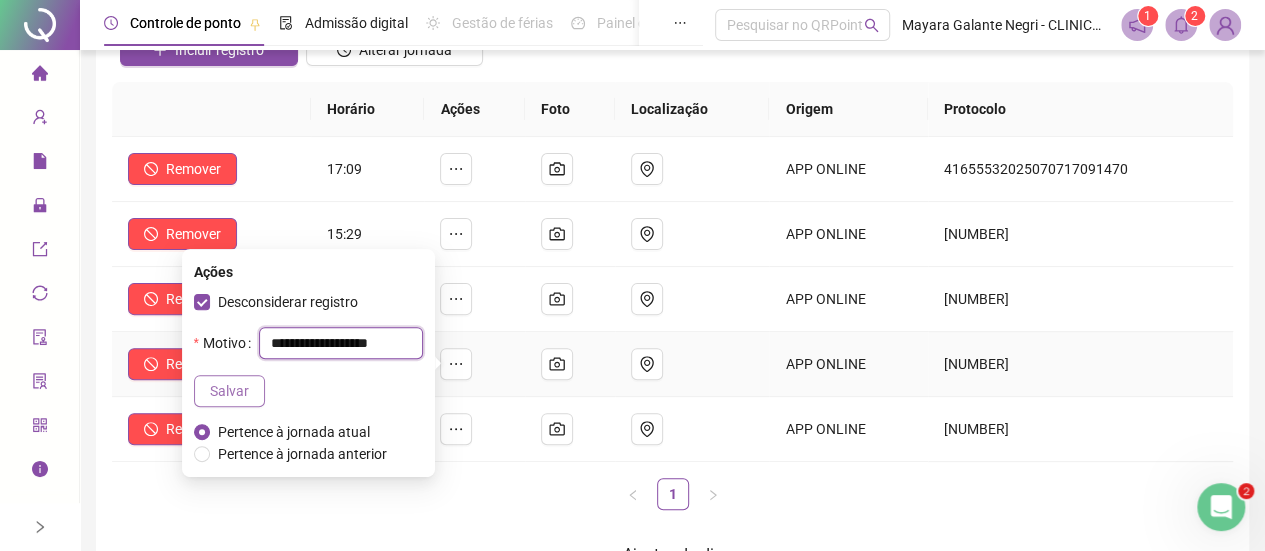 type on "**********" 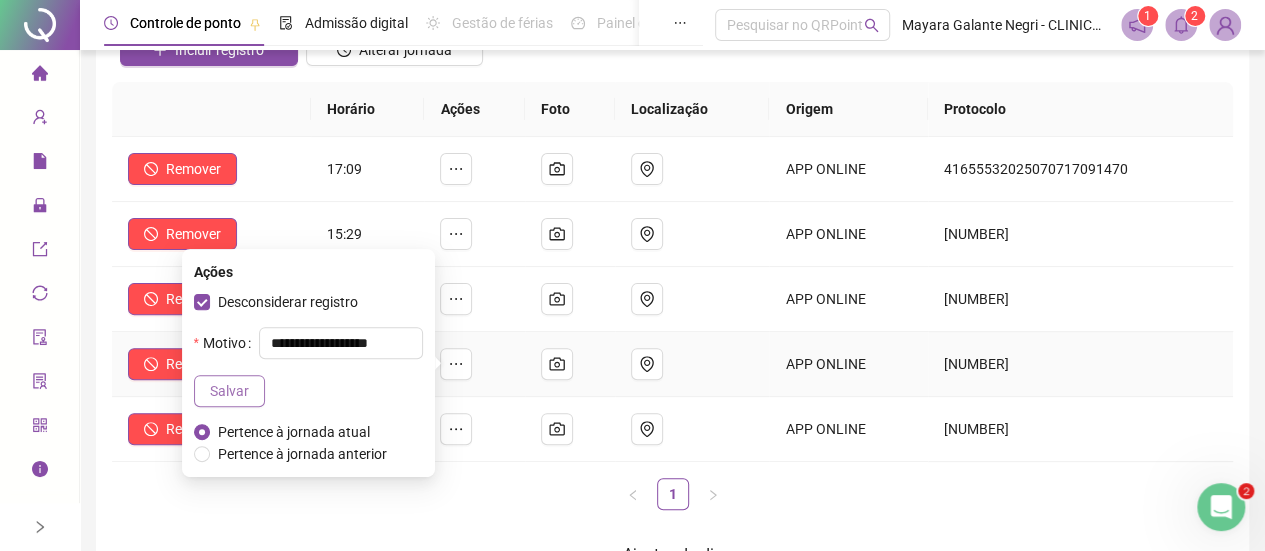click on "Salvar" at bounding box center (229, 391) 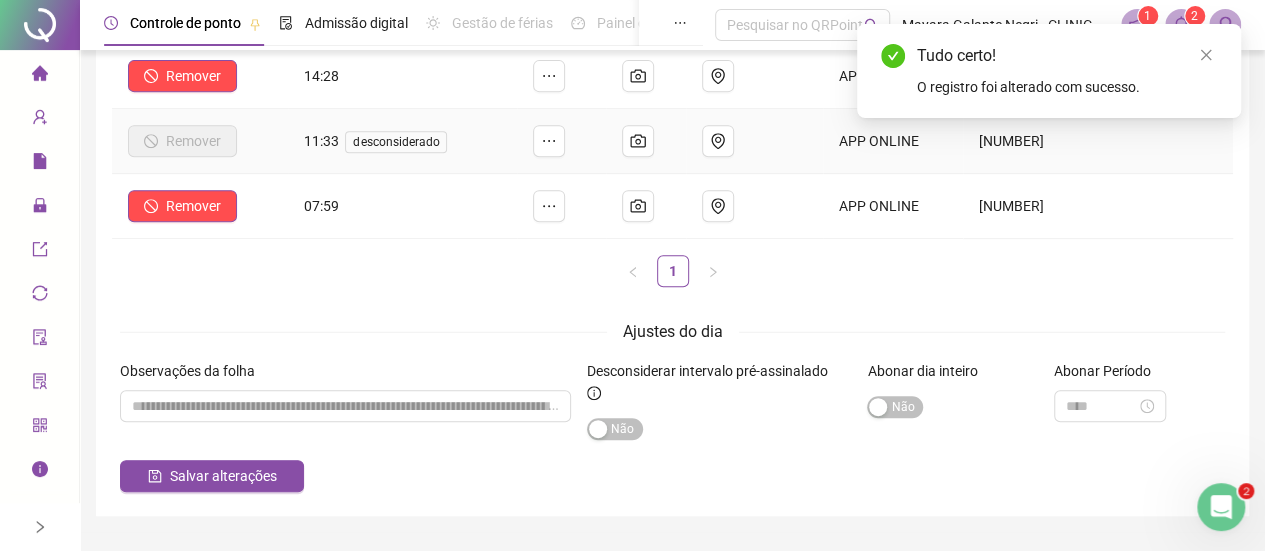 scroll, scrollTop: 400, scrollLeft: 0, axis: vertical 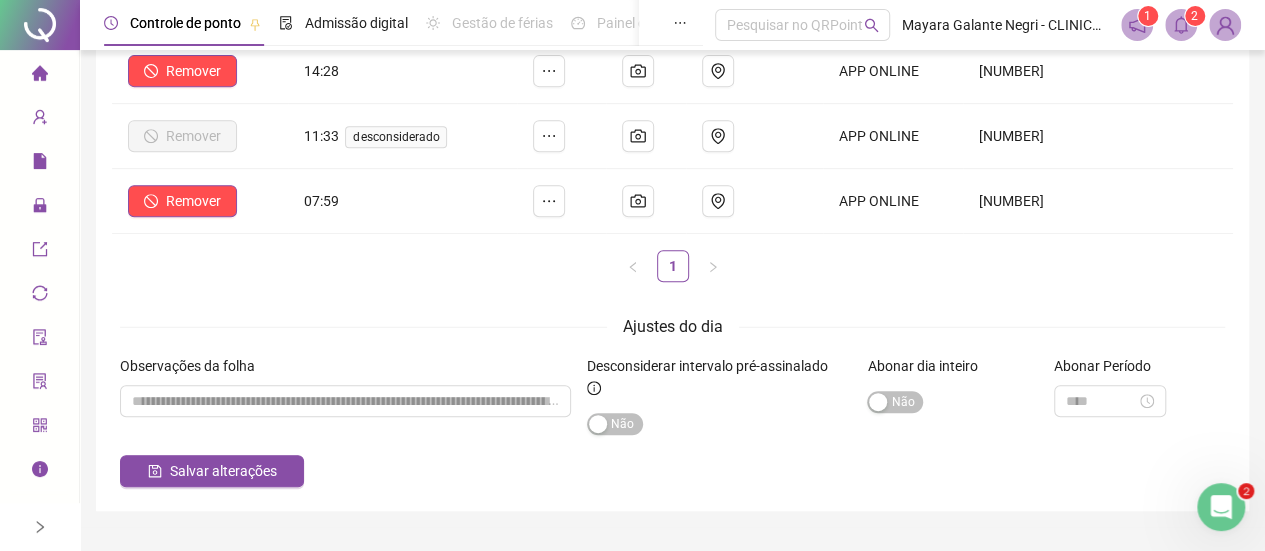 click on "Observações da folha" at bounding box center [345, 405] 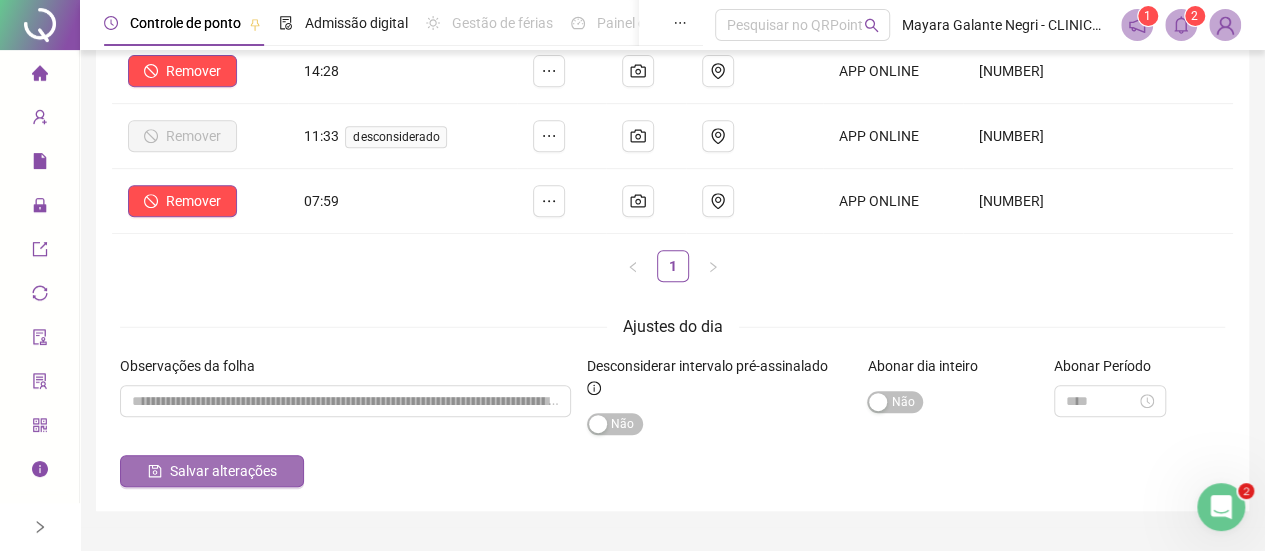 click on "Salvar alterações" at bounding box center (223, 471) 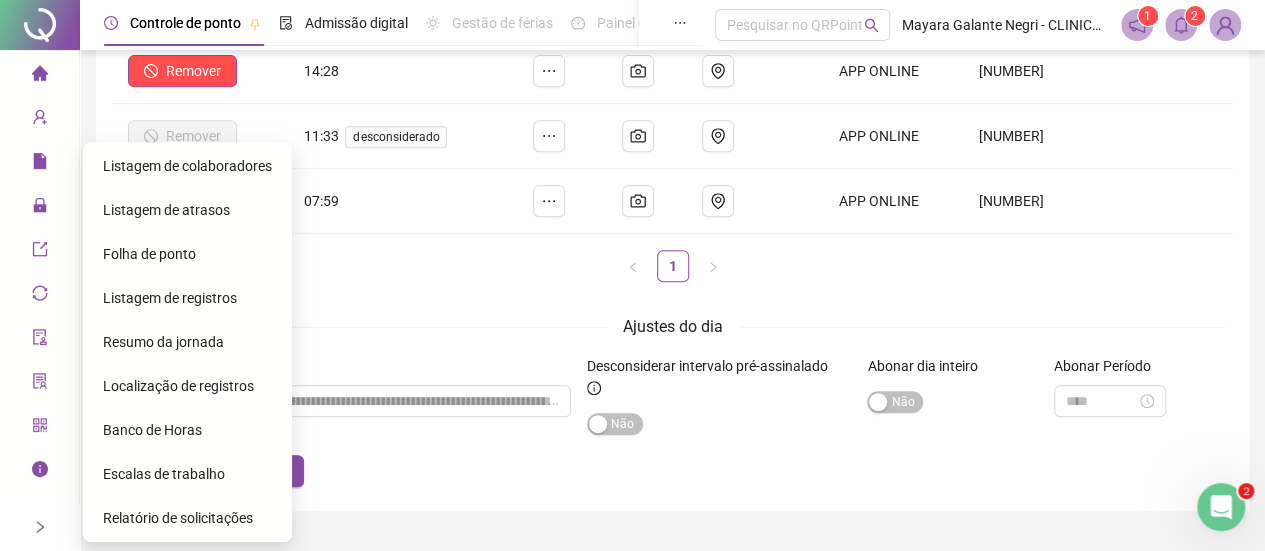 click on "Folha de ponto" at bounding box center (149, 254) 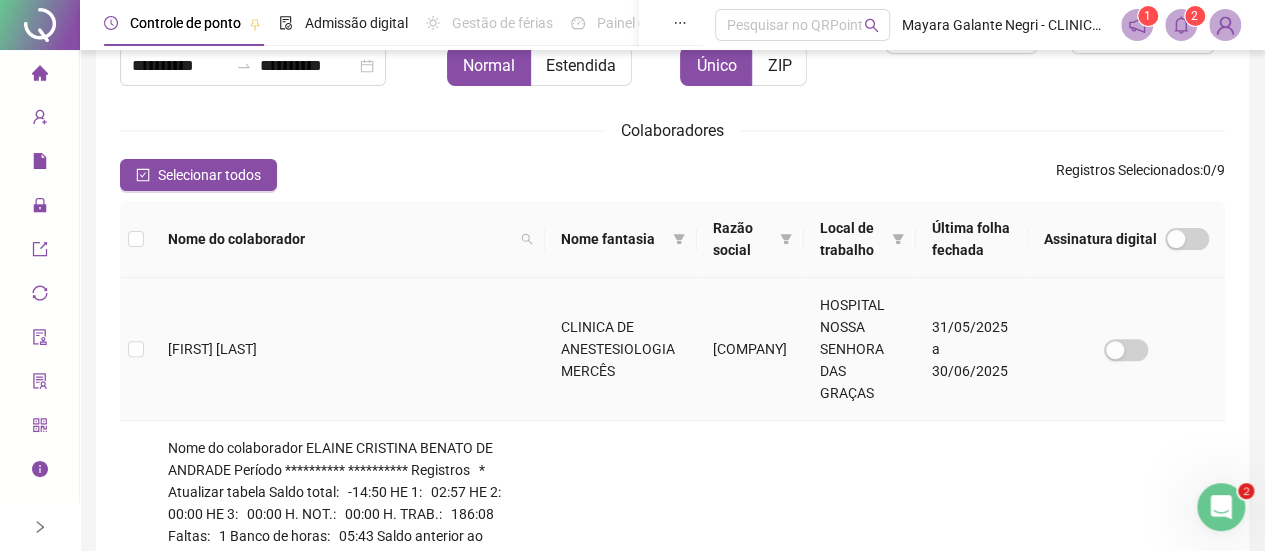 scroll, scrollTop: 0, scrollLeft: 0, axis: both 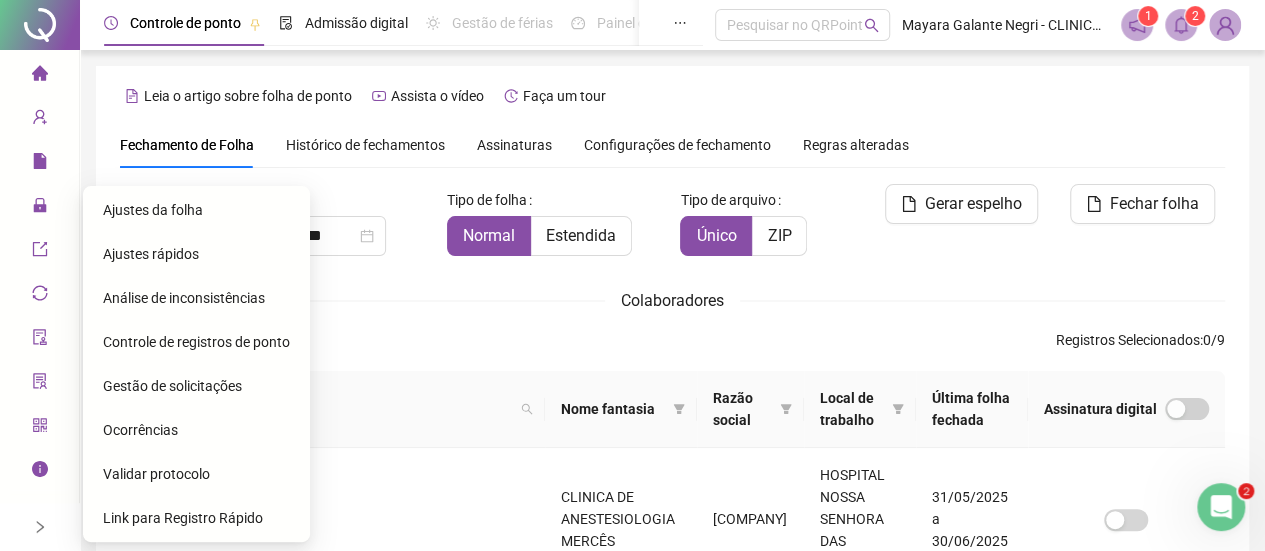 click on "Ajustes da folha" at bounding box center [153, 210] 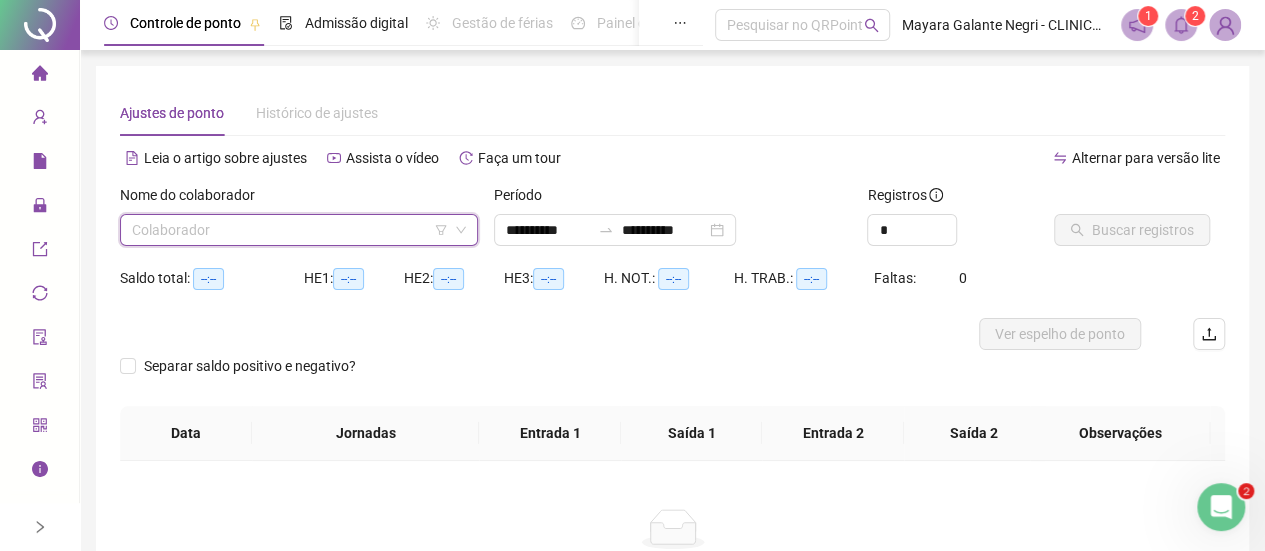 click at bounding box center (290, 230) 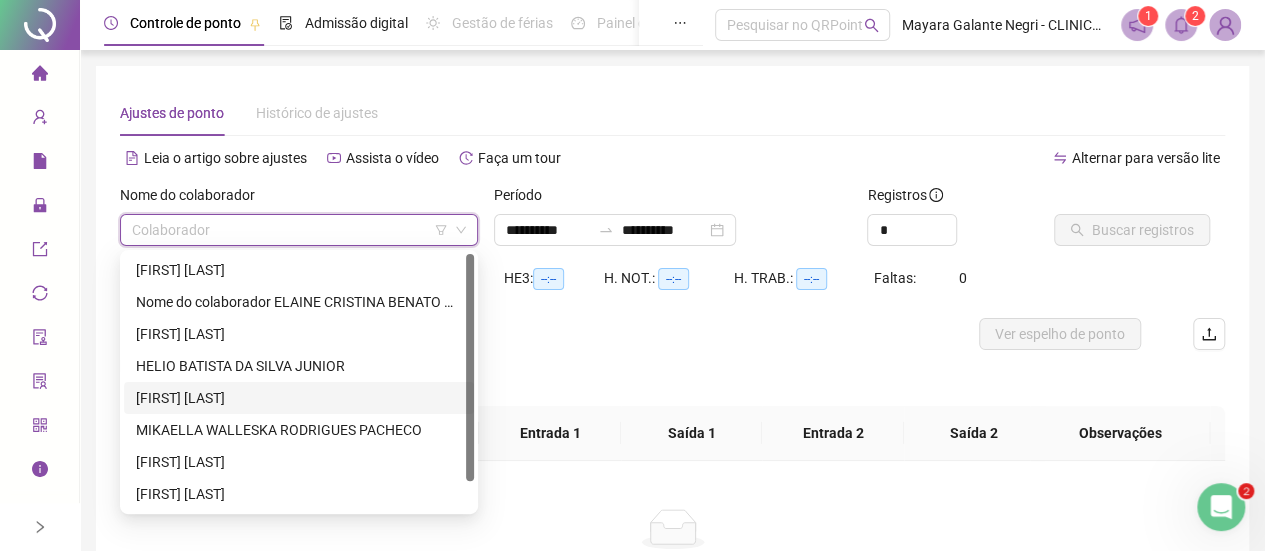click on "[FIRST] [LAST]" at bounding box center [299, 398] 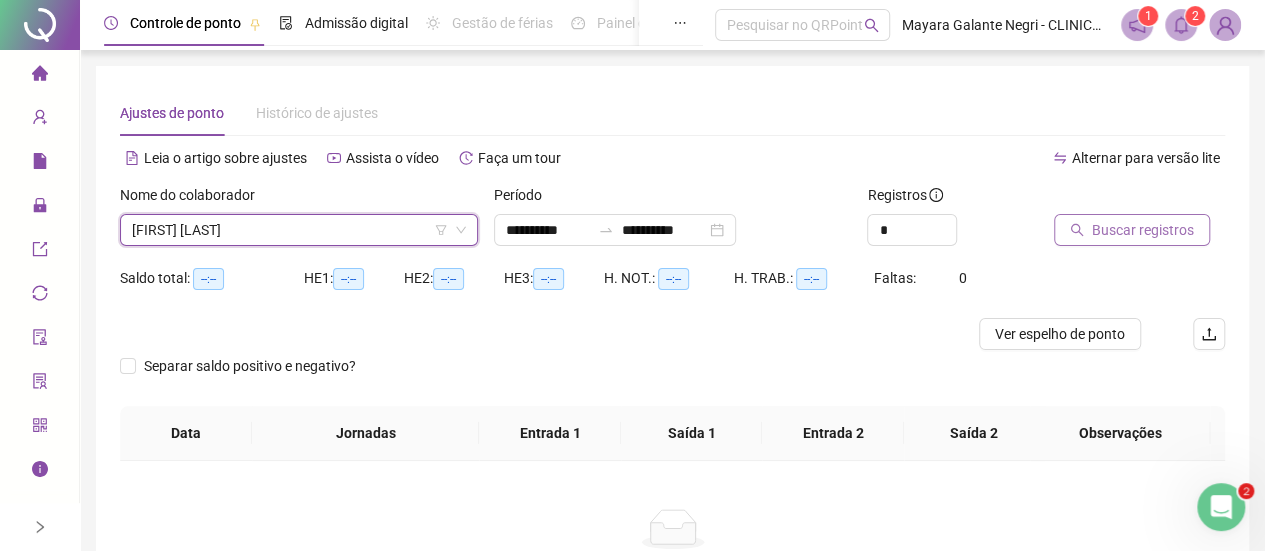 click on "Buscar registros" at bounding box center [1143, 230] 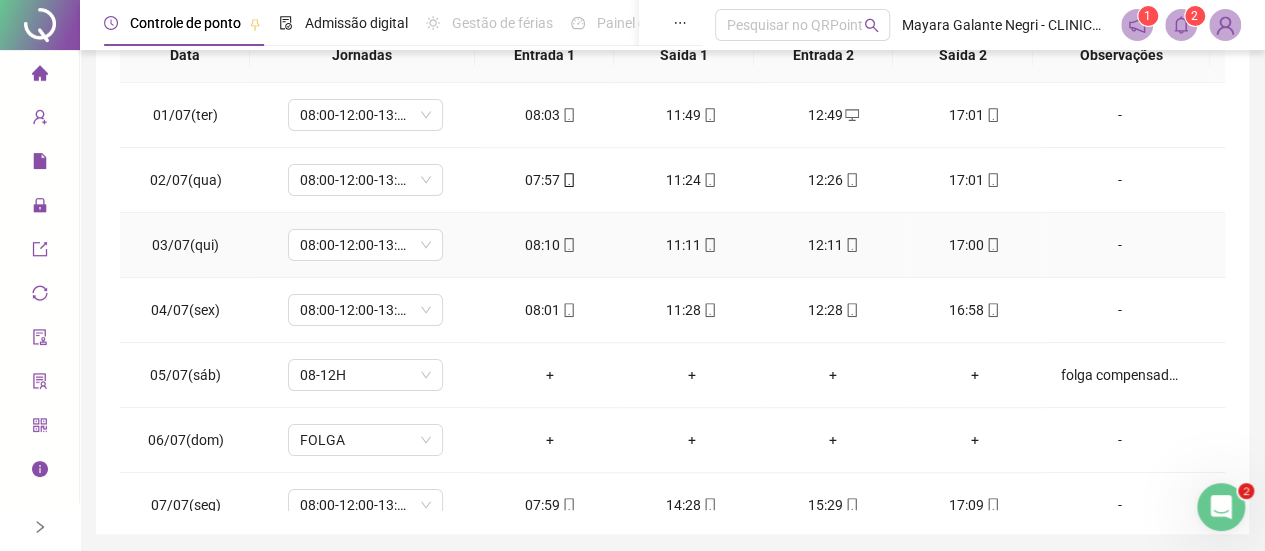 scroll, scrollTop: 403, scrollLeft: 0, axis: vertical 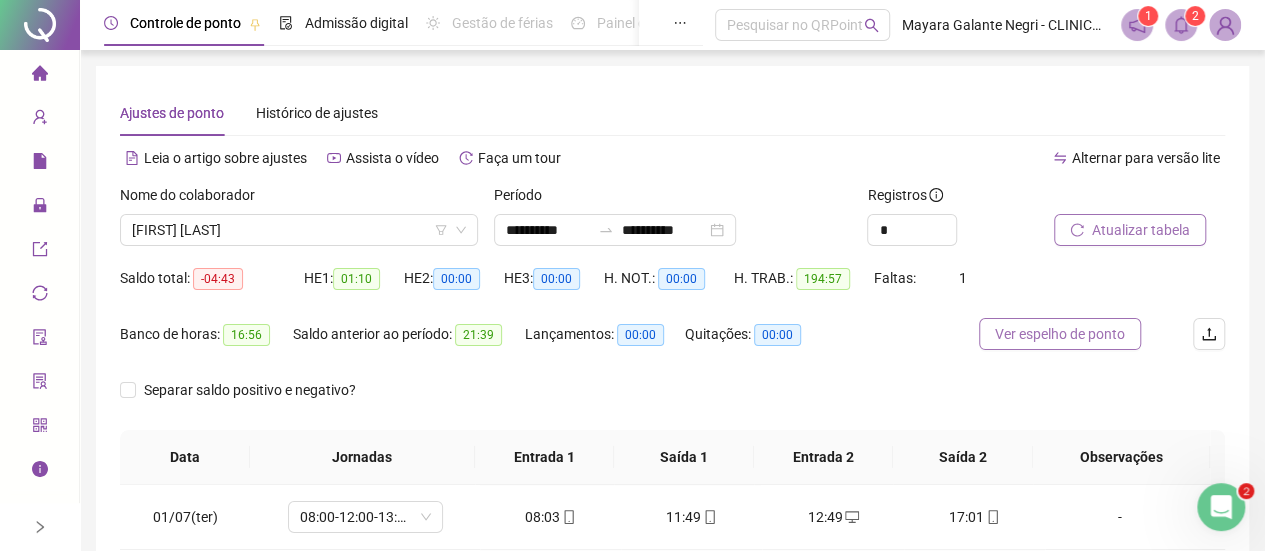 click on "Ver espelho de ponto" at bounding box center [1060, 334] 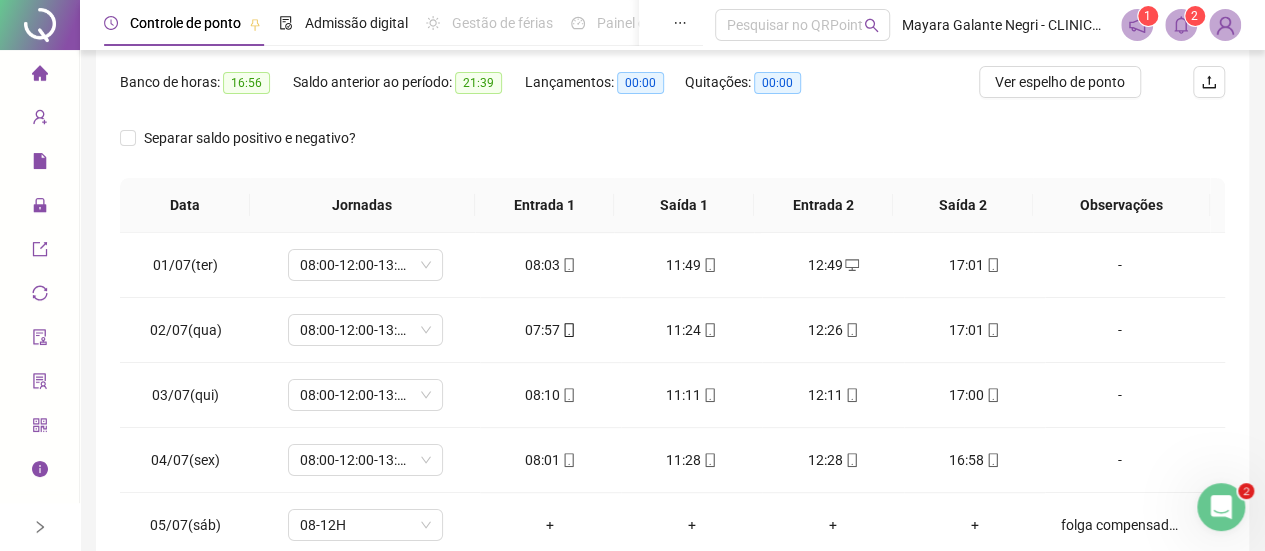 scroll, scrollTop: 255, scrollLeft: 0, axis: vertical 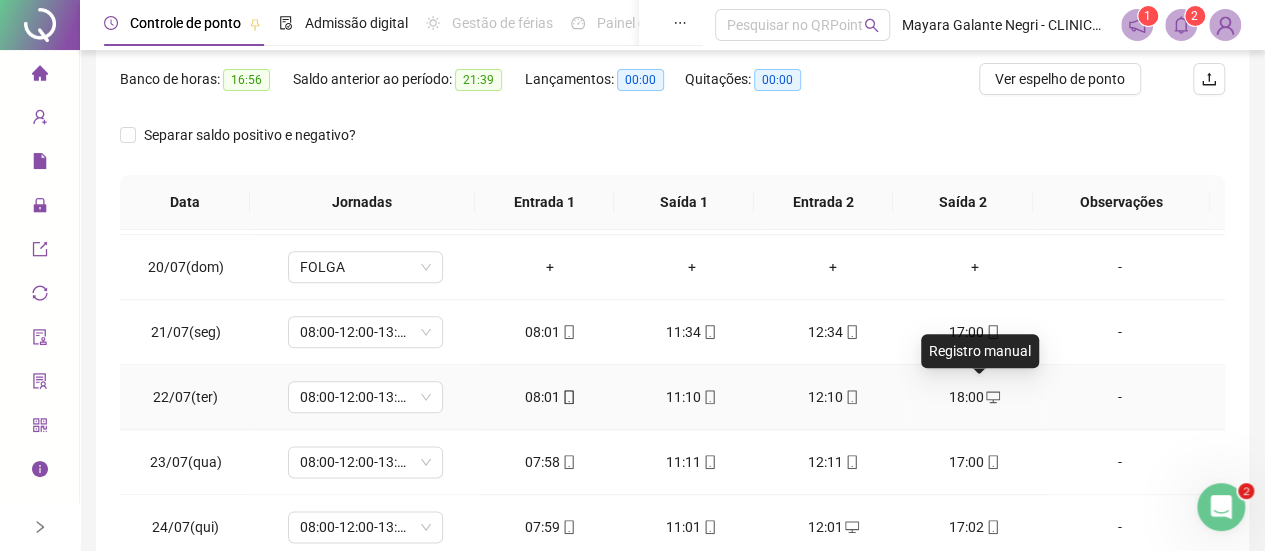 click 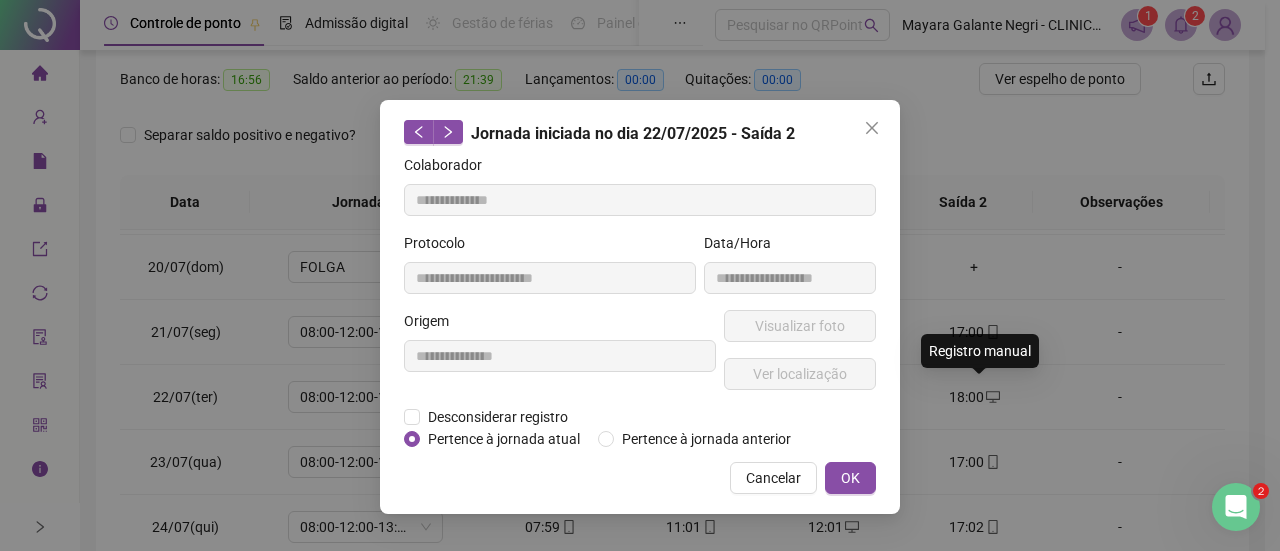 type on "**********" 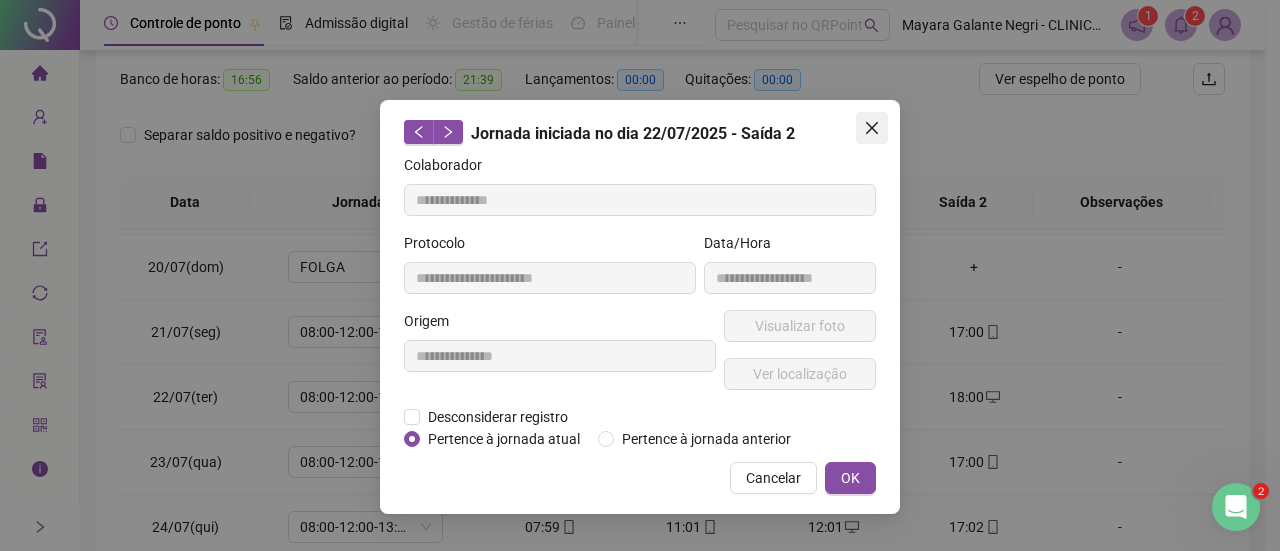 click 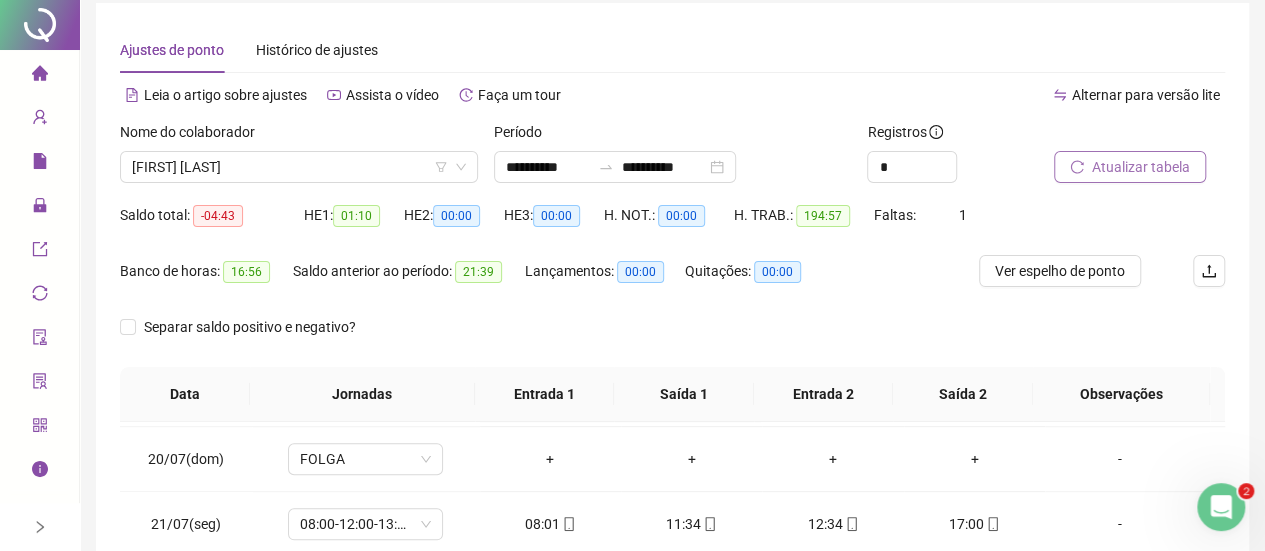 scroll, scrollTop: 0, scrollLeft: 0, axis: both 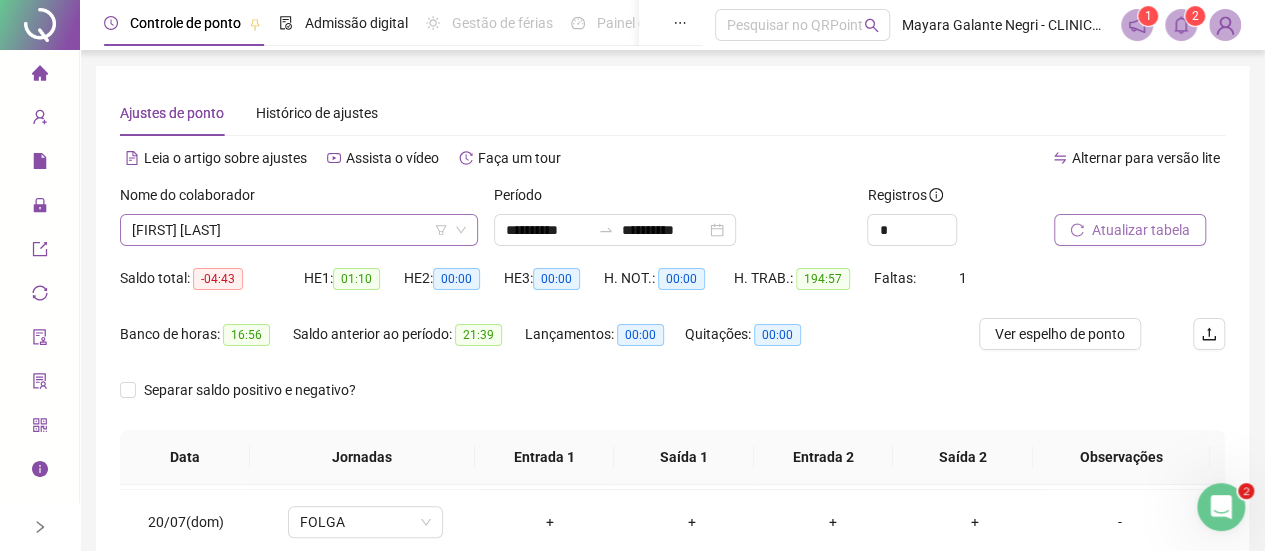 click on "[FIRST] [LAST]" at bounding box center (299, 230) 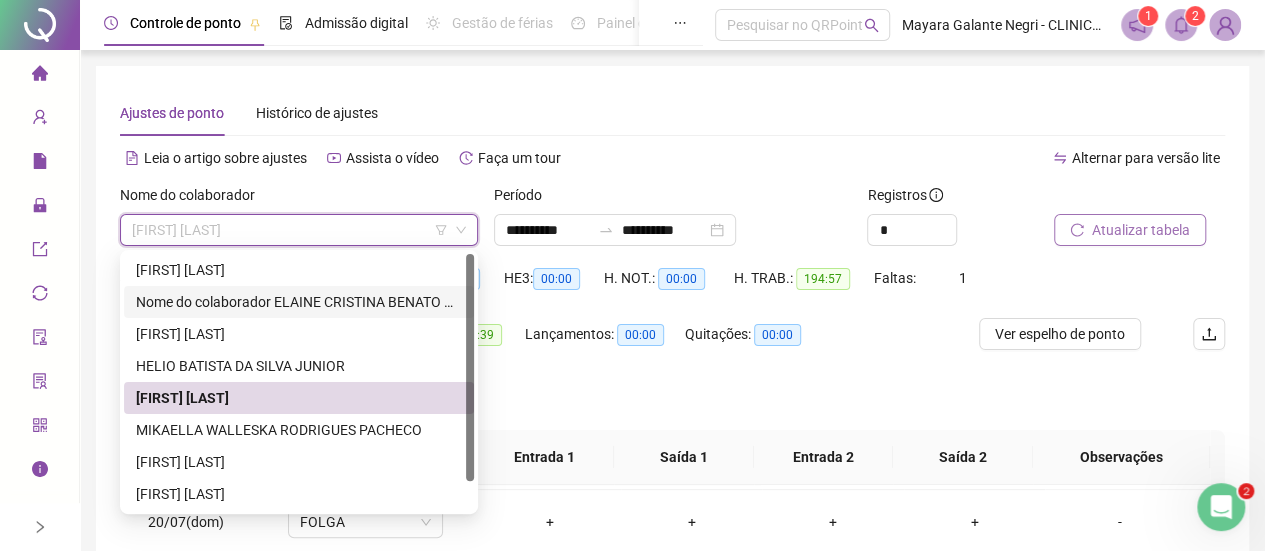 click on "**********" at bounding box center [299, 302] 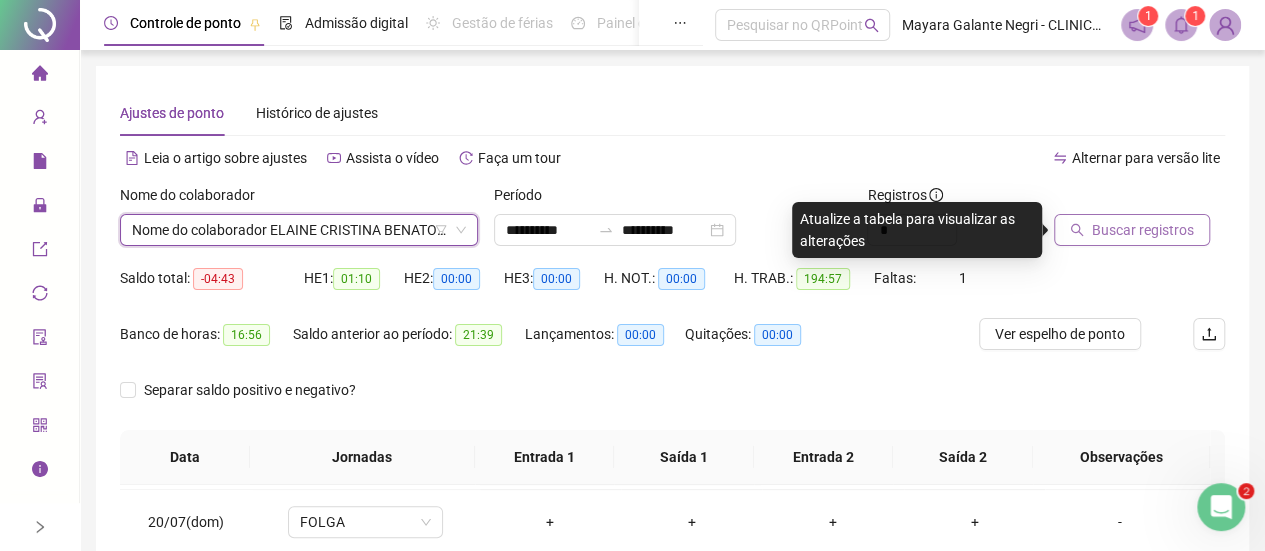 click on "Buscar registros" at bounding box center [1143, 230] 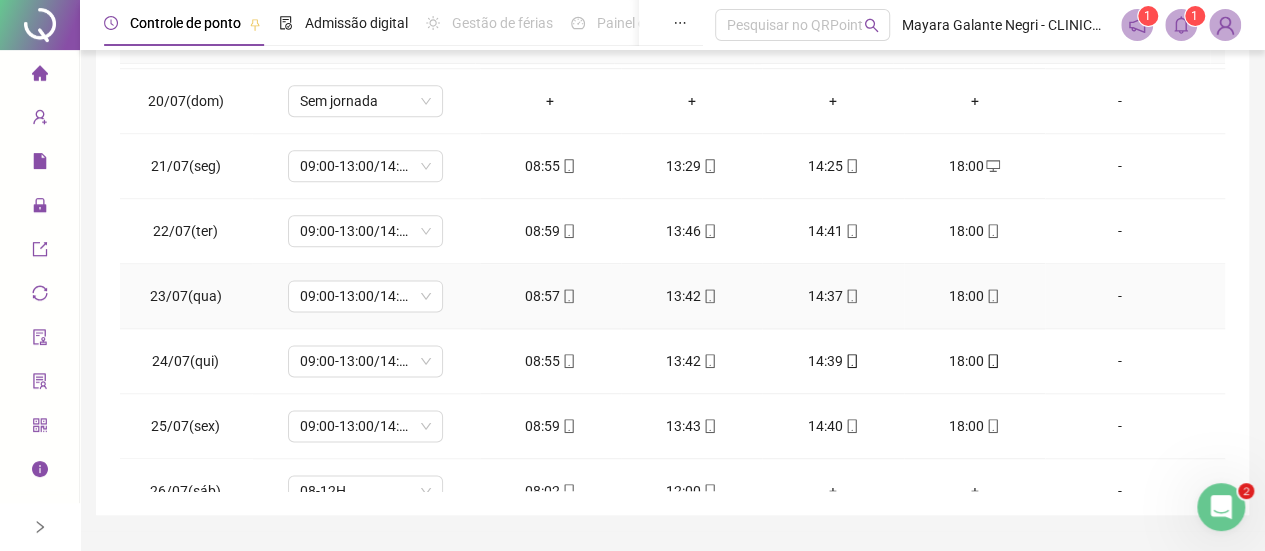 scroll, scrollTop: 422, scrollLeft: 0, axis: vertical 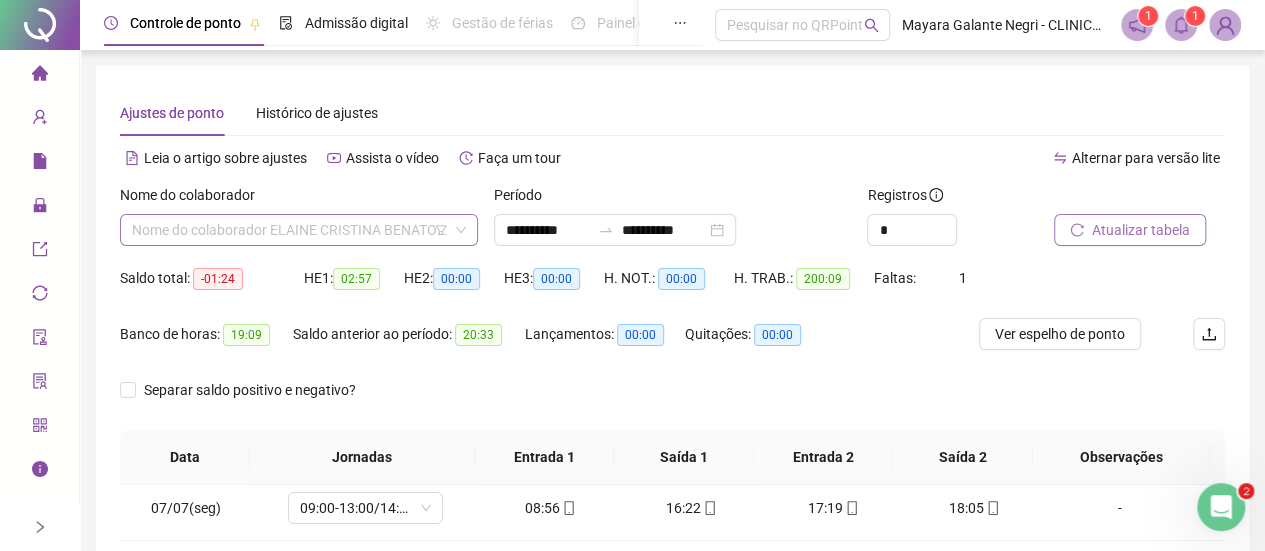 click on "**********" at bounding box center (299, 230) 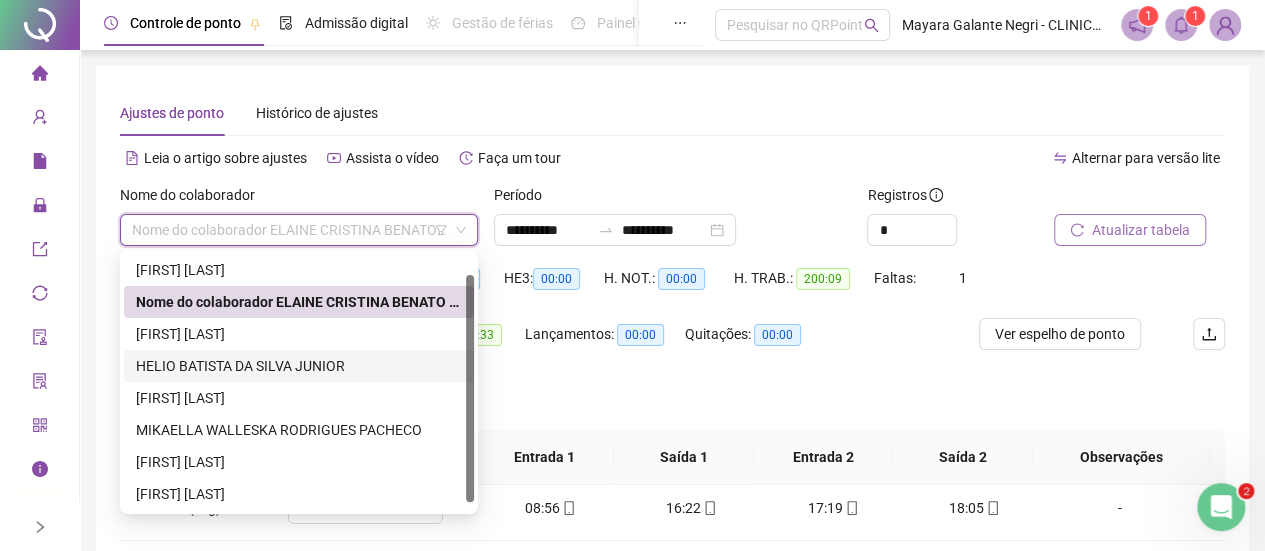 scroll, scrollTop: 32, scrollLeft: 0, axis: vertical 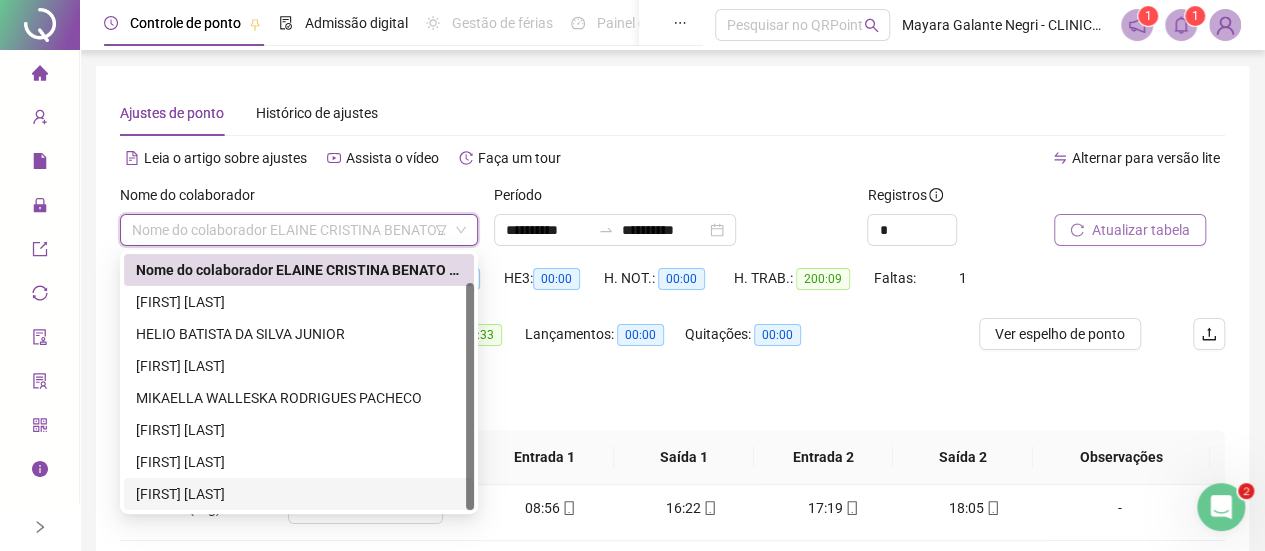 click on "[FIRST] [LAST]" at bounding box center (299, 494) 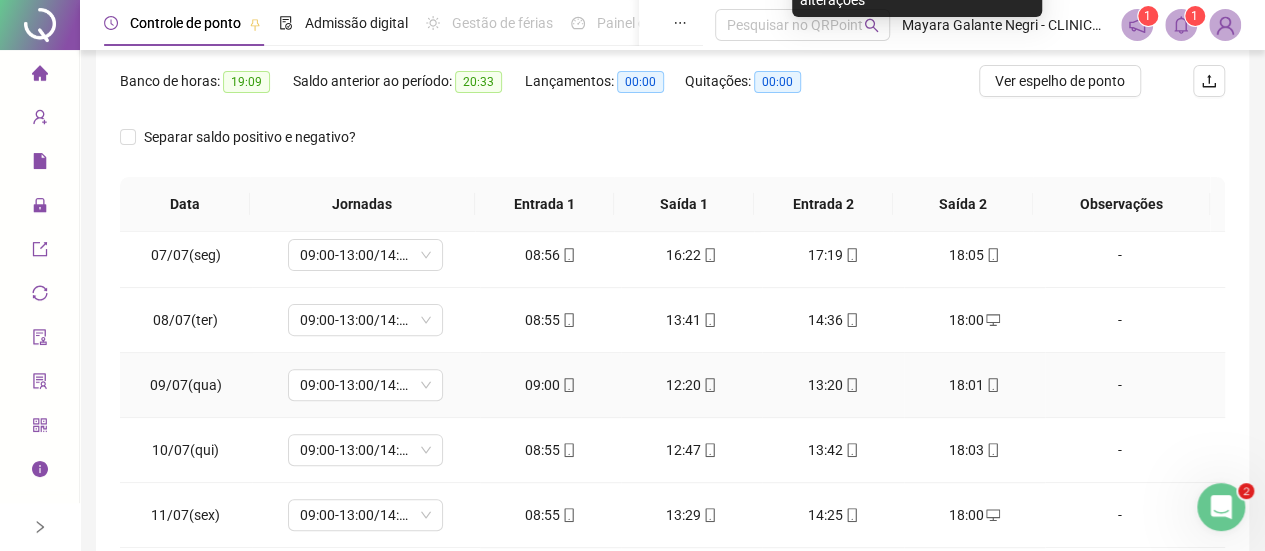 scroll, scrollTop: 255, scrollLeft: 0, axis: vertical 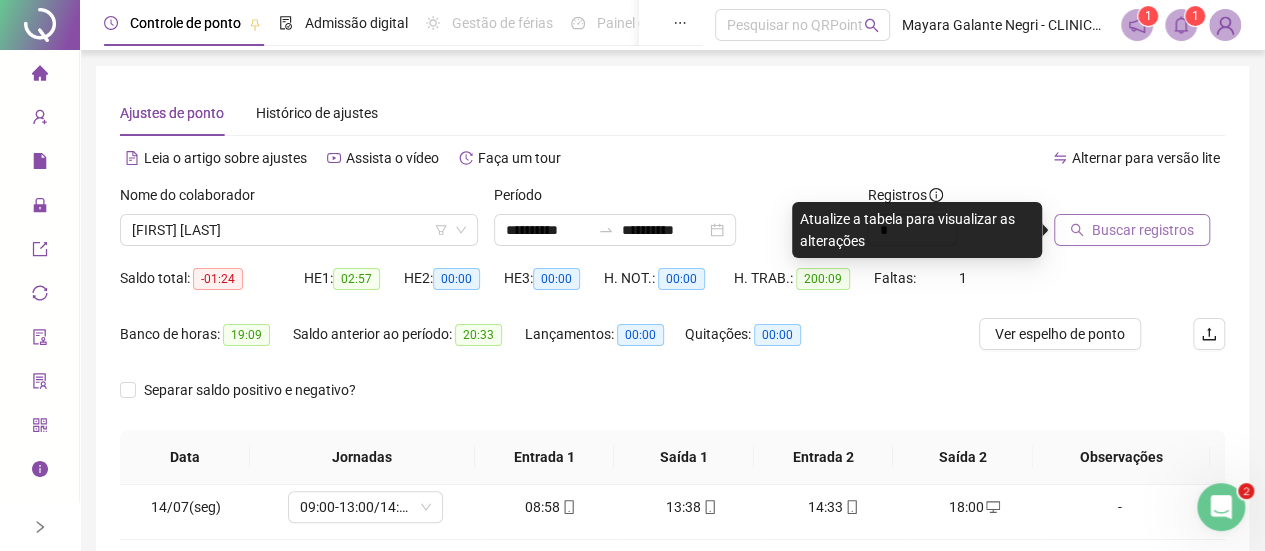 click on "Buscar registros" at bounding box center (1143, 230) 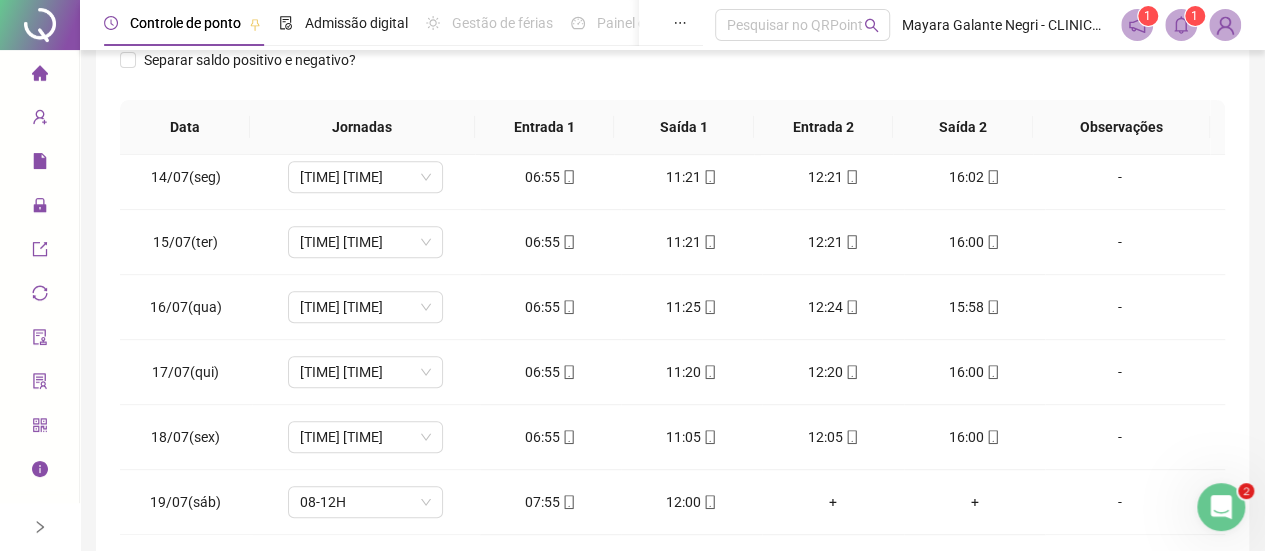 scroll, scrollTop: 328, scrollLeft: 0, axis: vertical 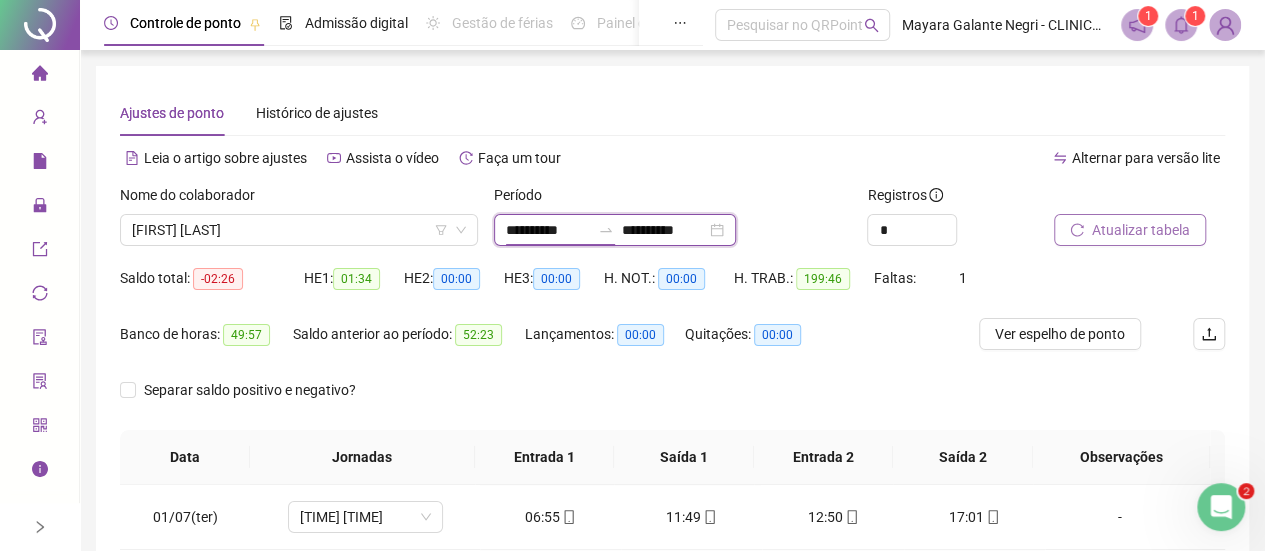 click on "**********" at bounding box center (548, 230) 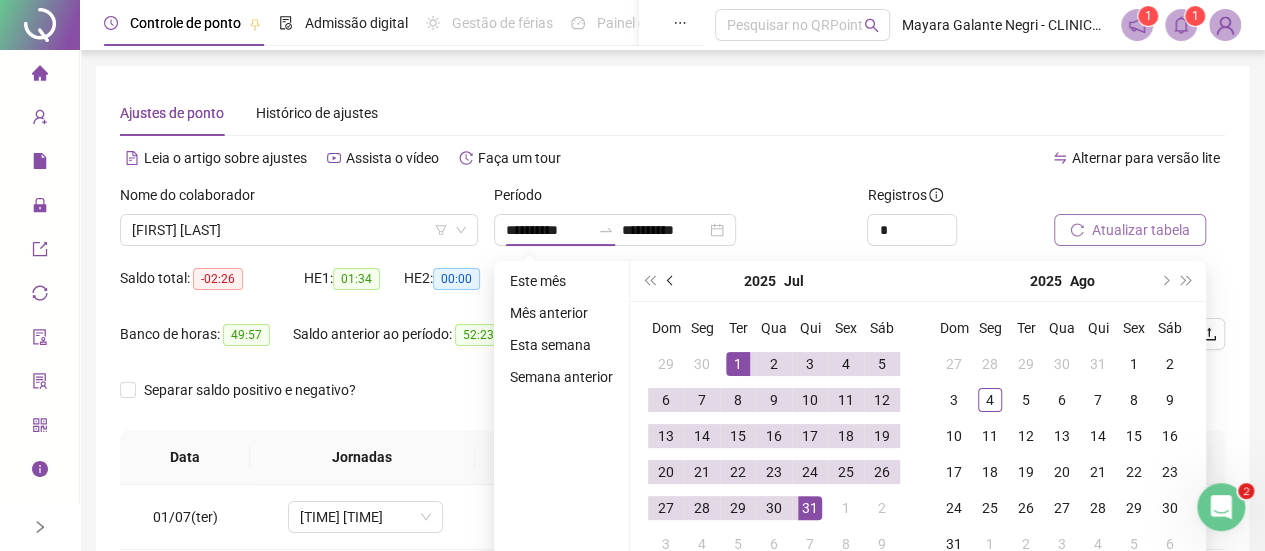 click at bounding box center [671, 281] 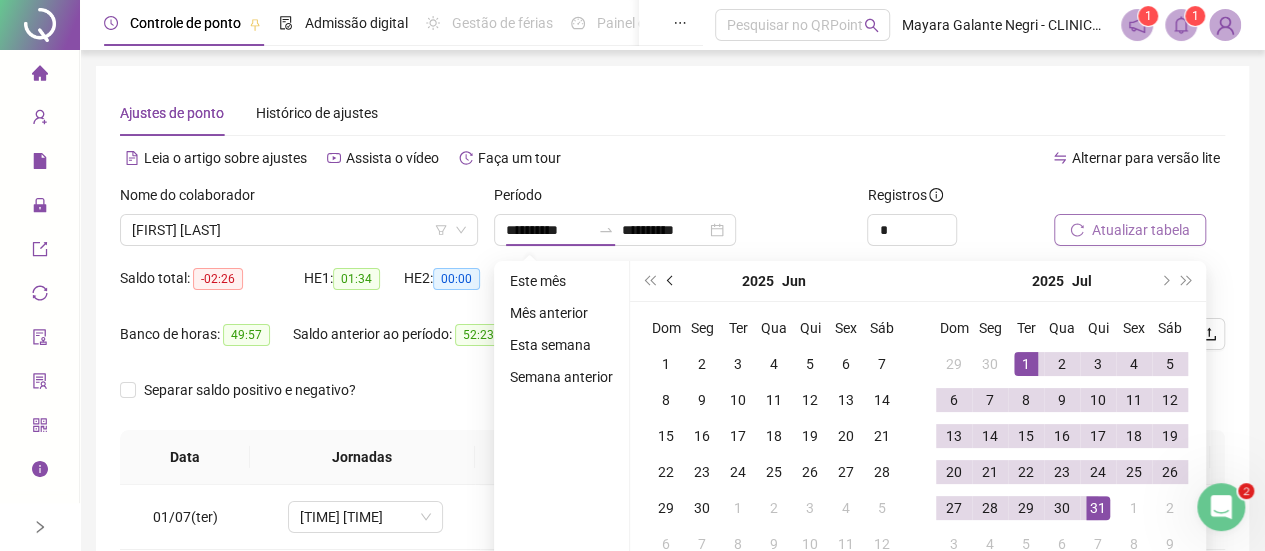 click at bounding box center (671, 281) 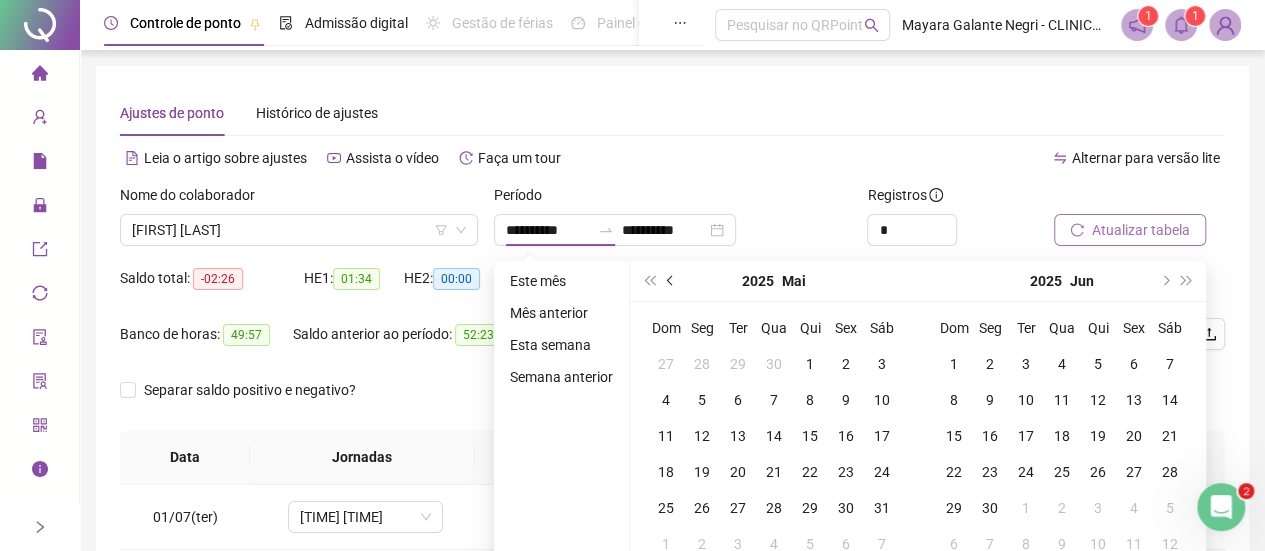 click at bounding box center [671, 281] 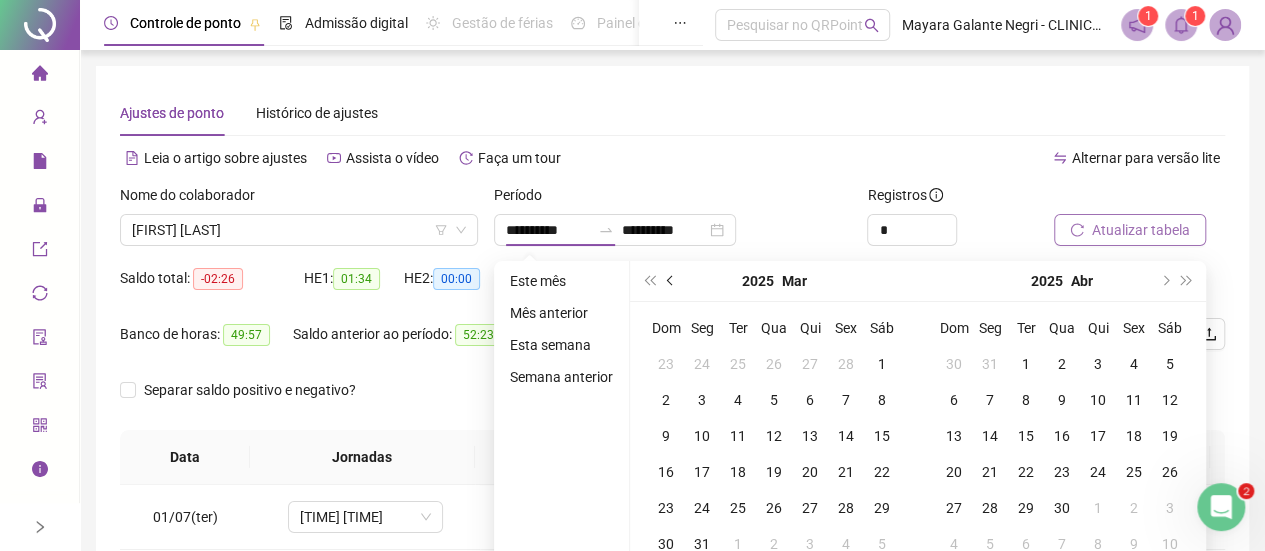 click at bounding box center (671, 281) 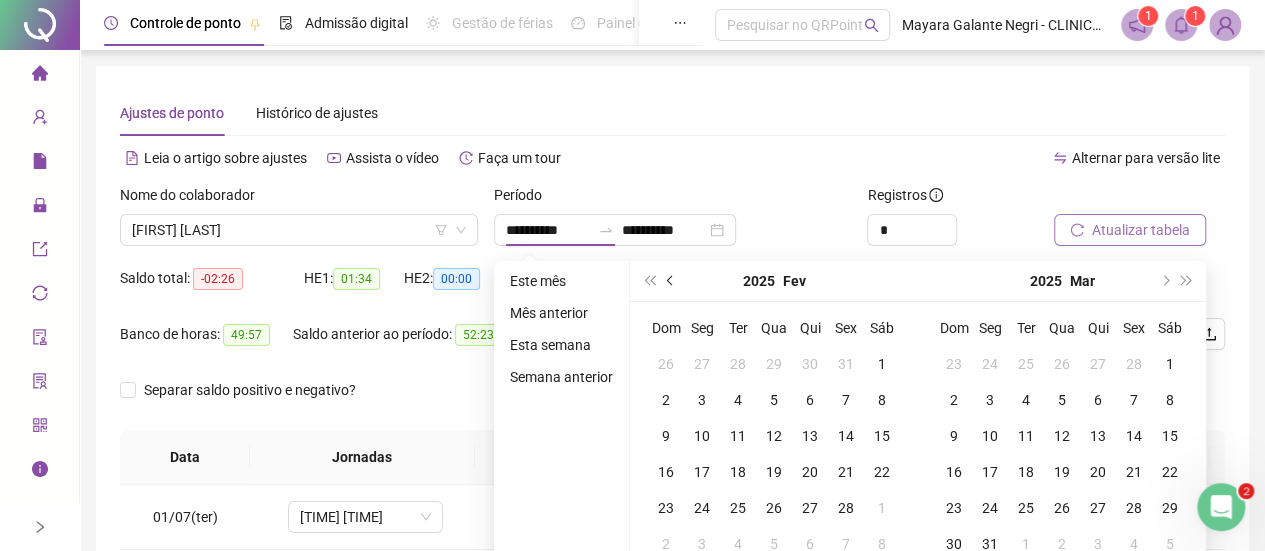 click at bounding box center (671, 281) 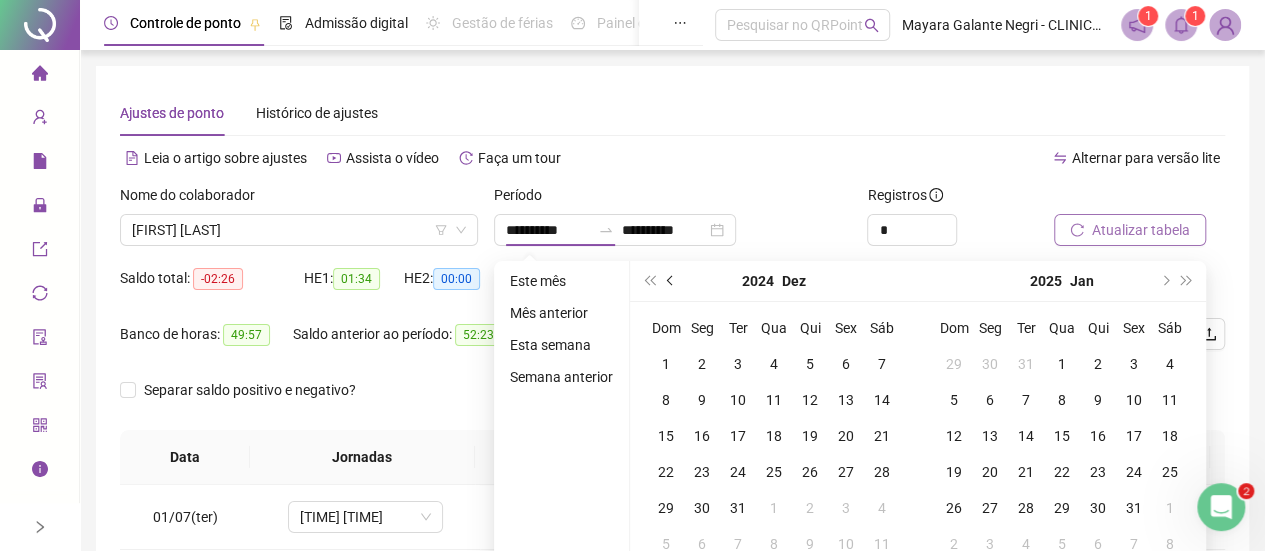 click at bounding box center [671, 281] 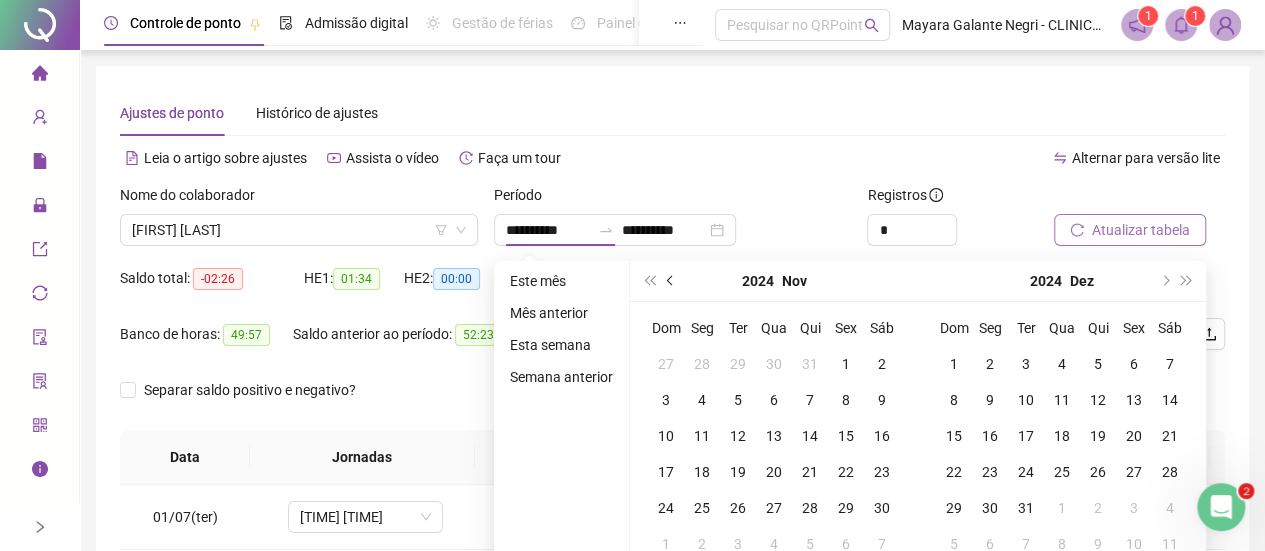 click at bounding box center [671, 281] 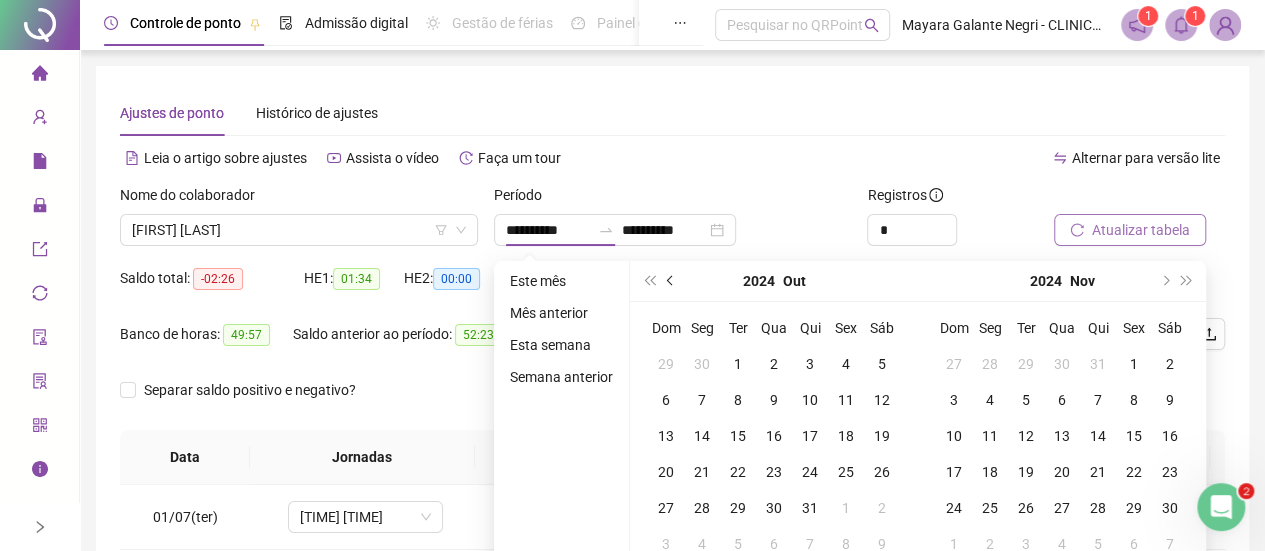 click at bounding box center (671, 281) 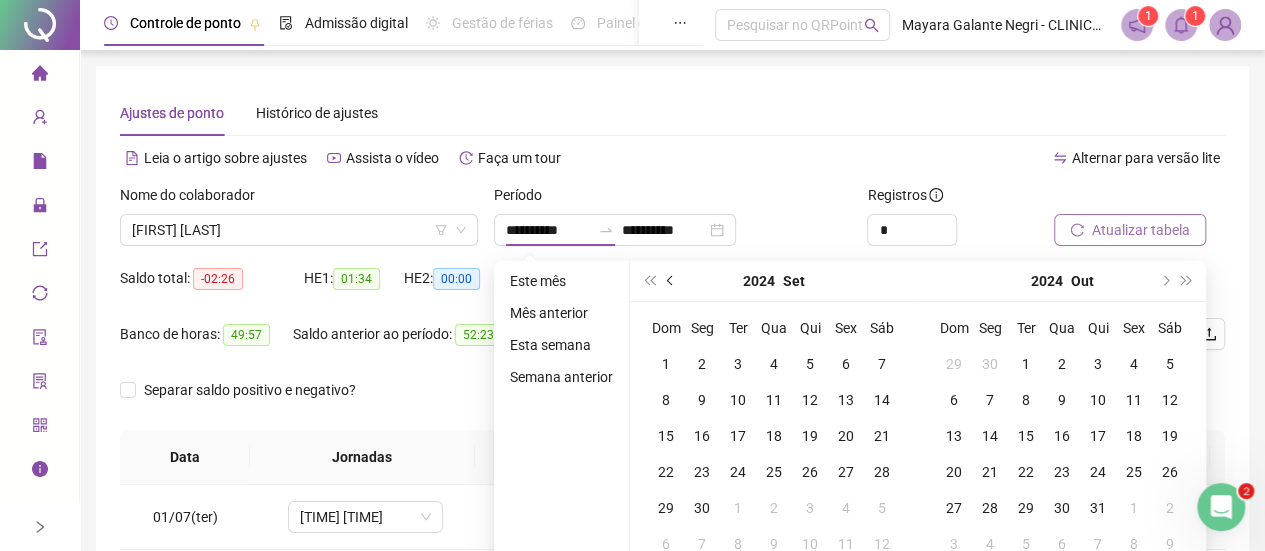 click at bounding box center [671, 281] 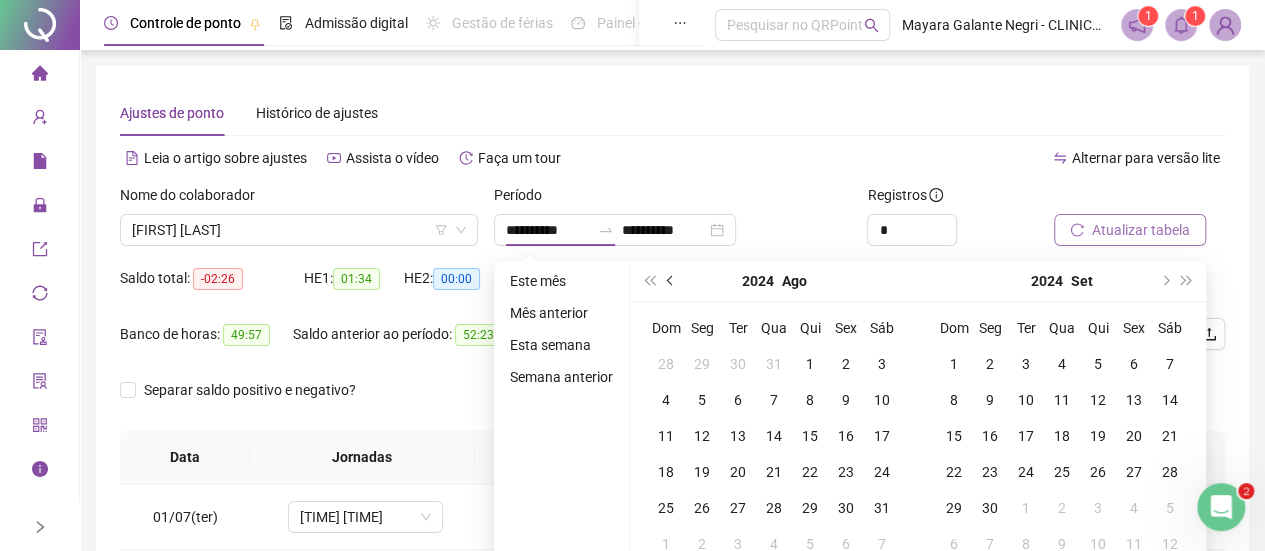 click at bounding box center [671, 281] 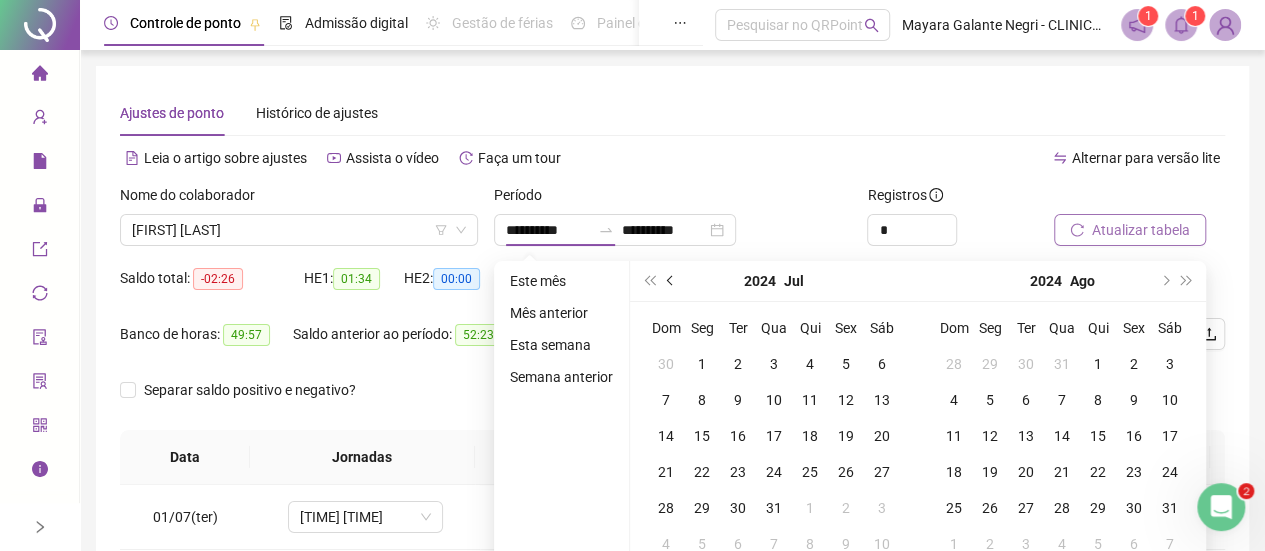 click at bounding box center [671, 281] 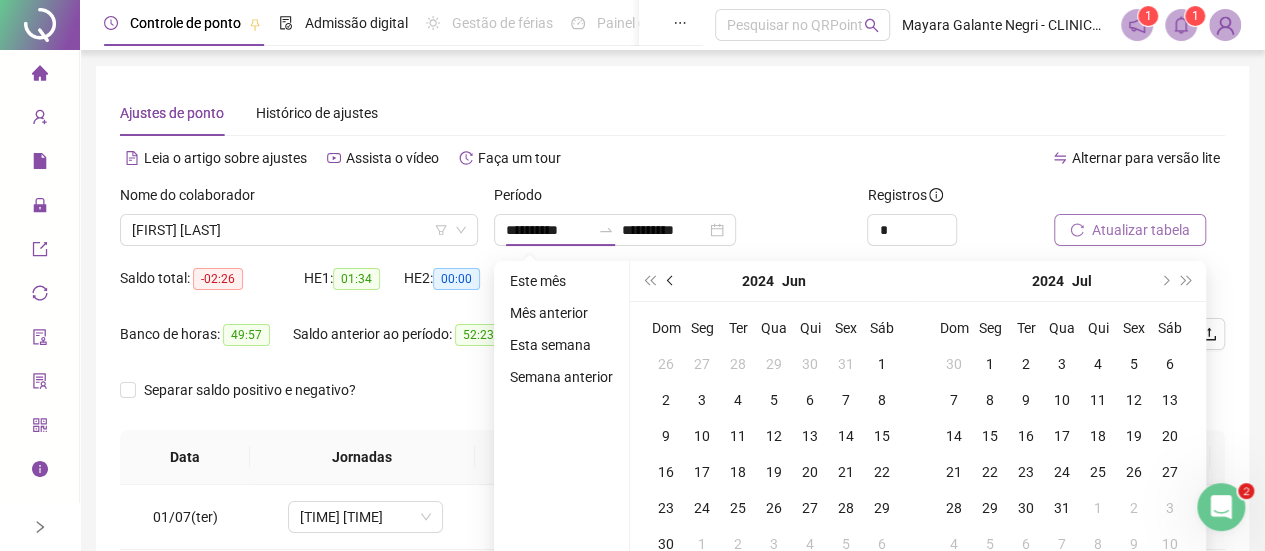 click at bounding box center (671, 281) 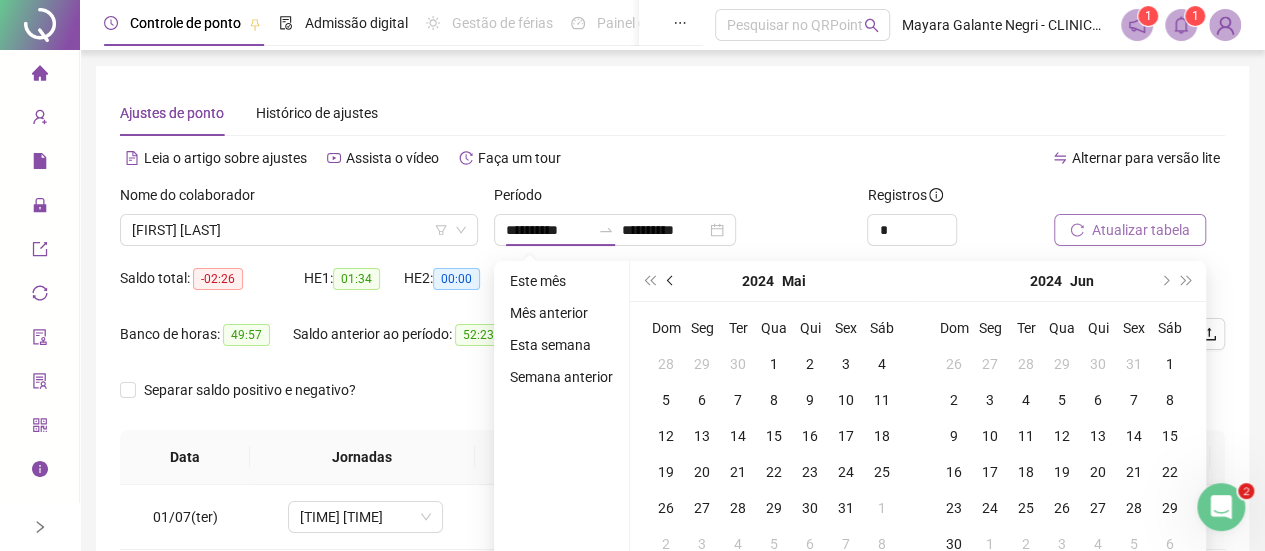 click at bounding box center [671, 281] 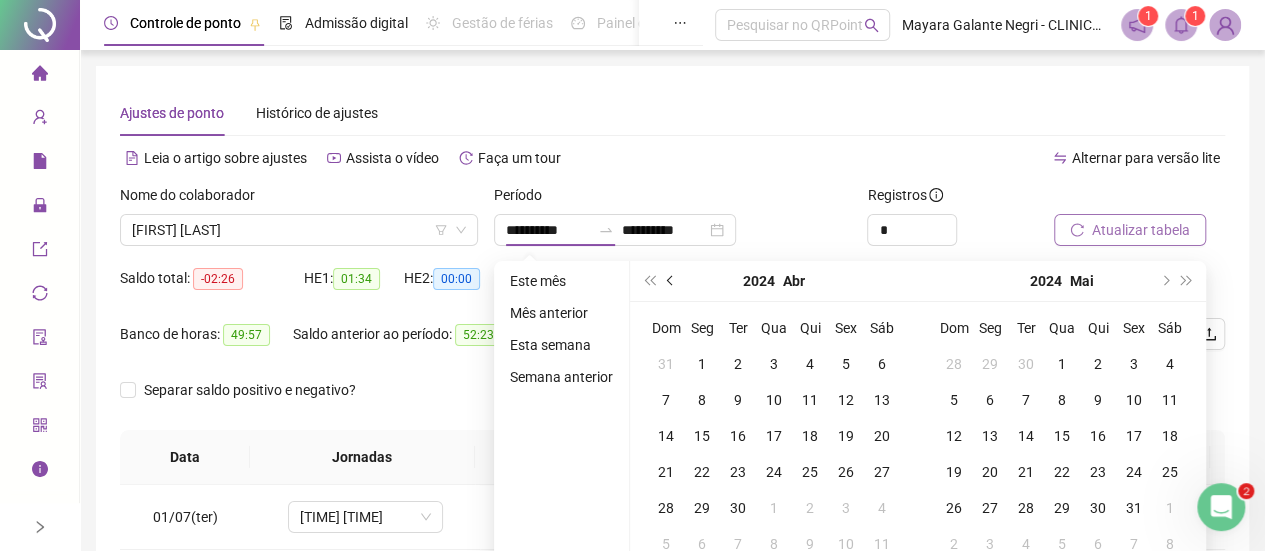 click at bounding box center (671, 281) 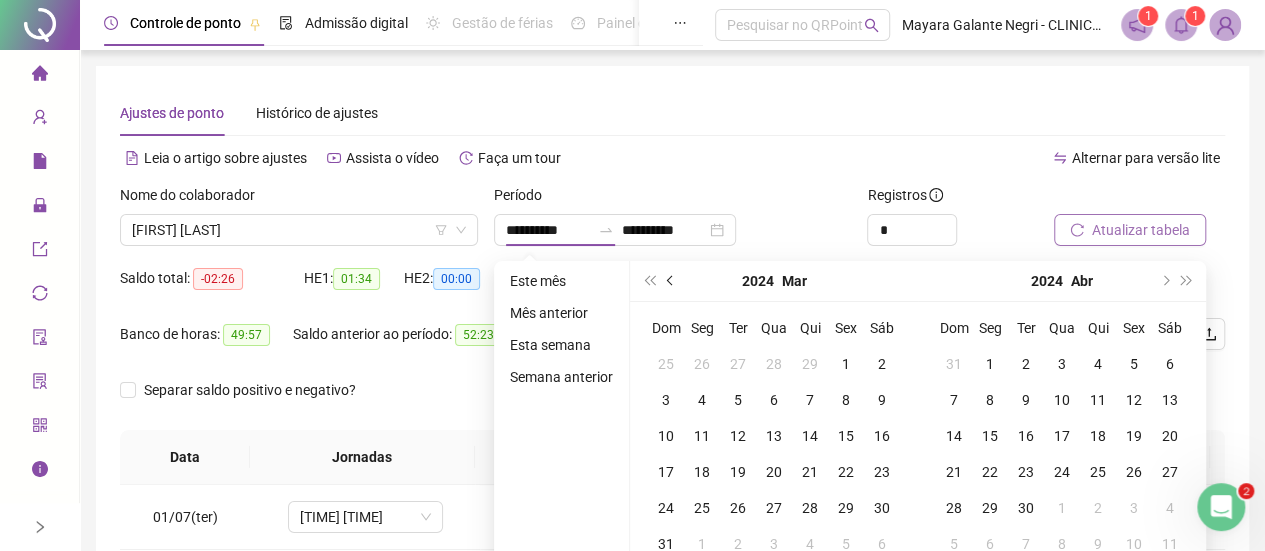click at bounding box center [671, 281] 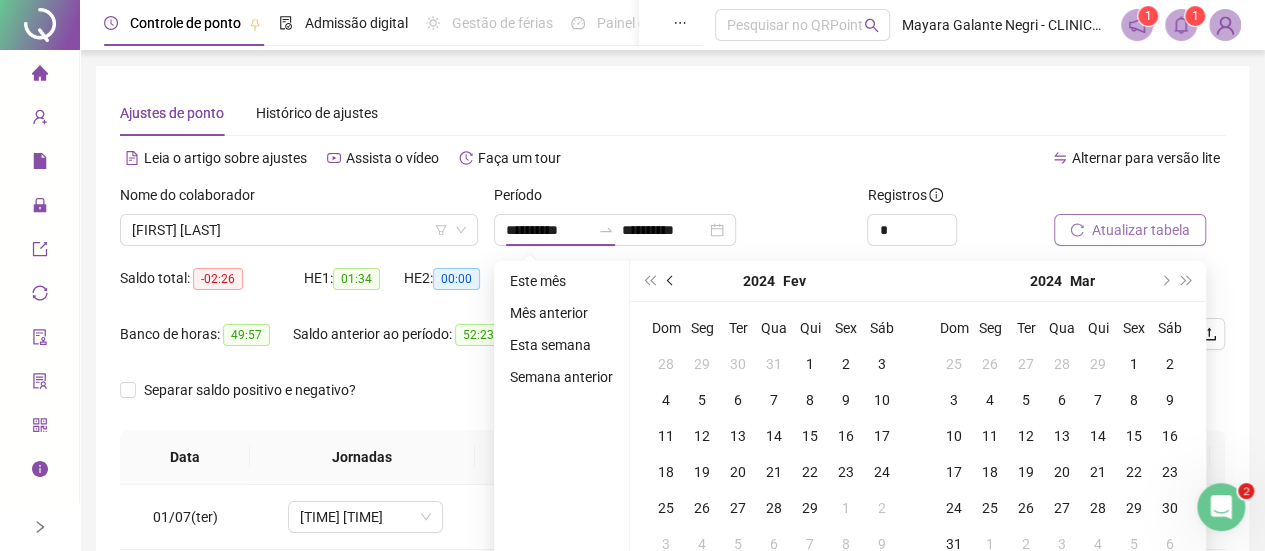 click at bounding box center [671, 281] 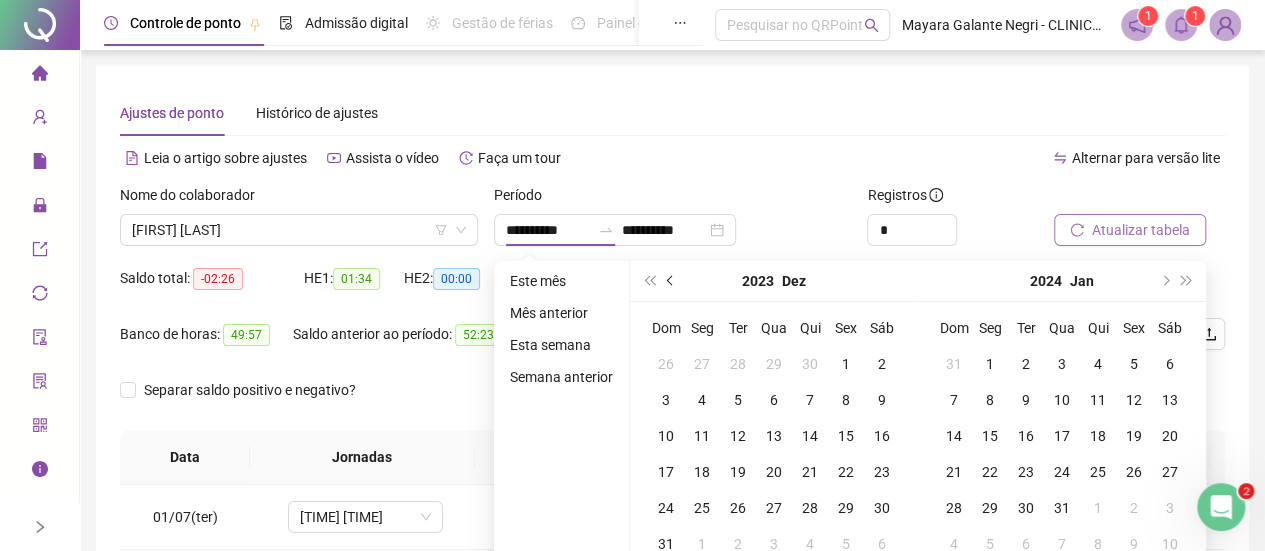 click at bounding box center (671, 281) 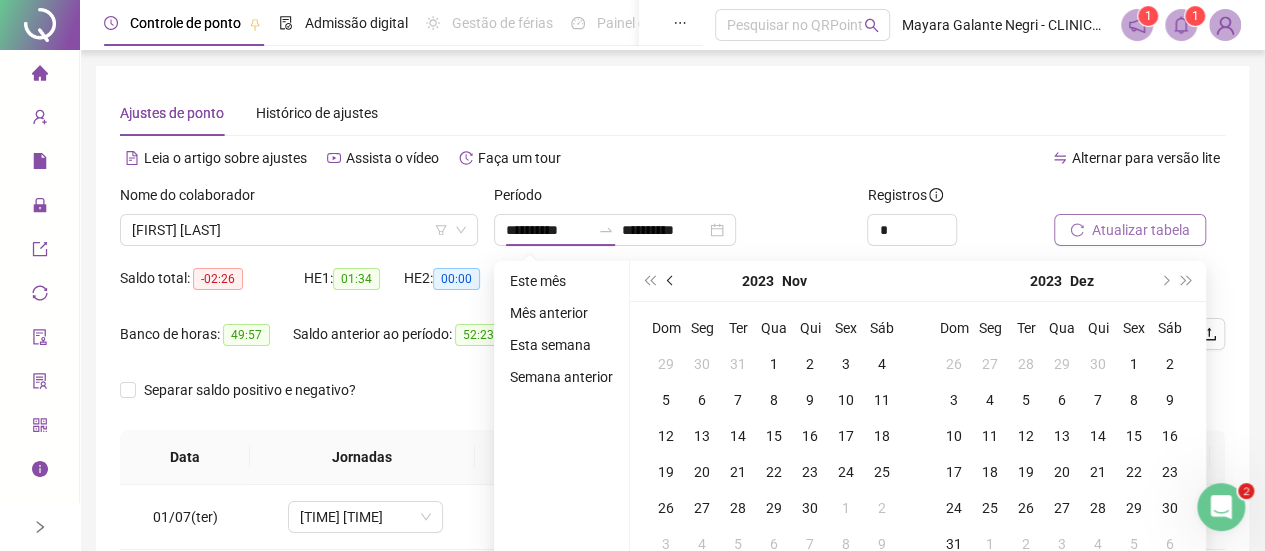 click at bounding box center [671, 281] 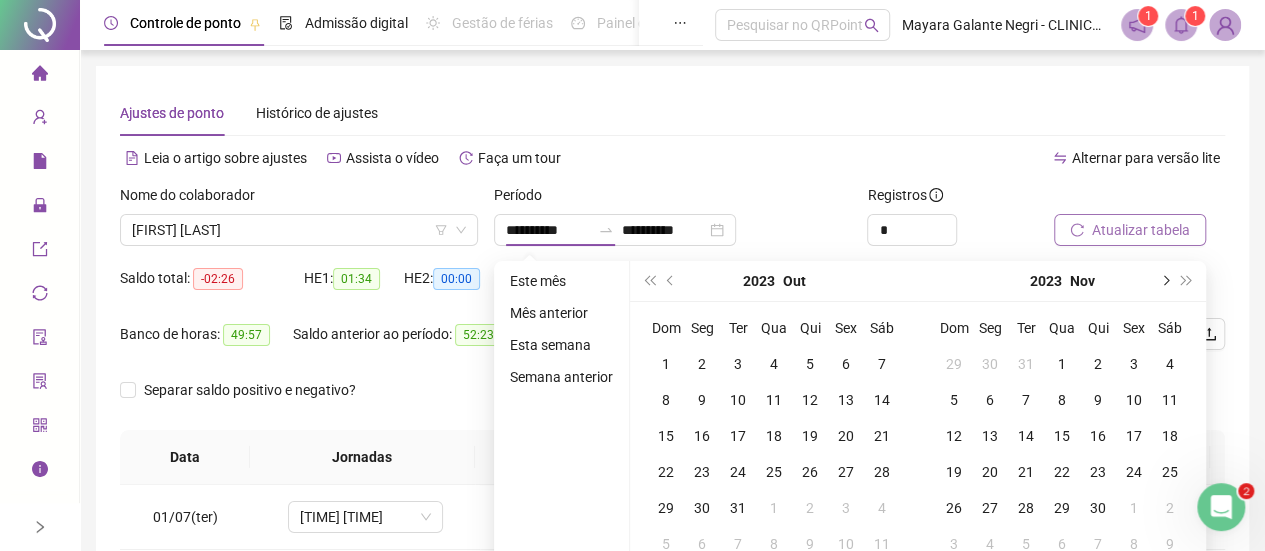 click at bounding box center [1164, 281] 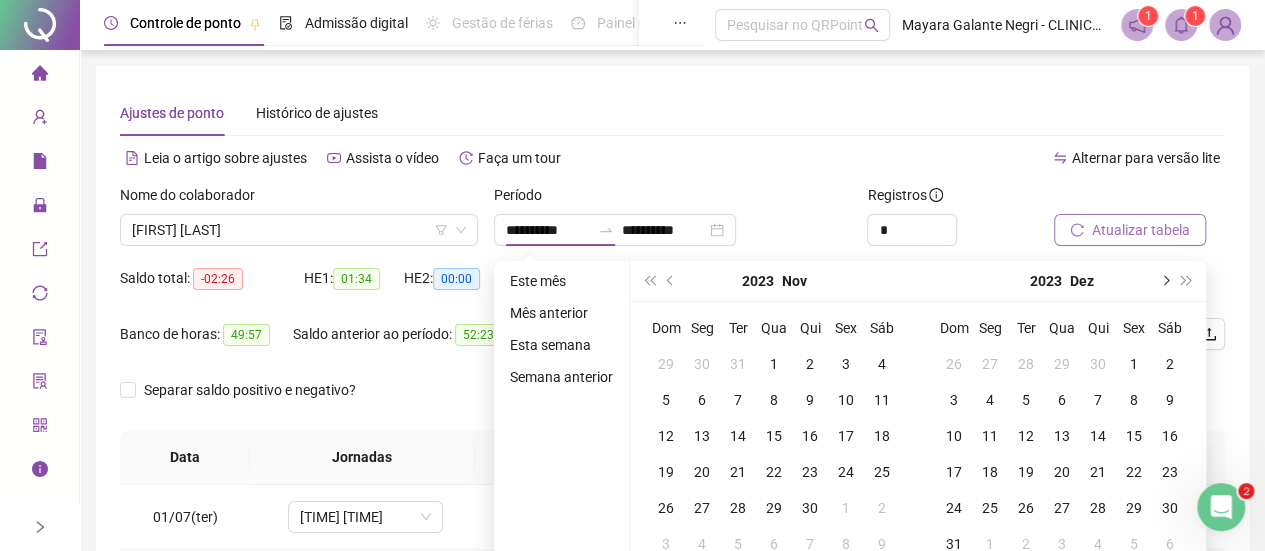 click at bounding box center (1164, 281) 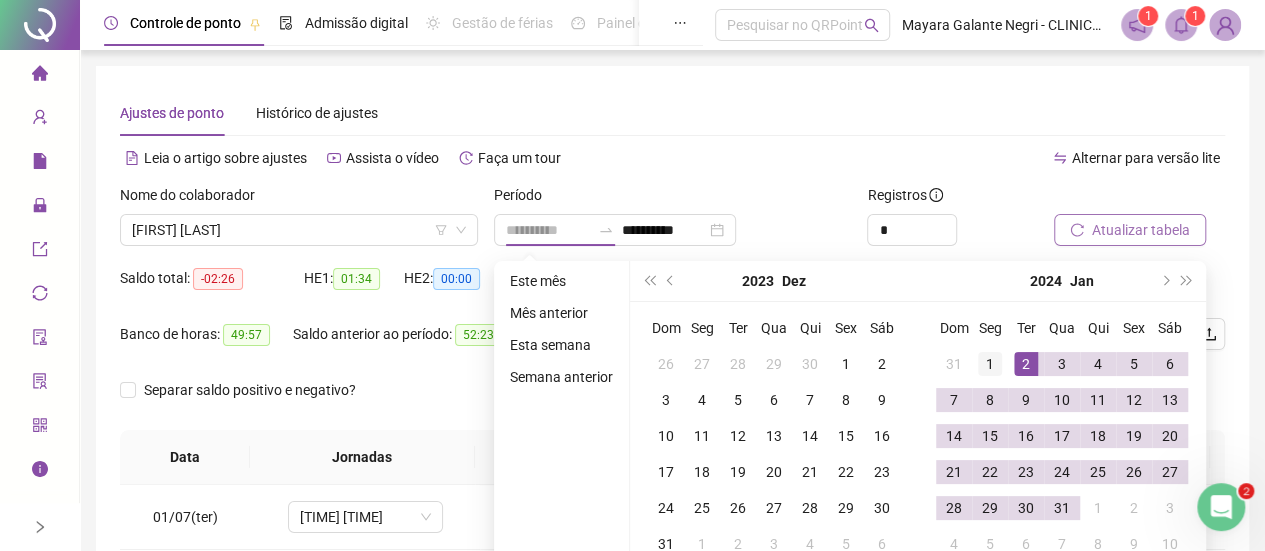 type on "**********" 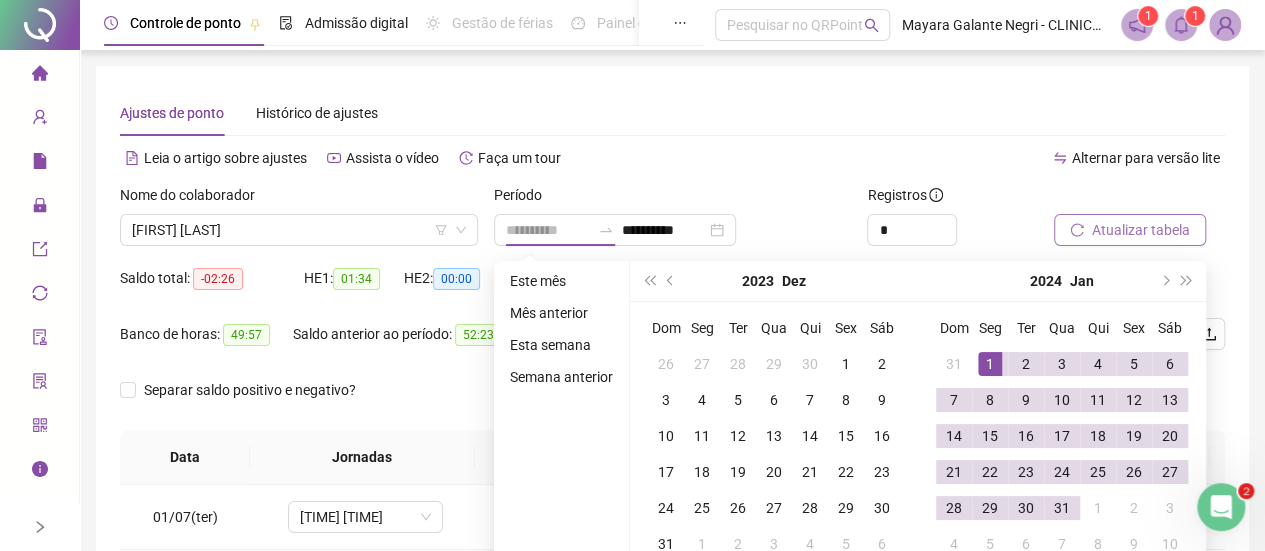 click on "1" at bounding box center (990, 364) 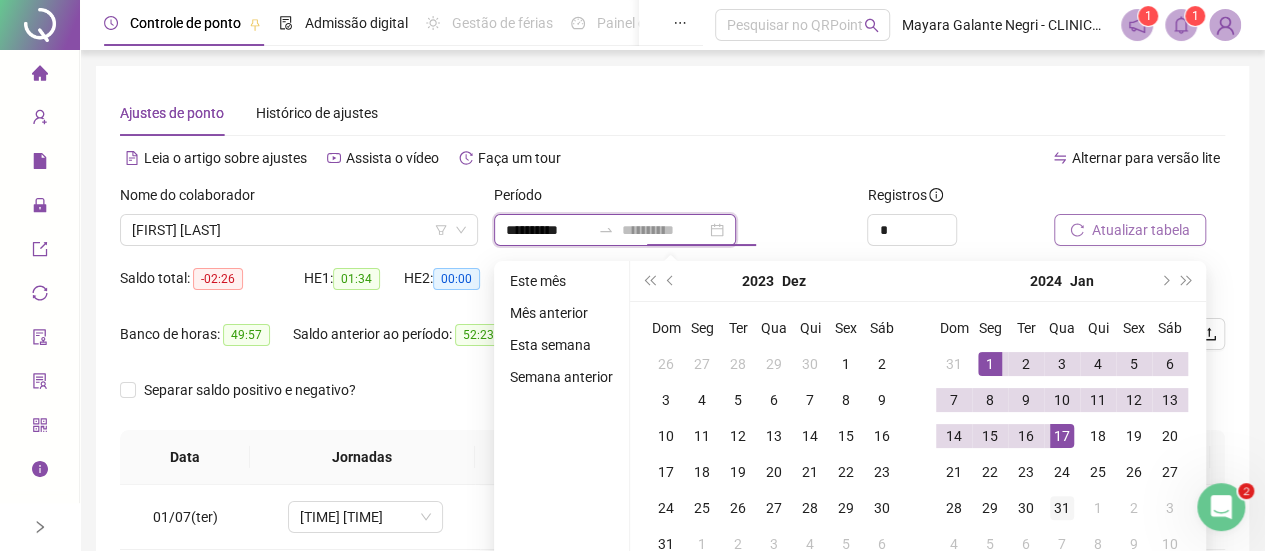 type on "**********" 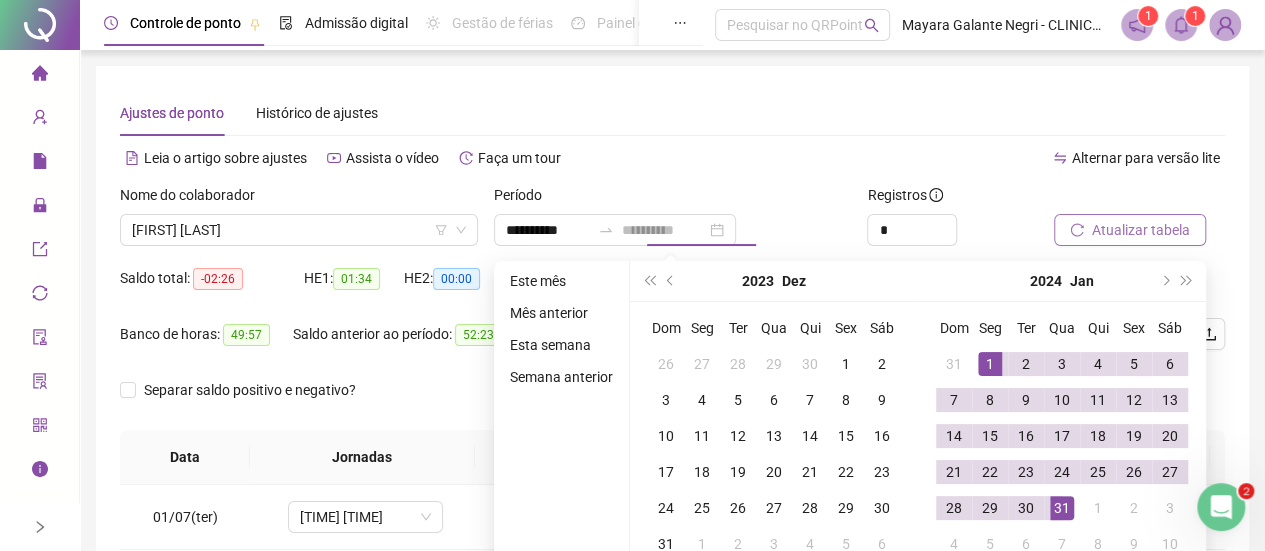 click on "31" at bounding box center [1062, 508] 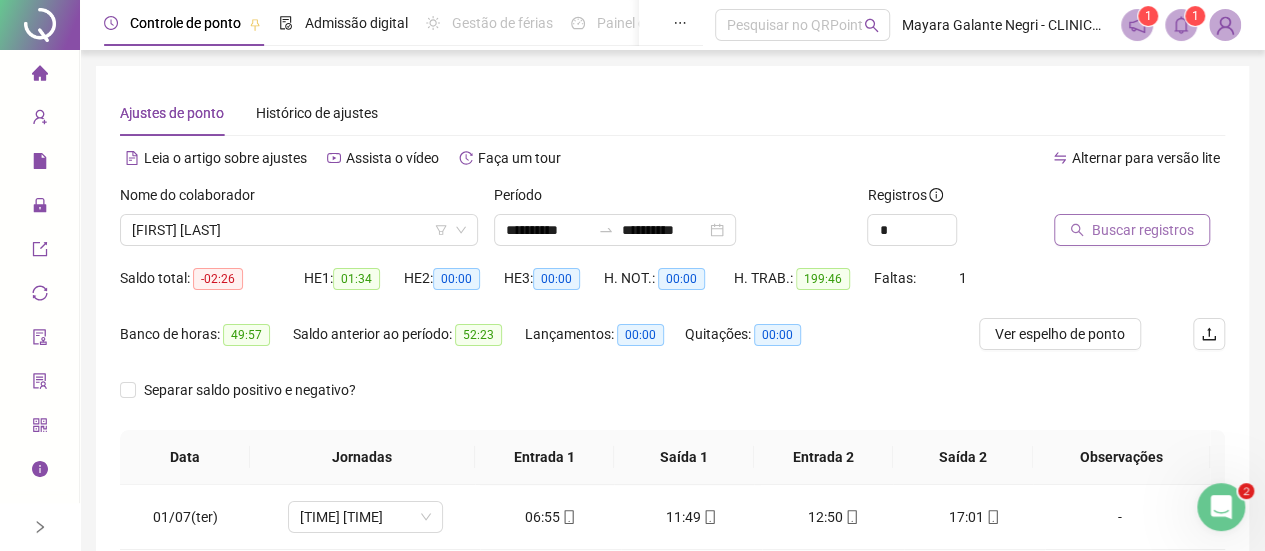 click on "Buscar registros" at bounding box center [1143, 230] 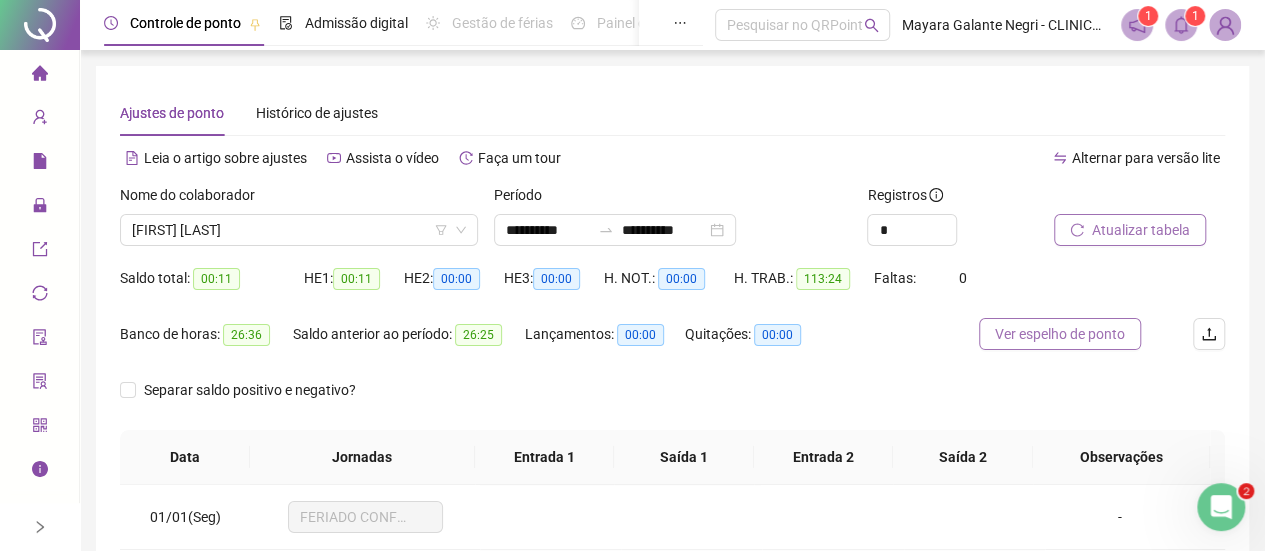 click on "Ver espelho de ponto" at bounding box center (1060, 334) 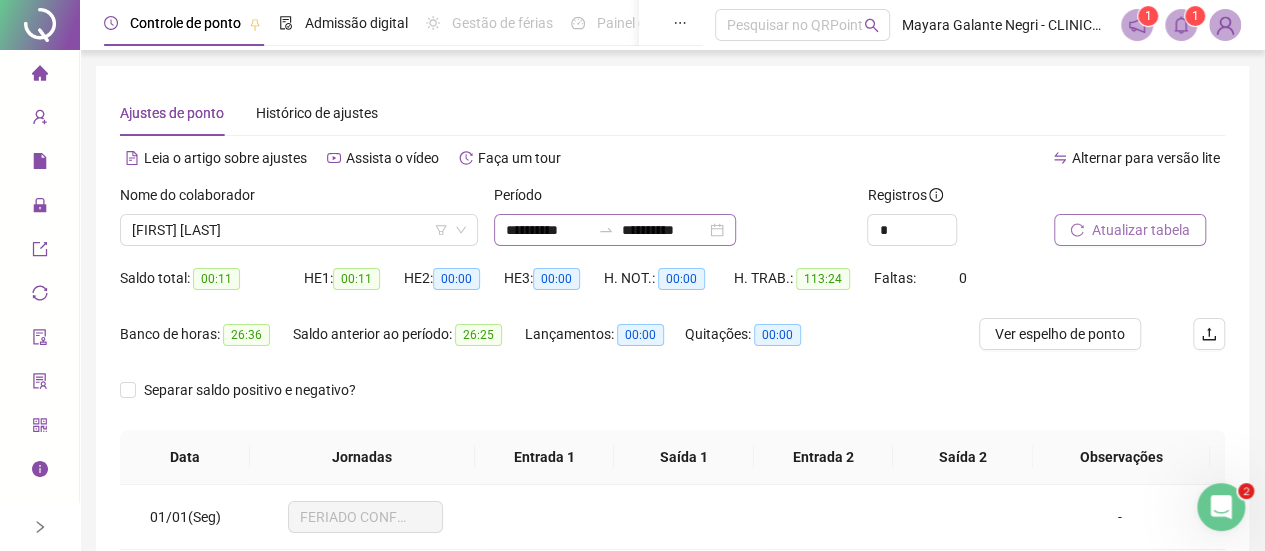 click on "**********" at bounding box center (615, 230) 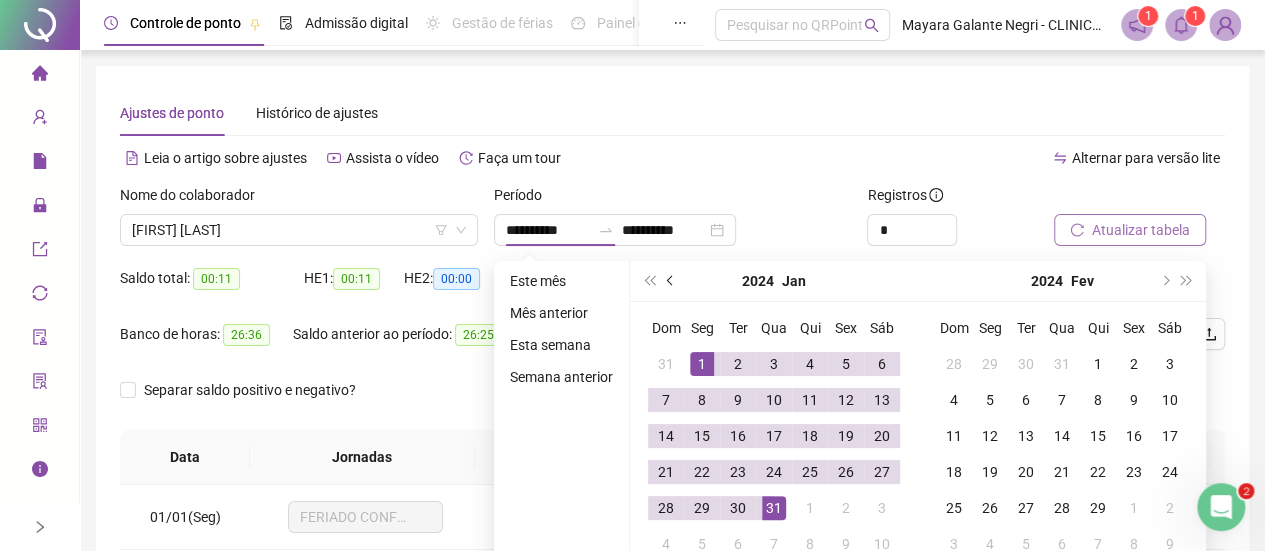 click at bounding box center [671, 281] 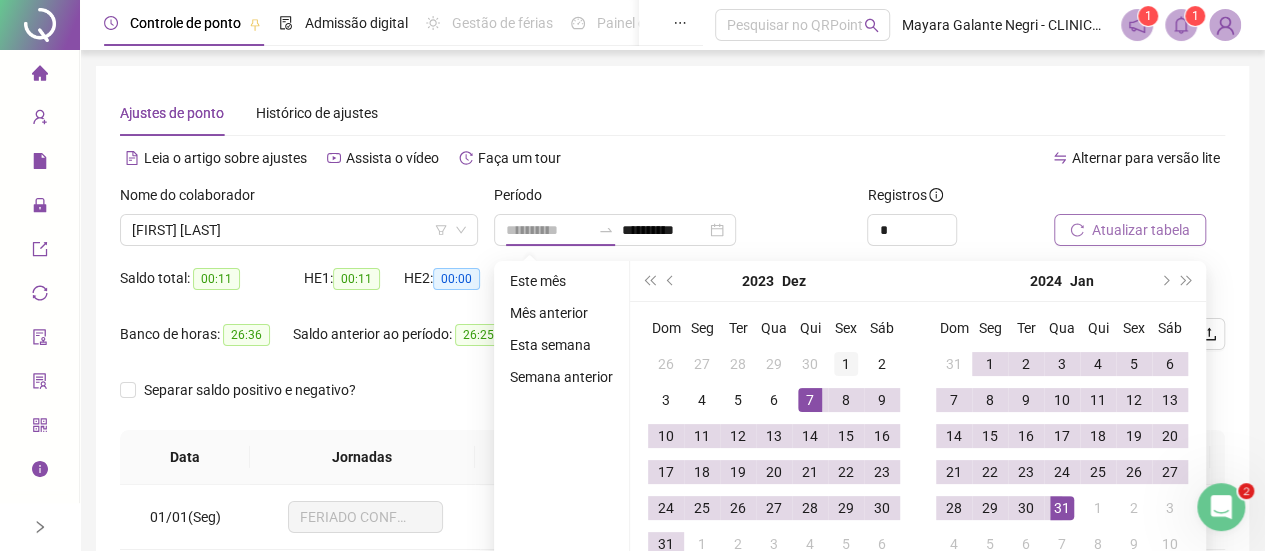 type on "**********" 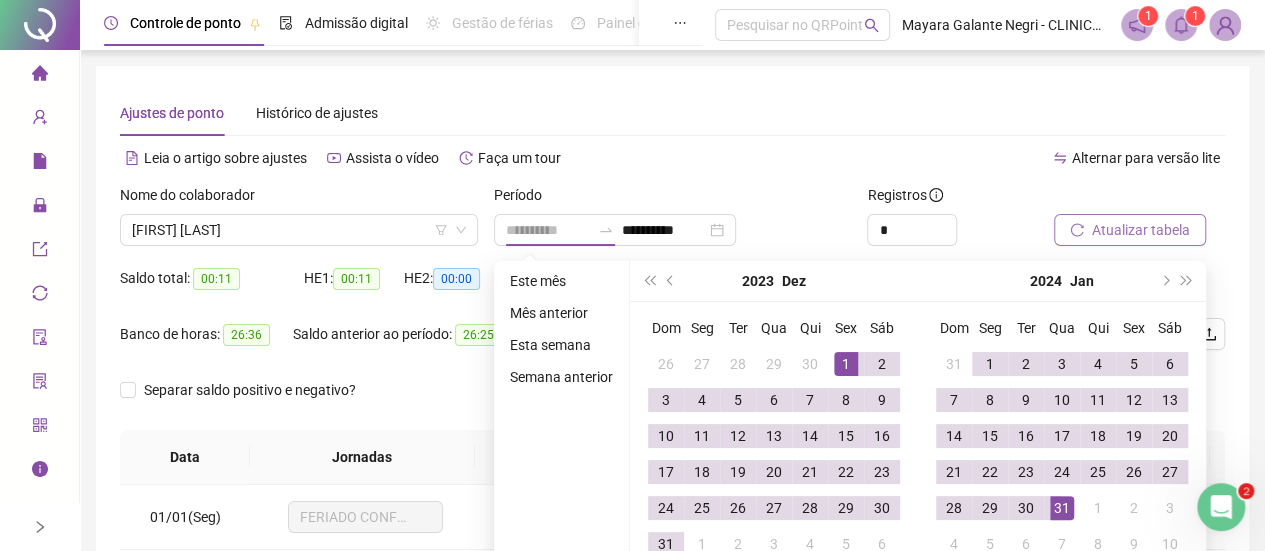 click on "1" at bounding box center [846, 364] 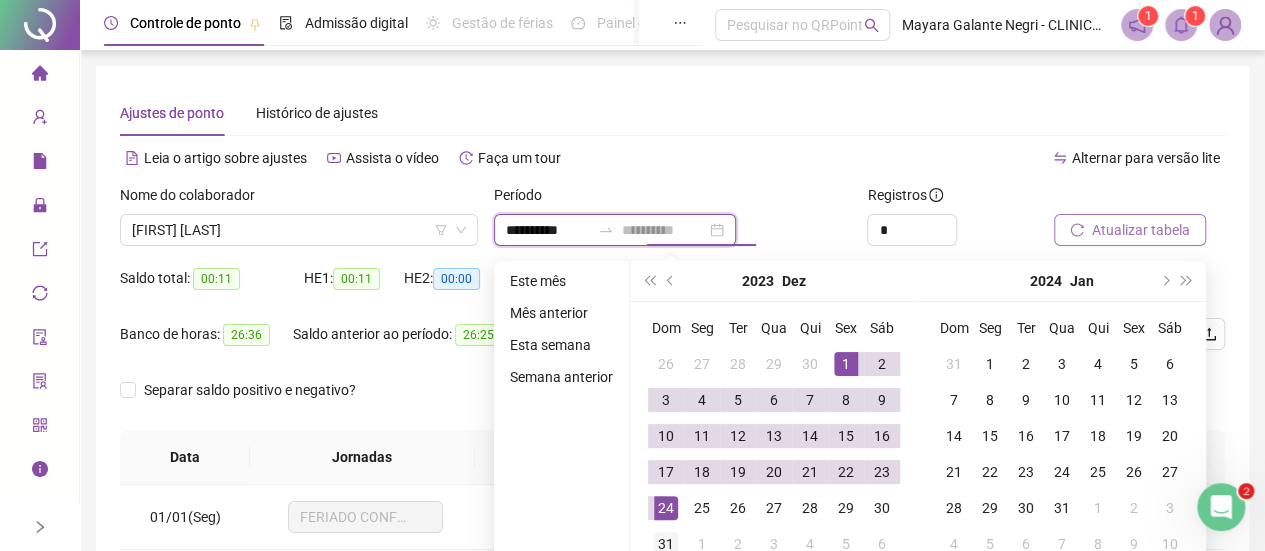 type on "**********" 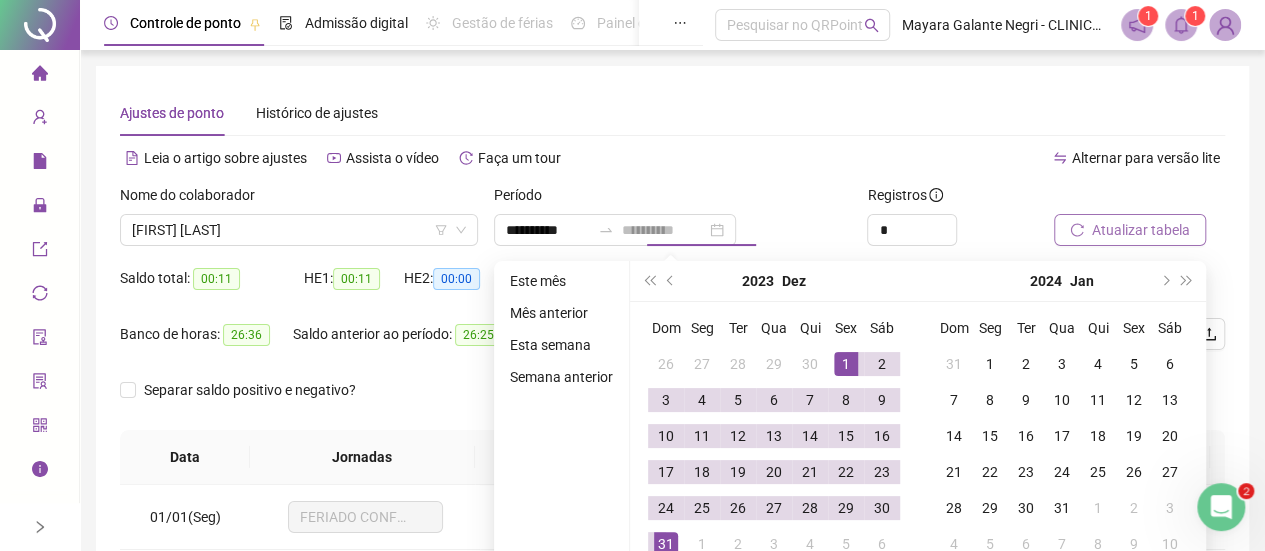 click on "31" at bounding box center (666, 544) 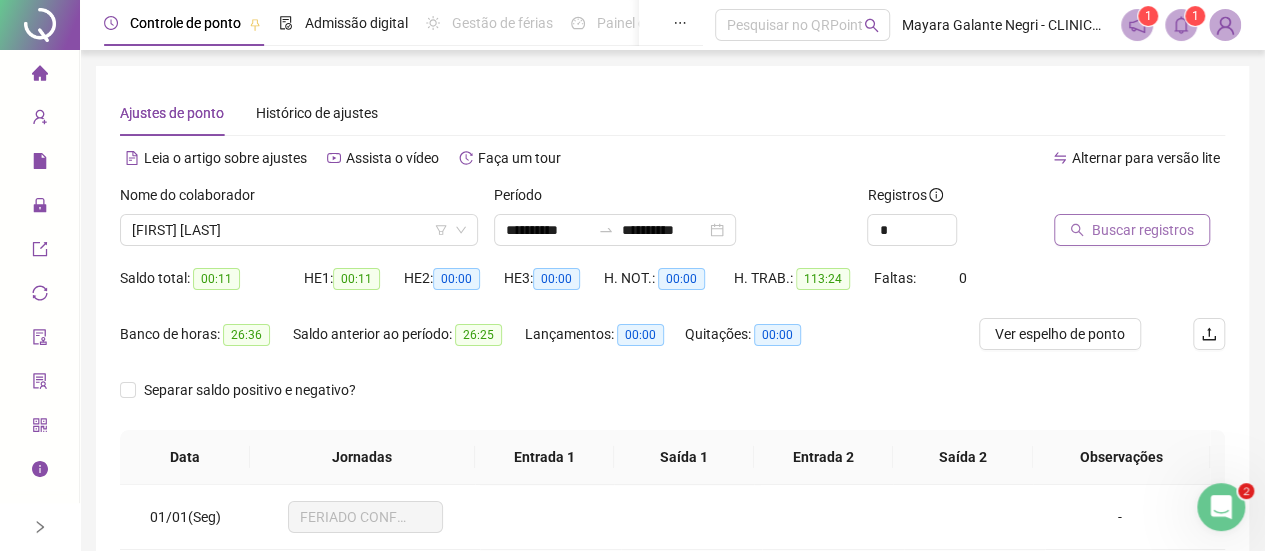 click on "Buscar registros" at bounding box center (1143, 230) 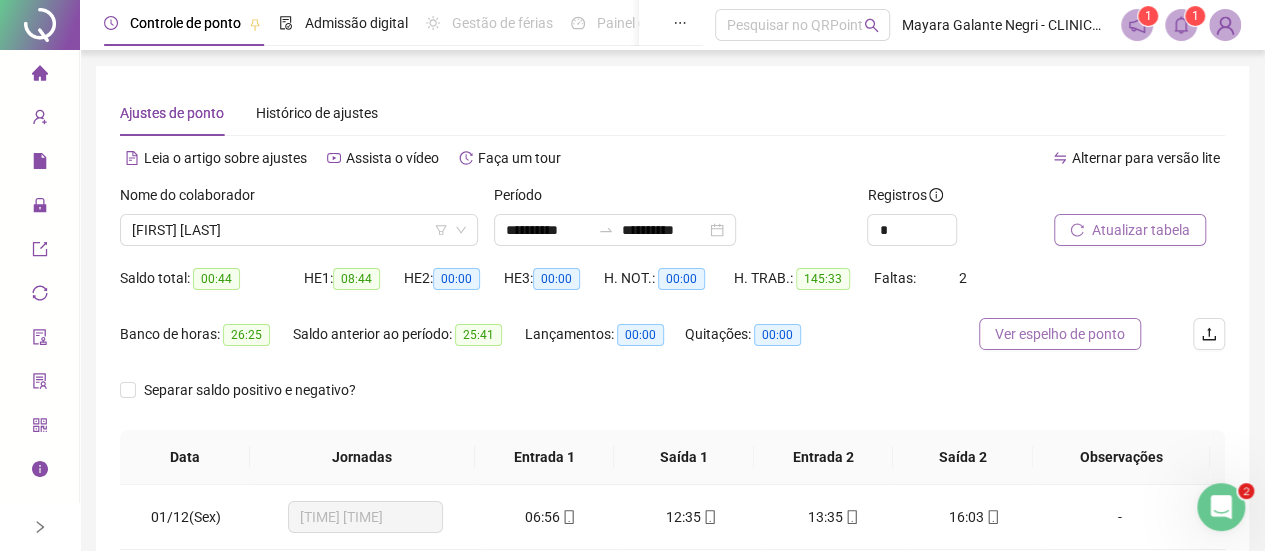 click on "Ver espelho de ponto" at bounding box center (1060, 334) 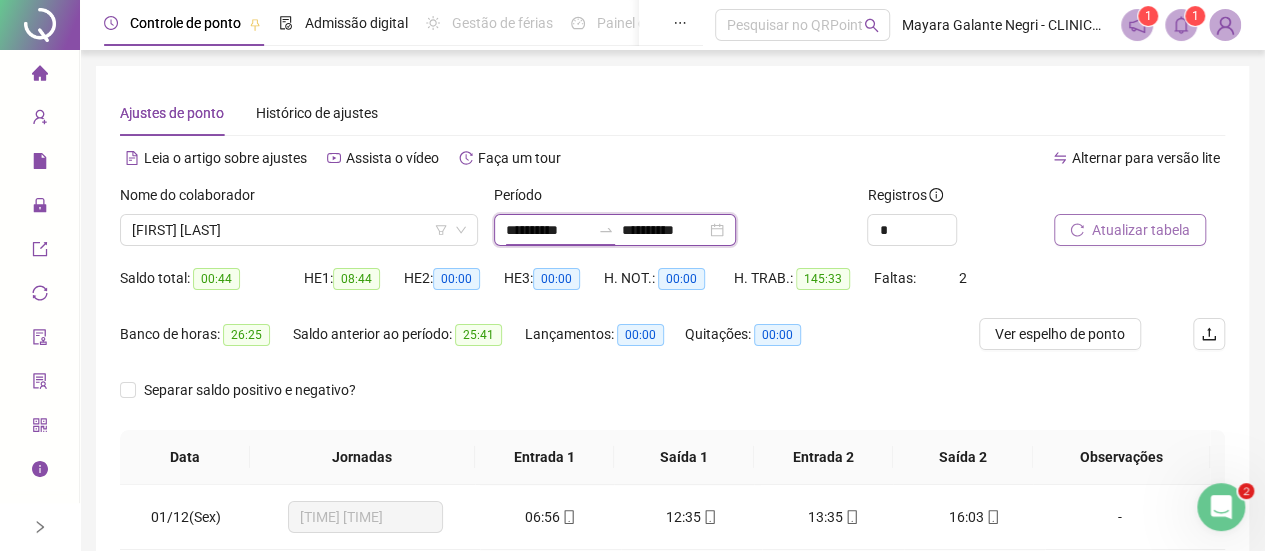 click on "**********" at bounding box center (548, 230) 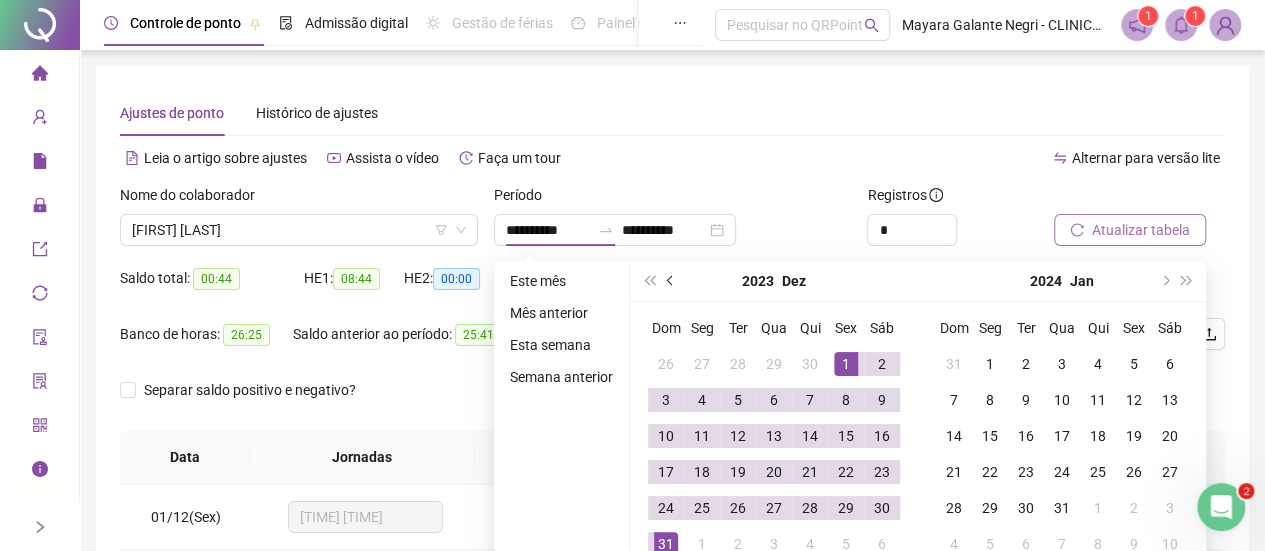 click at bounding box center (671, 281) 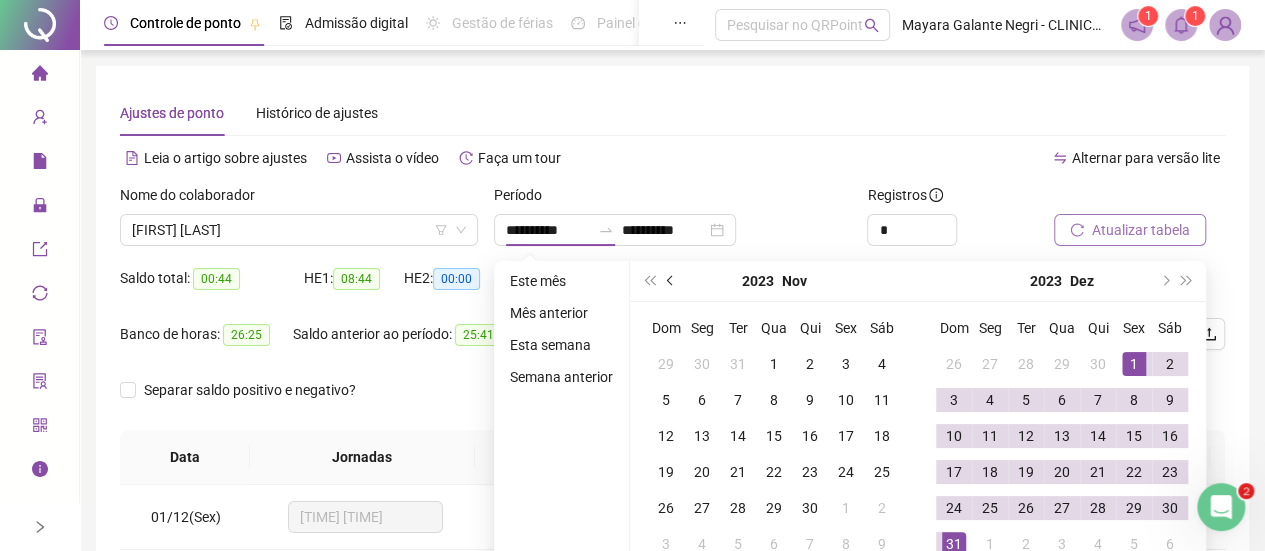 click at bounding box center [671, 281] 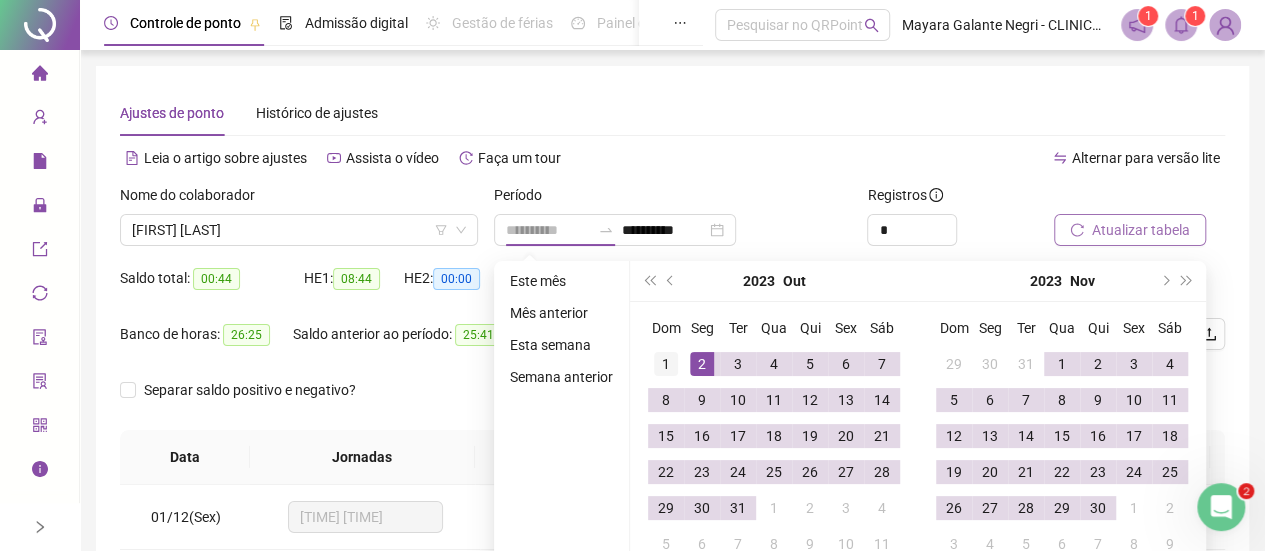 type on "**********" 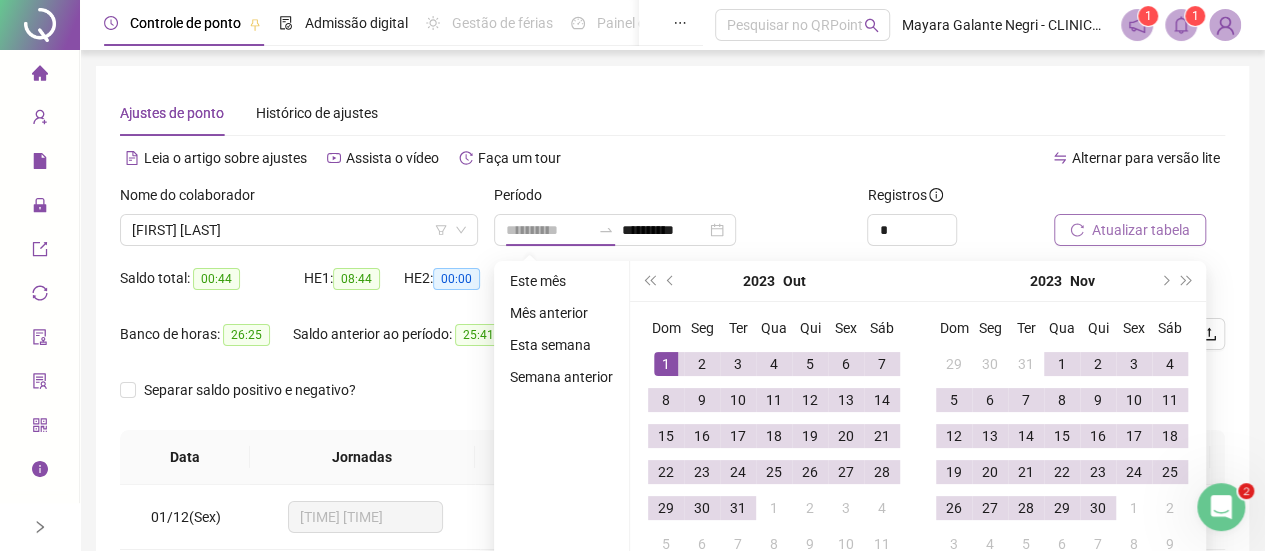 click on "1" at bounding box center [666, 364] 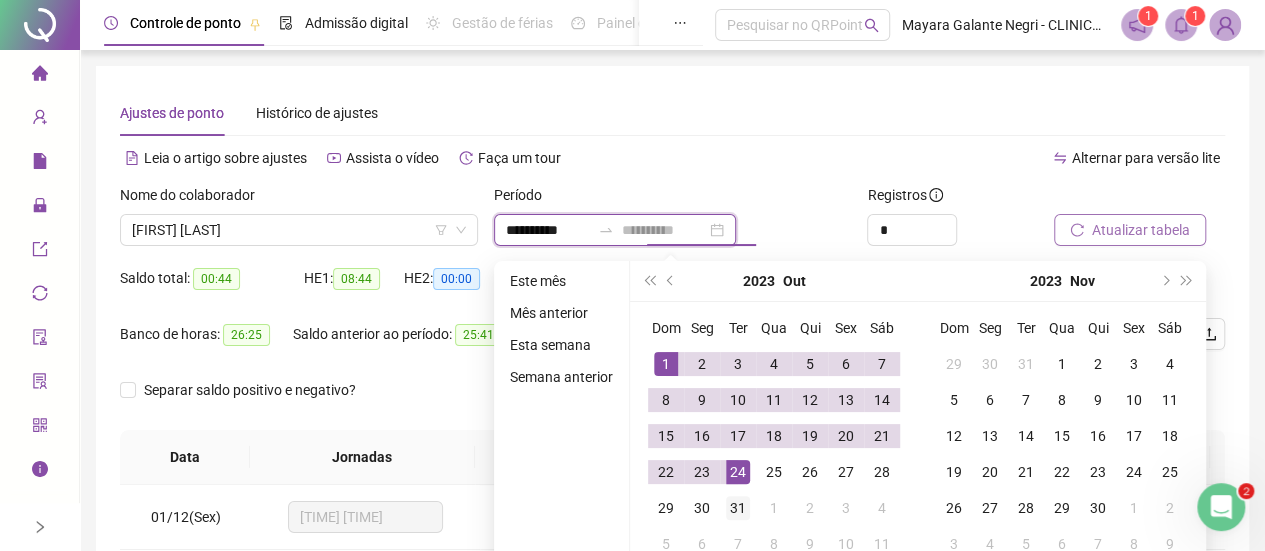type on "**********" 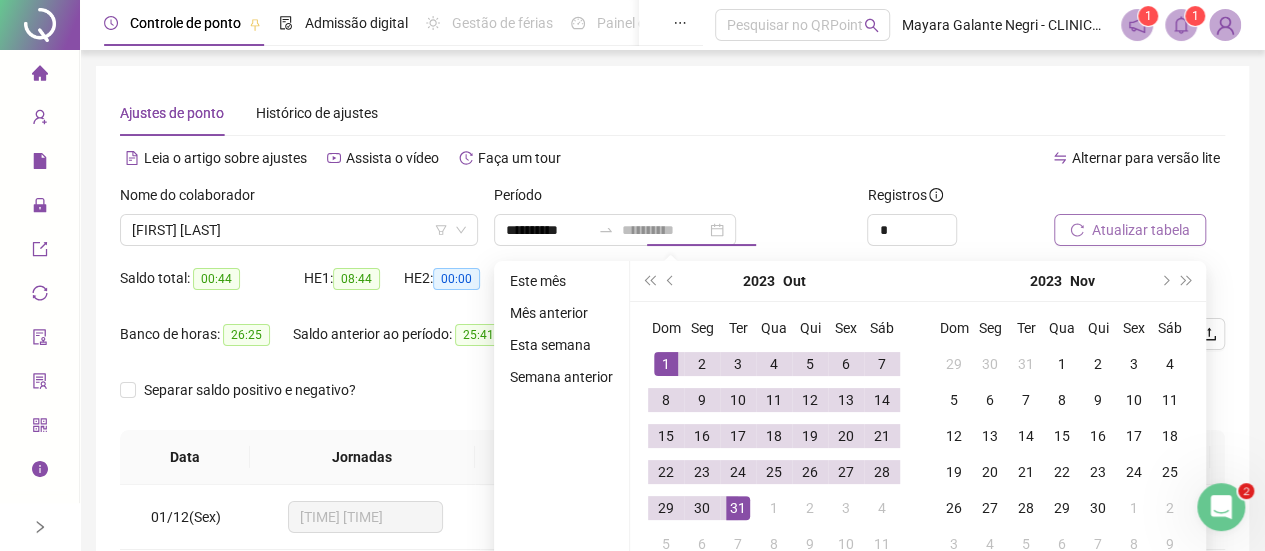 click on "31" at bounding box center [738, 508] 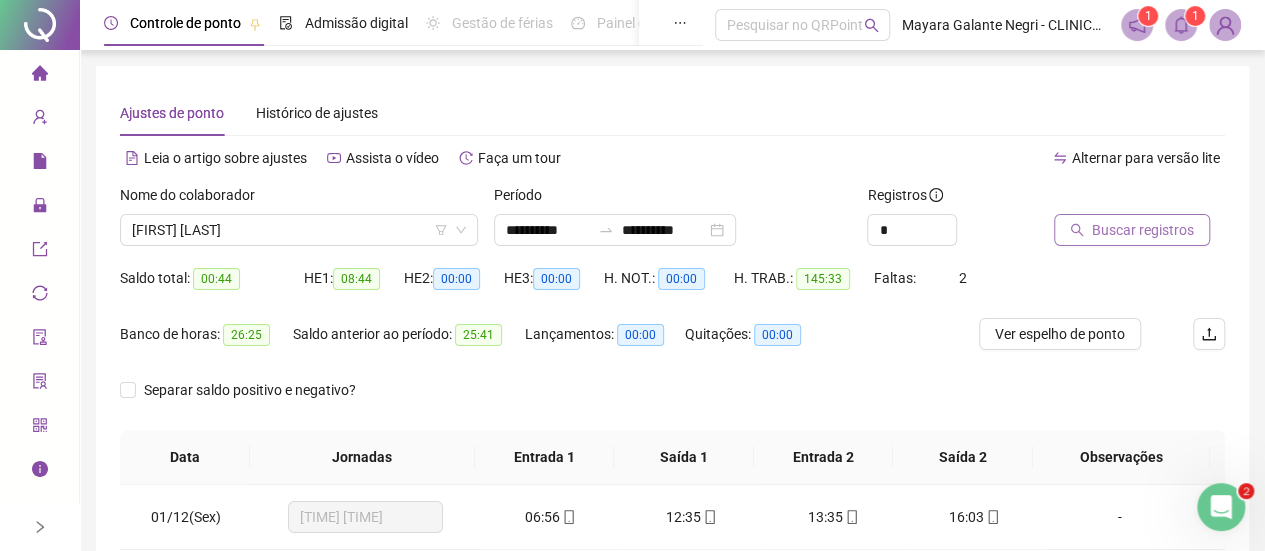 click on "Buscar registros" at bounding box center (1143, 230) 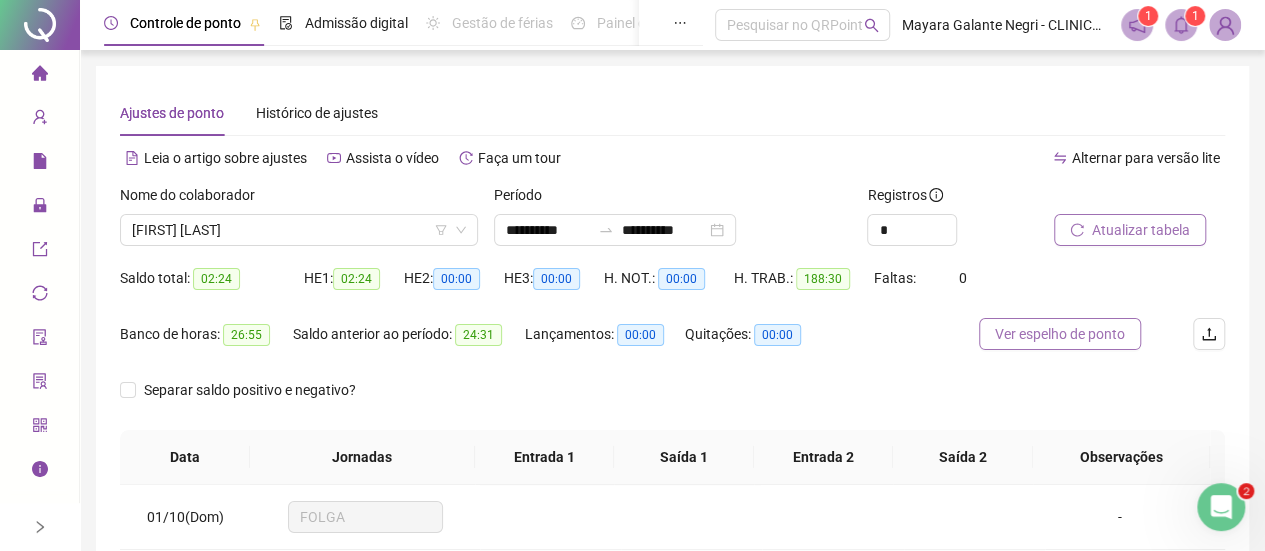 click on "Ver espelho de ponto" at bounding box center [1060, 334] 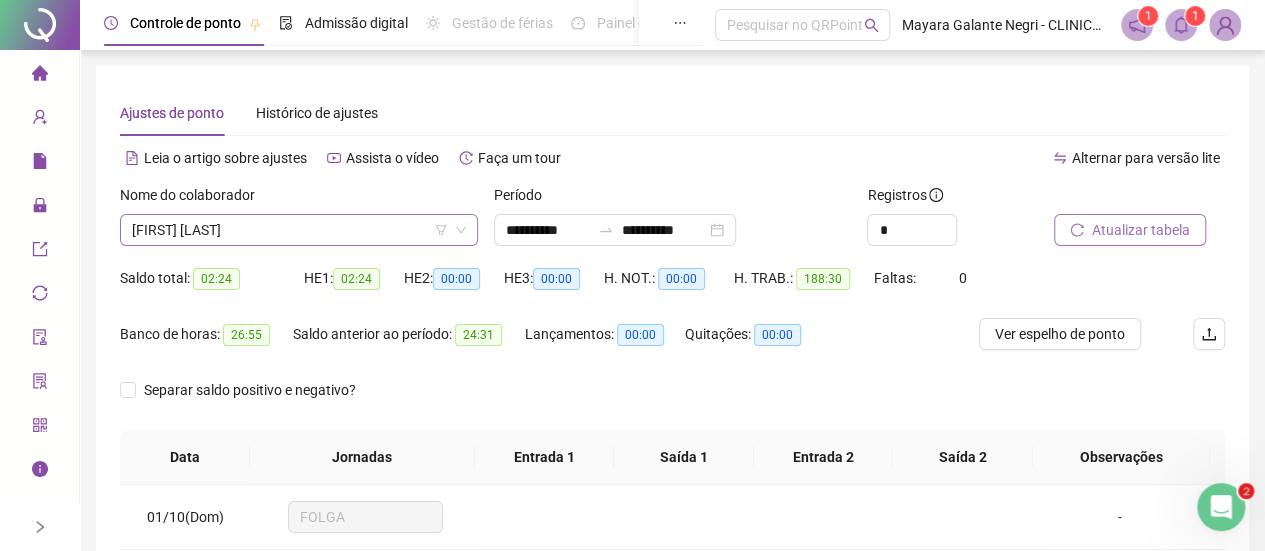 click on "[FIRST] [LAST]" at bounding box center [299, 230] 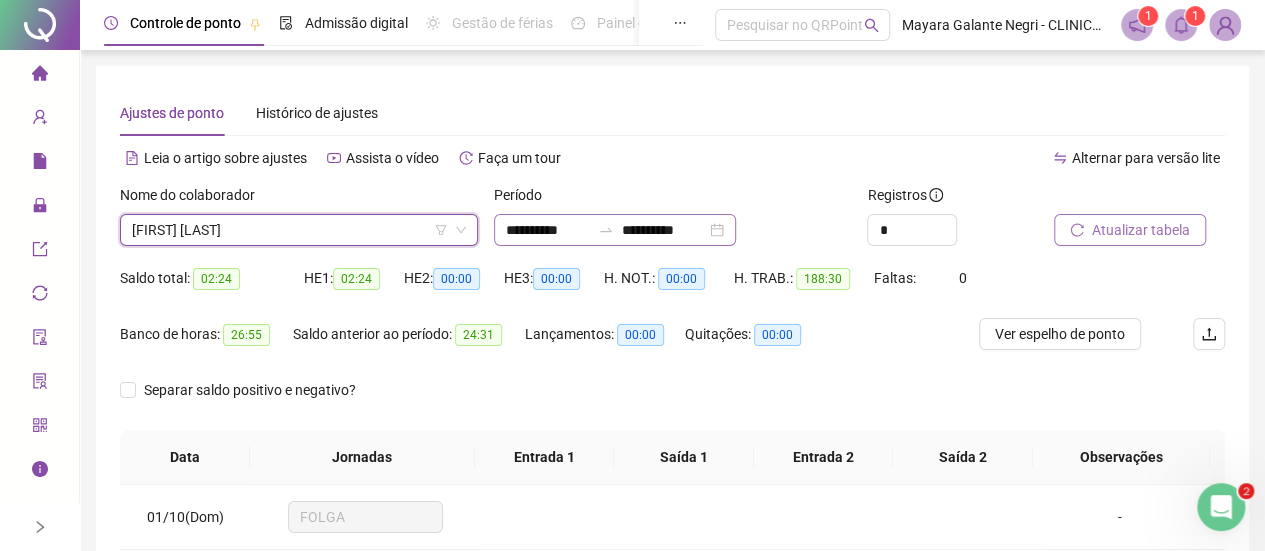 click on "**********" at bounding box center [615, 230] 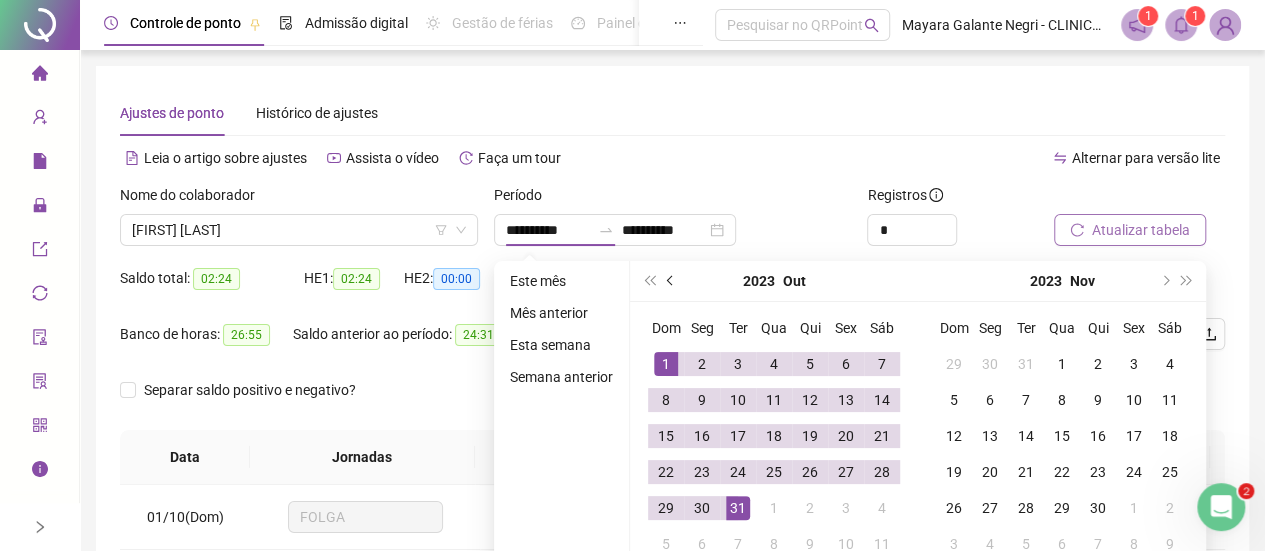 click at bounding box center [671, 281] 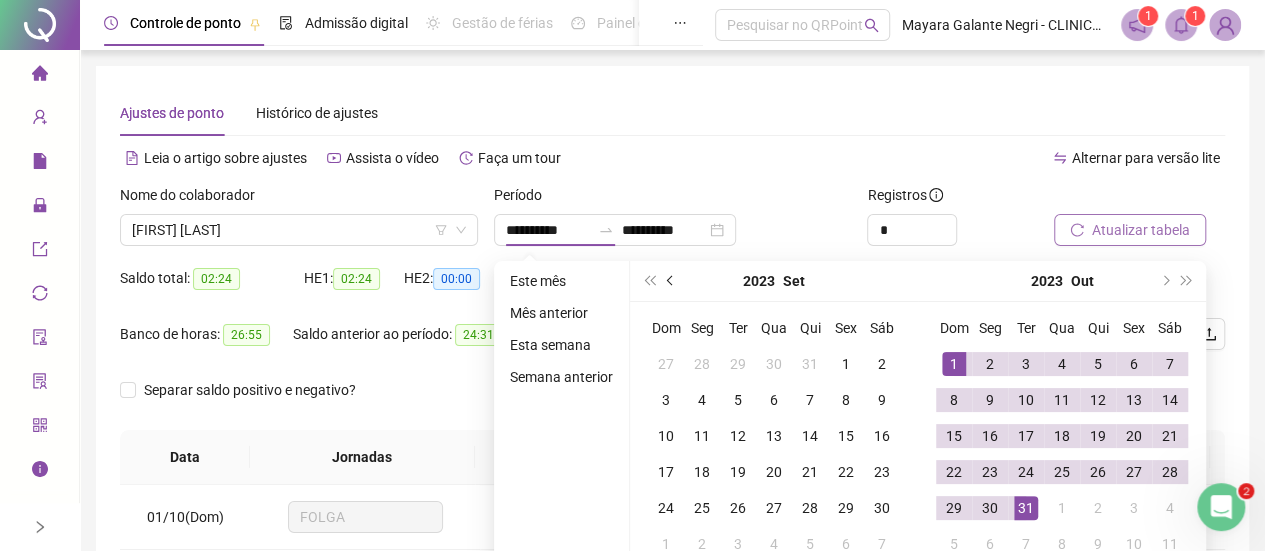 click at bounding box center (671, 281) 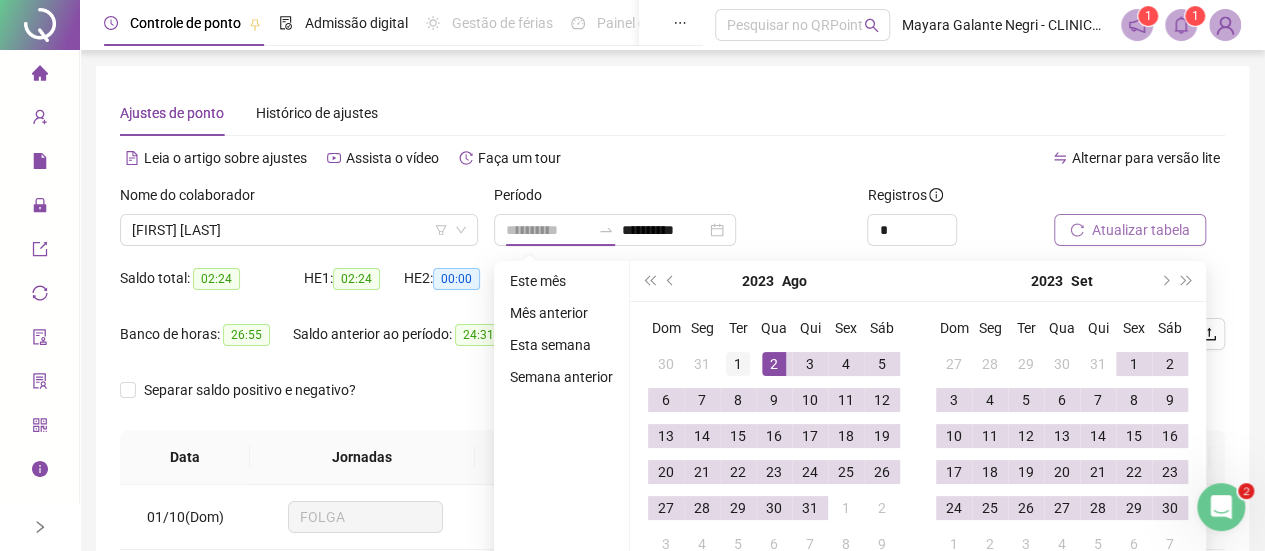 type on "**********" 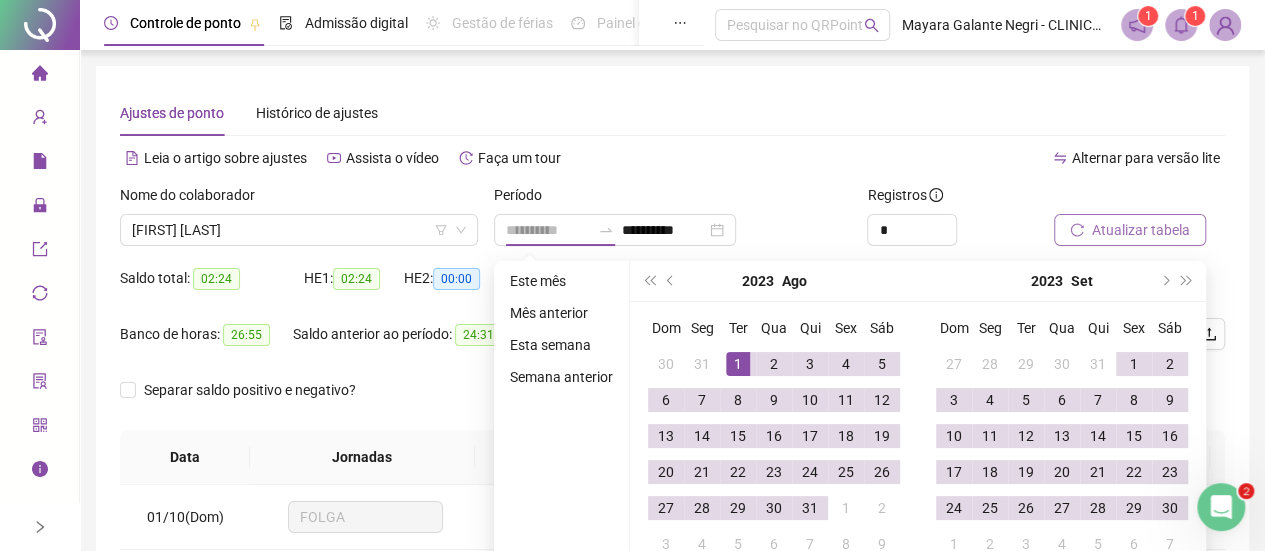 click on "1" at bounding box center (738, 364) 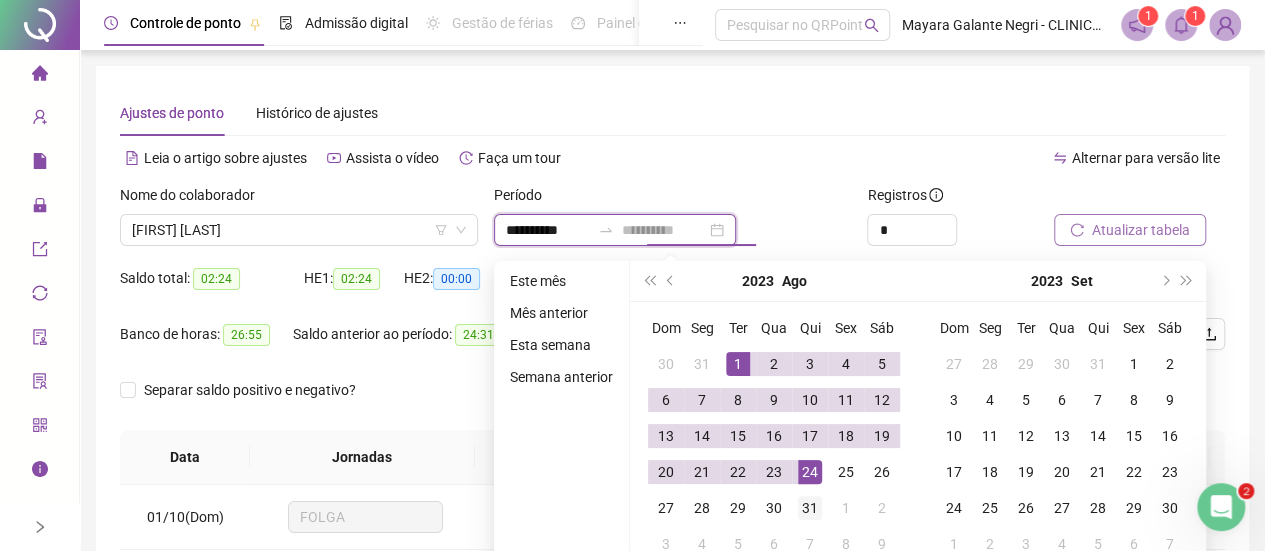 type on "**********" 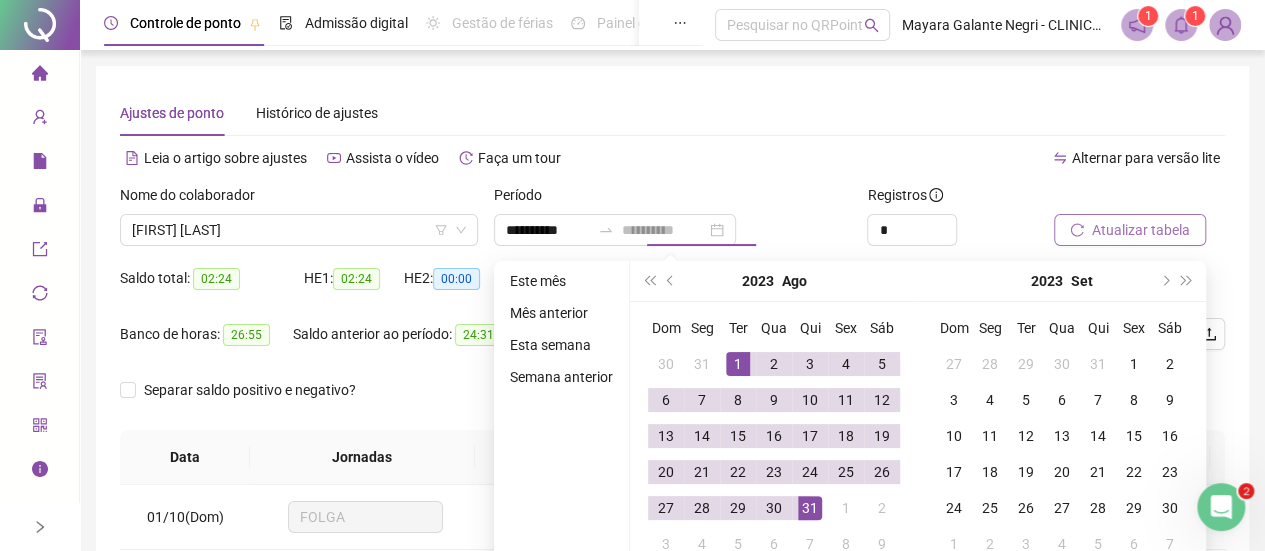 click on "31" at bounding box center [810, 508] 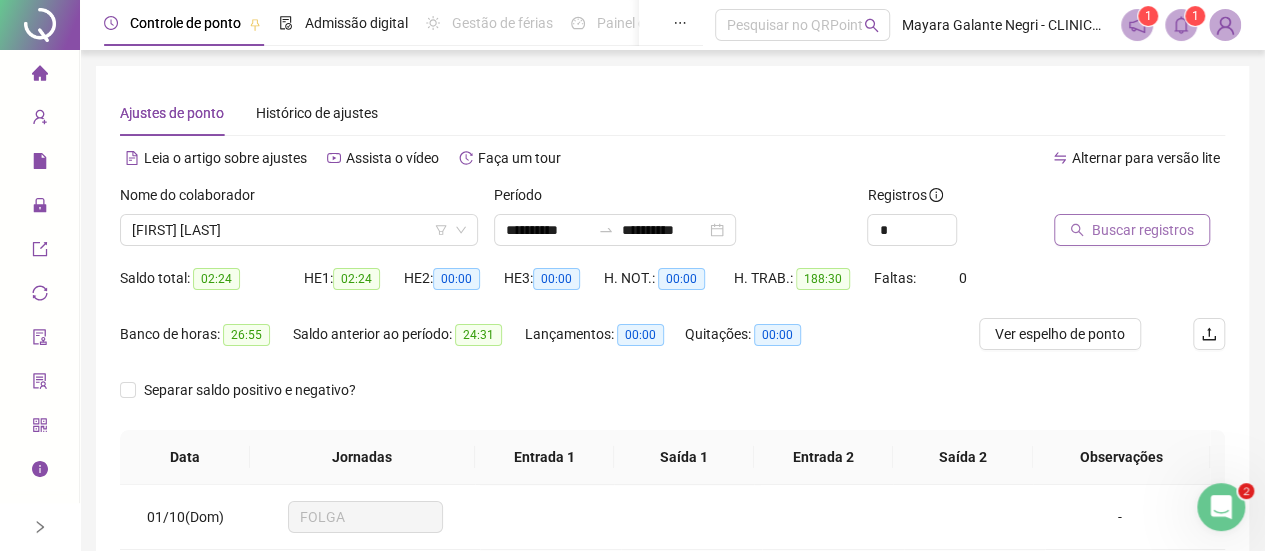 click on "Buscar registros" at bounding box center [1143, 230] 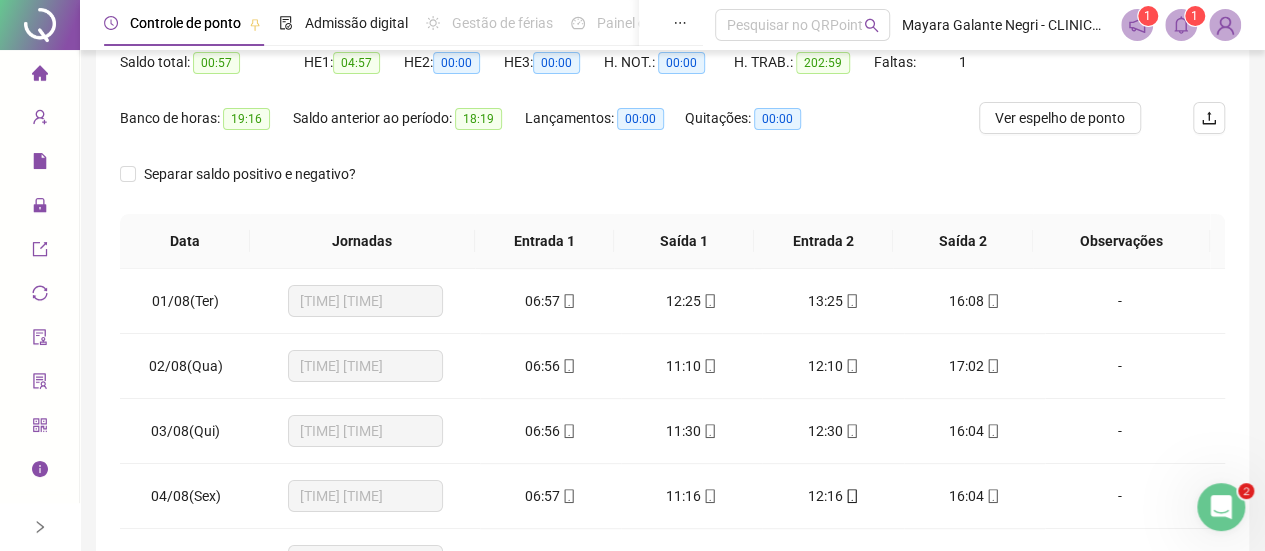 scroll, scrollTop: 220, scrollLeft: 0, axis: vertical 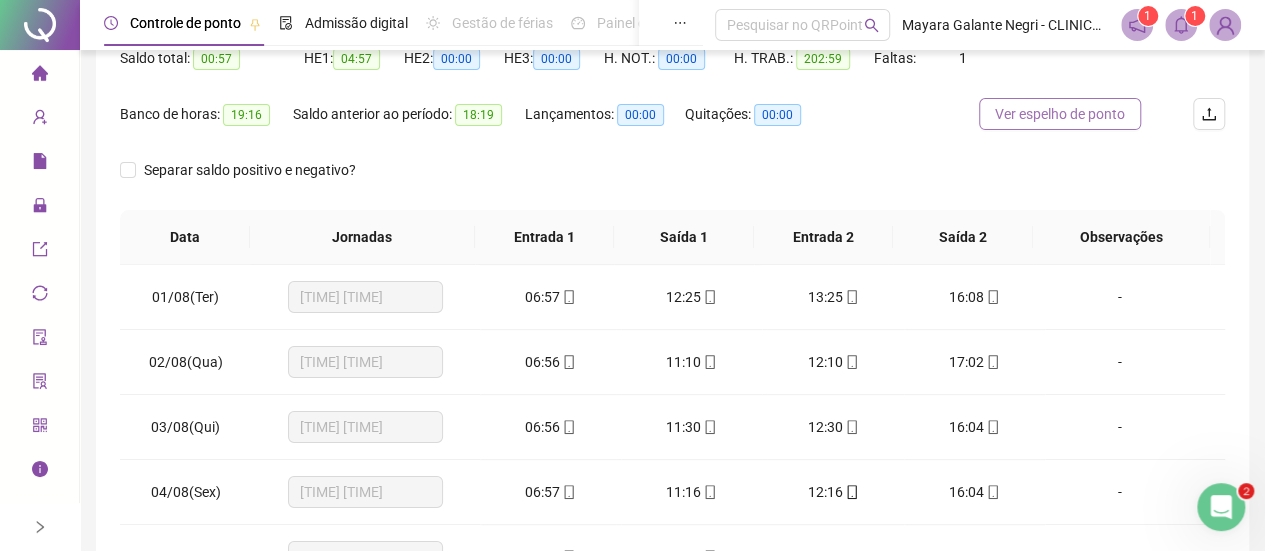 click on "Ver espelho de ponto" at bounding box center [1060, 114] 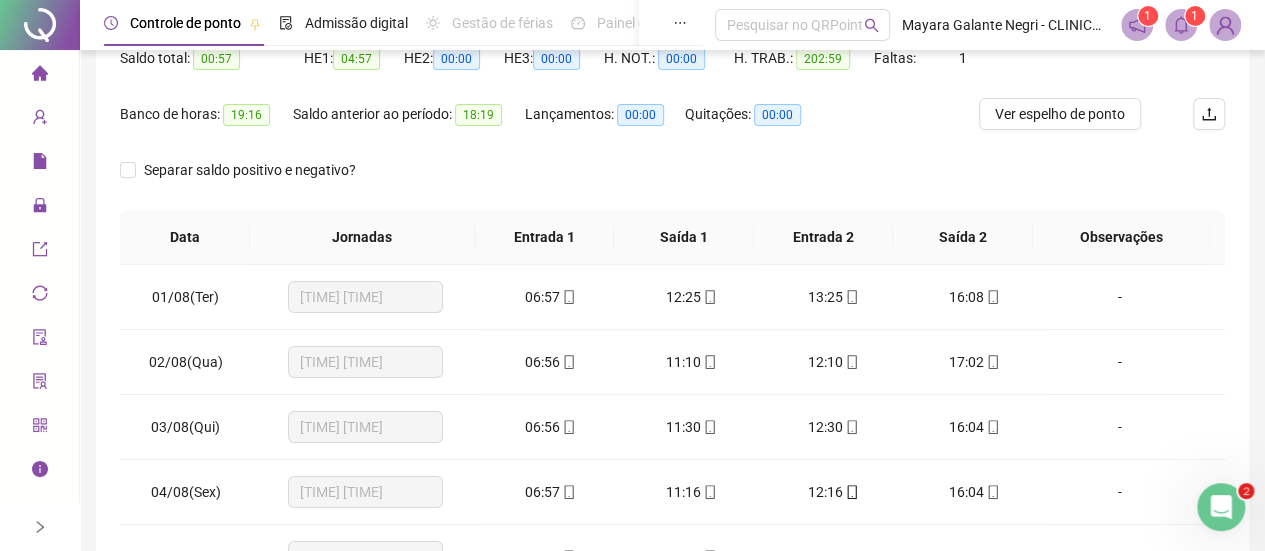 scroll, scrollTop: 0, scrollLeft: 0, axis: both 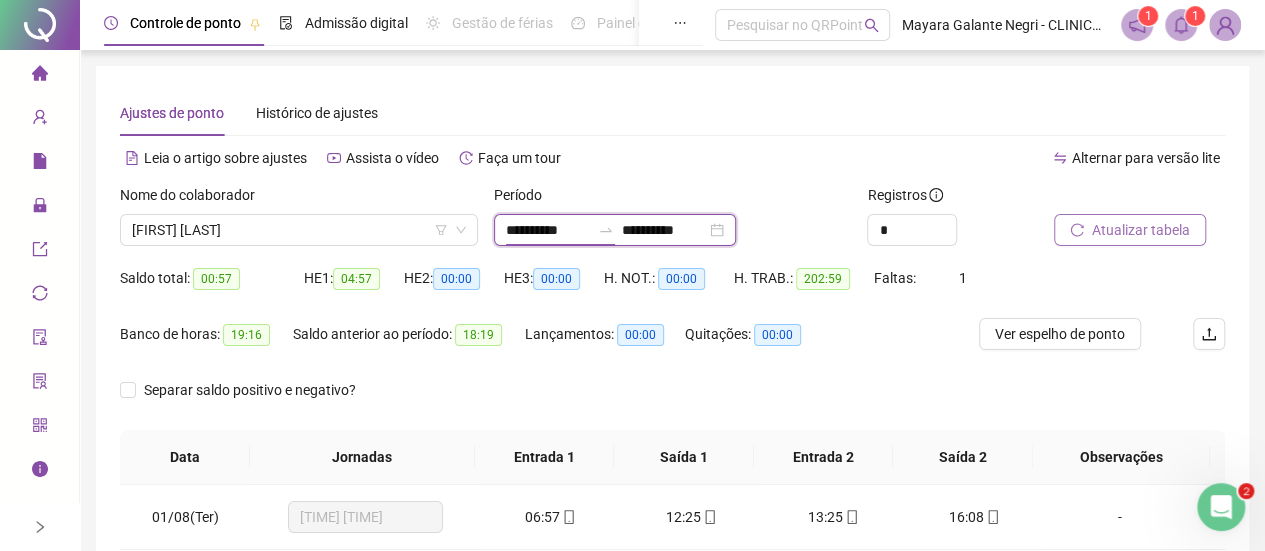click on "**********" at bounding box center (548, 230) 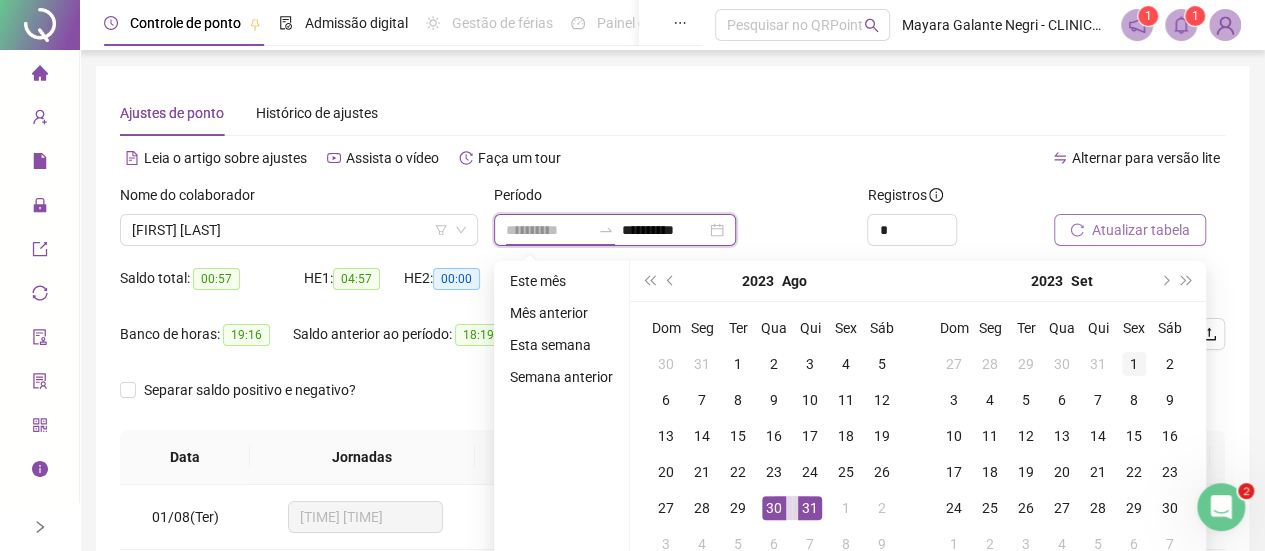 type on "**********" 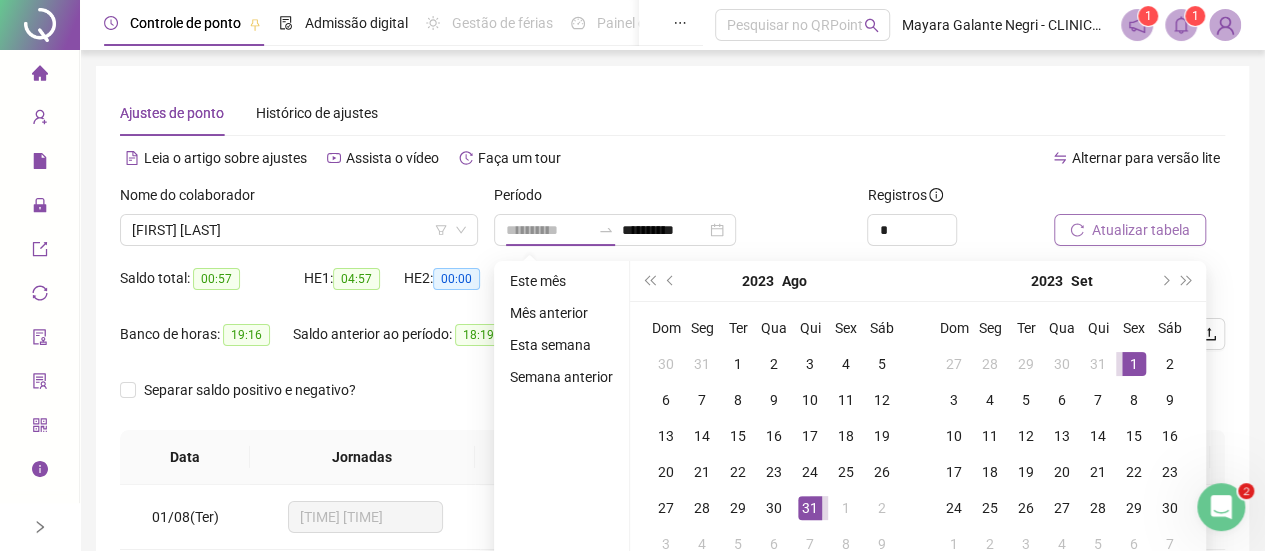 click on "1" at bounding box center (1134, 364) 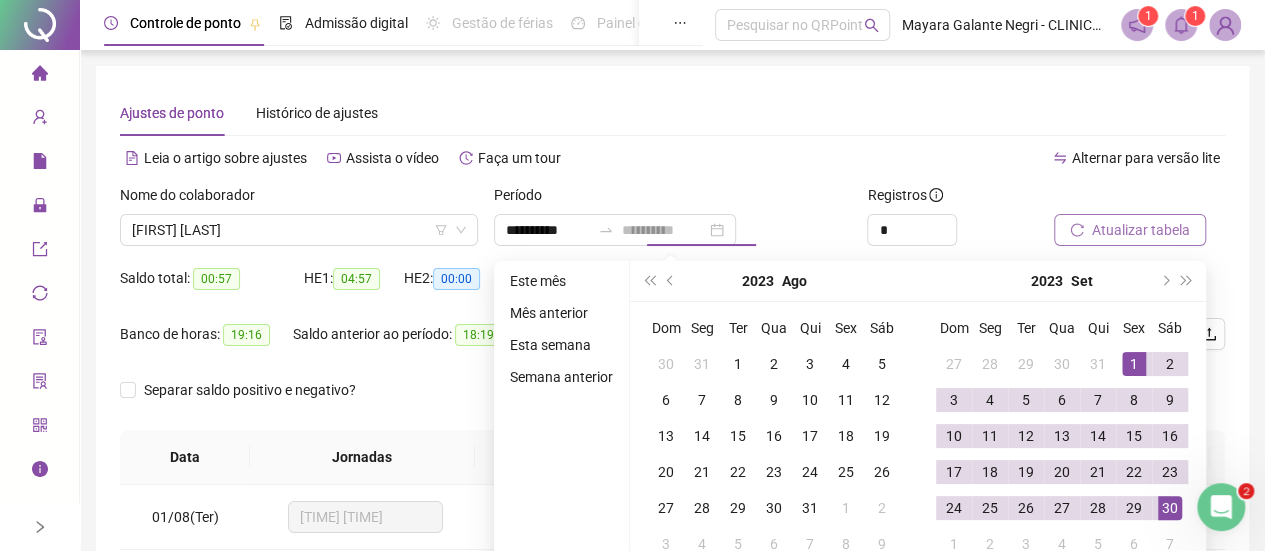 click on "30" at bounding box center (1170, 508) 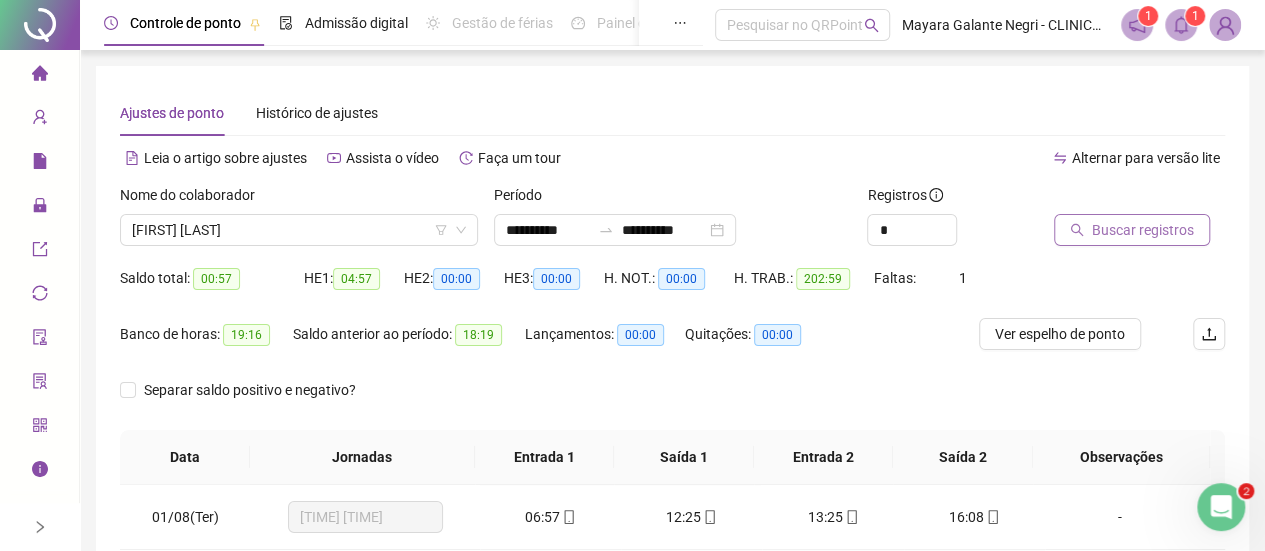click on "Buscar registros" at bounding box center (1132, 230) 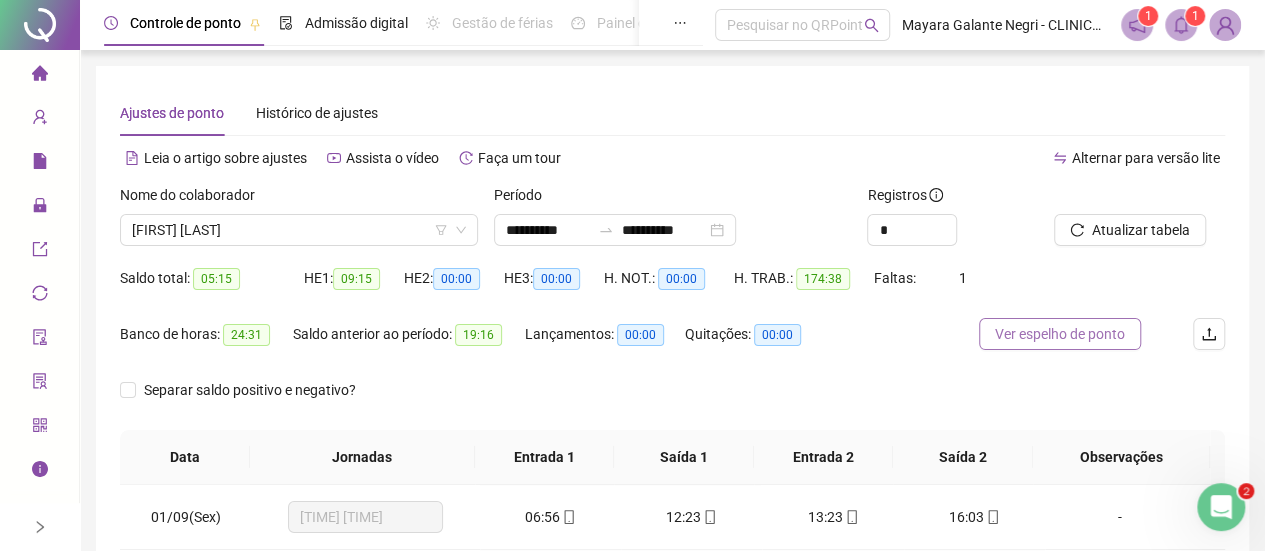 click on "Ver espelho de ponto" at bounding box center (1060, 334) 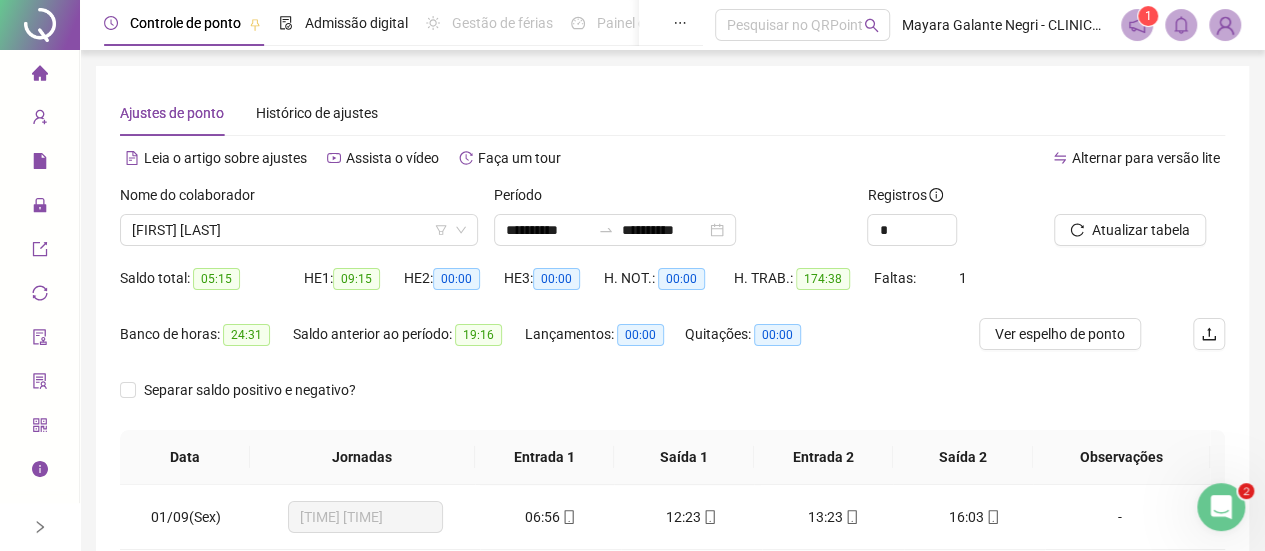 click on "Nome do colaborador" at bounding box center [299, 199] 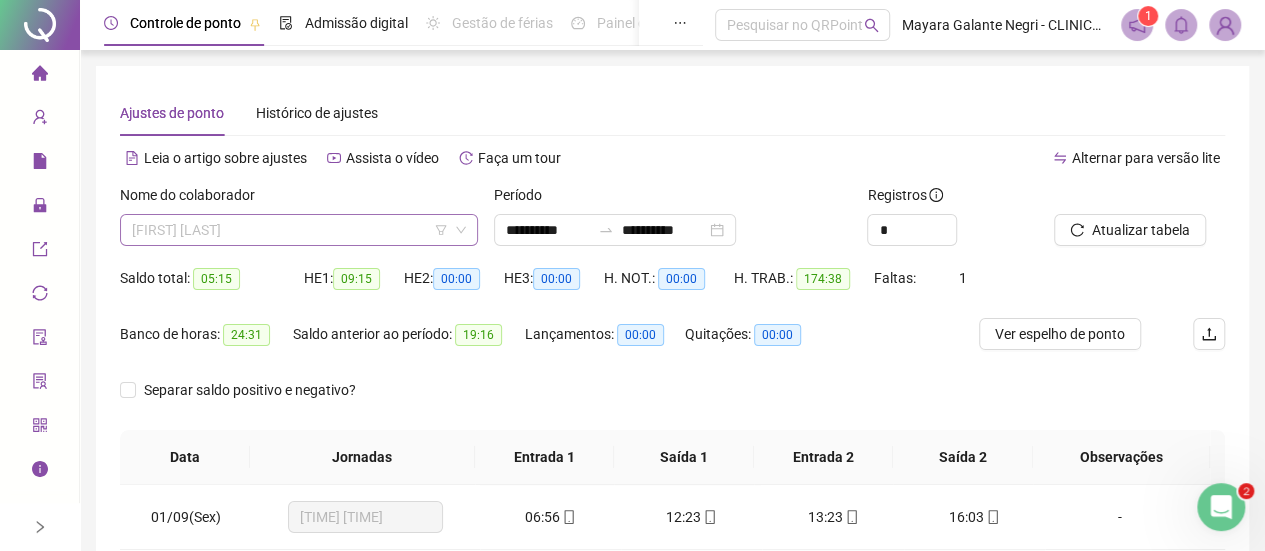 click on "[FIRST] [LAST]" at bounding box center [299, 230] 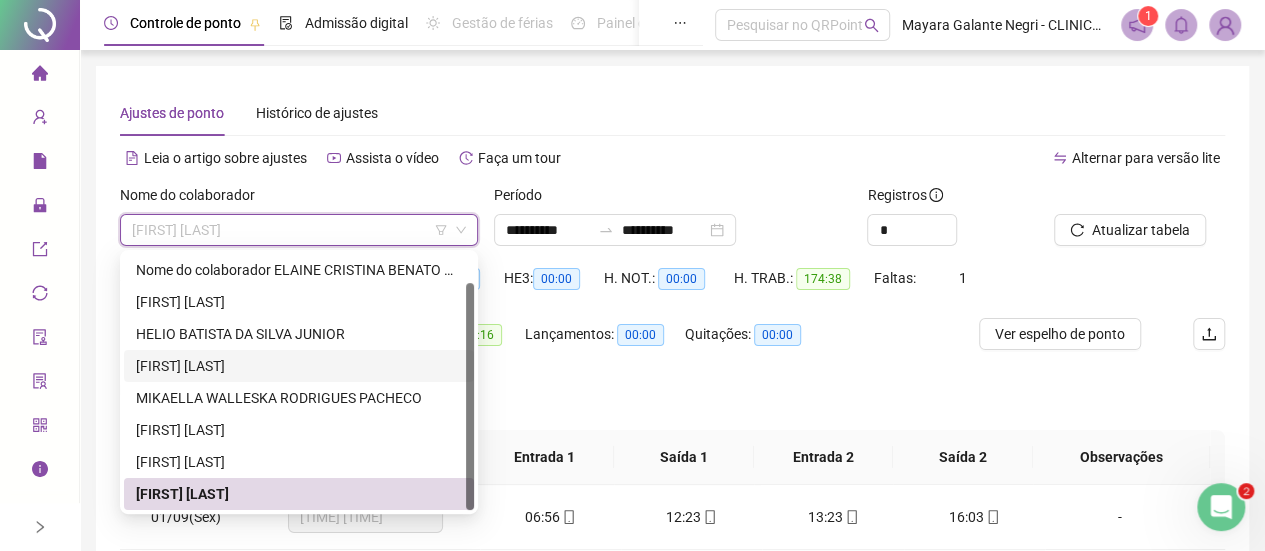 click on "[FIRST] [LAST]" at bounding box center (299, 366) 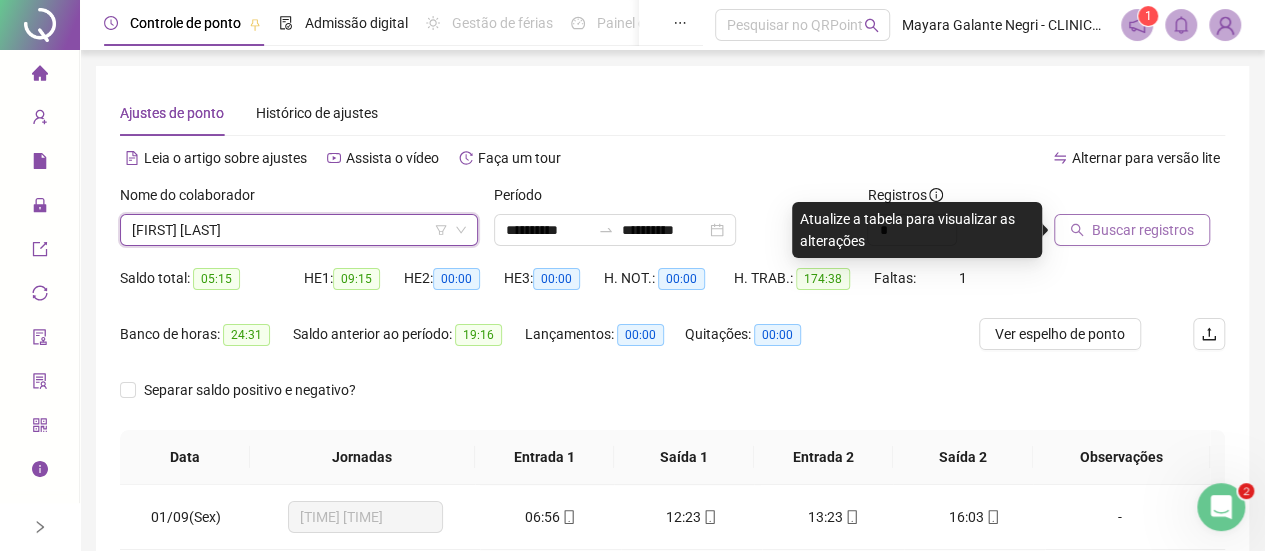 click on "Buscar registros" at bounding box center [1143, 230] 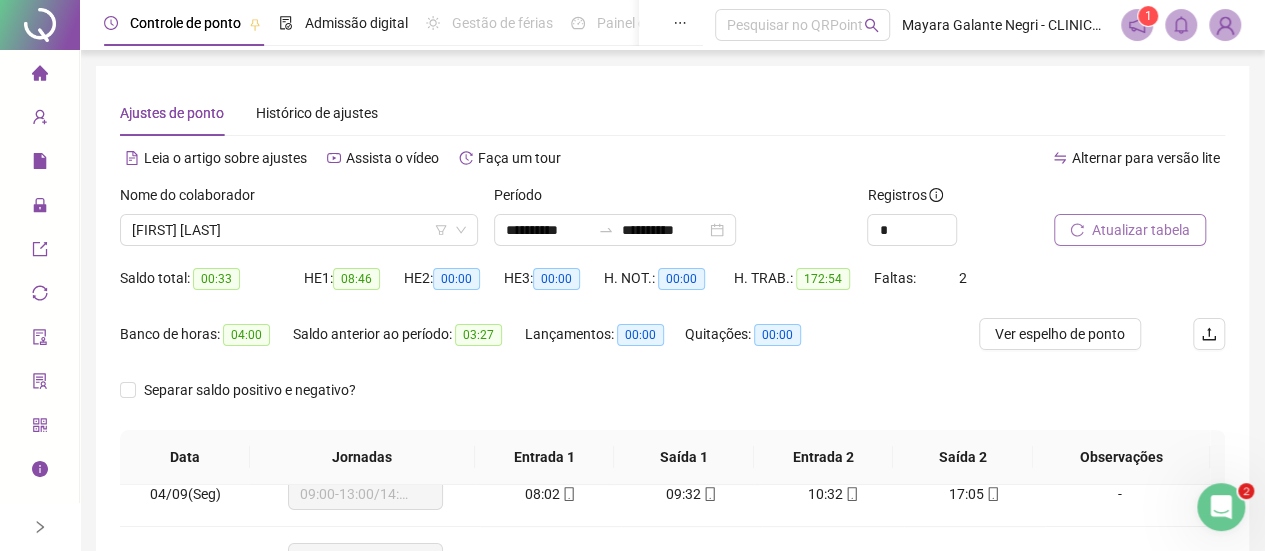 scroll, scrollTop: 228, scrollLeft: 0, axis: vertical 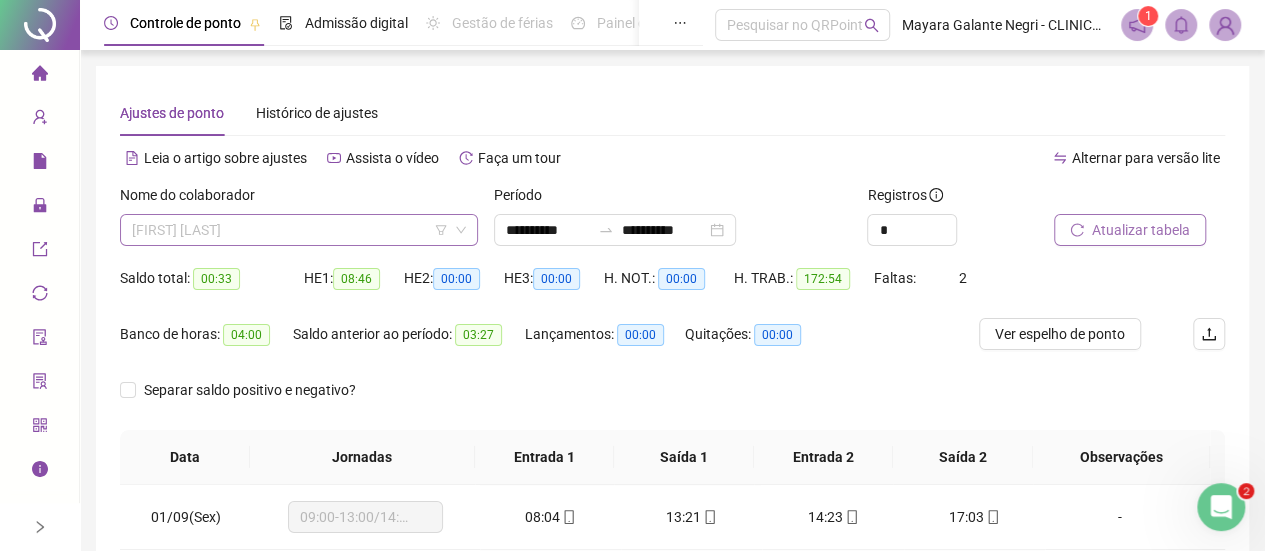 click on "[FIRST] [LAST]" at bounding box center (299, 230) 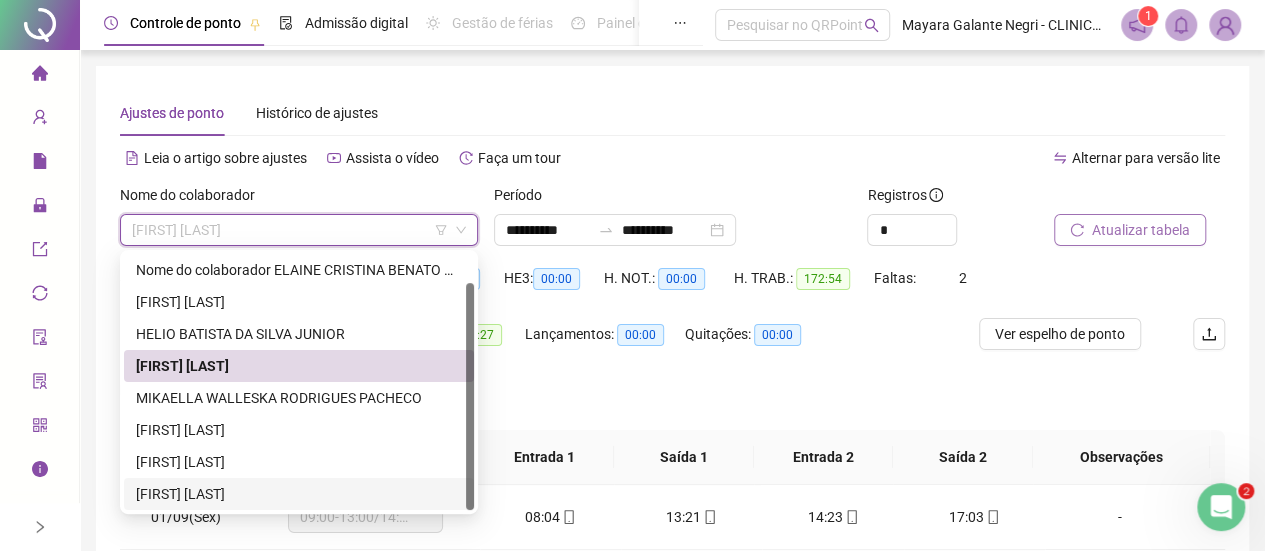 click on "[FIRST] [LAST]" at bounding box center [299, 494] 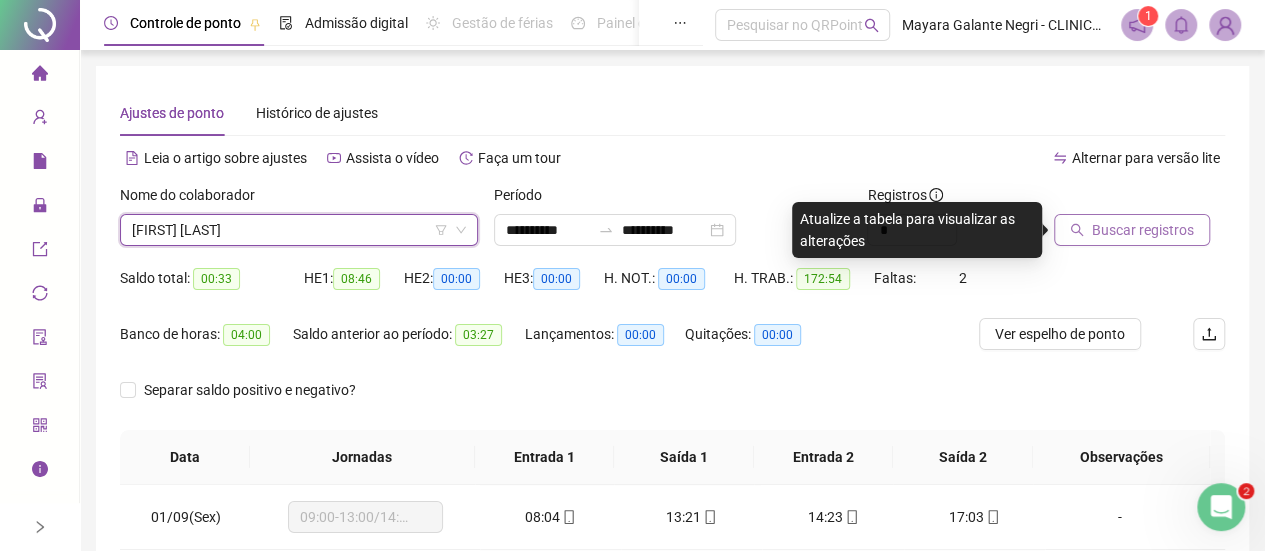 click on "Buscar registros" at bounding box center (1143, 230) 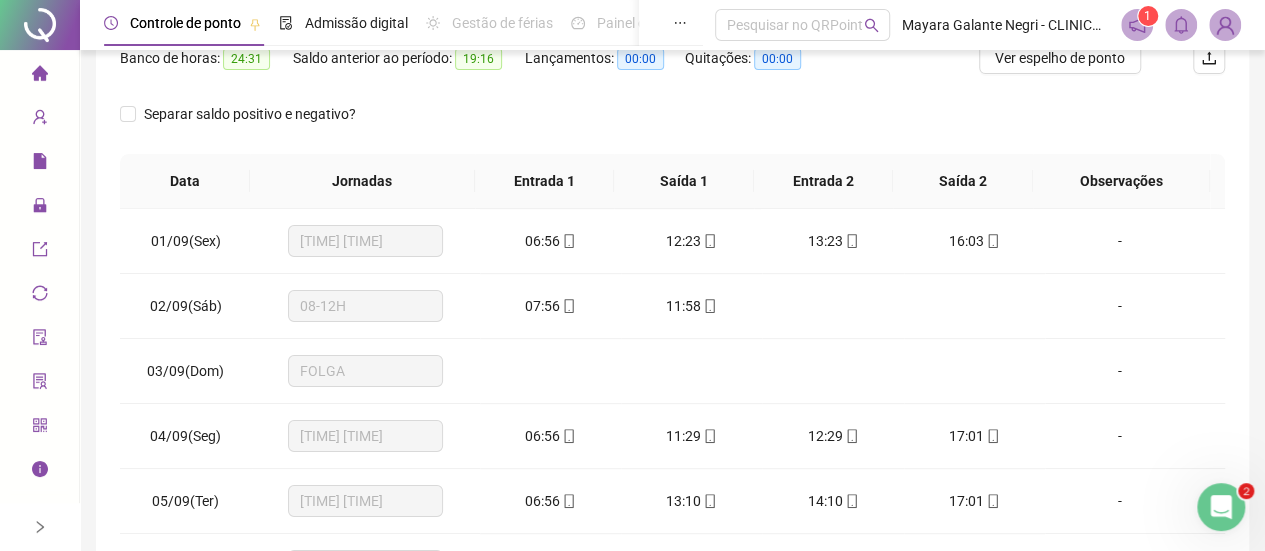 scroll, scrollTop: 284, scrollLeft: 0, axis: vertical 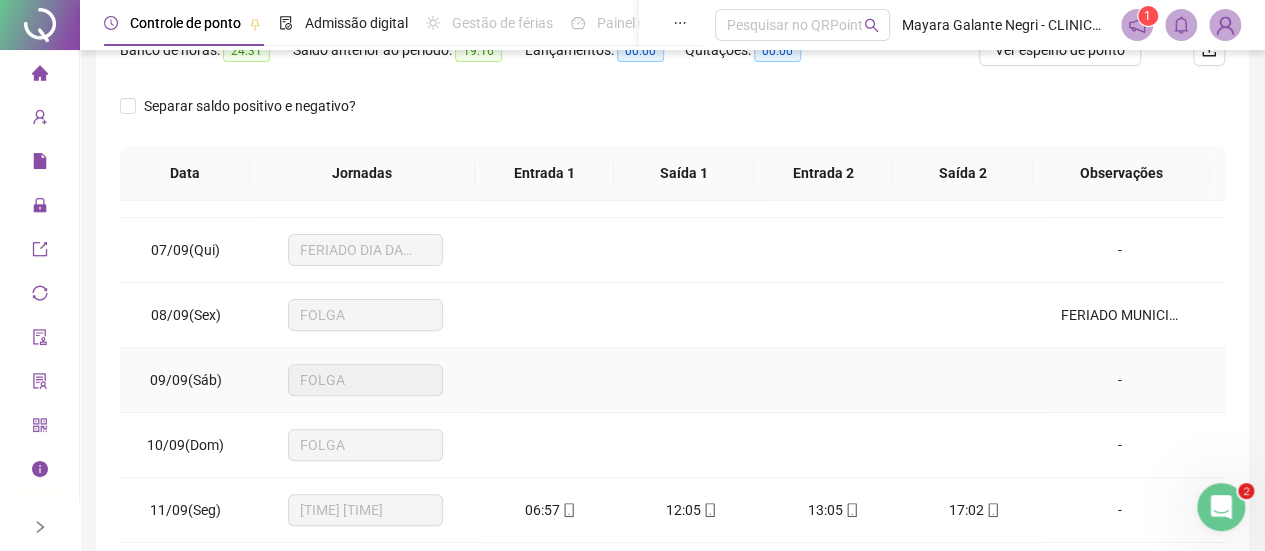 click on "FOLGA" at bounding box center (365, 380) 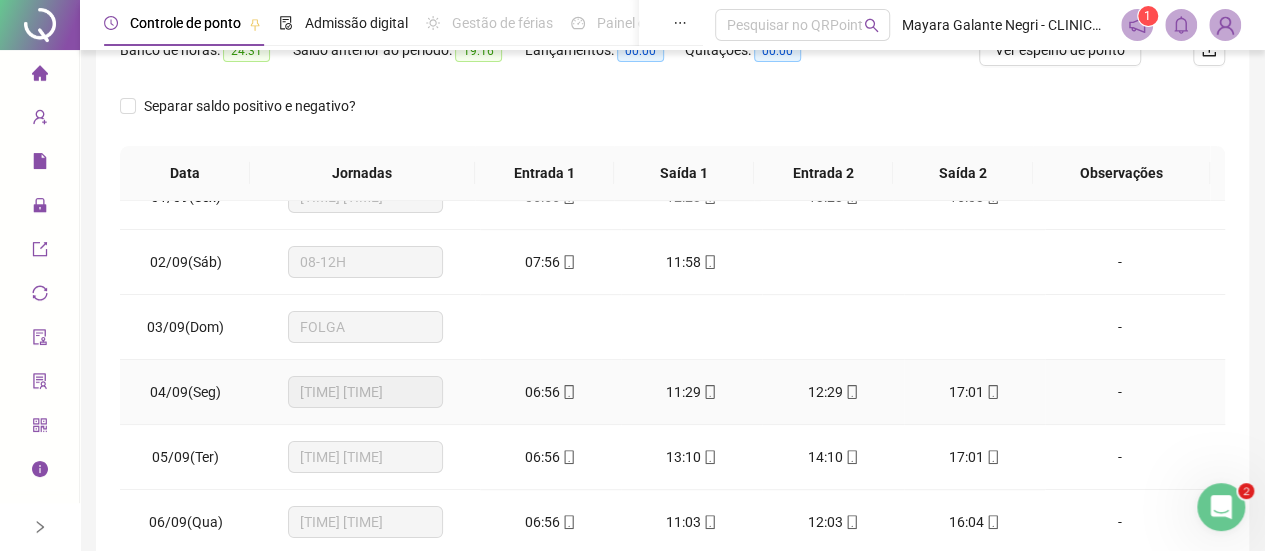 scroll, scrollTop: 0, scrollLeft: 0, axis: both 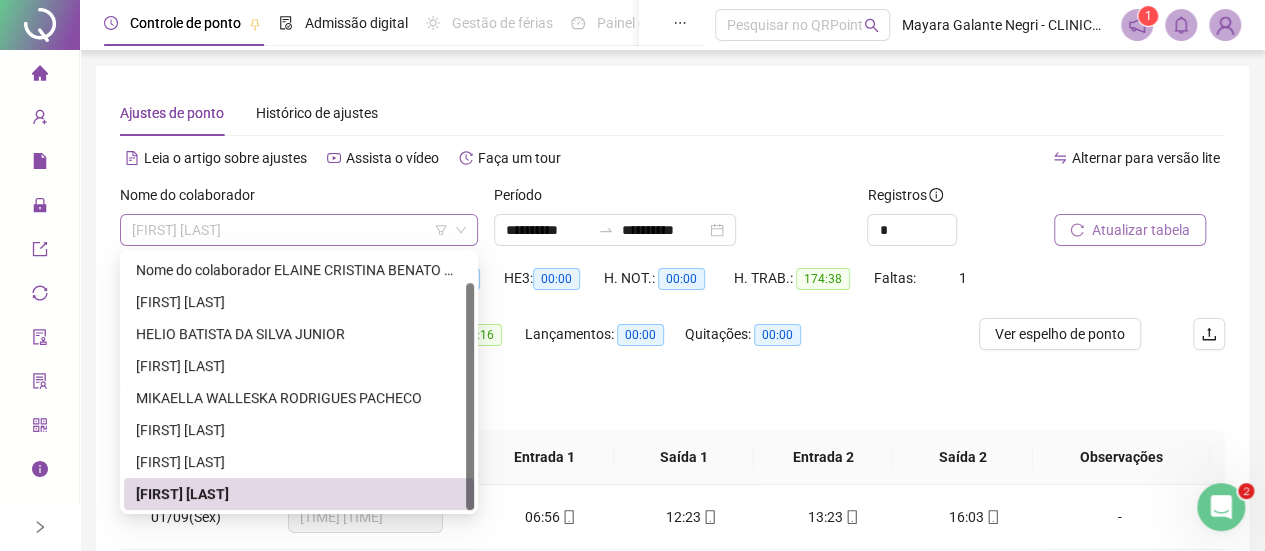 click on "[FIRST] [LAST]" at bounding box center (299, 230) 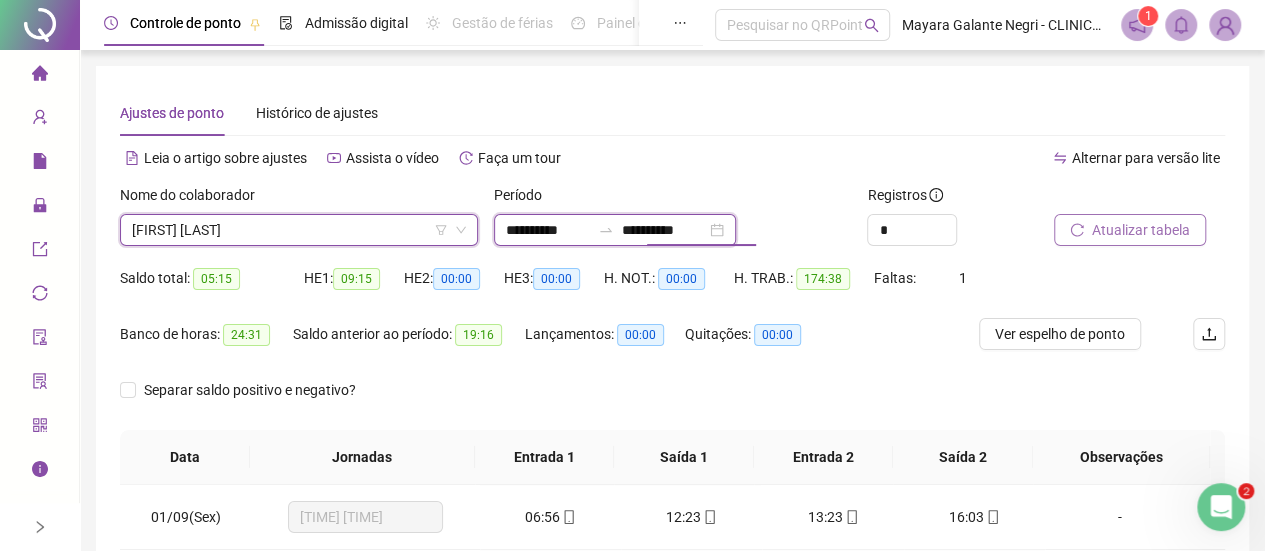 click on "**********" at bounding box center [664, 230] 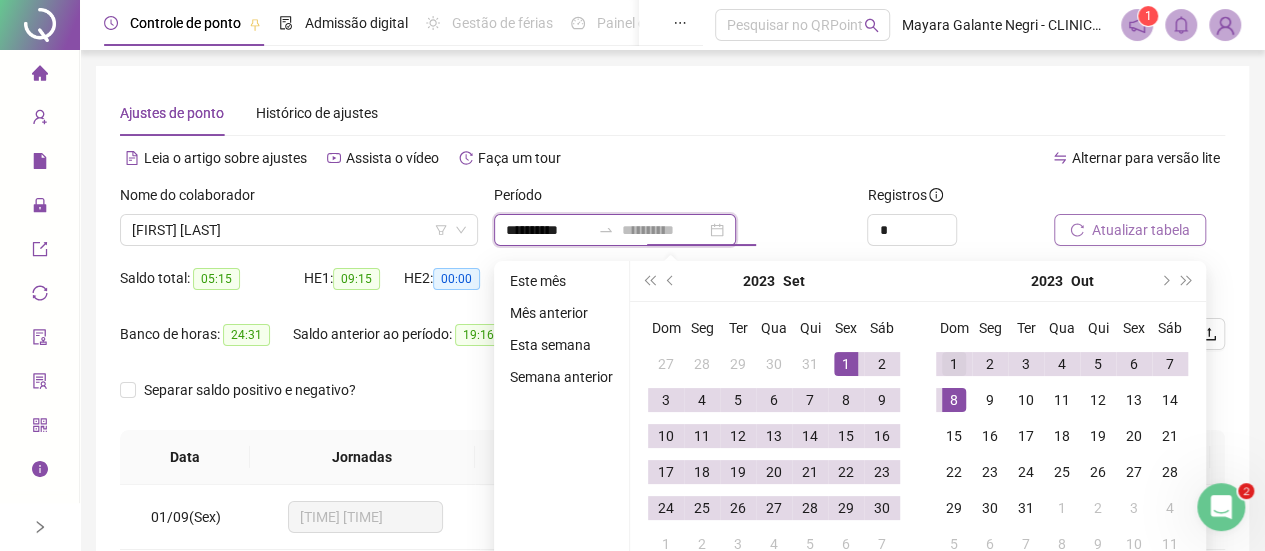 type on "**********" 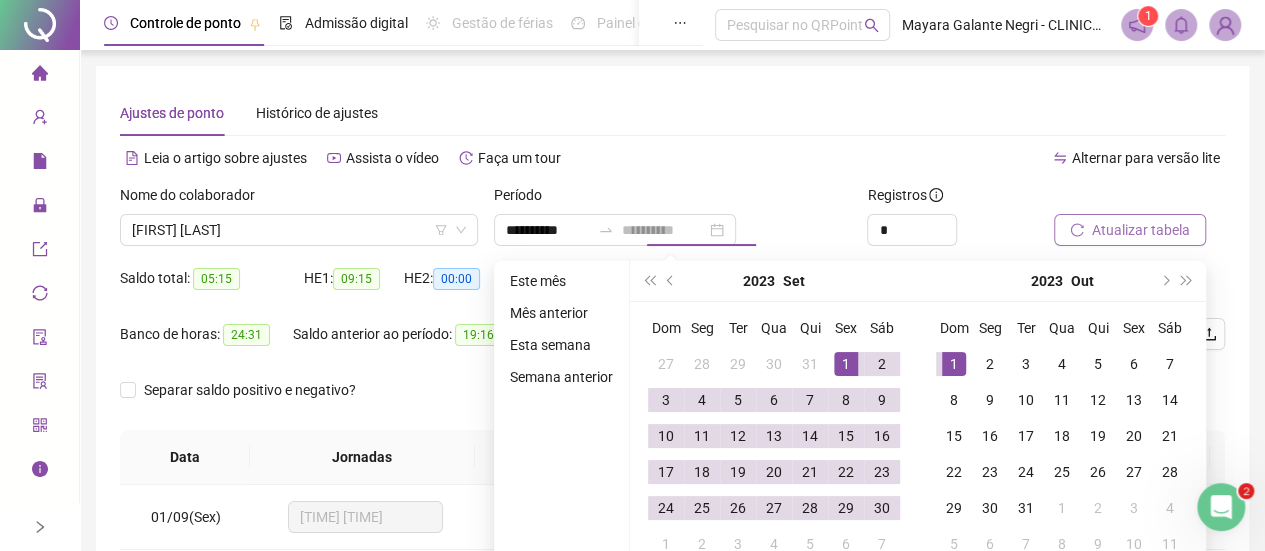 click on "1" at bounding box center [954, 364] 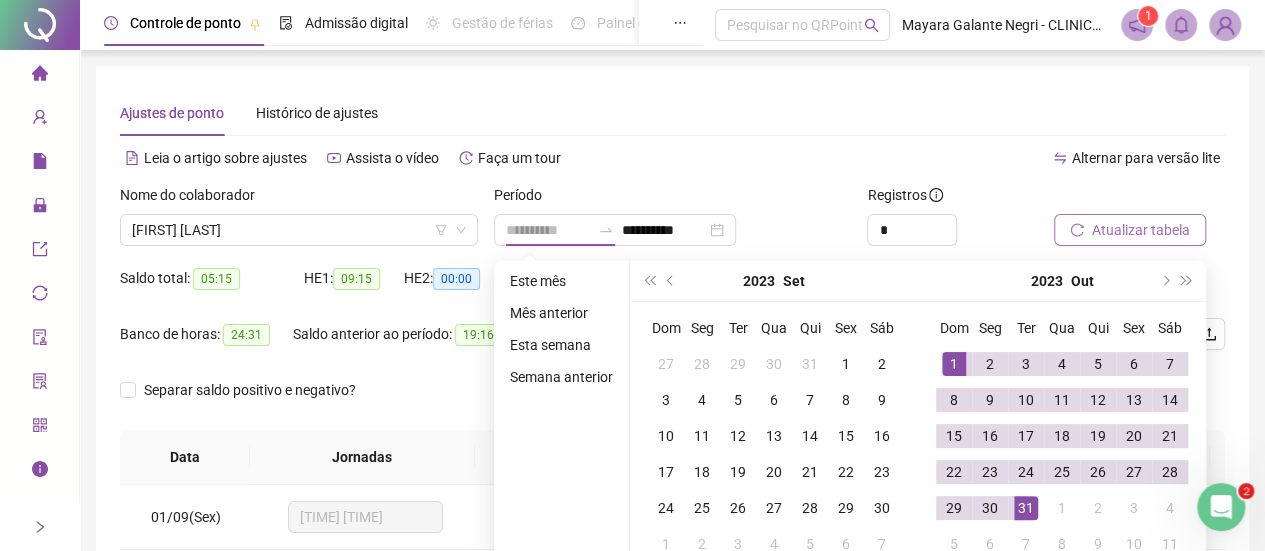 click on "31" at bounding box center (1026, 508) 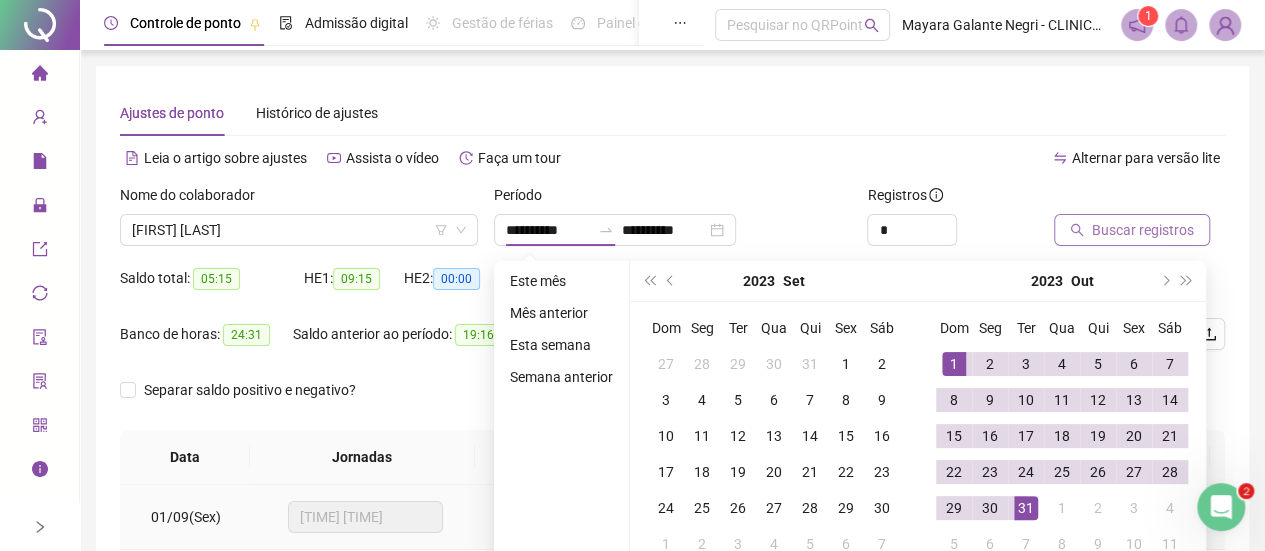 type on "**********" 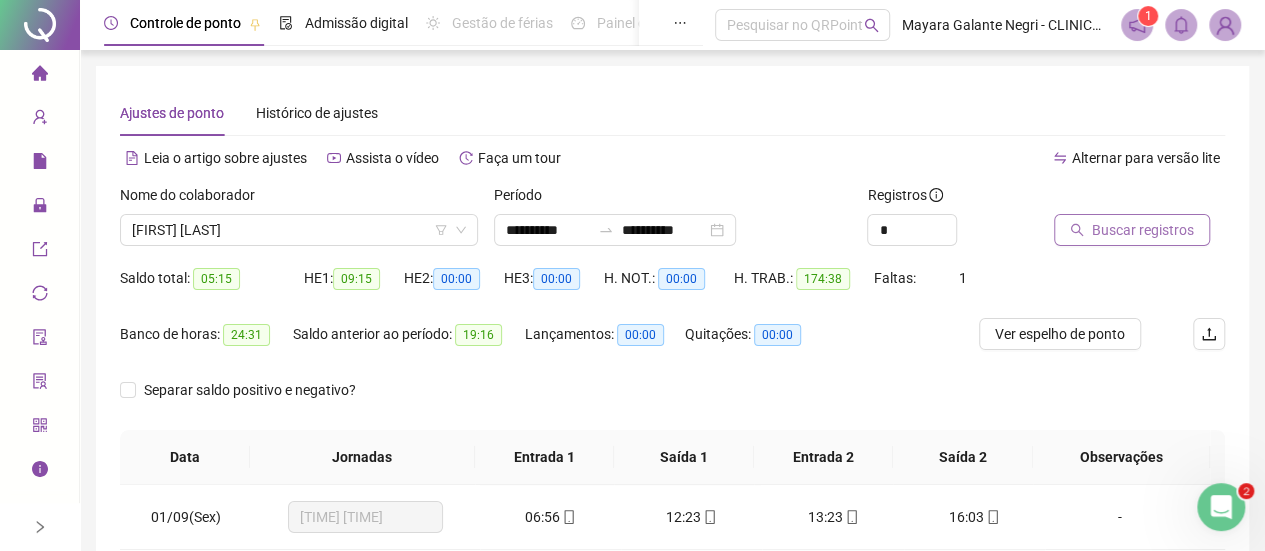 click on "Buscar registros" at bounding box center (1143, 230) 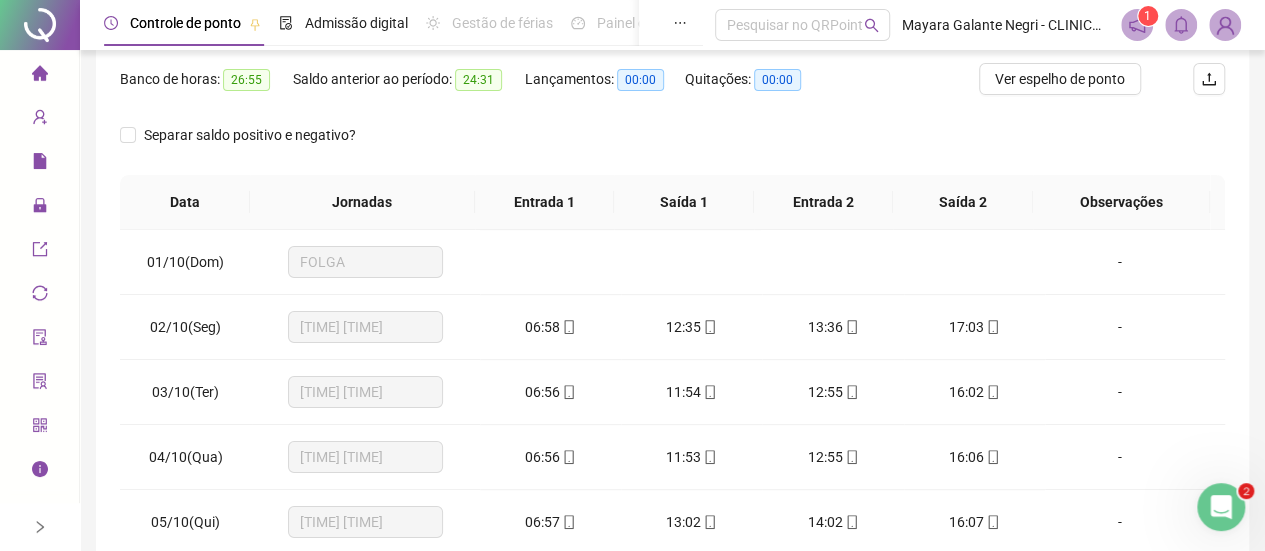 scroll, scrollTop: 258, scrollLeft: 0, axis: vertical 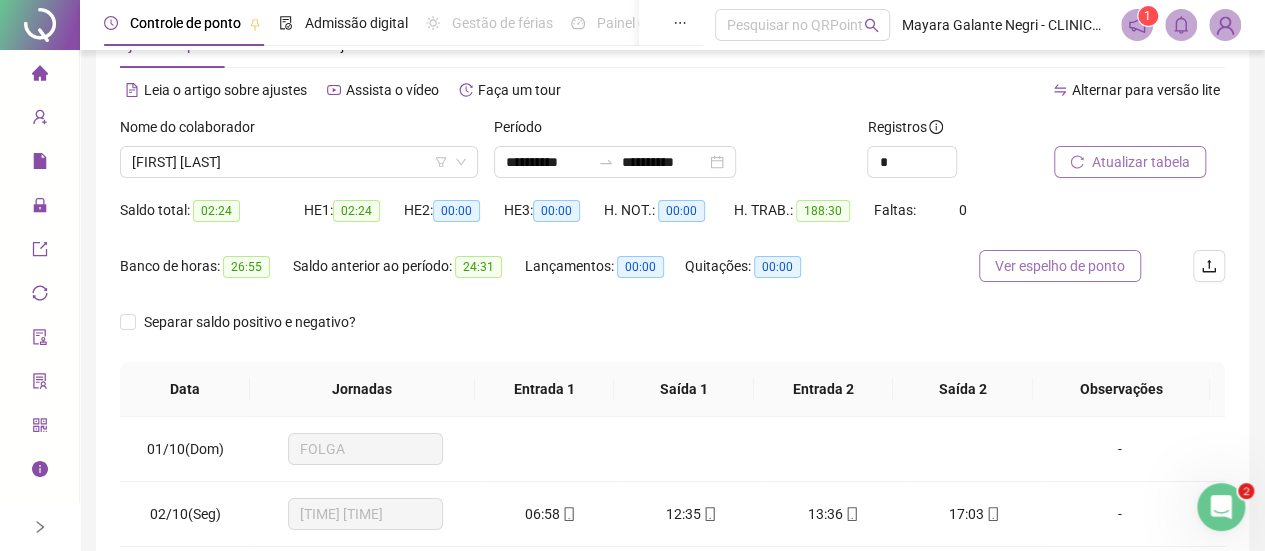 click on "Ver espelho de ponto" at bounding box center [1060, 266] 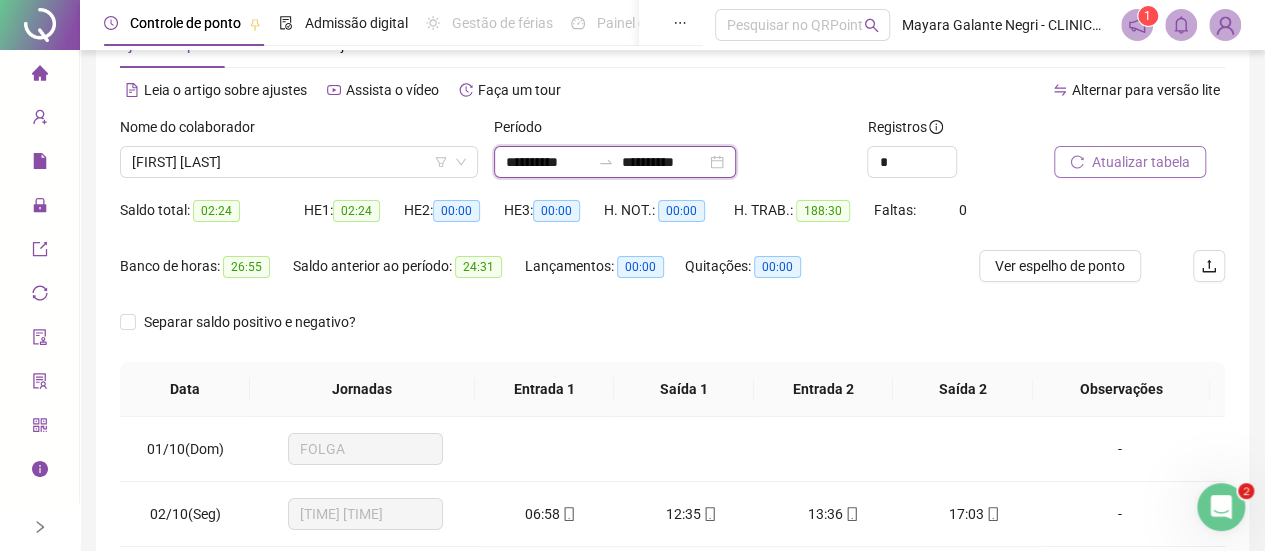 click on "**********" at bounding box center [548, 162] 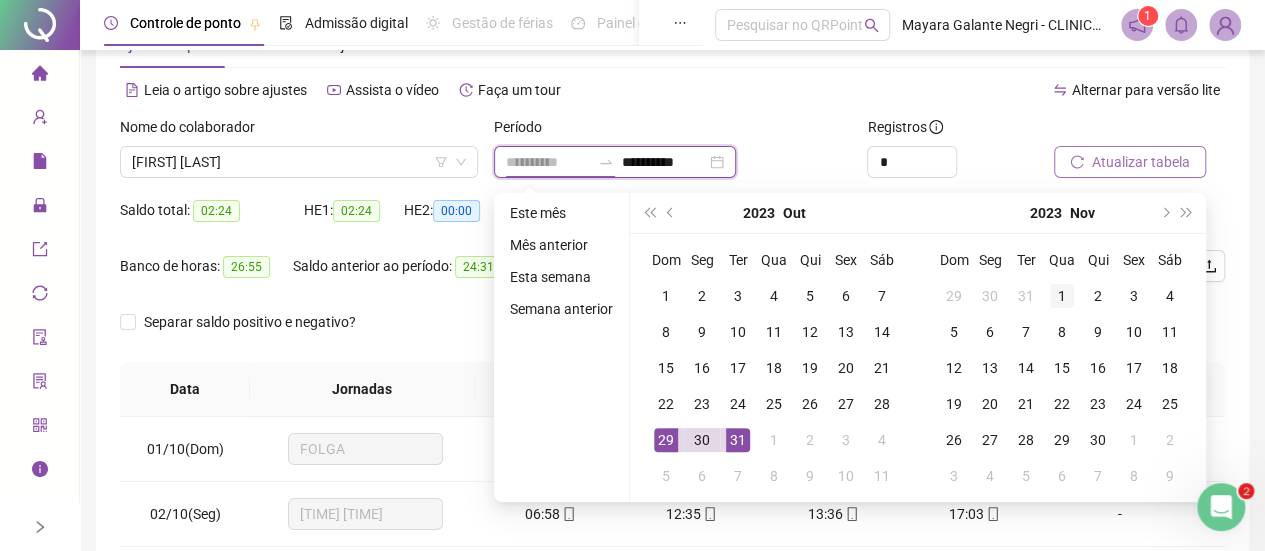 type on "**********" 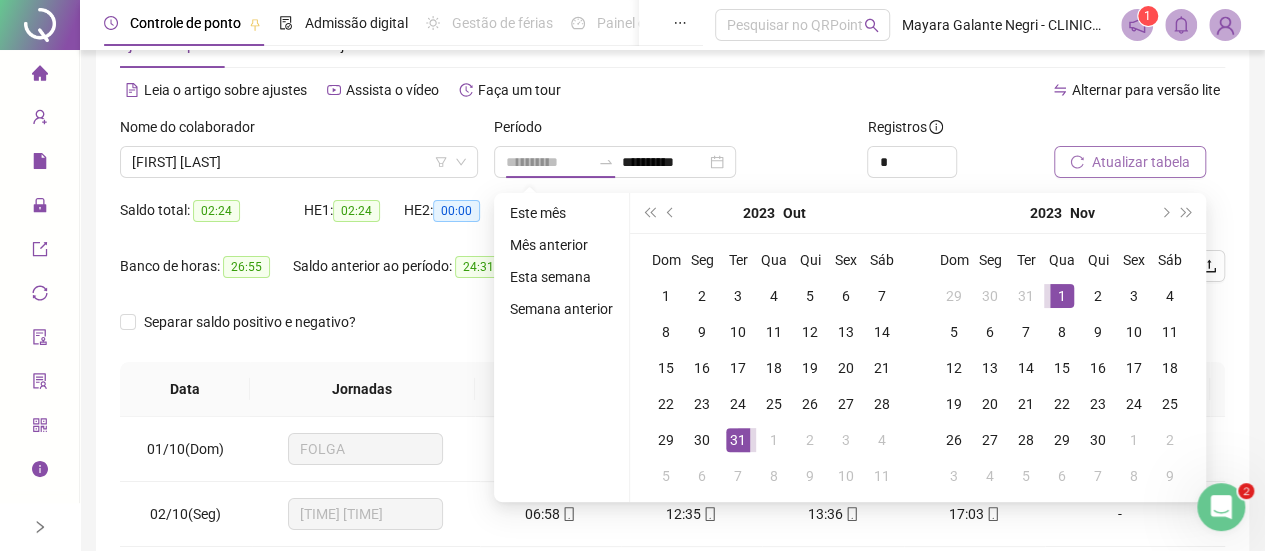 click on "1" at bounding box center [1062, 296] 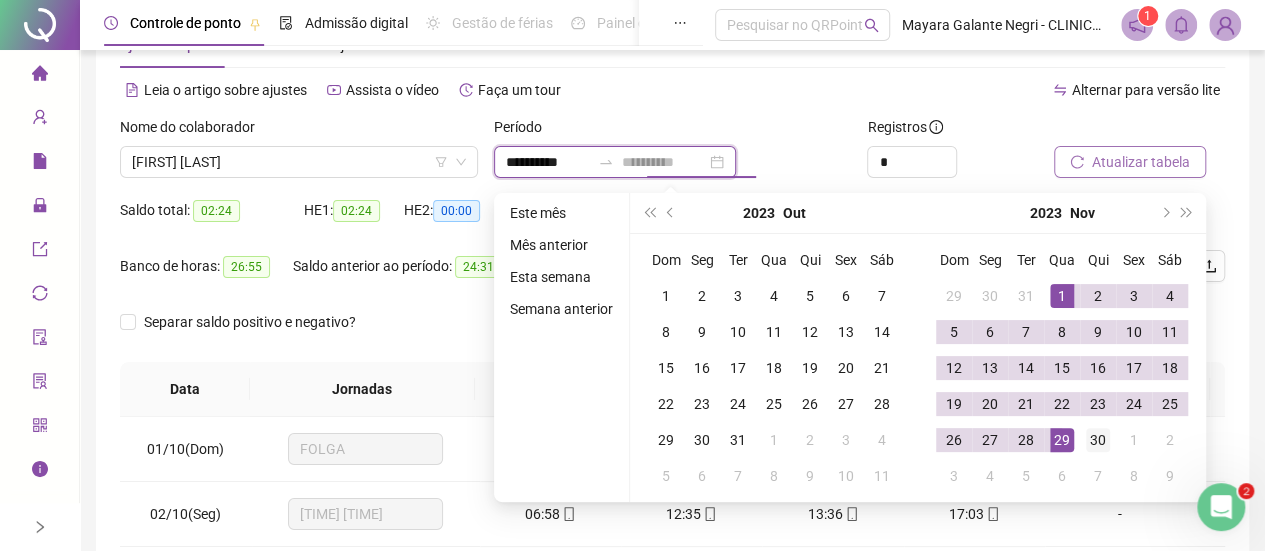 type on "**********" 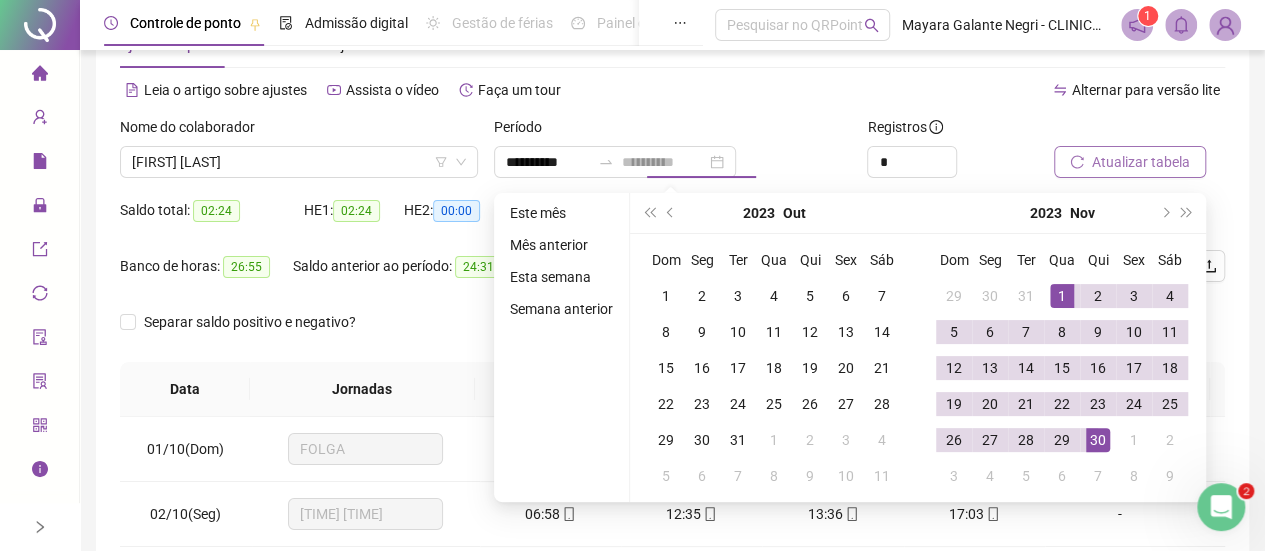 click on "30" at bounding box center (1098, 440) 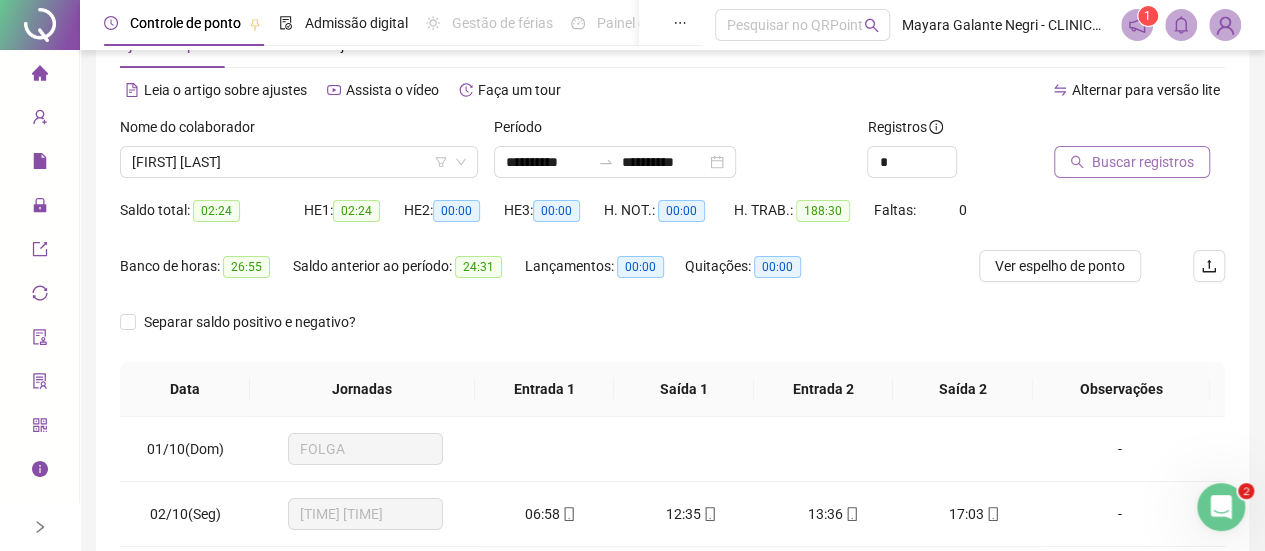 click on "Buscar registros" at bounding box center (1143, 162) 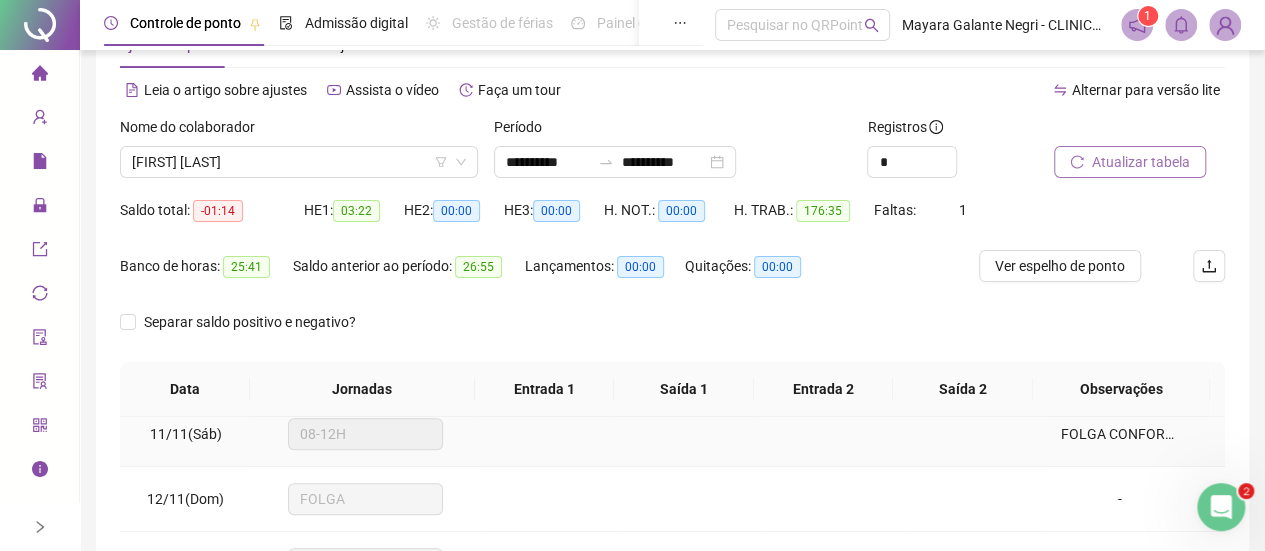 scroll, scrollTop: 667, scrollLeft: 0, axis: vertical 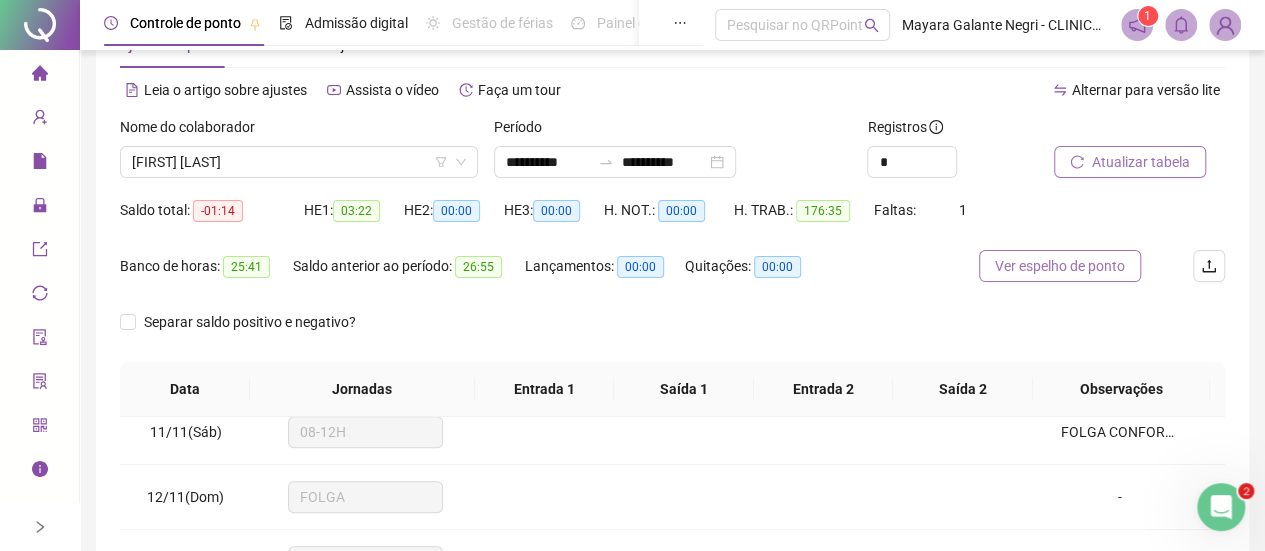 click on "Ver espelho de ponto" at bounding box center (1060, 266) 